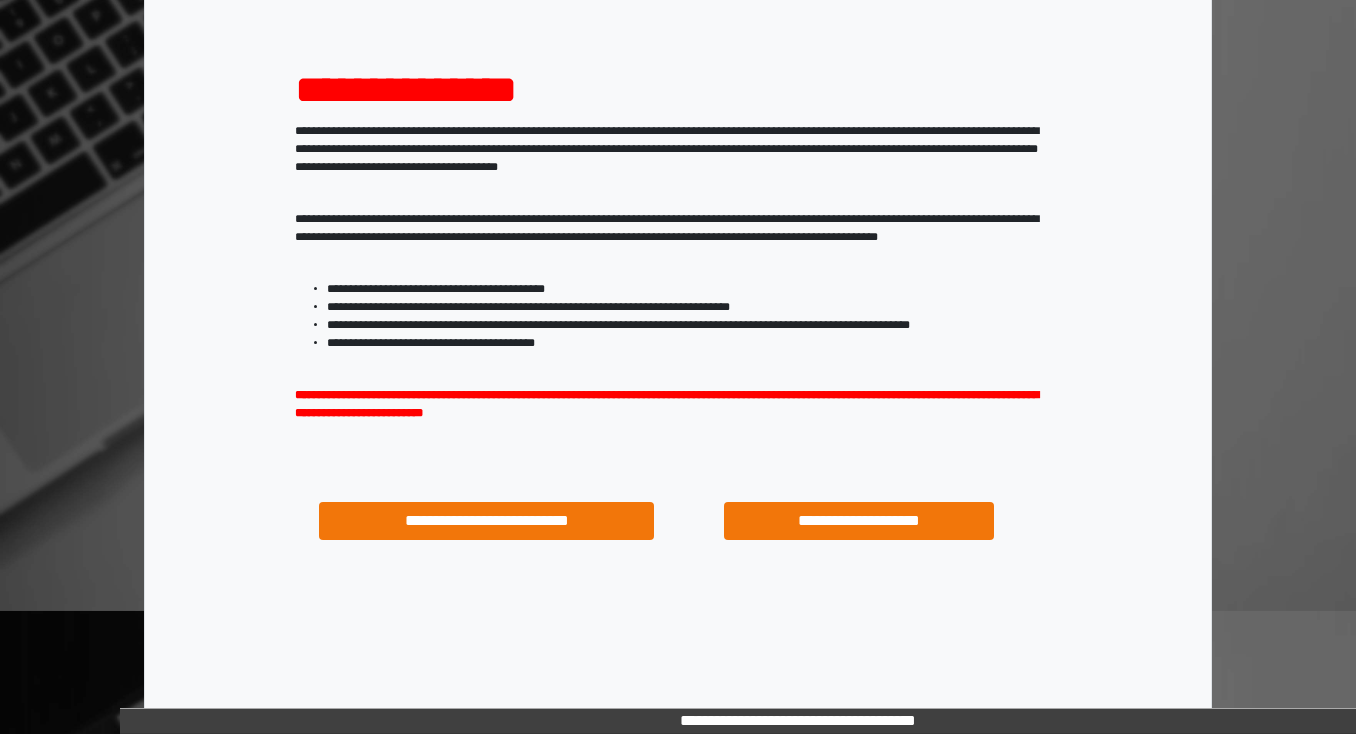 scroll, scrollTop: 192, scrollLeft: 0, axis: vertical 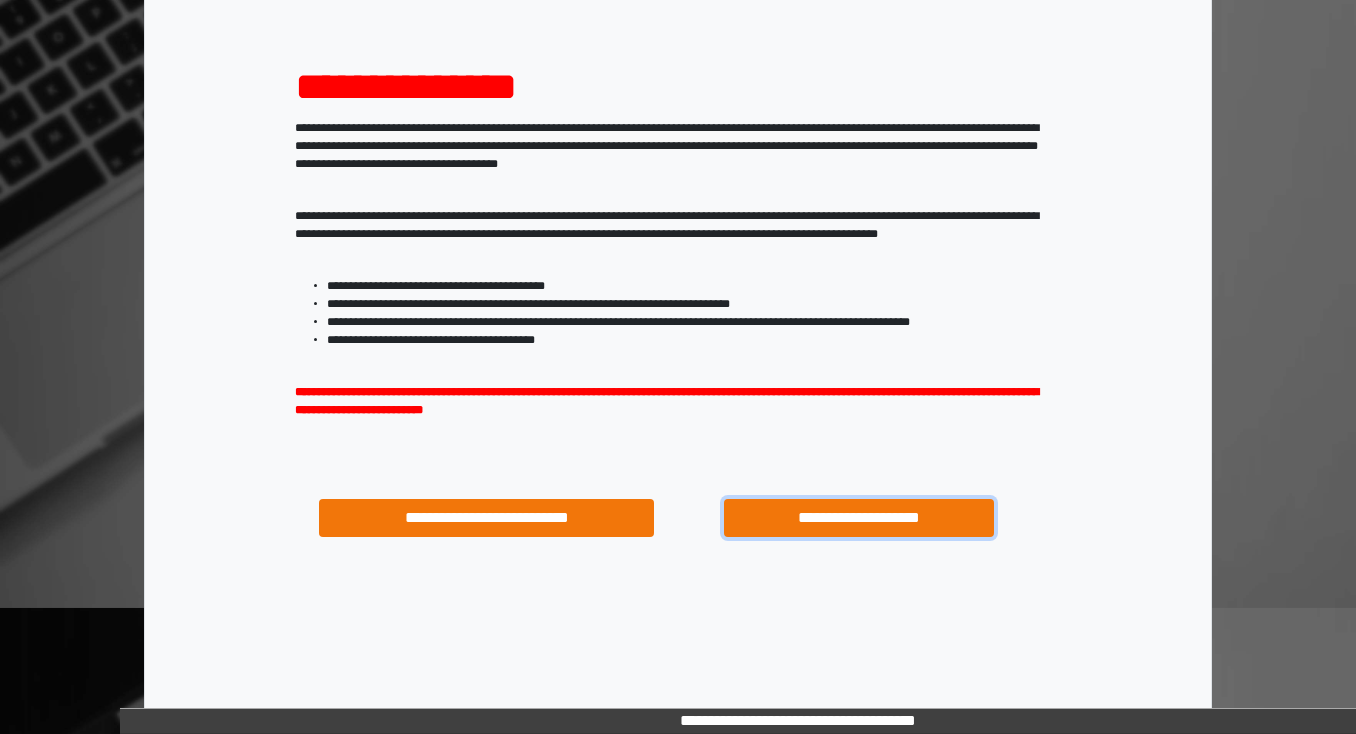 click on "**********" at bounding box center [858, 518] 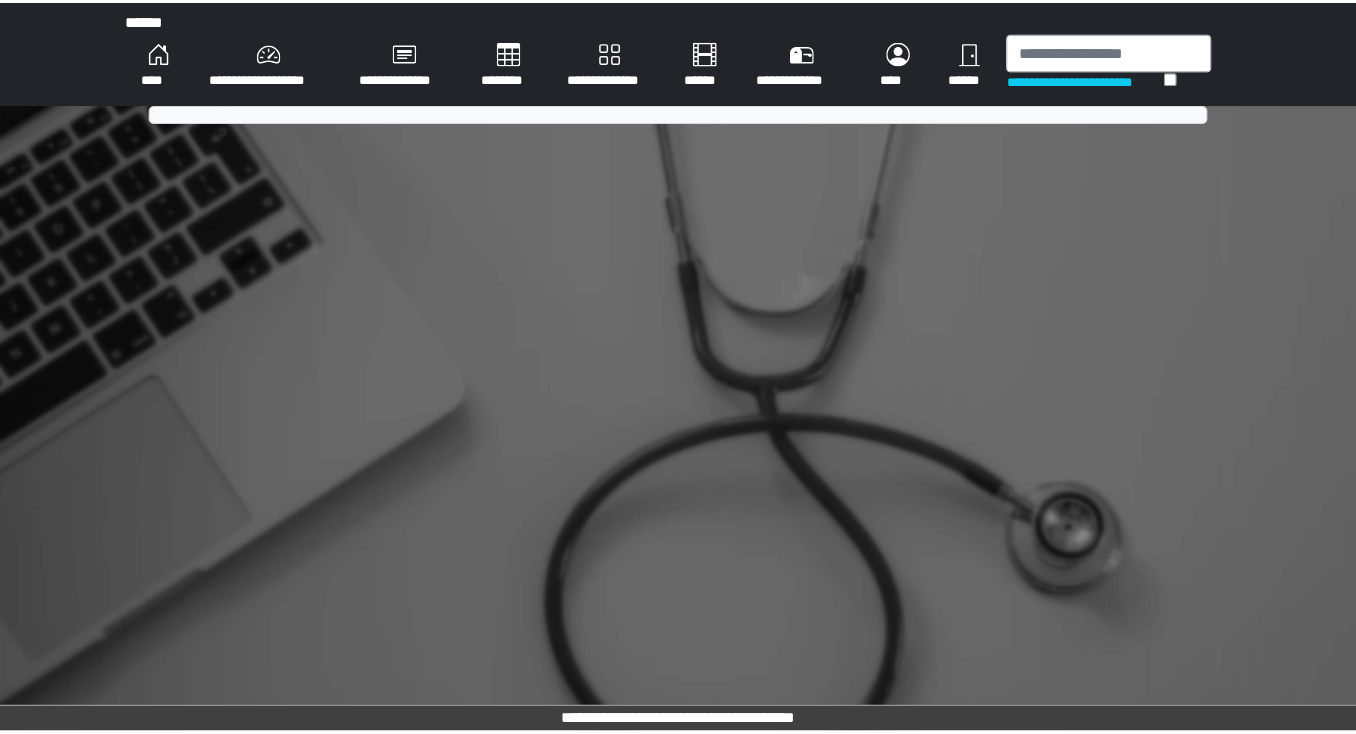 scroll, scrollTop: 0, scrollLeft: 0, axis: both 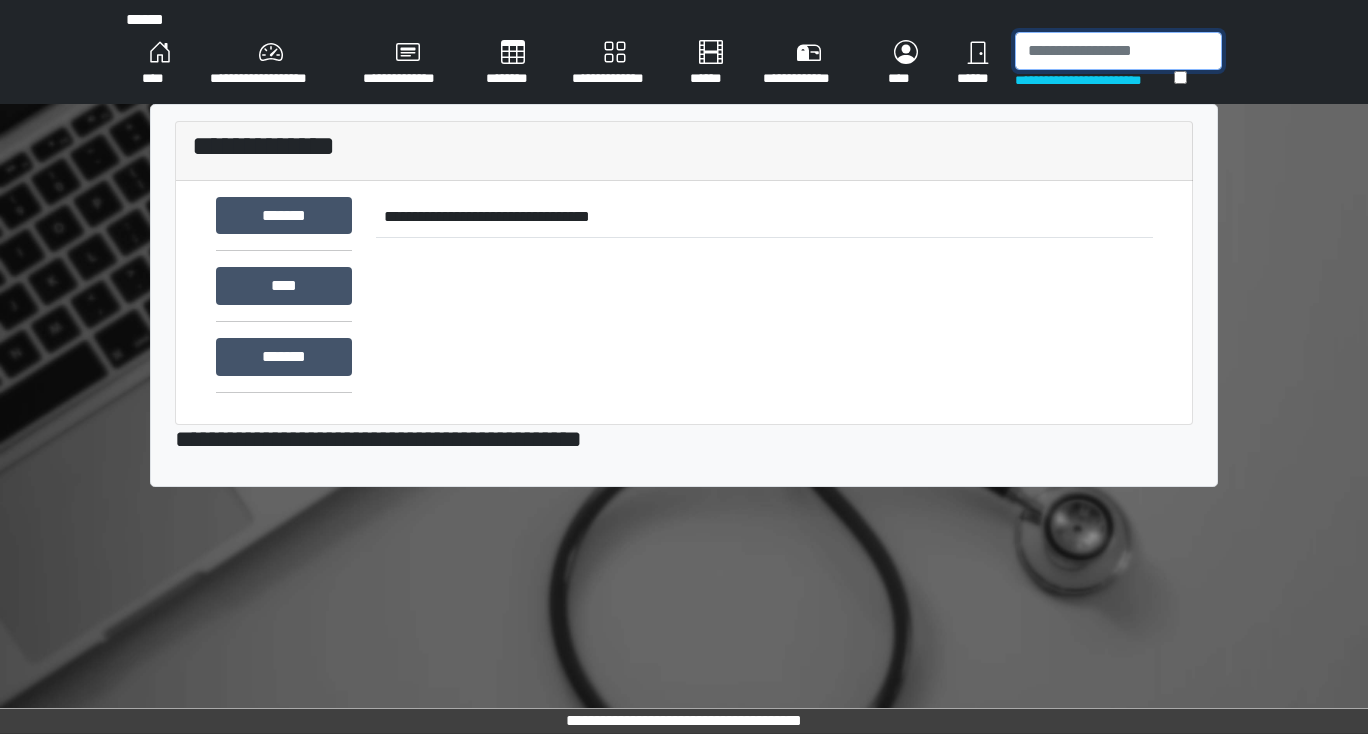 click at bounding box center [1118, 51] 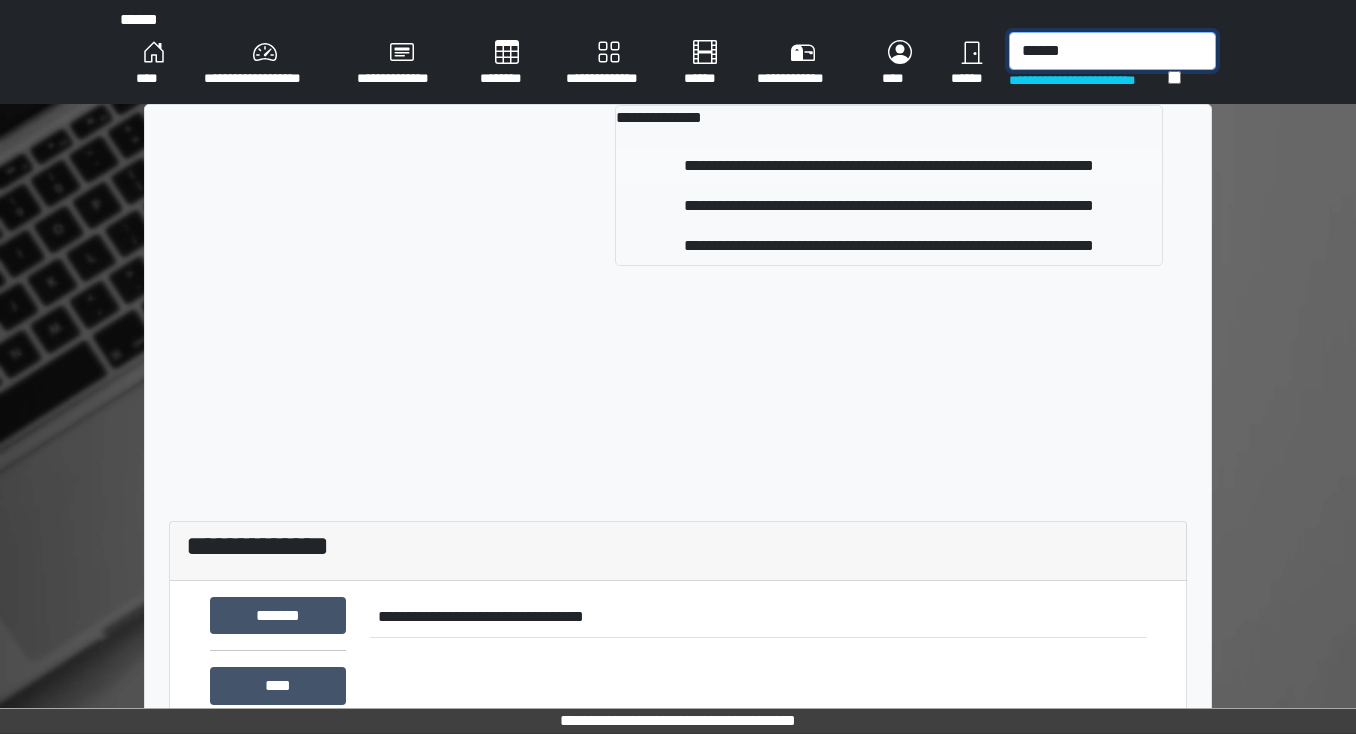 type on "******" 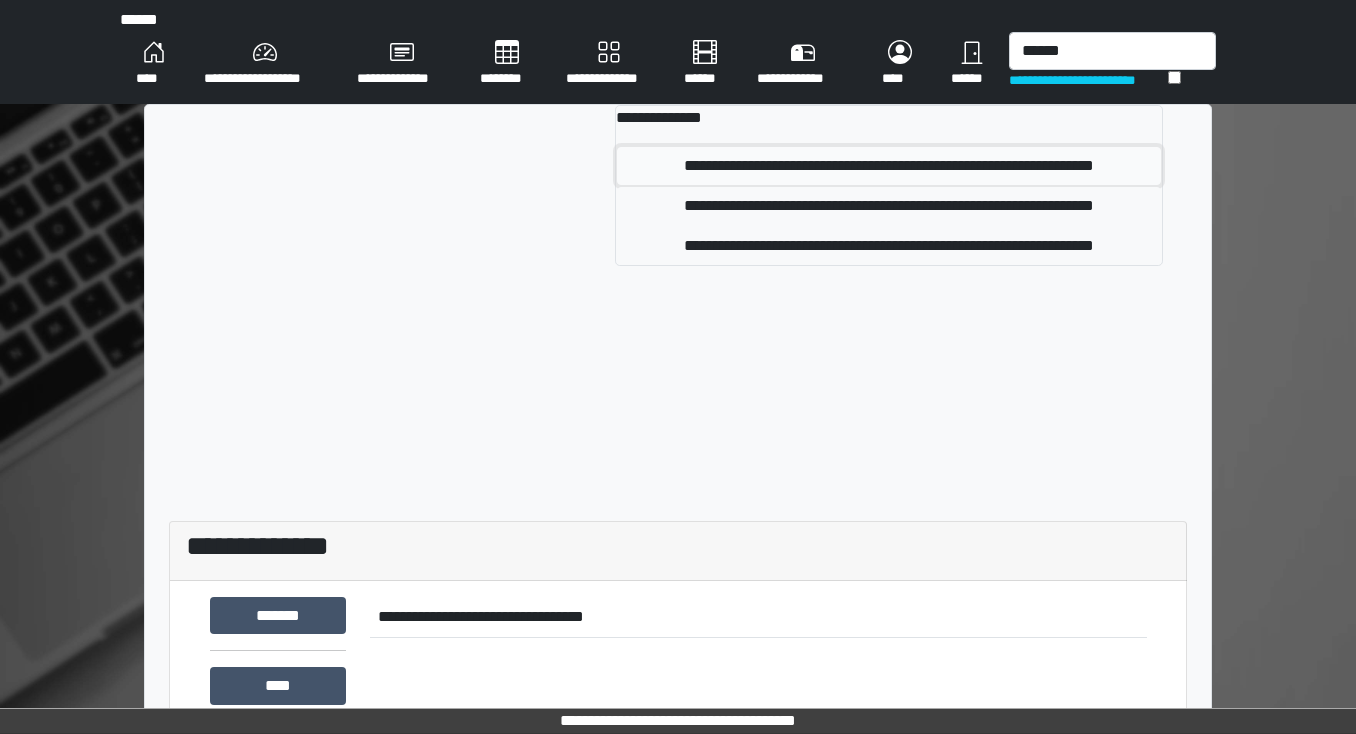 click on "**********" at bounding box center [889, 166] 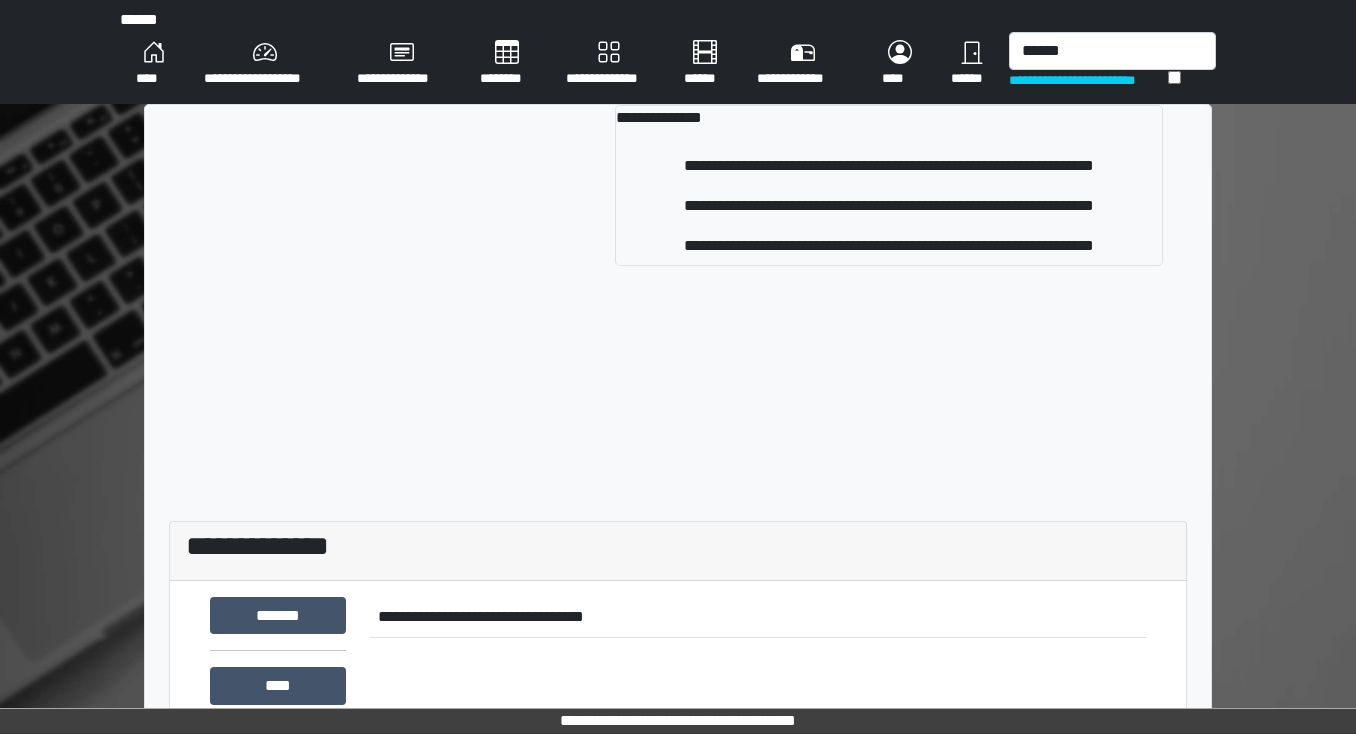 type 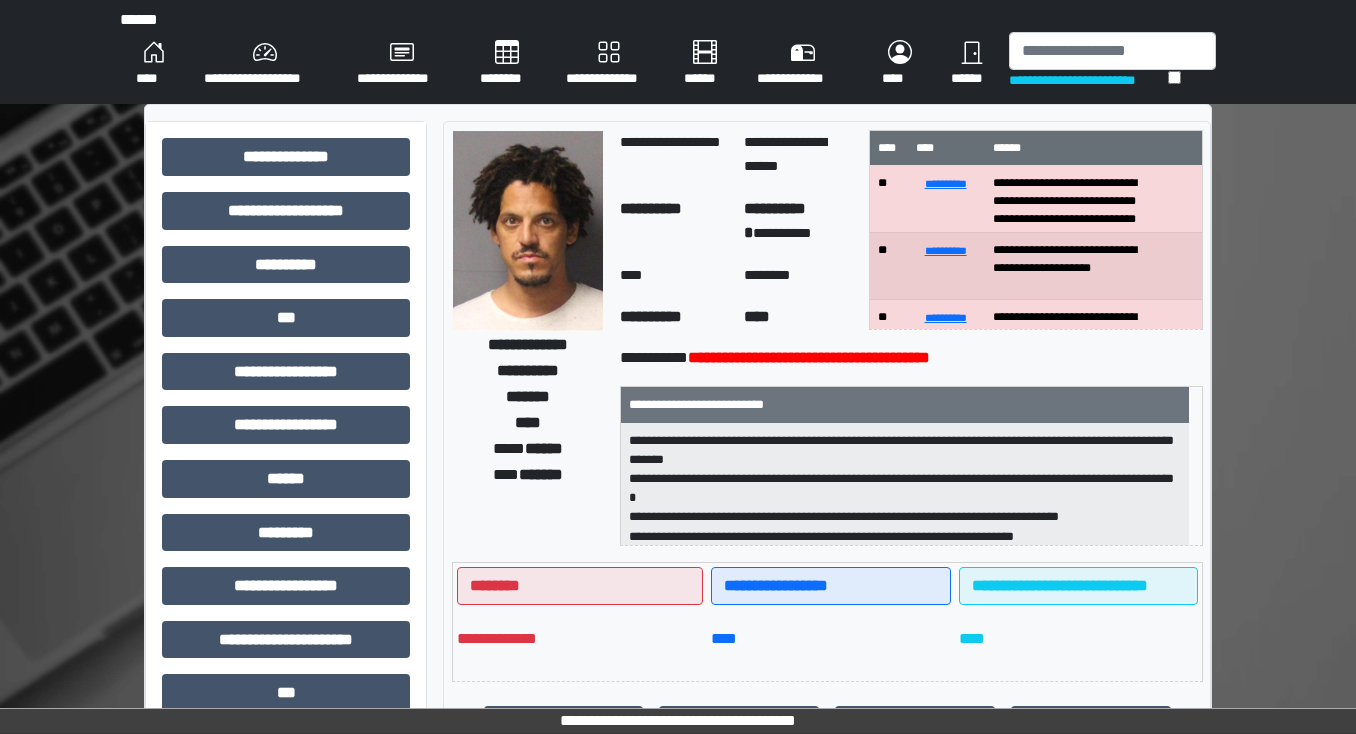 scroll, scrollTop: 80, scrollLeft: 0, axis: vertical 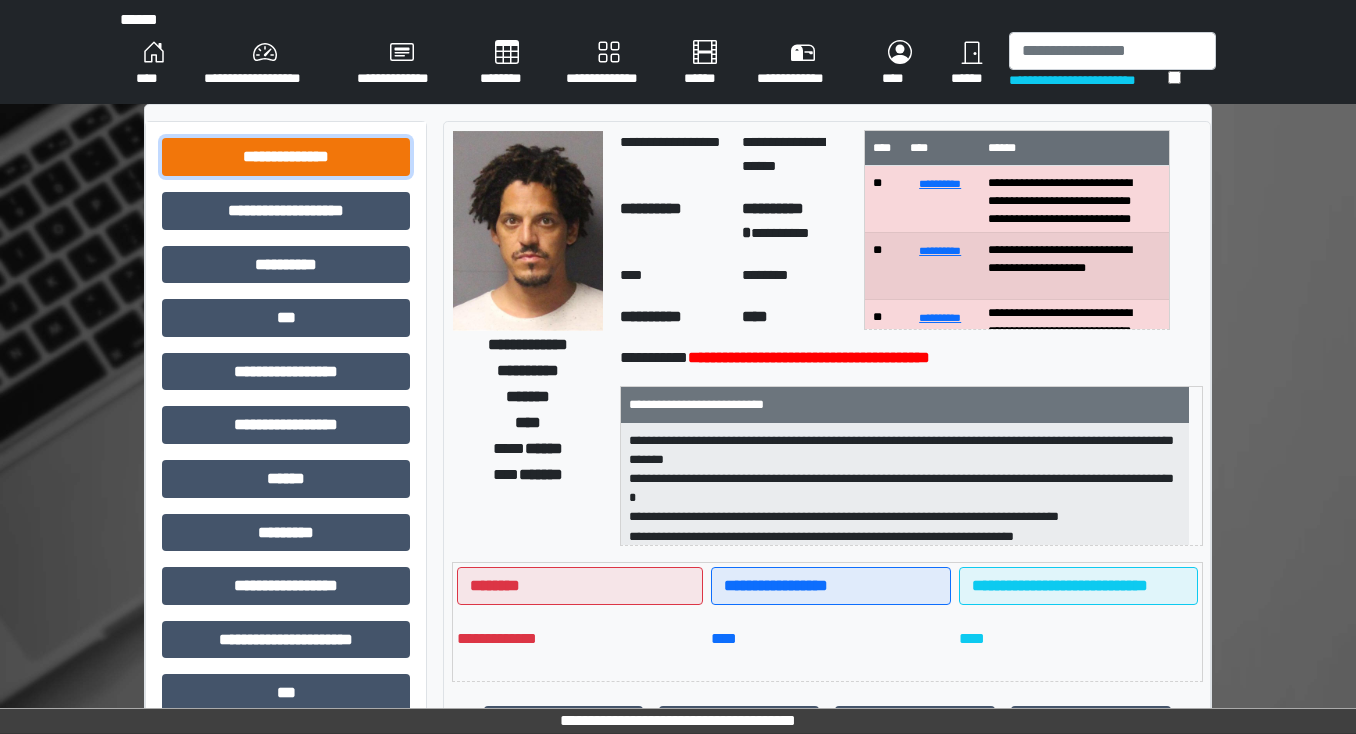 click on "**********" at bounding box center [286, 157] 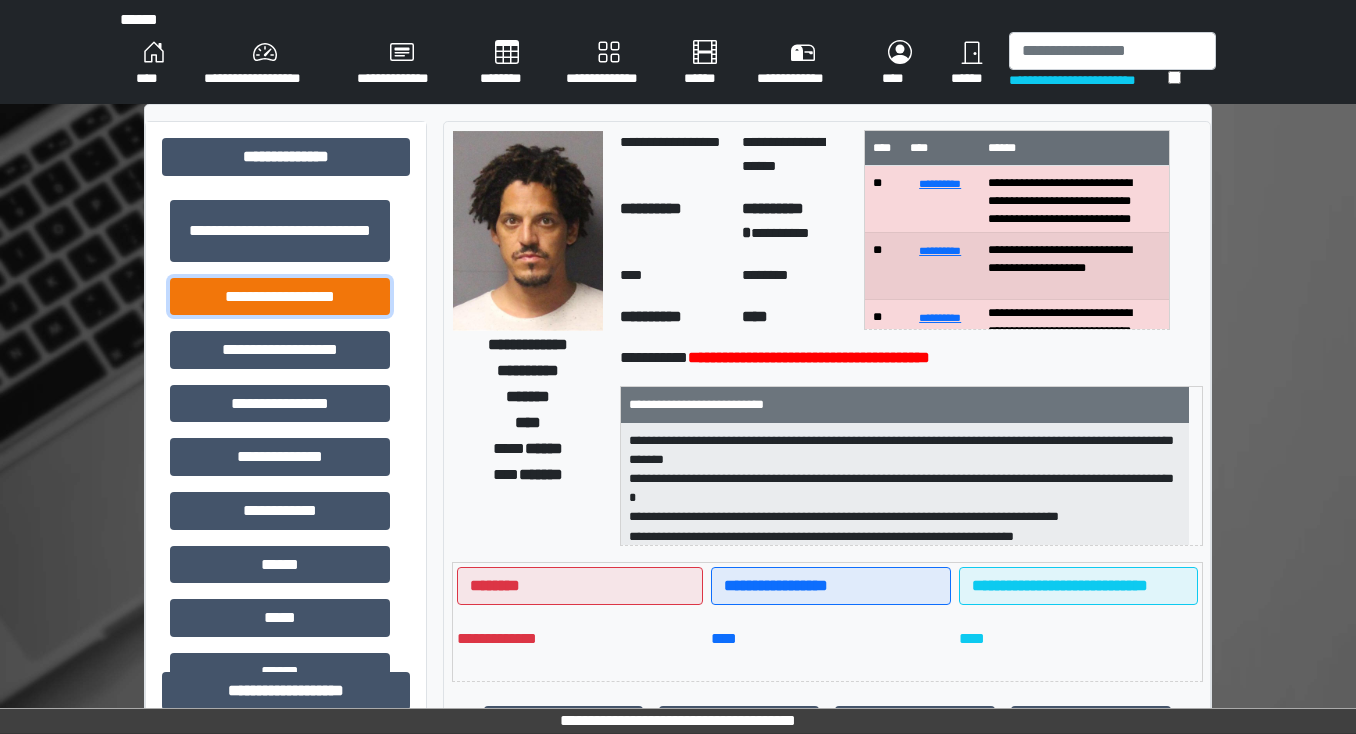click on "**********" at bounding box center [280, 297] 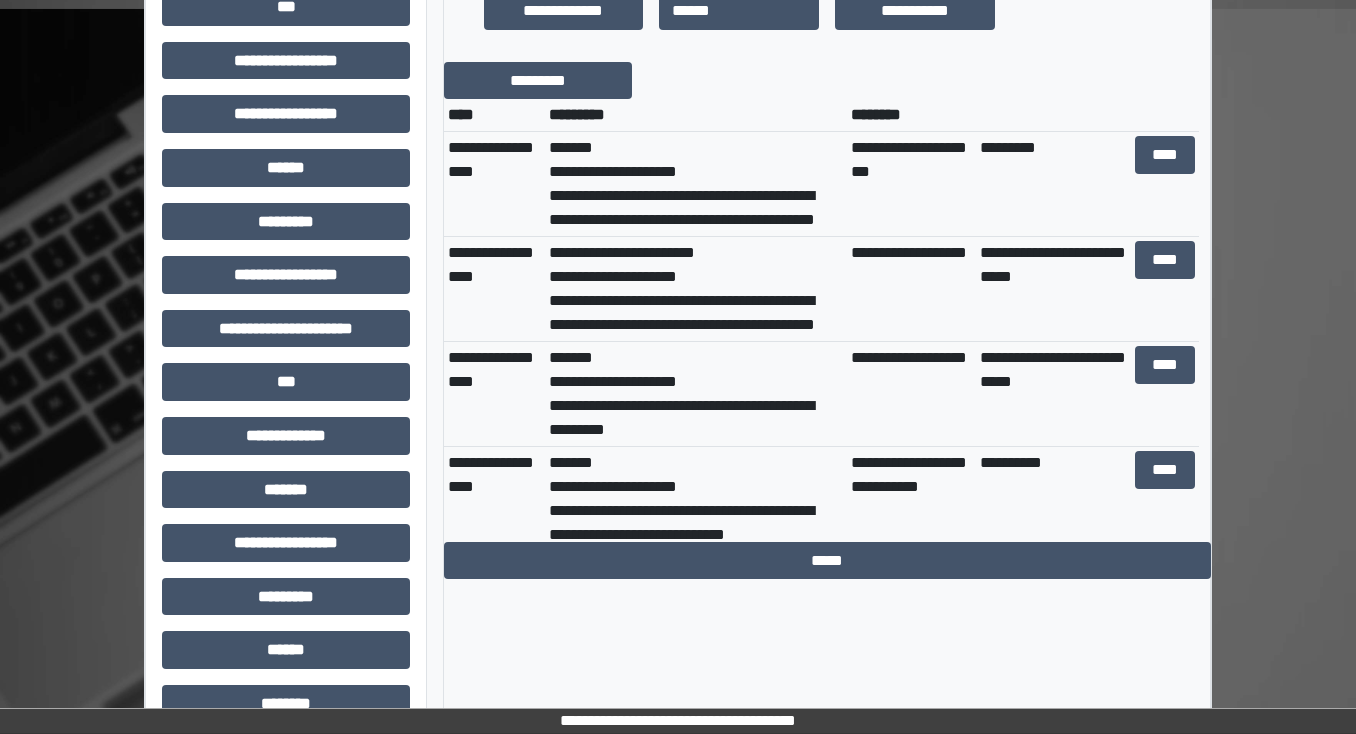 scroll, scrollTop: 800, scrollLeft: 0, axis: vertical 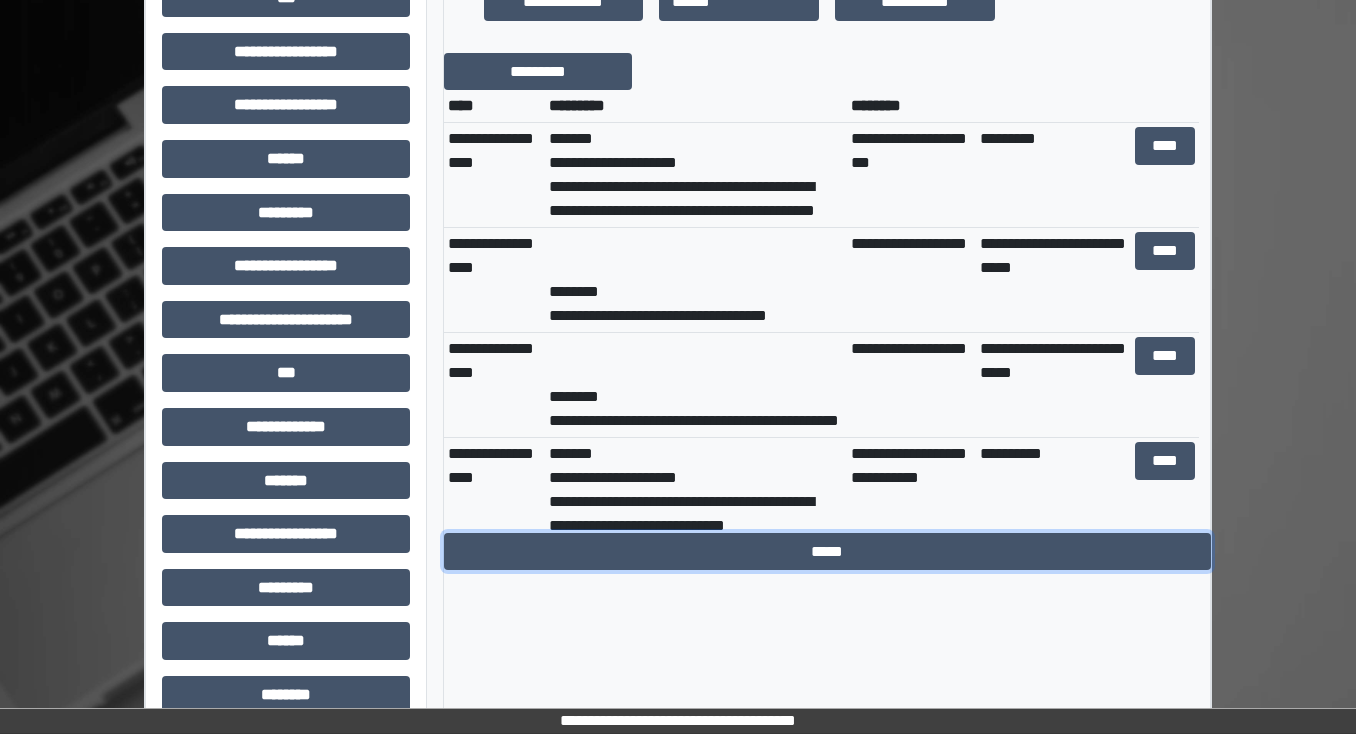 click on "*****" at bounding box center [827, 552] 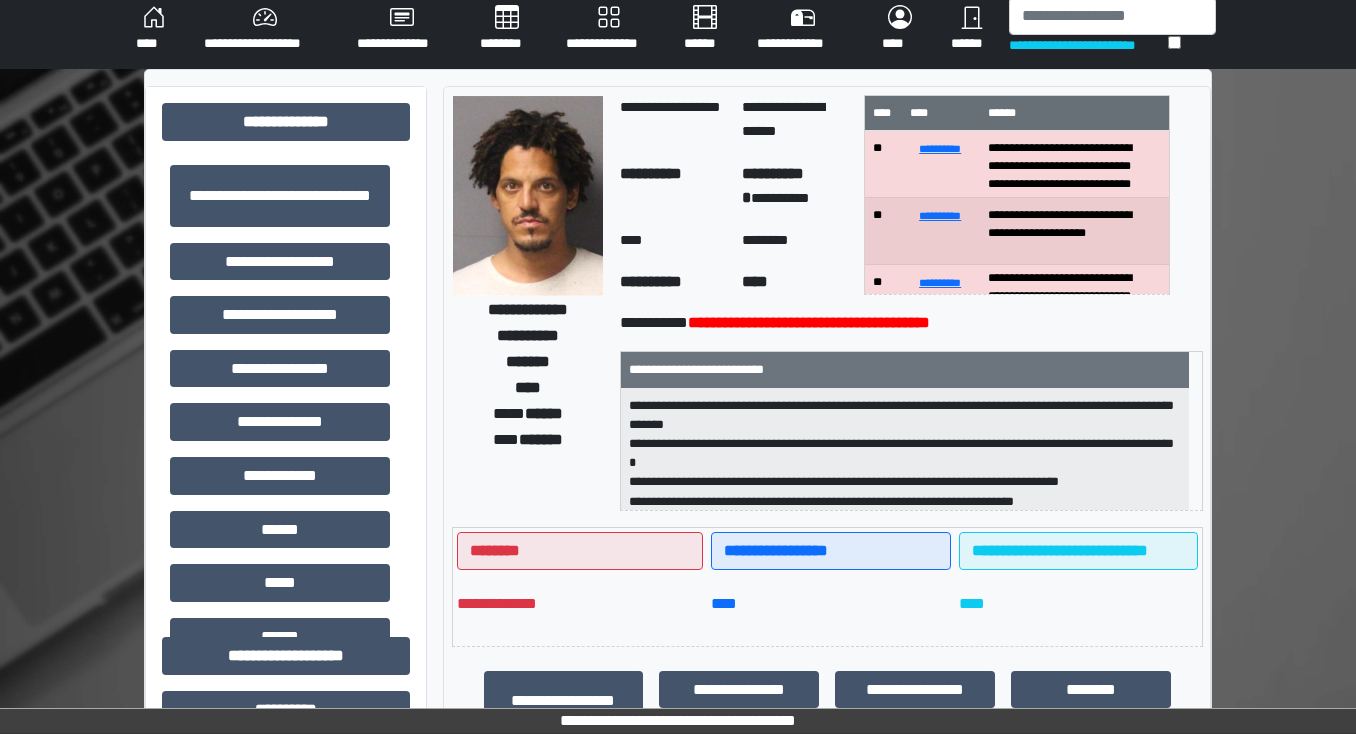 scroll, scrollTop: 80, scrollLeft: 0, axis: vertical 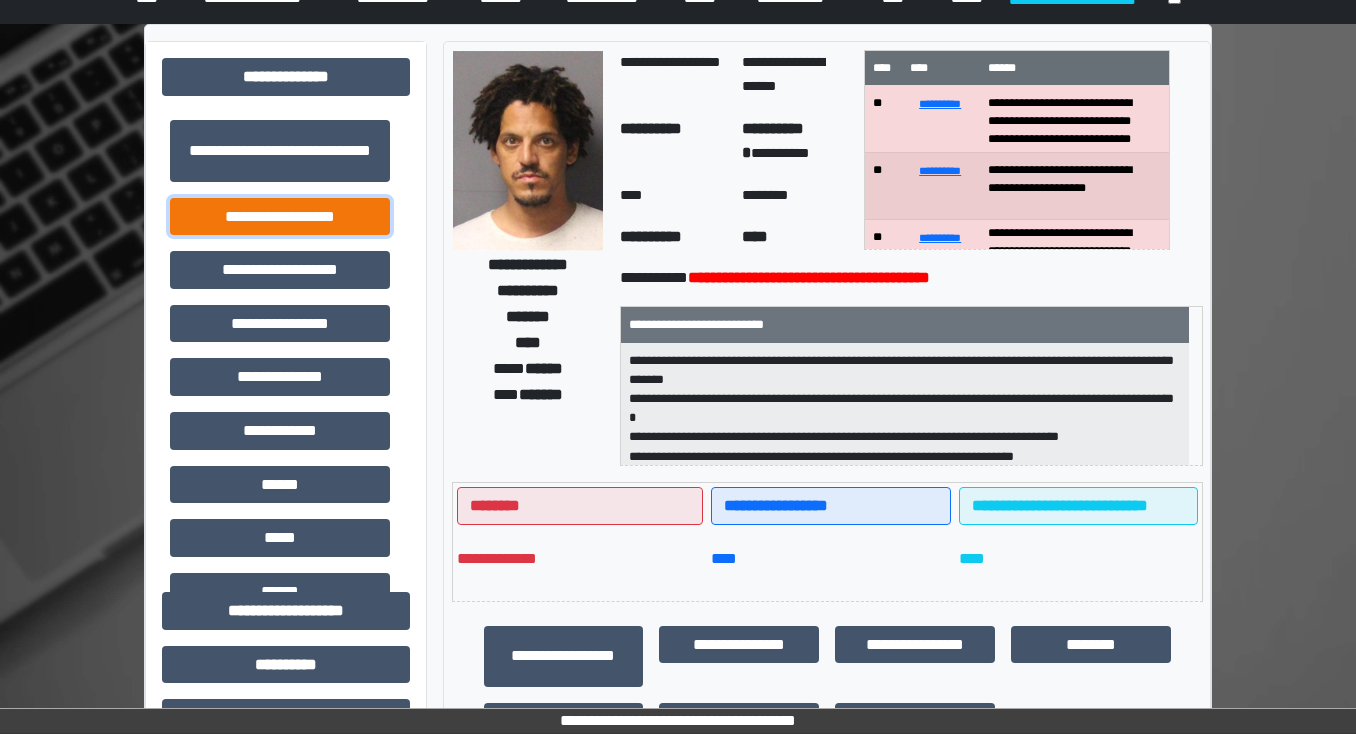 click on "**********" at bounding box center [280, 217] 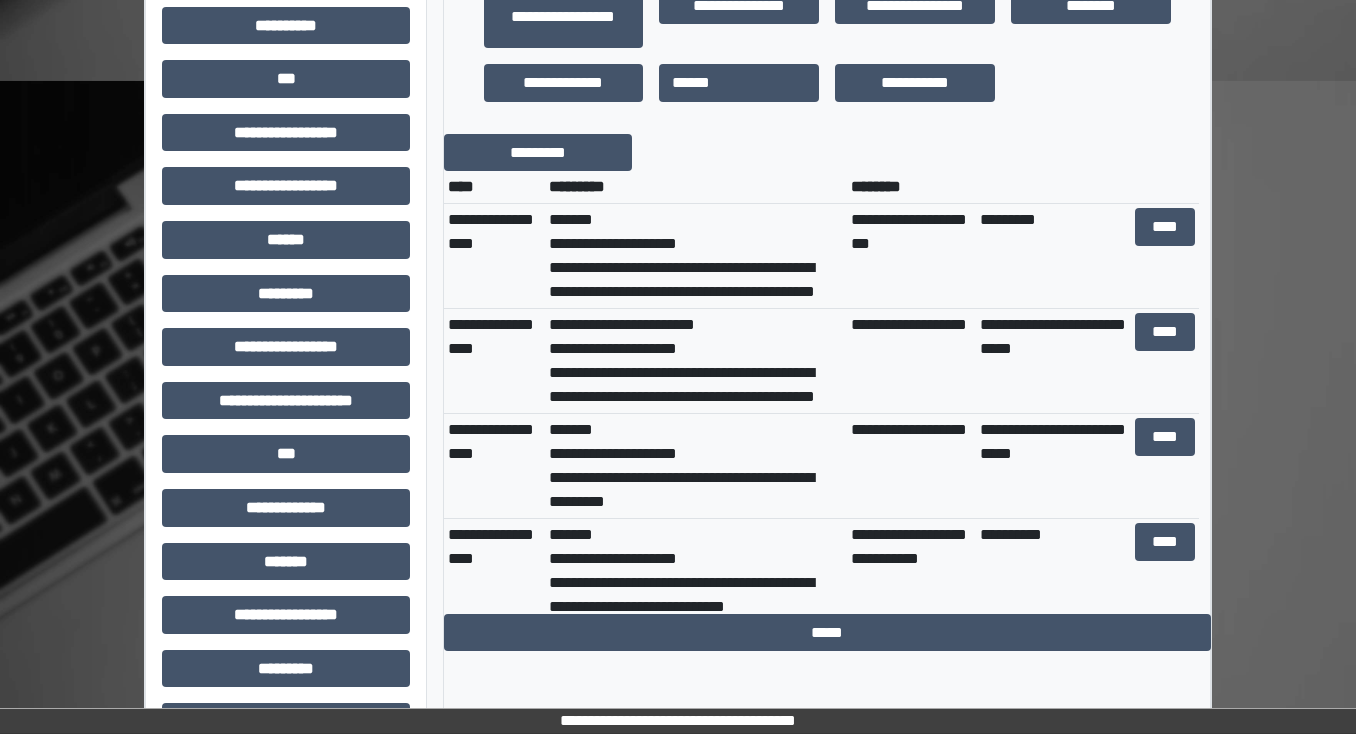 scroll, scrollTop: 800, scrollLeft: 0, axis: vertical 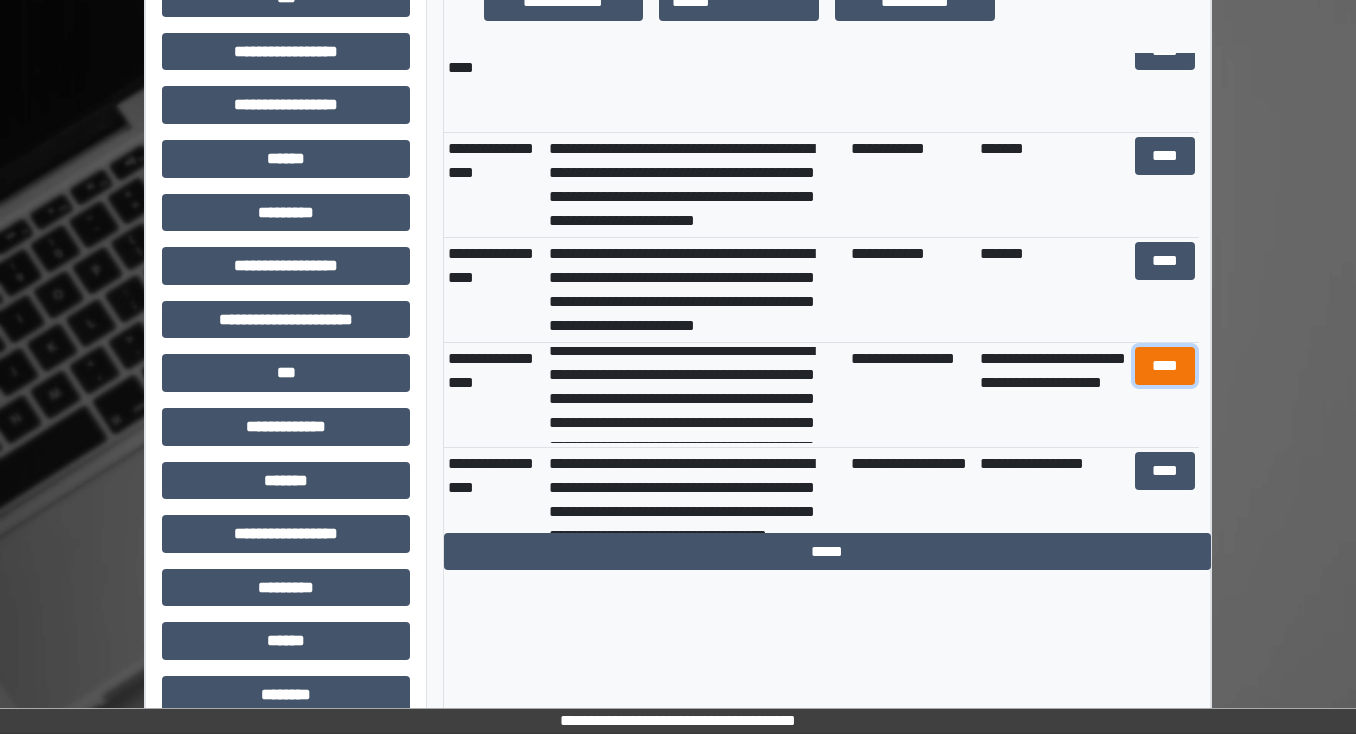 click on "****" at bounding box center (1164, 366) 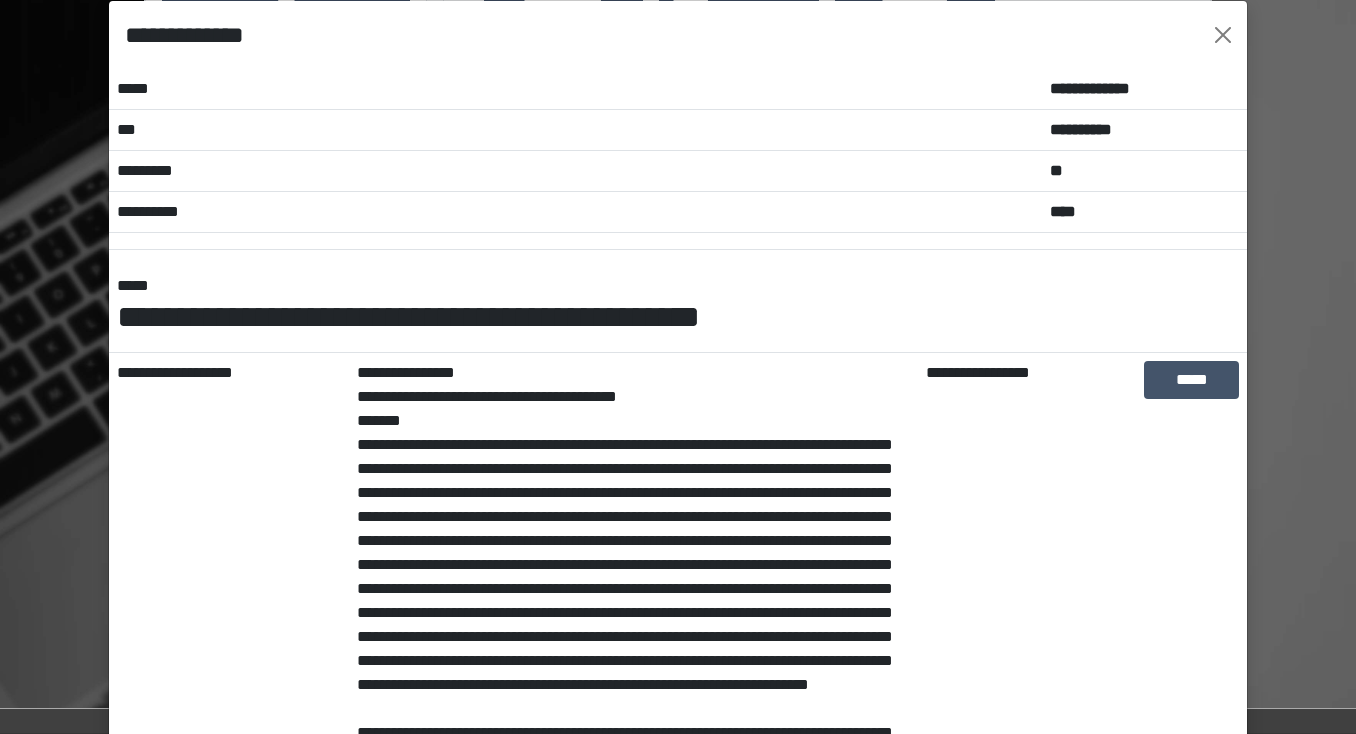 scroll, scrollTop: 0, scrollLeft: 0, axis: both 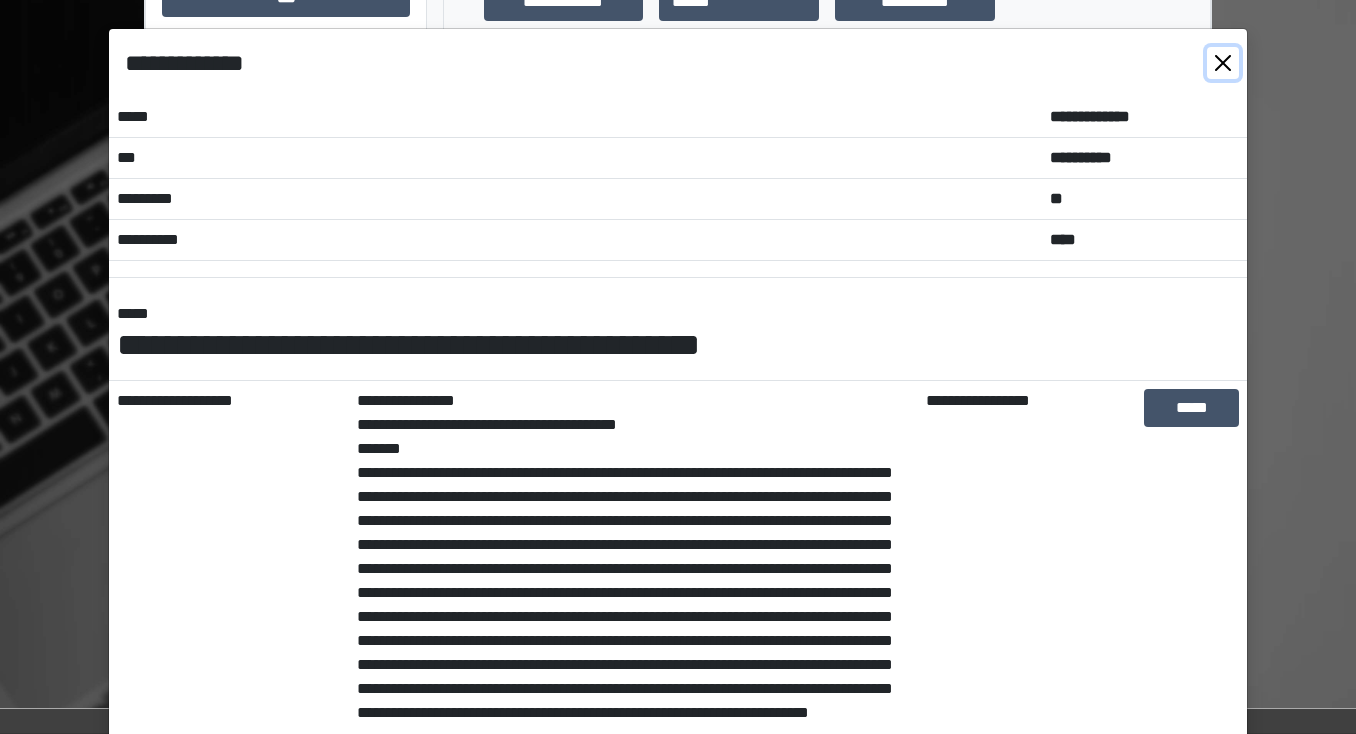 click at bounding box center (1223, 63) 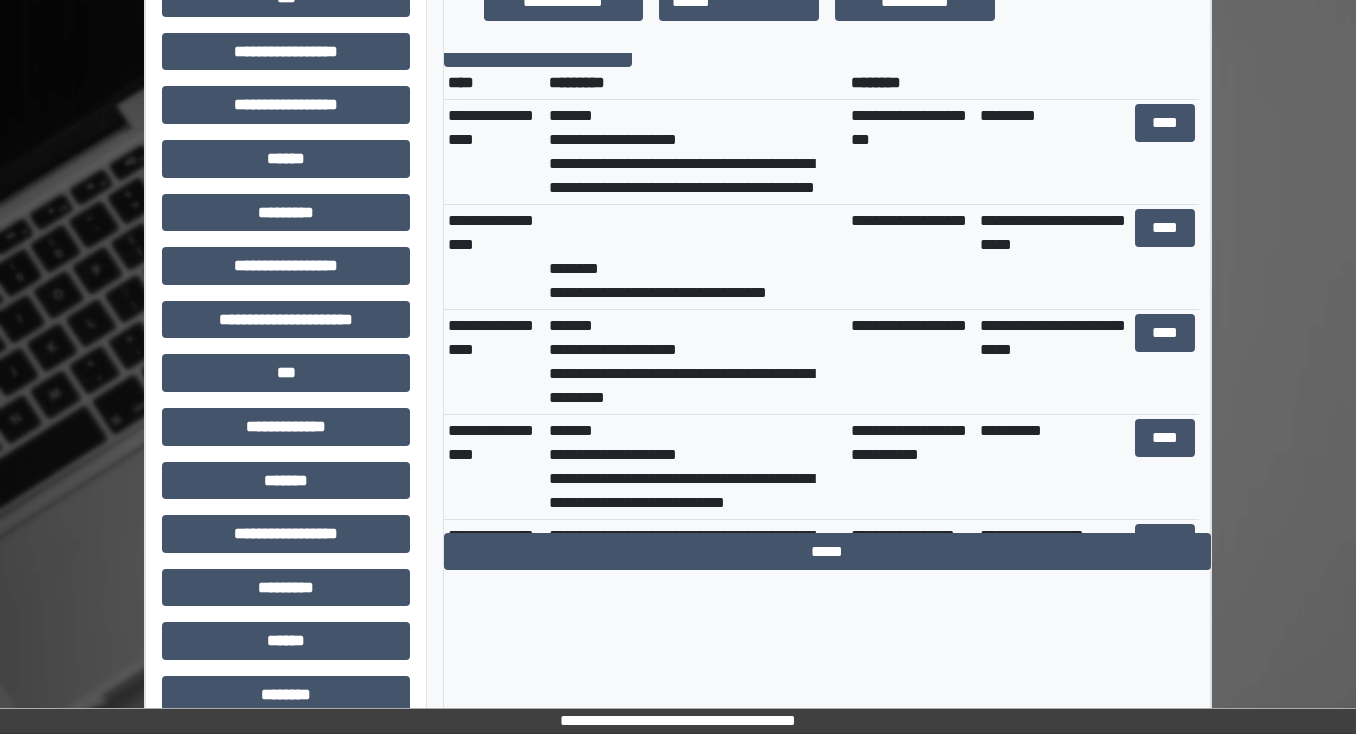 scroll, scrollTop: 0, scrollLeft: 0, axis: both 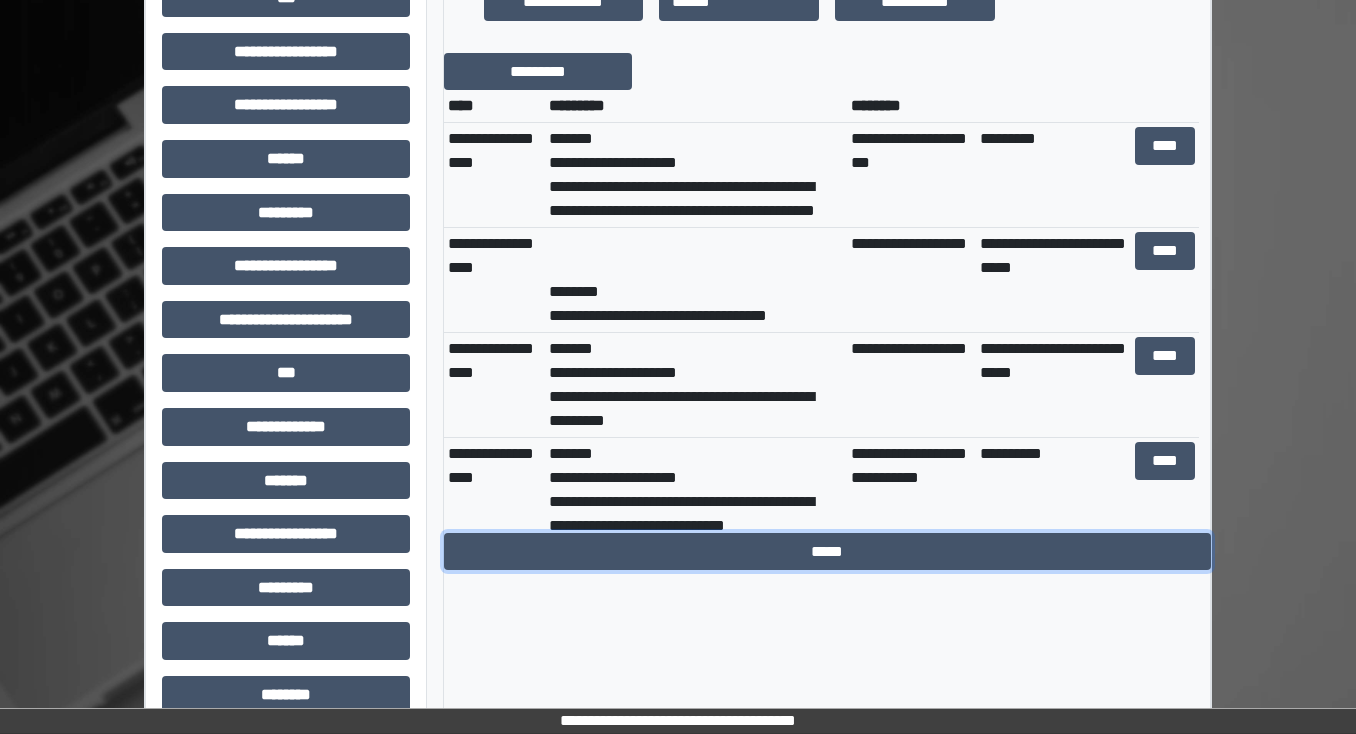 click on "*****" at bounding box center [827, 552] 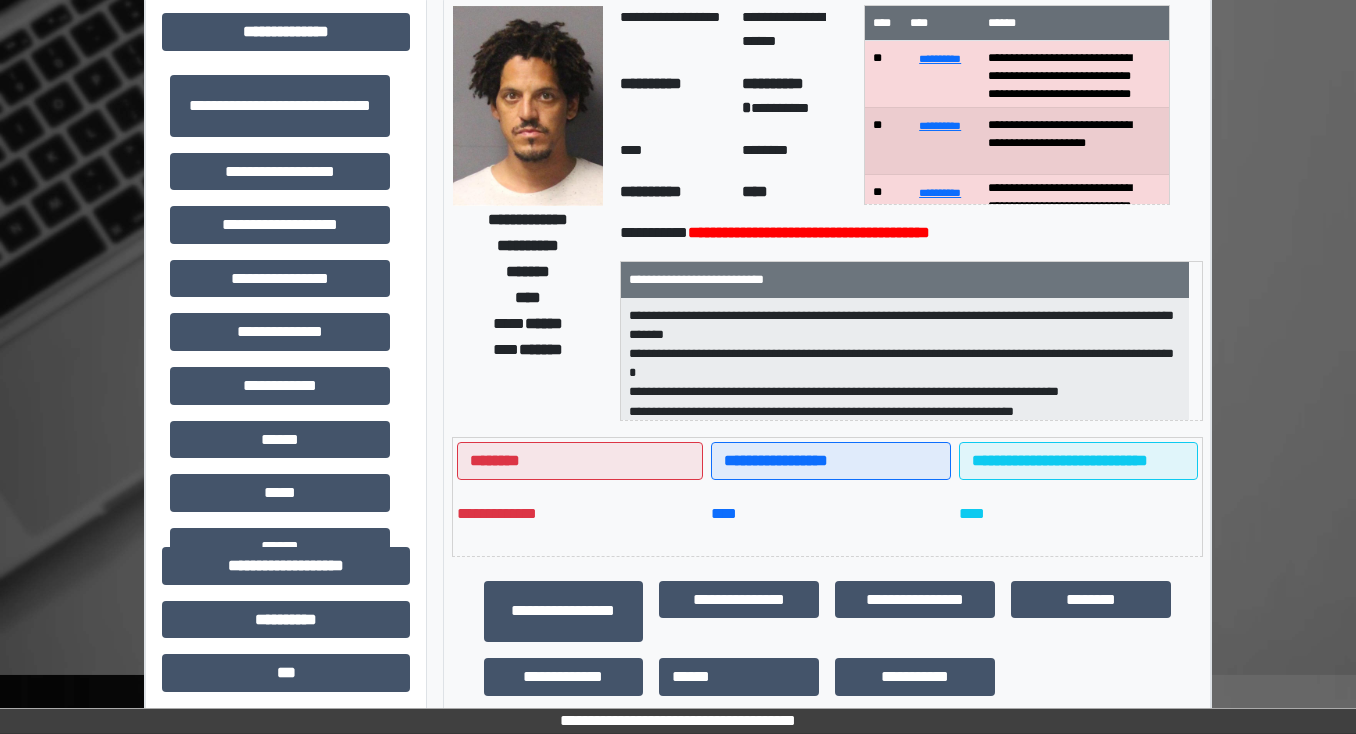 scroll, scrollTop: 80, scrollLeft: 0, axis: vertical 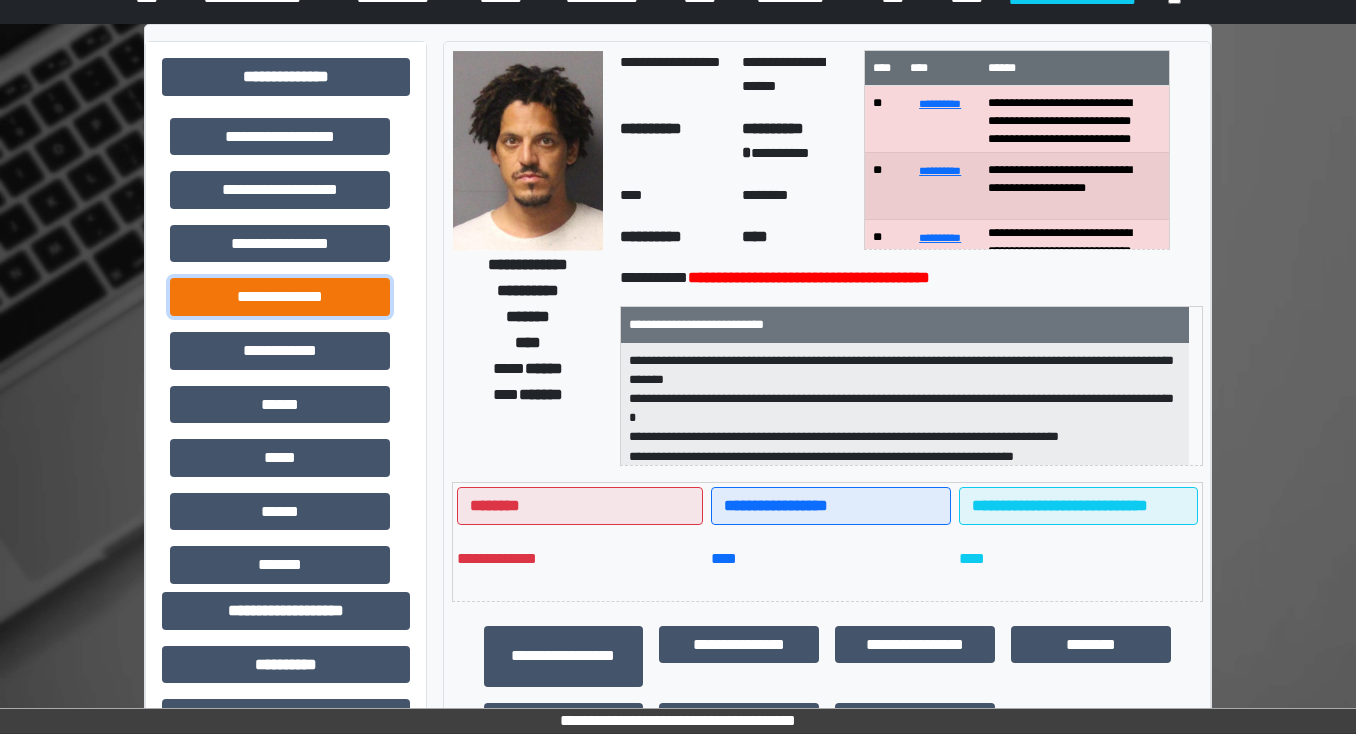 click on "**********" at bounding box center (280, 297) 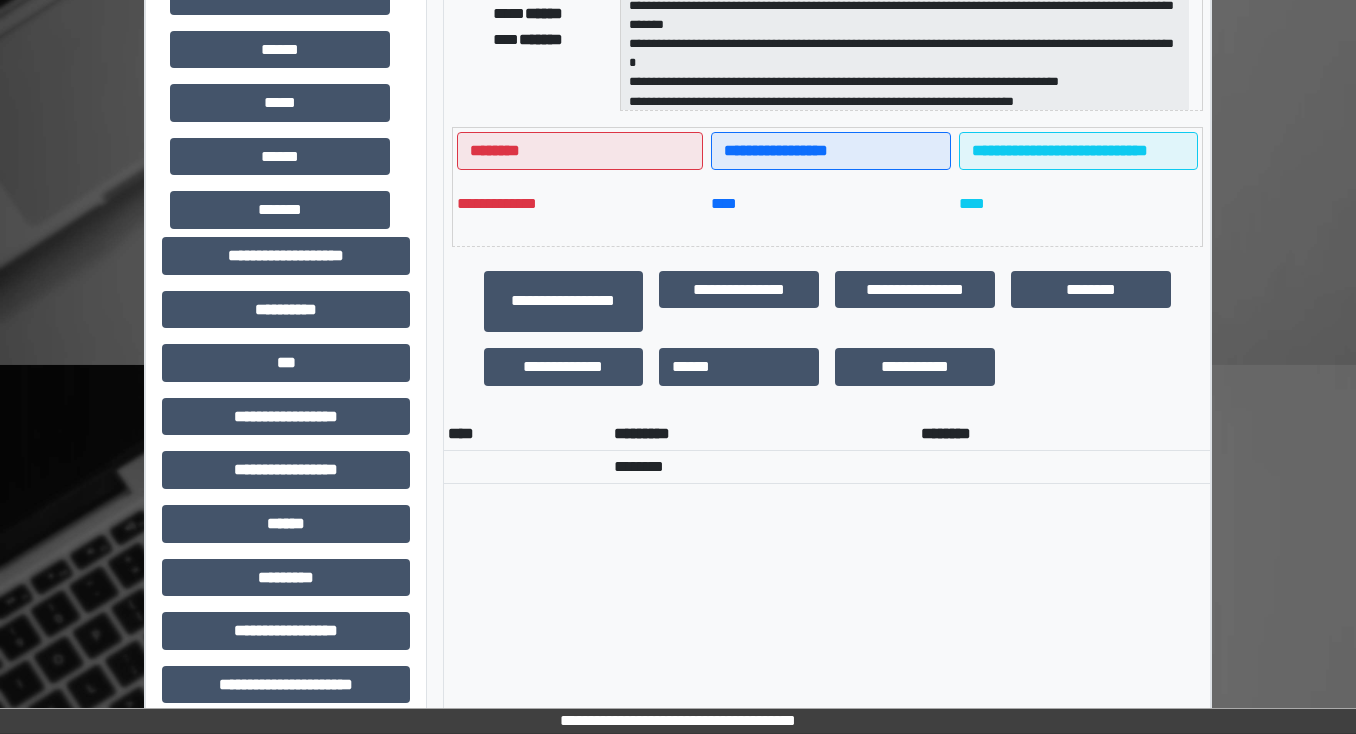 scroll, scrollTop: 160, scrollLeft: 0, axis: vertical 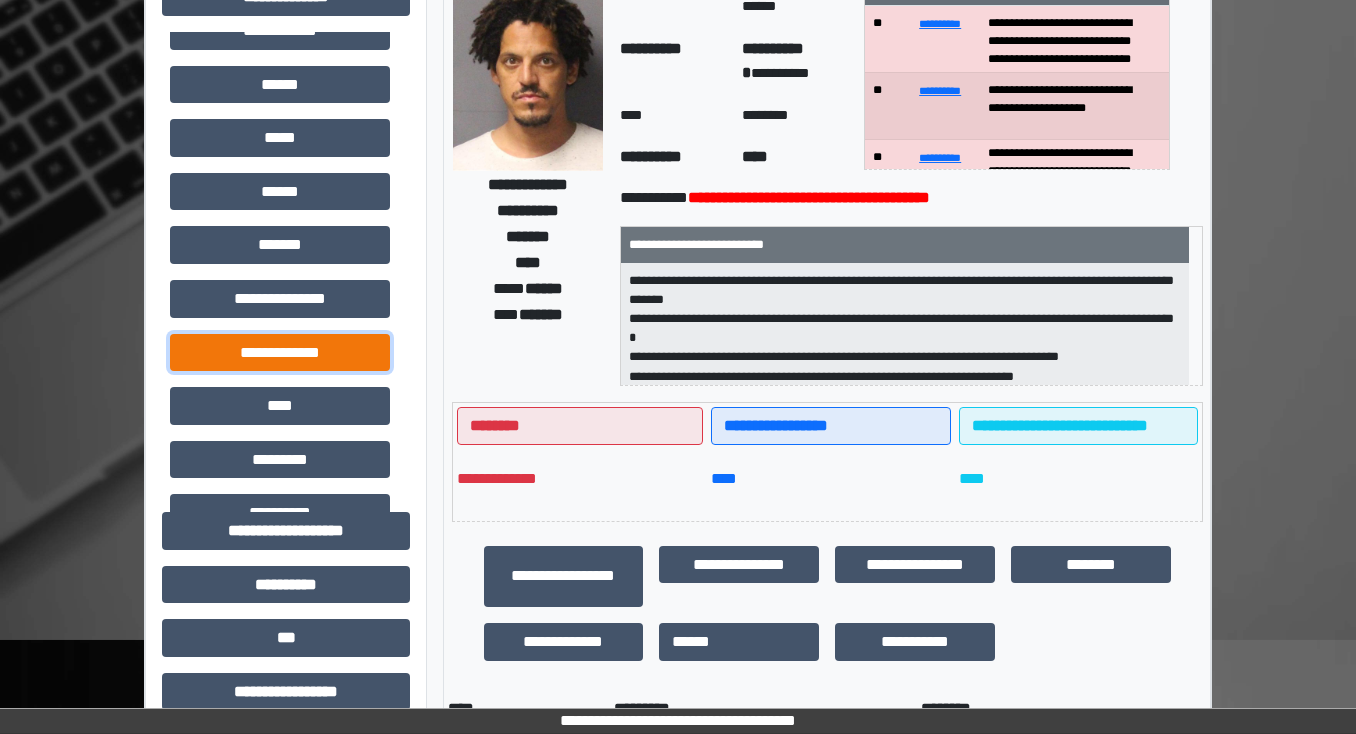 click on "**********" at bounding box center [280, 353] 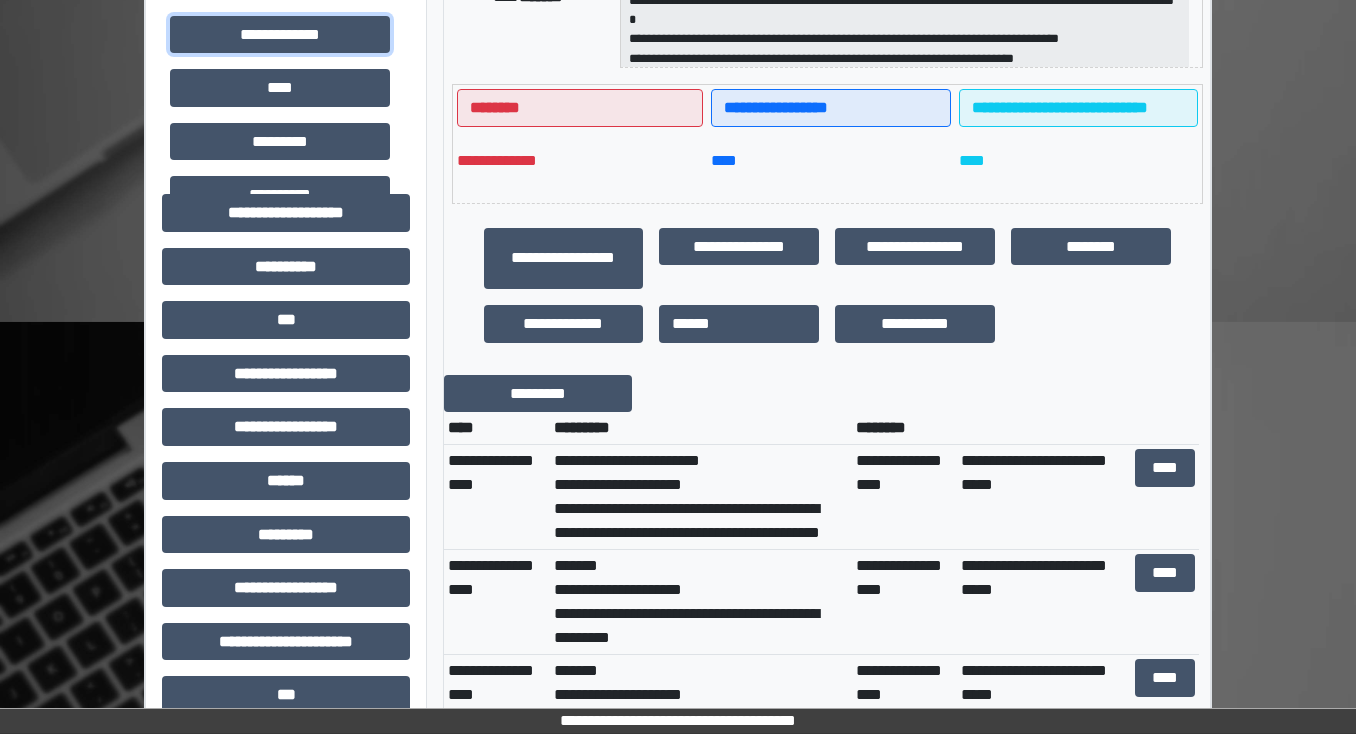 scroll, scrollTop: 640, scrollLeft: 0, axis: vertical 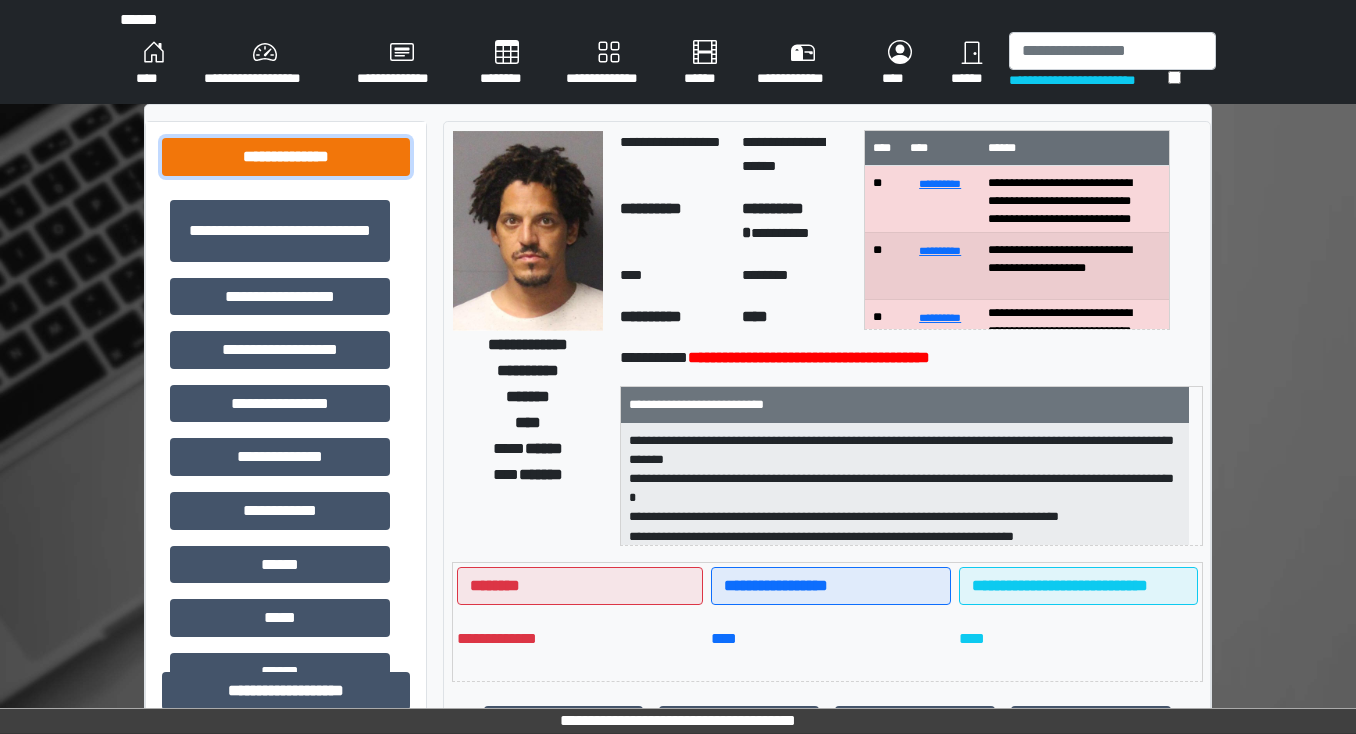 click on "**********" at bounding box center (286, 157) 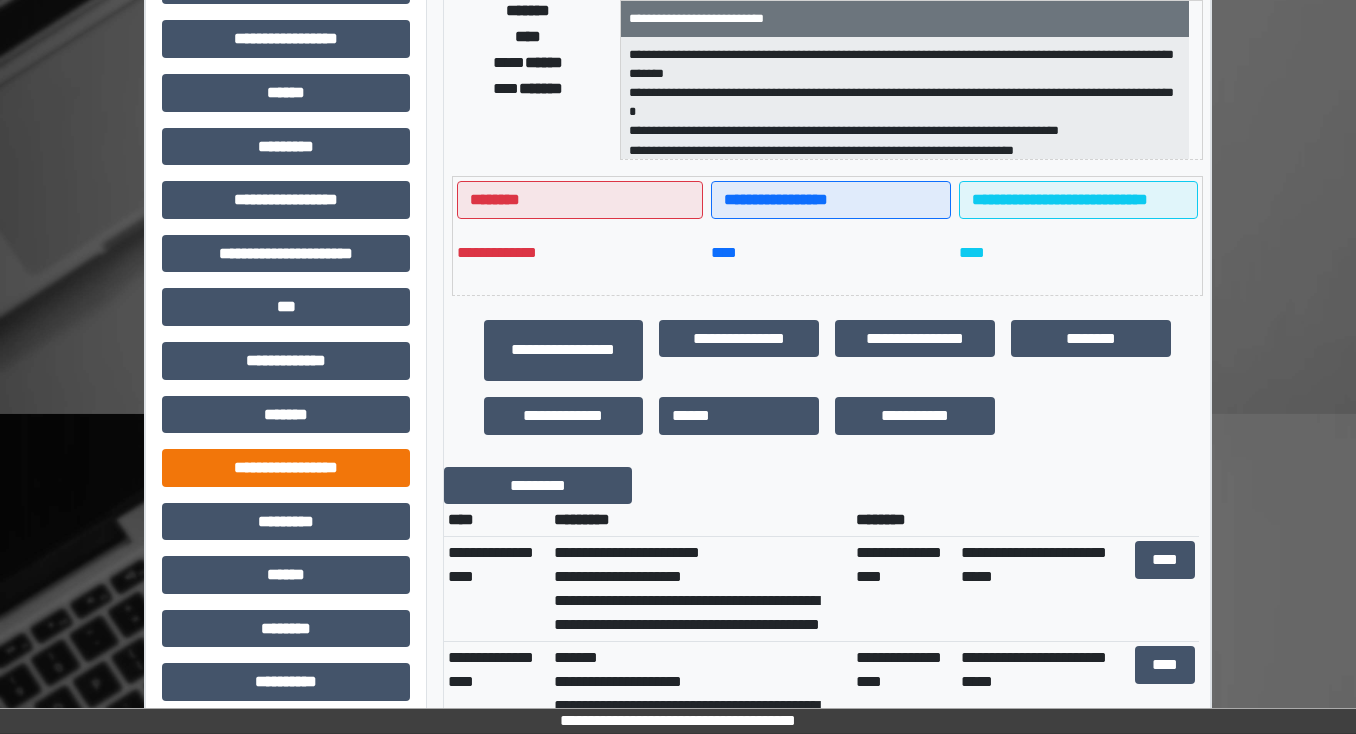 scroll, scrollTop: 400, scrollLeft: 0, axis: vertical 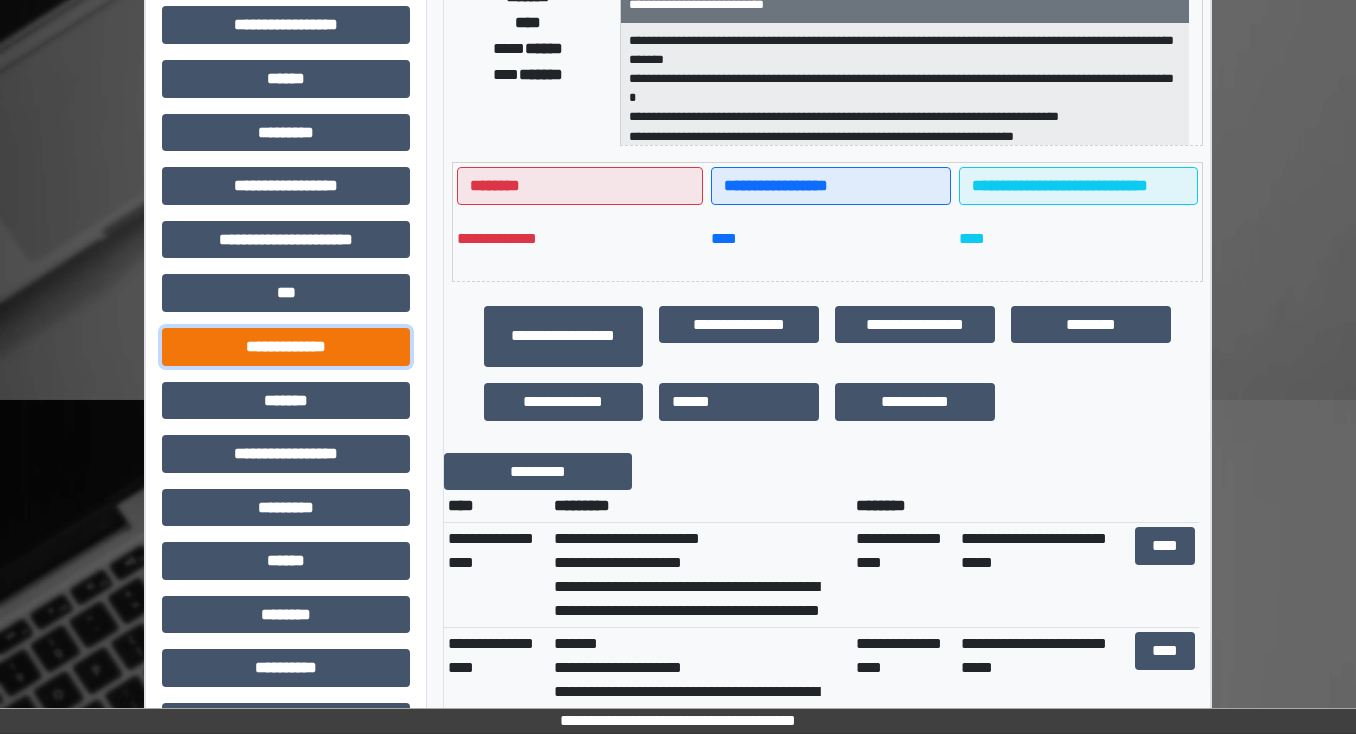 click on "**********" at bounding box center (286, 347) 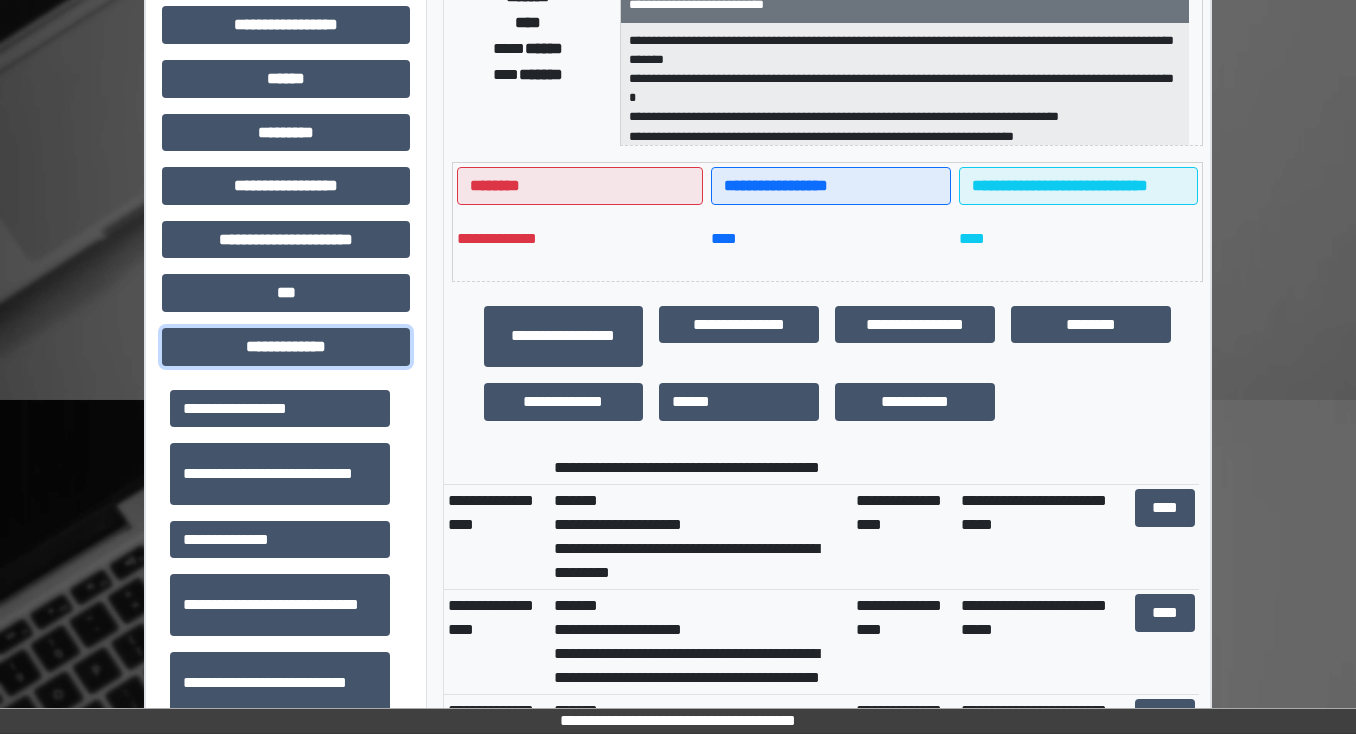 scroll, scrollTop: 160, scrollLeft: 0, axis: vertical 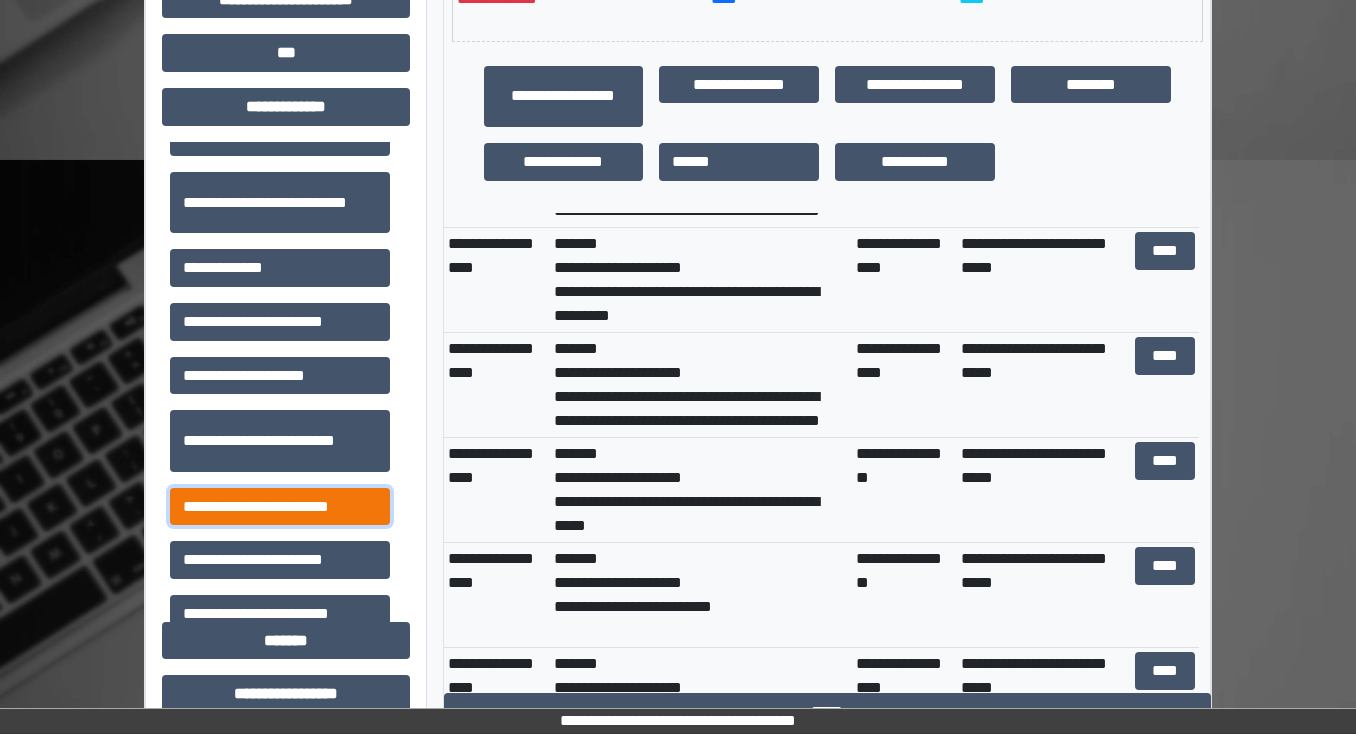 click on "**********" at bounding box center [280, 507] 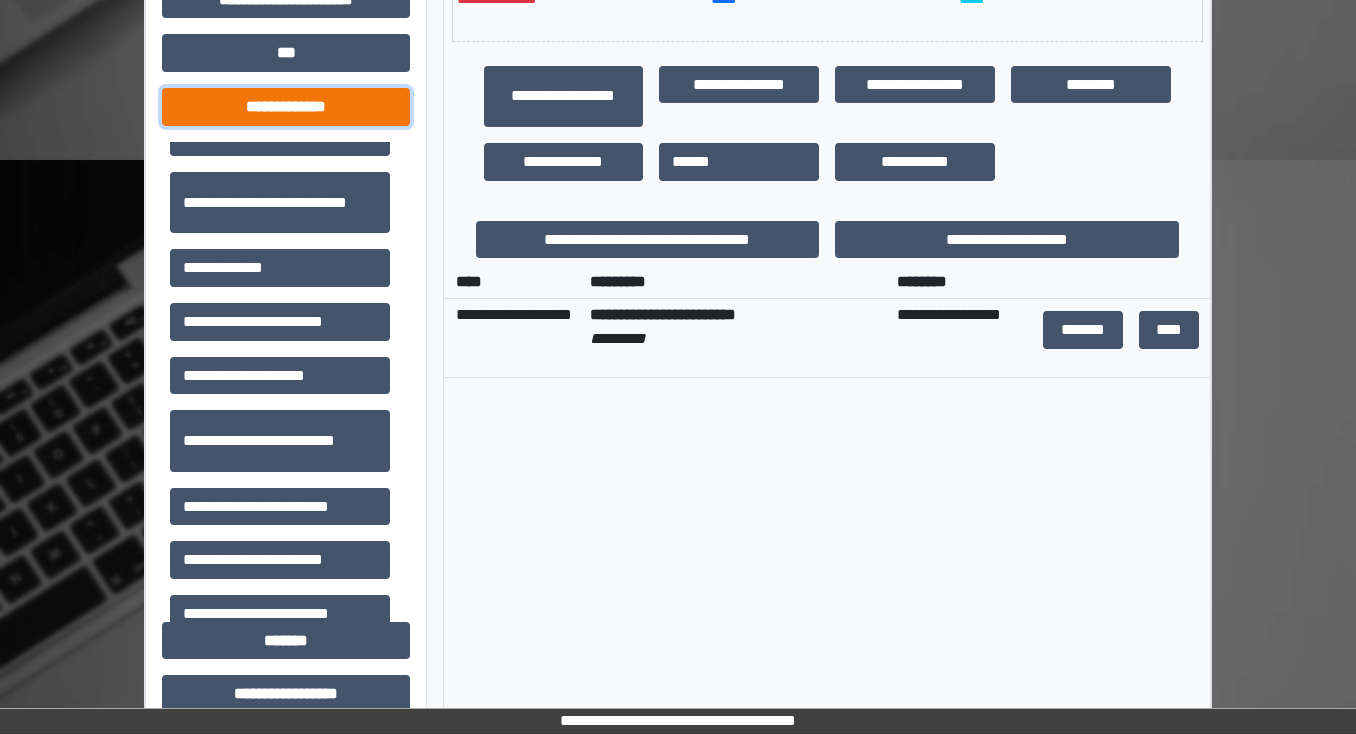 click on "**********" at bounding box center (286, 107) 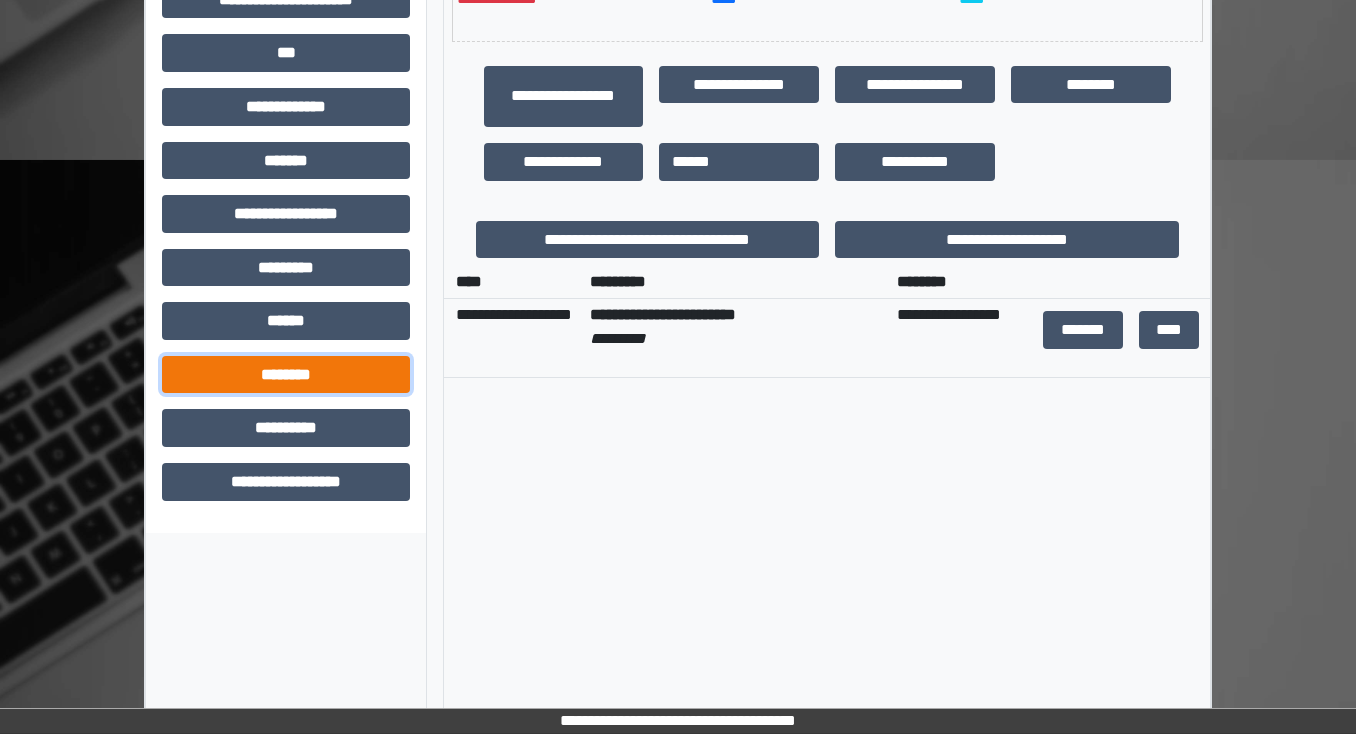 click on "********" at bounding box center [286, 375] 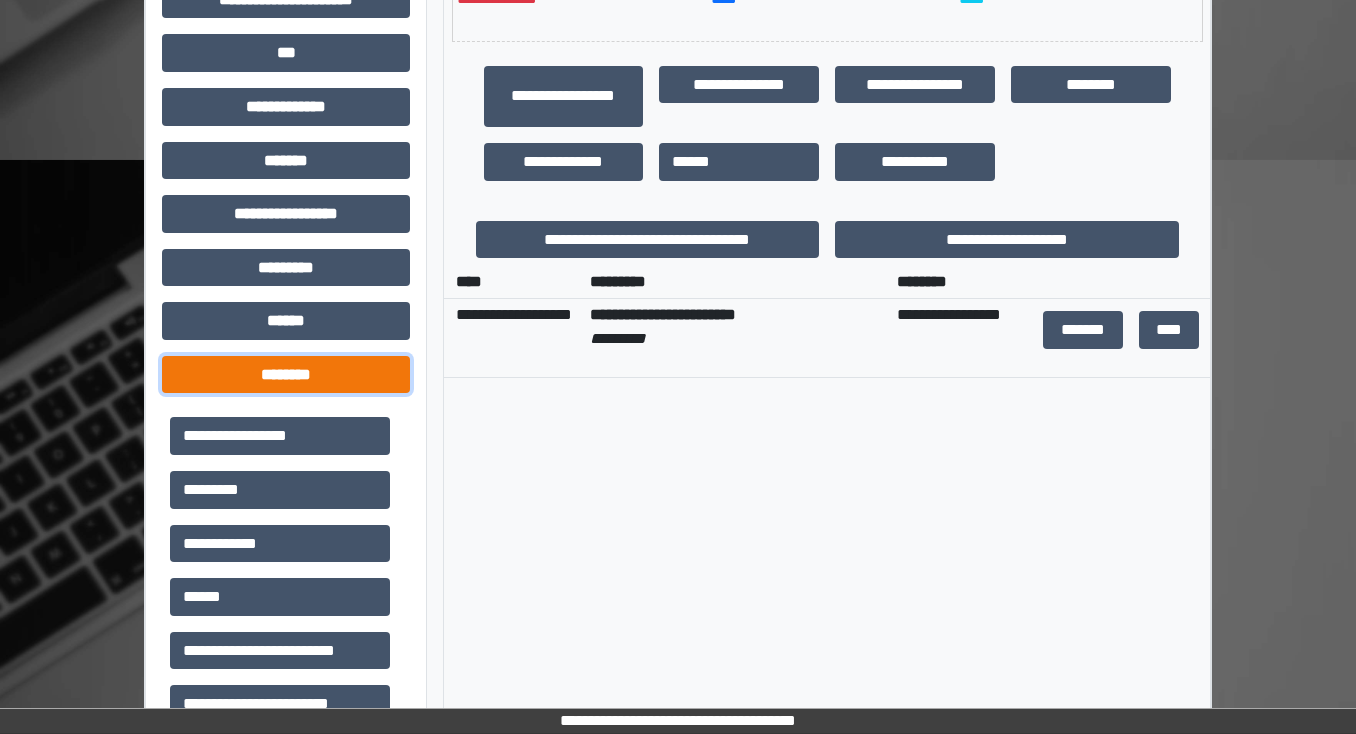 click on "********" at bounding box center [286, 375] 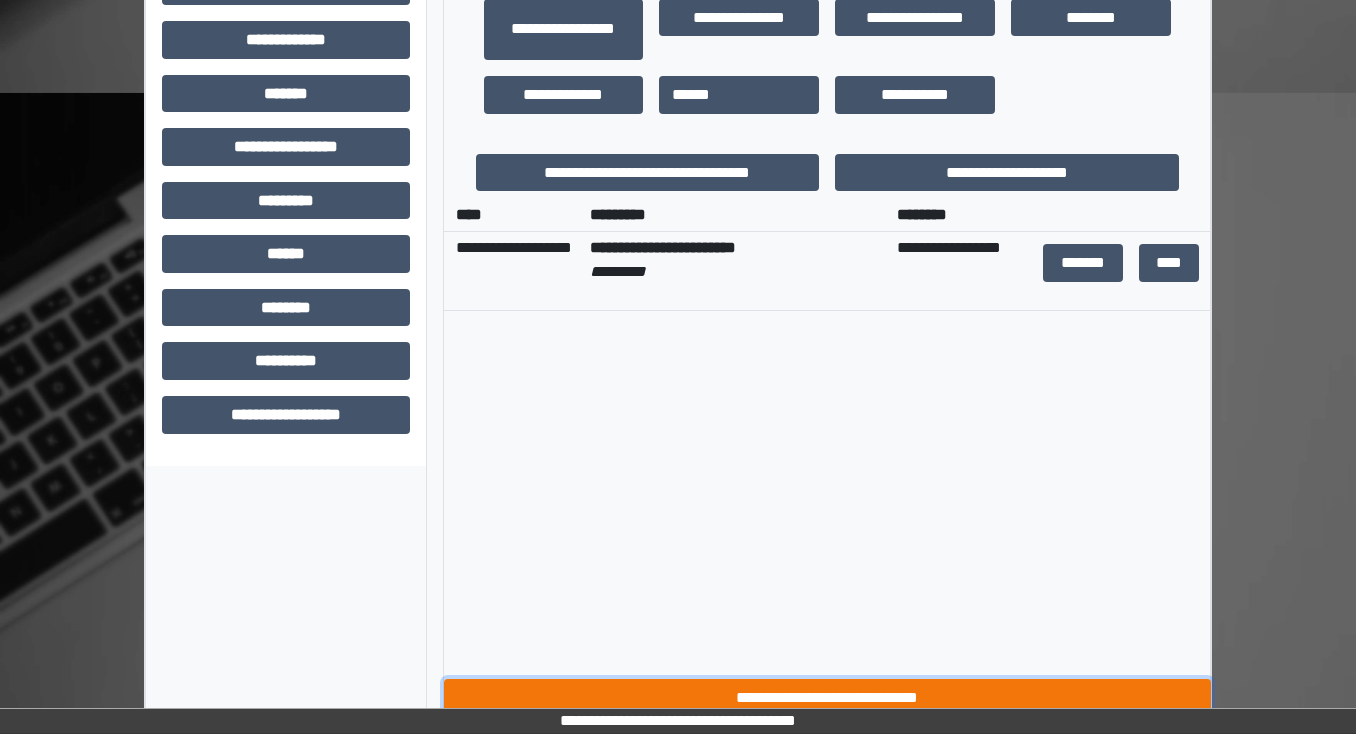 click on "**********" at bounding box center (827, 698) 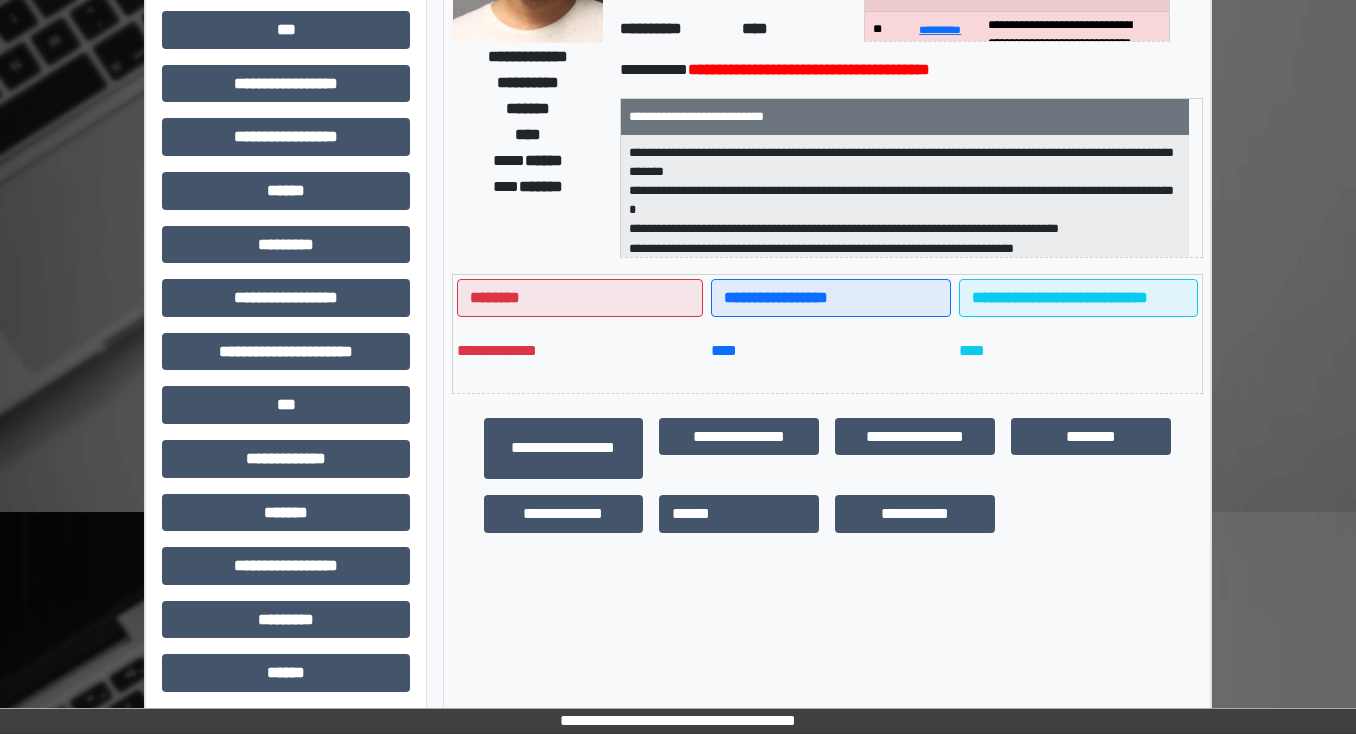 scroll, scrollTop: 0, scrollLeft: 0, axis: both 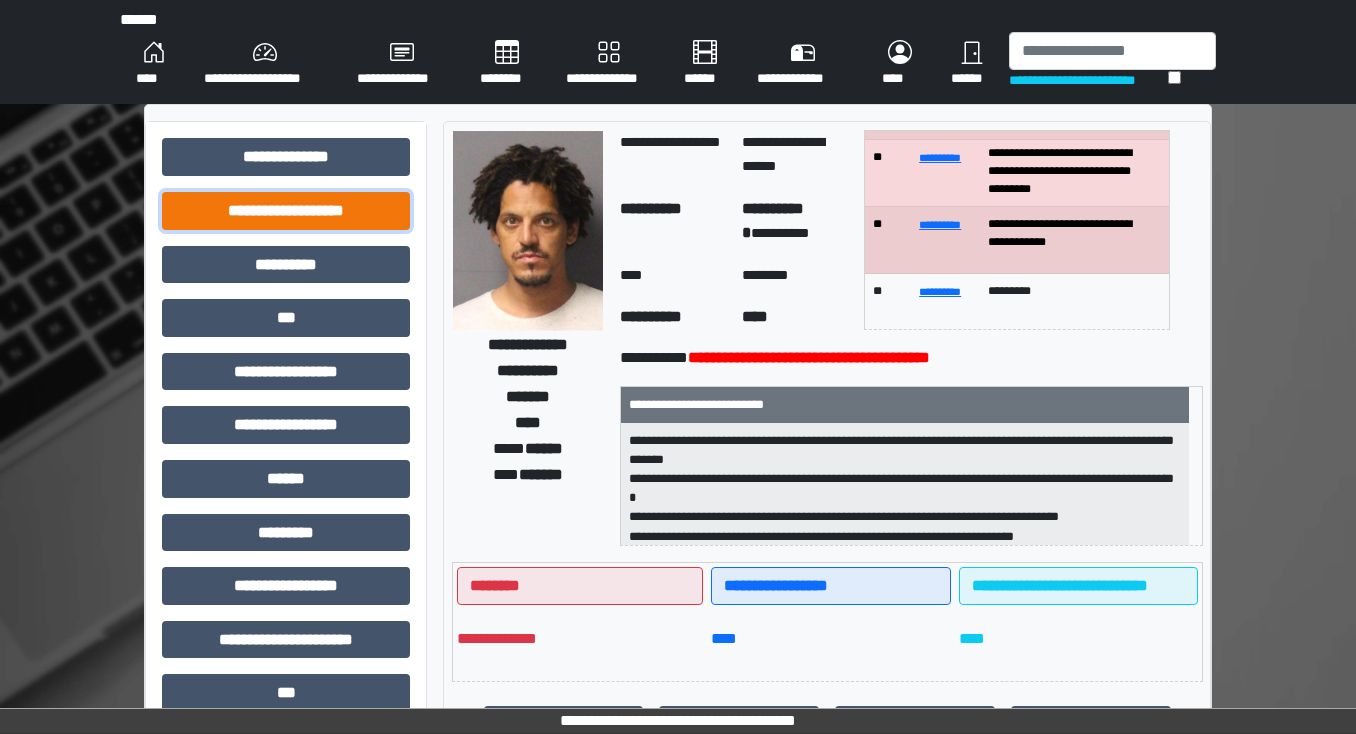 click on "**********" at bounding box center (286, 211) 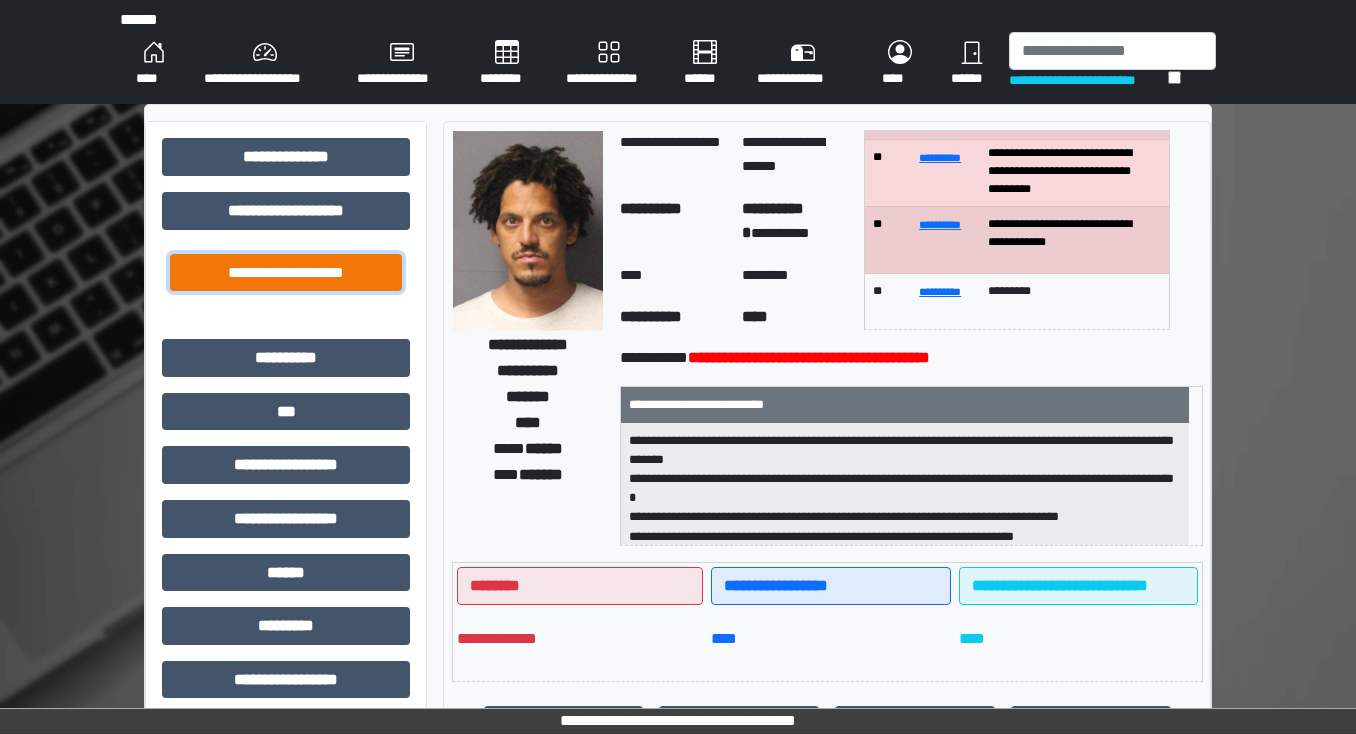click on "**********" at bounding box center (286, 273) 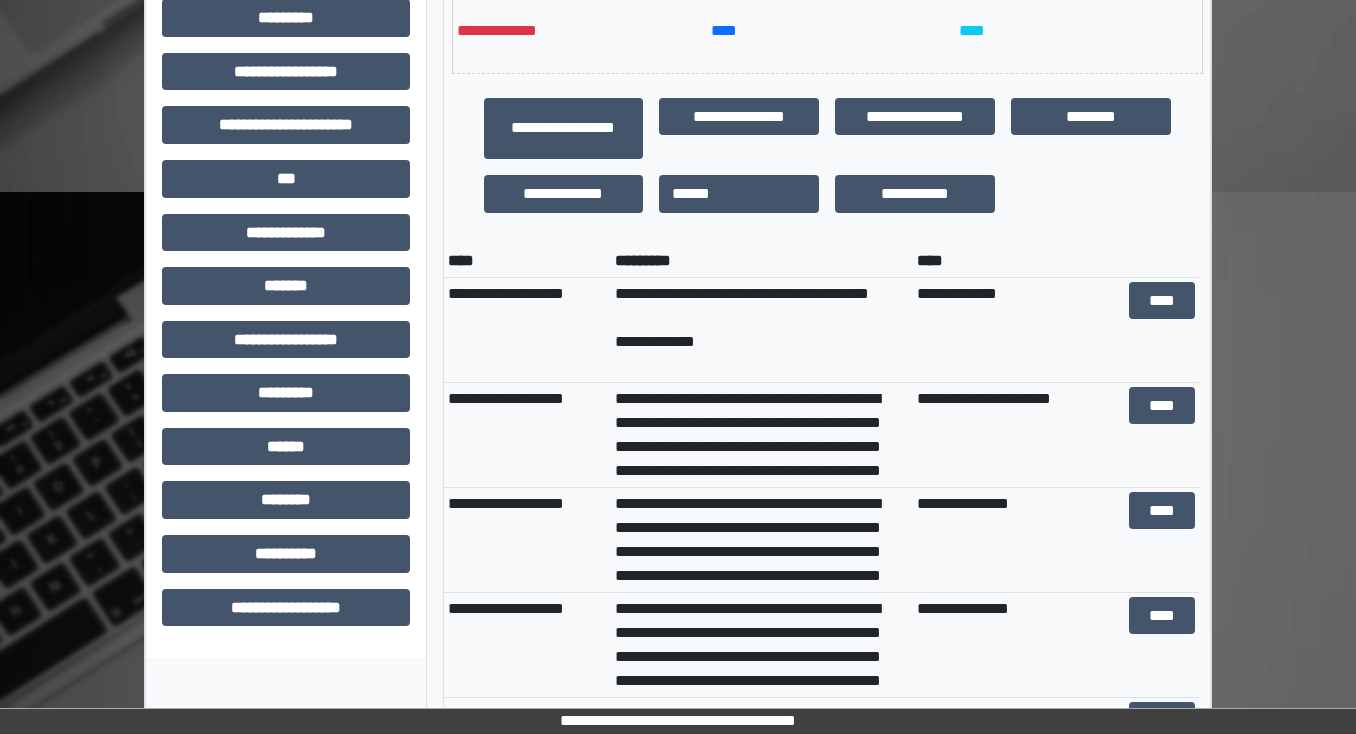 scroll, scrollTop: 653, scrollLeft: 0, axis: vertical 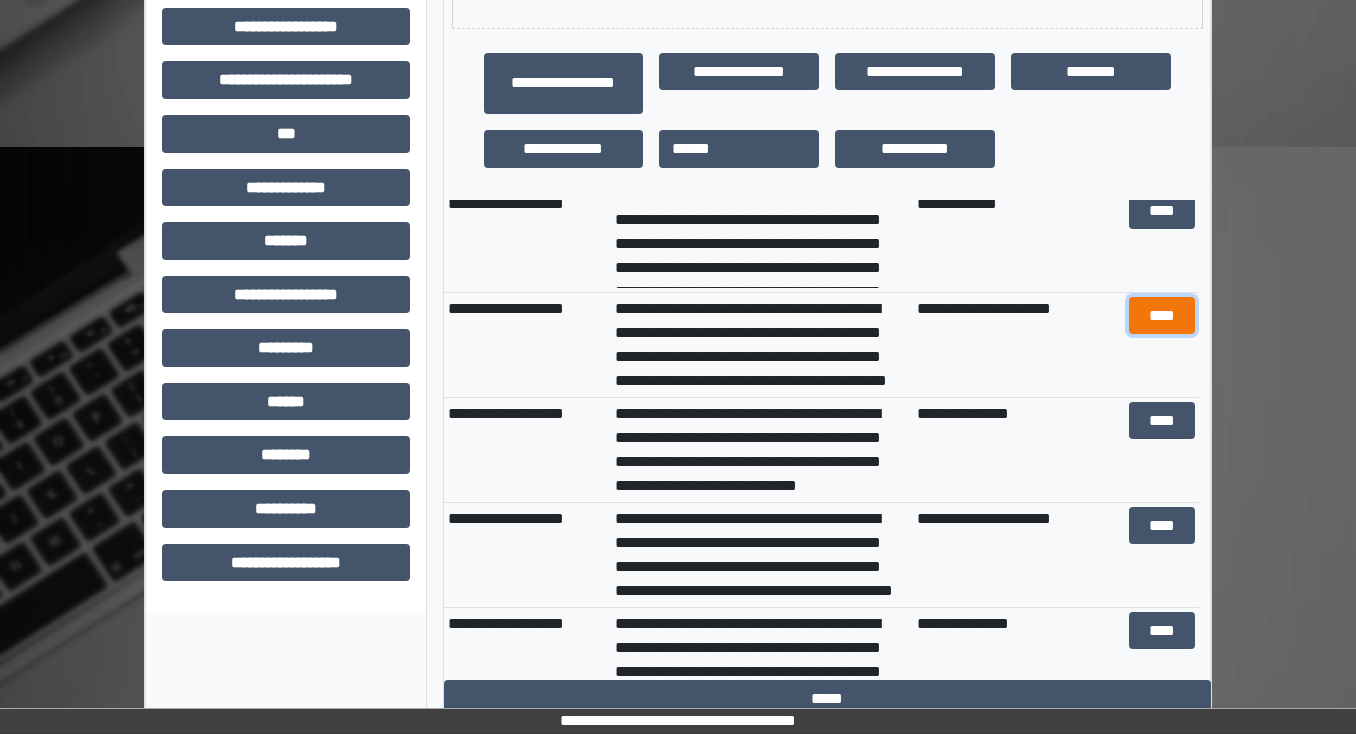 click on "****" at bounding box center (1162, 316) 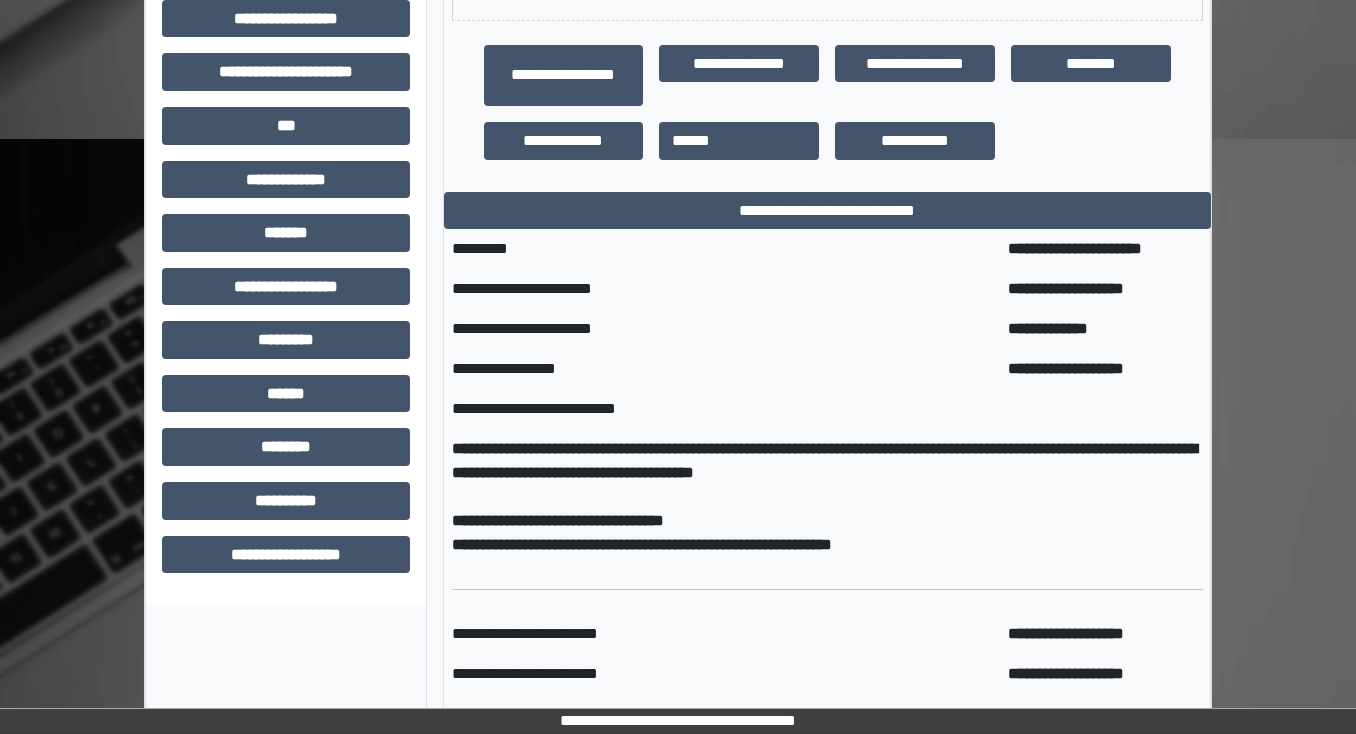 scroll, scrollTop: 398, scrollLeft: 0, axis: vertical 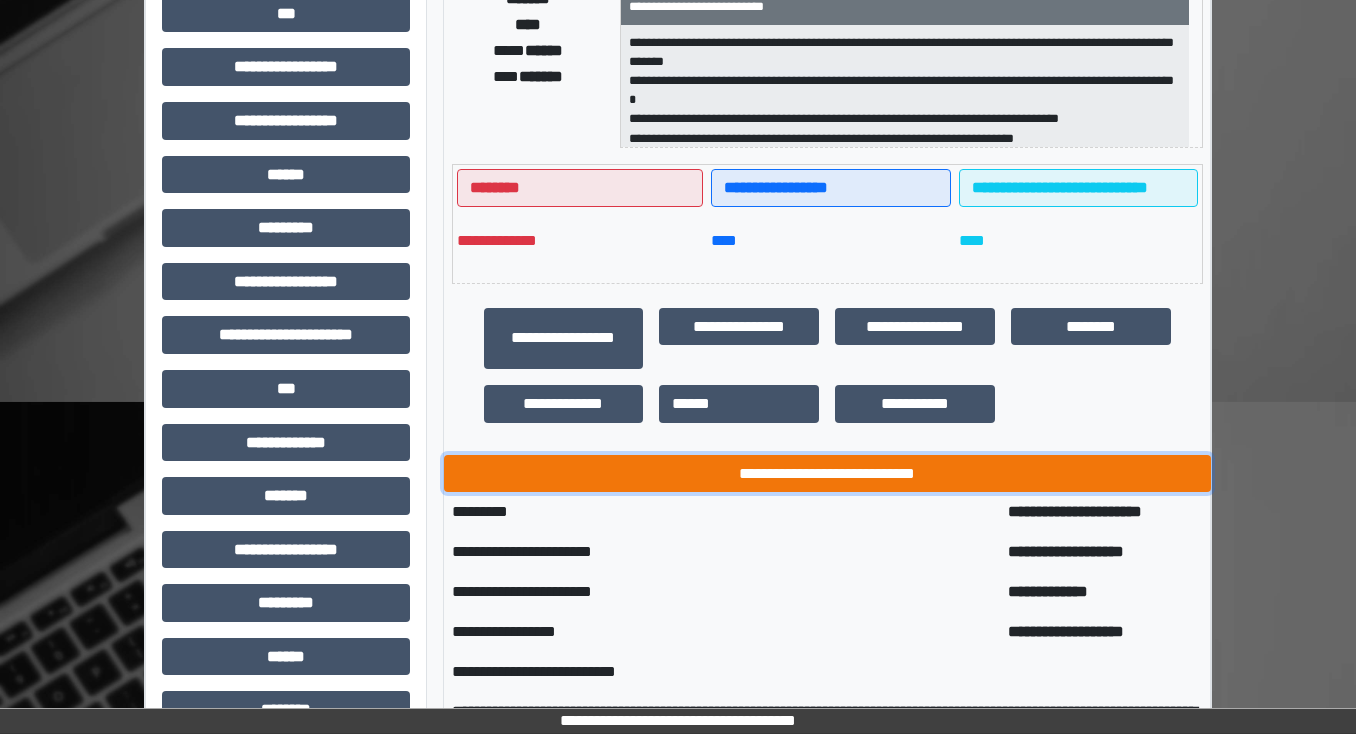 click on "**********" at bounding box center [827, 474] 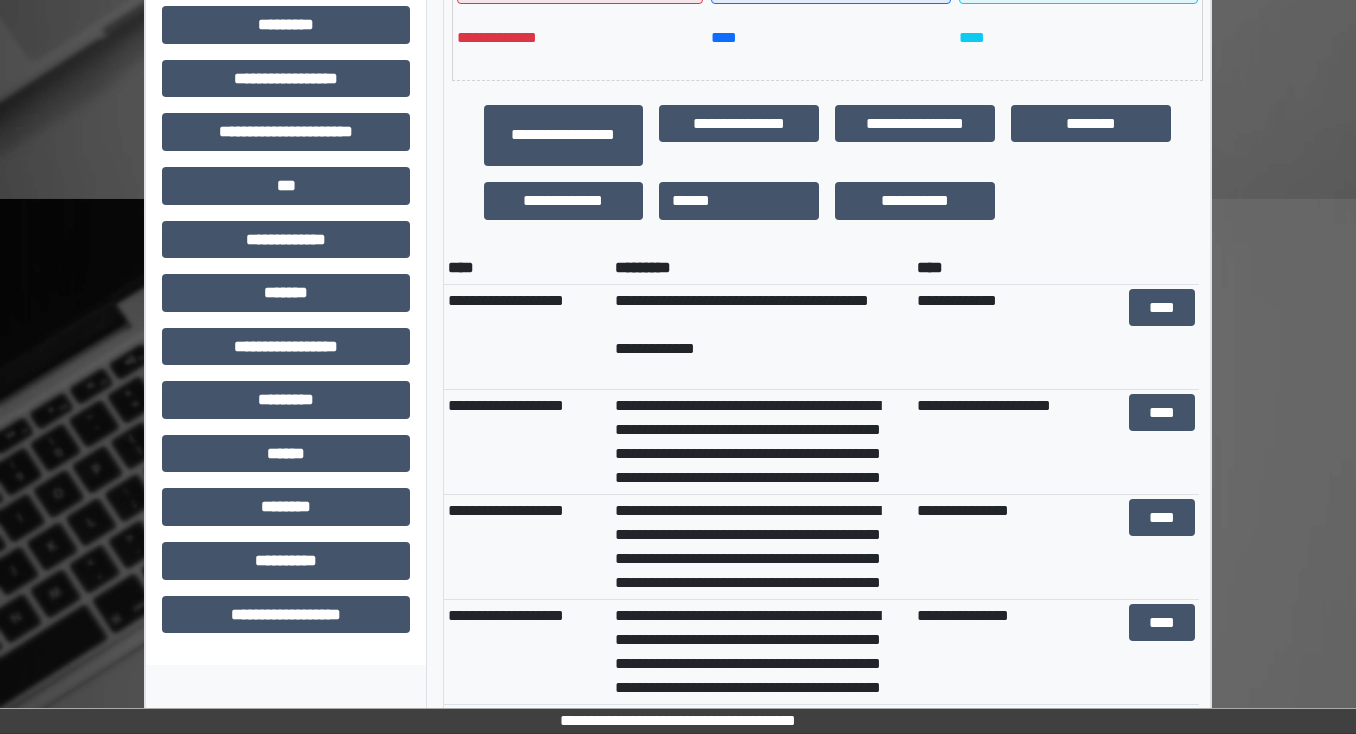 scroll, scrollTop: 573, scrollLeft: 0, axis: vertical 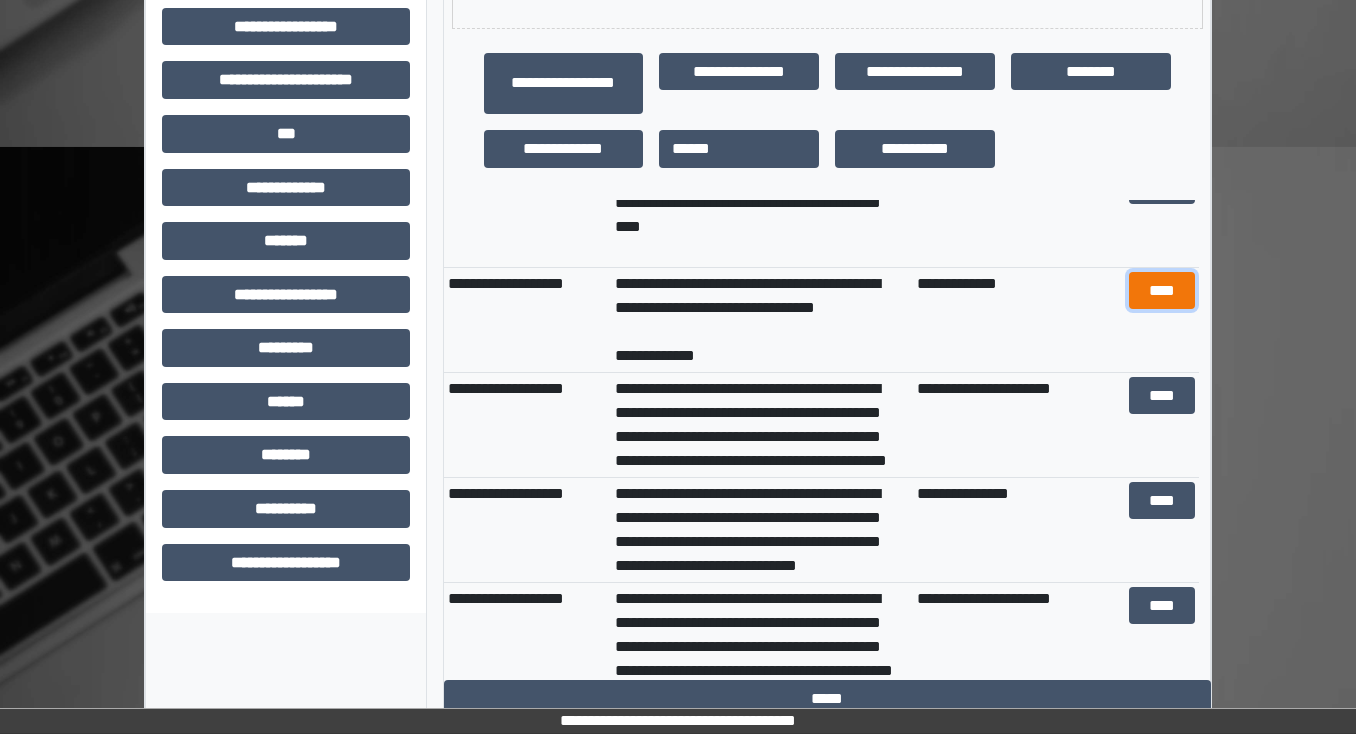 click on "****" at bounding box center (1162, 291) 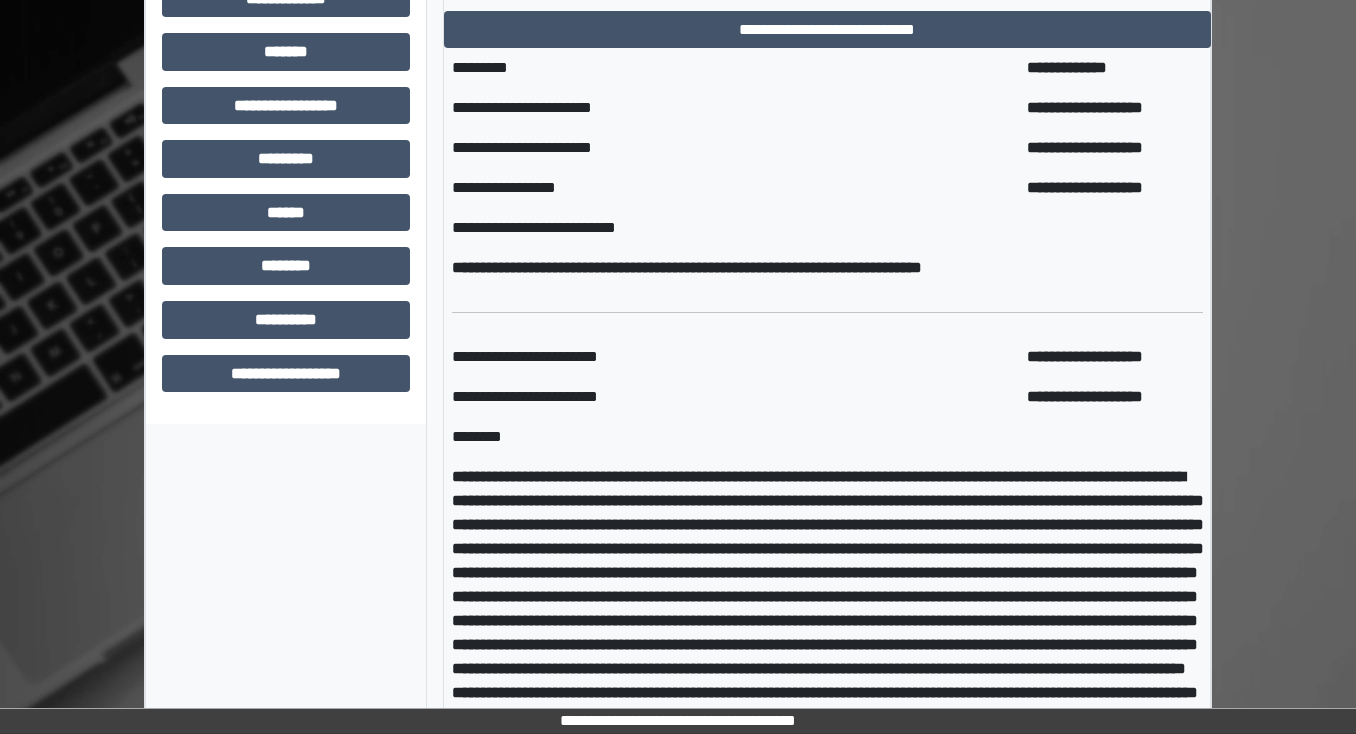 scroll, scrollTop: 1046, scrollLeft: 0, axis: vertical 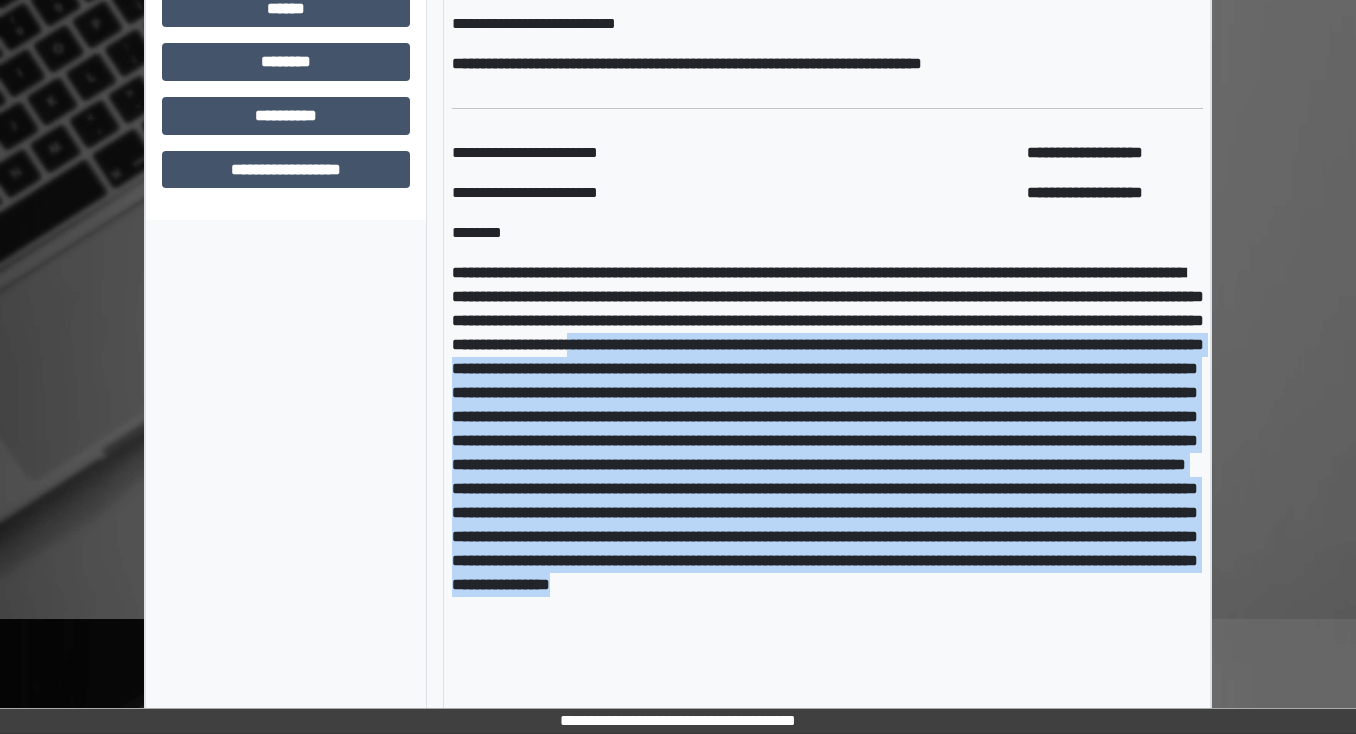 drag, startPoint x: 636, startPoint y: 368, endPoint x: 672, endPoint y: 700, distance: 333.9461 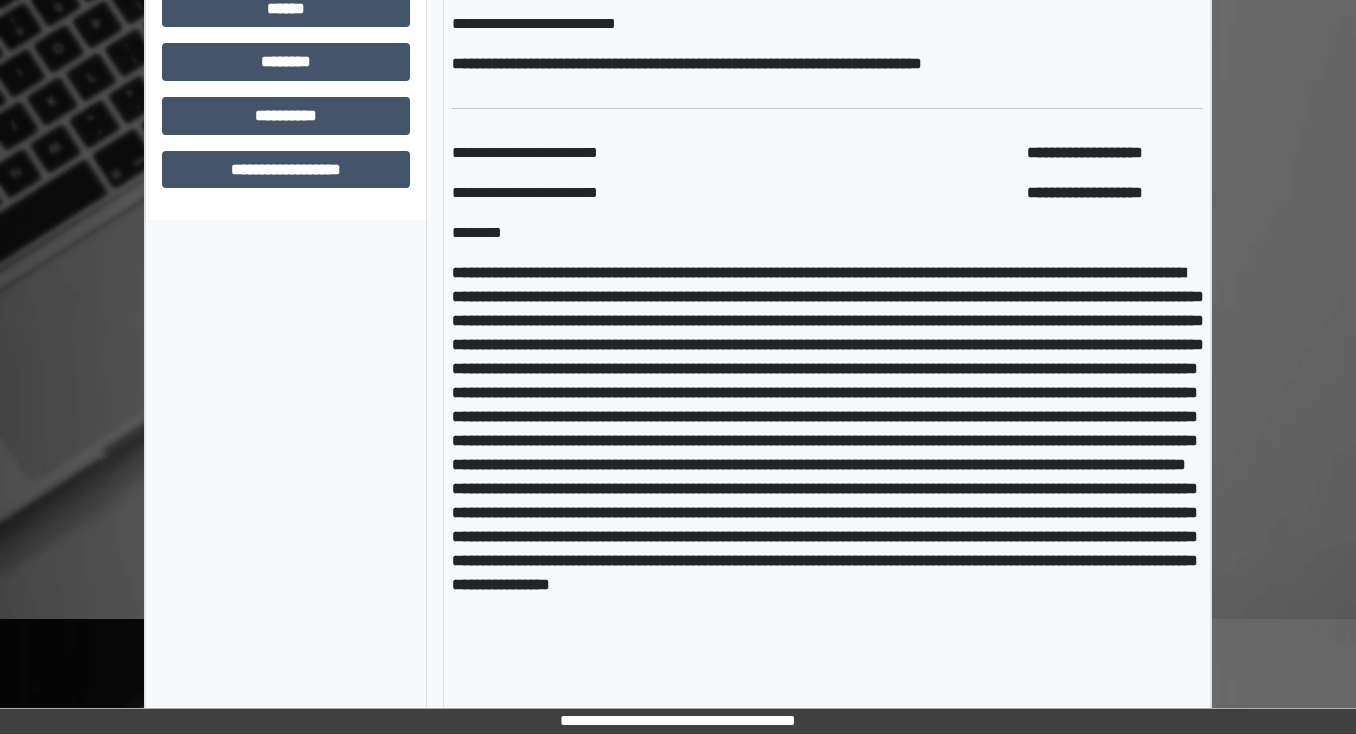 click on "**********" at bounding box center (286, -104) 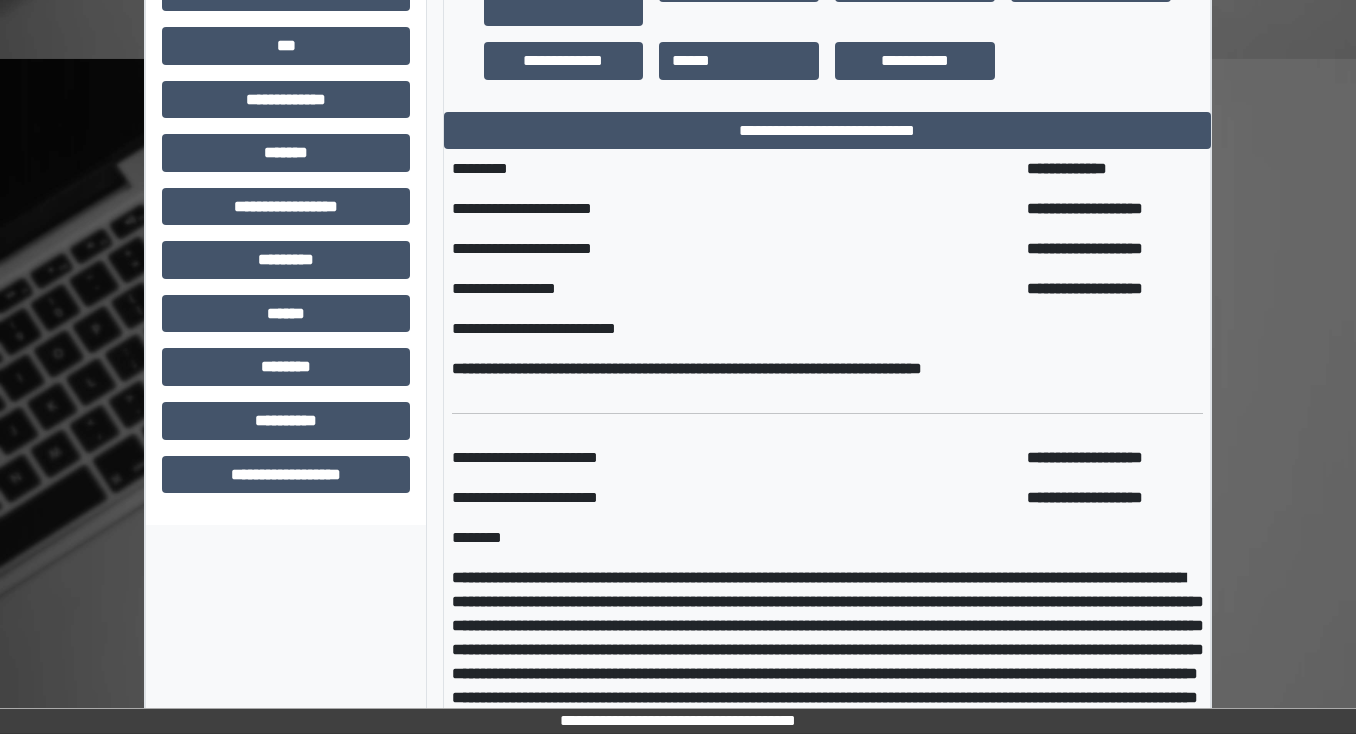 scroll, scrollTop: 566, scrollLeft: 0, axis: vertical 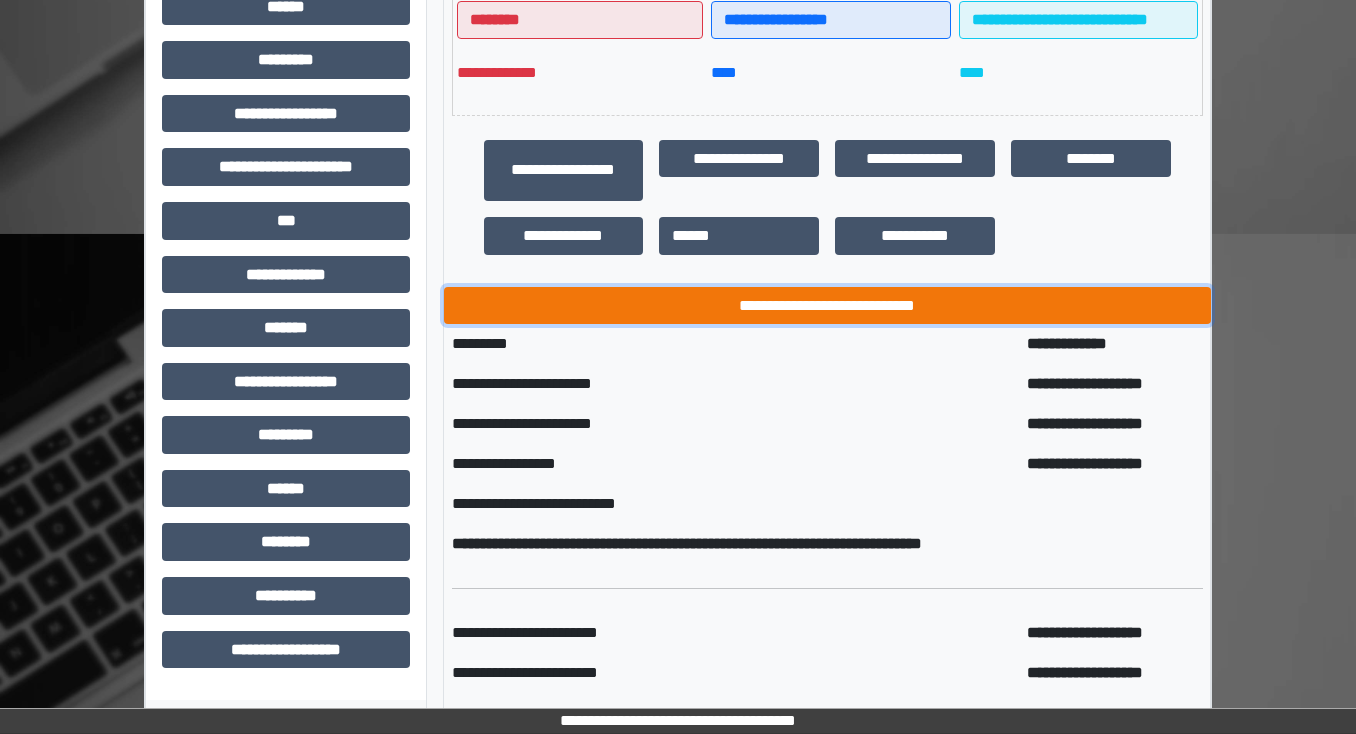 click on "**********" at bounding box center (827, 306) 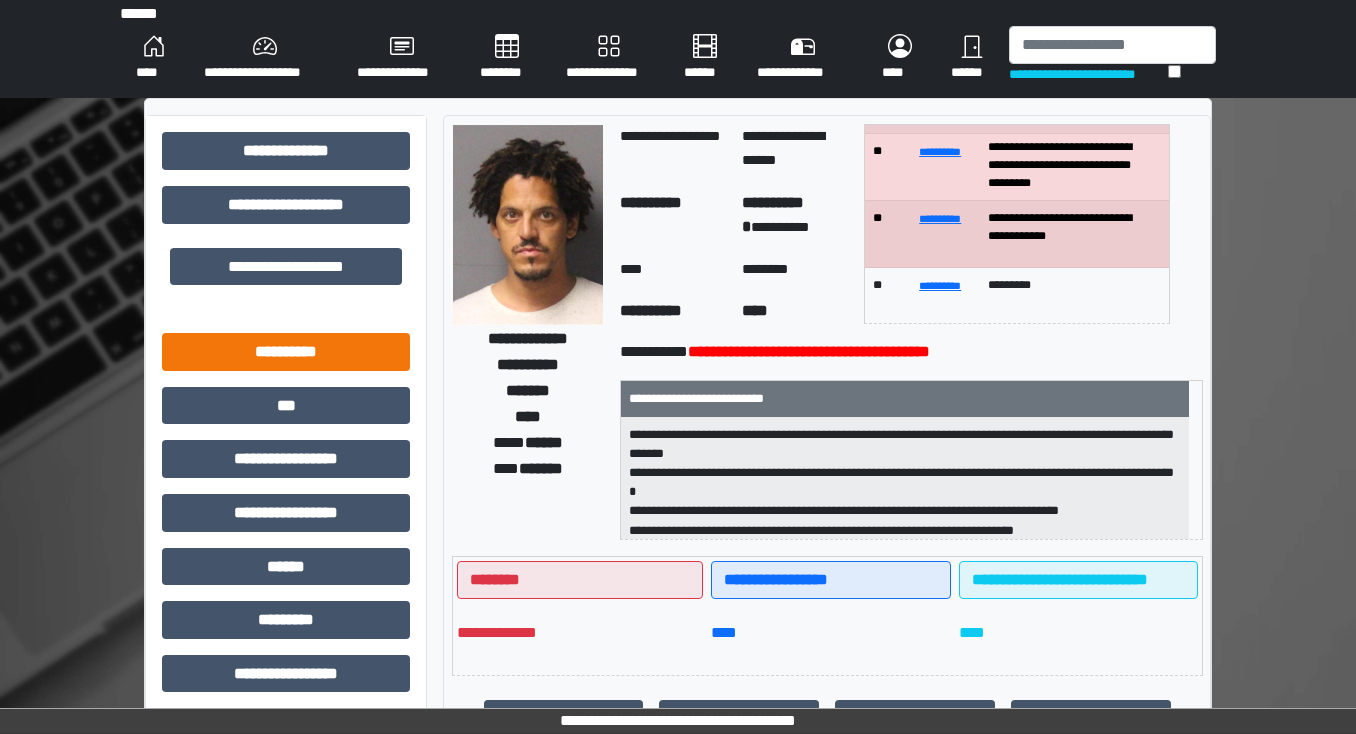 scroll, scrollTop: 0, scrollLeft: 0, axis: both 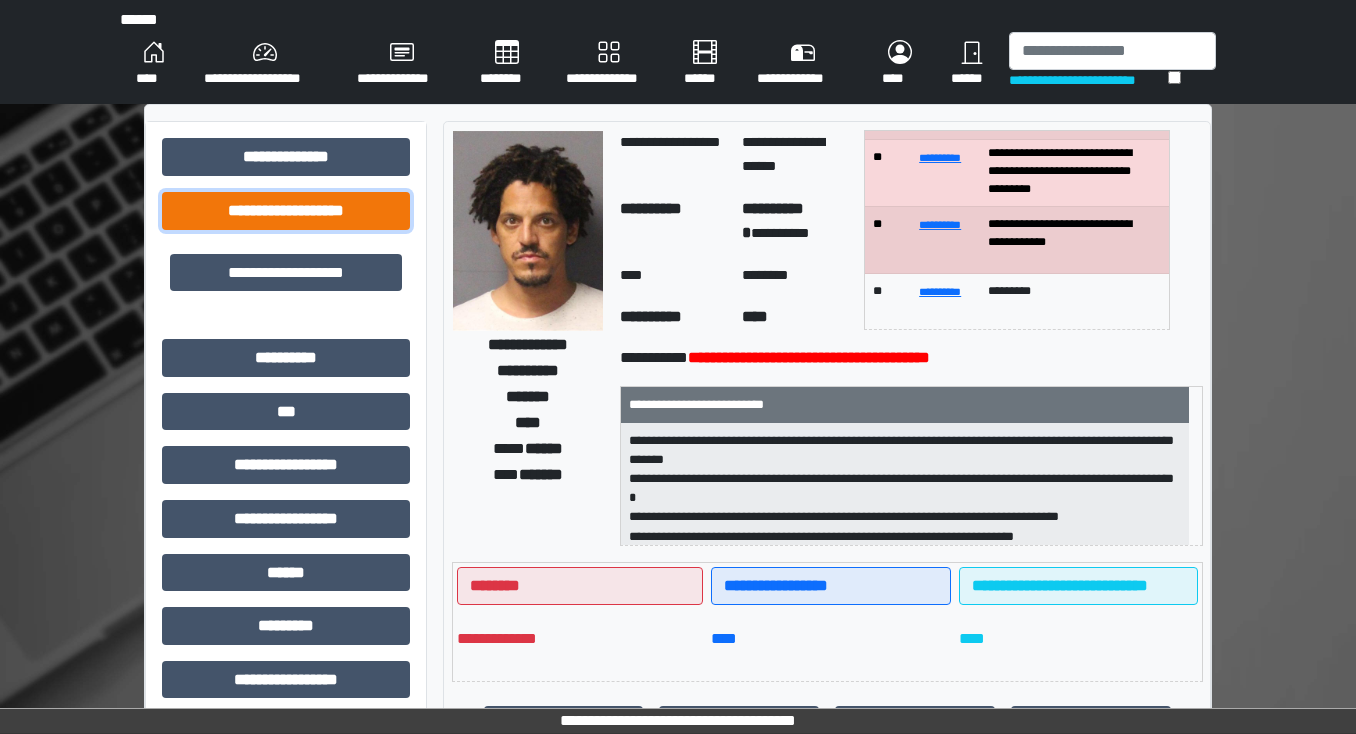 click on "**********" at bounding box center (286, 211) 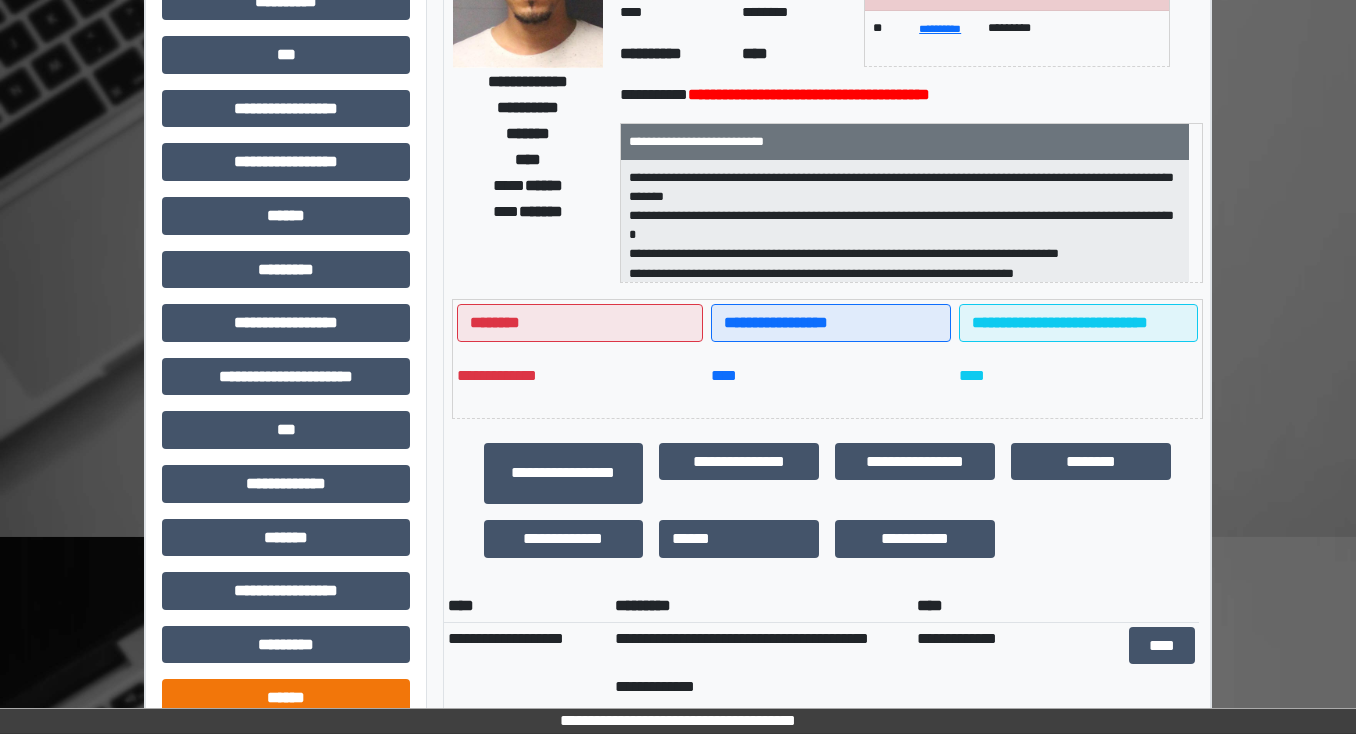 scroll, scrollTop: 480, scrollLeft: 0, axis: vertical 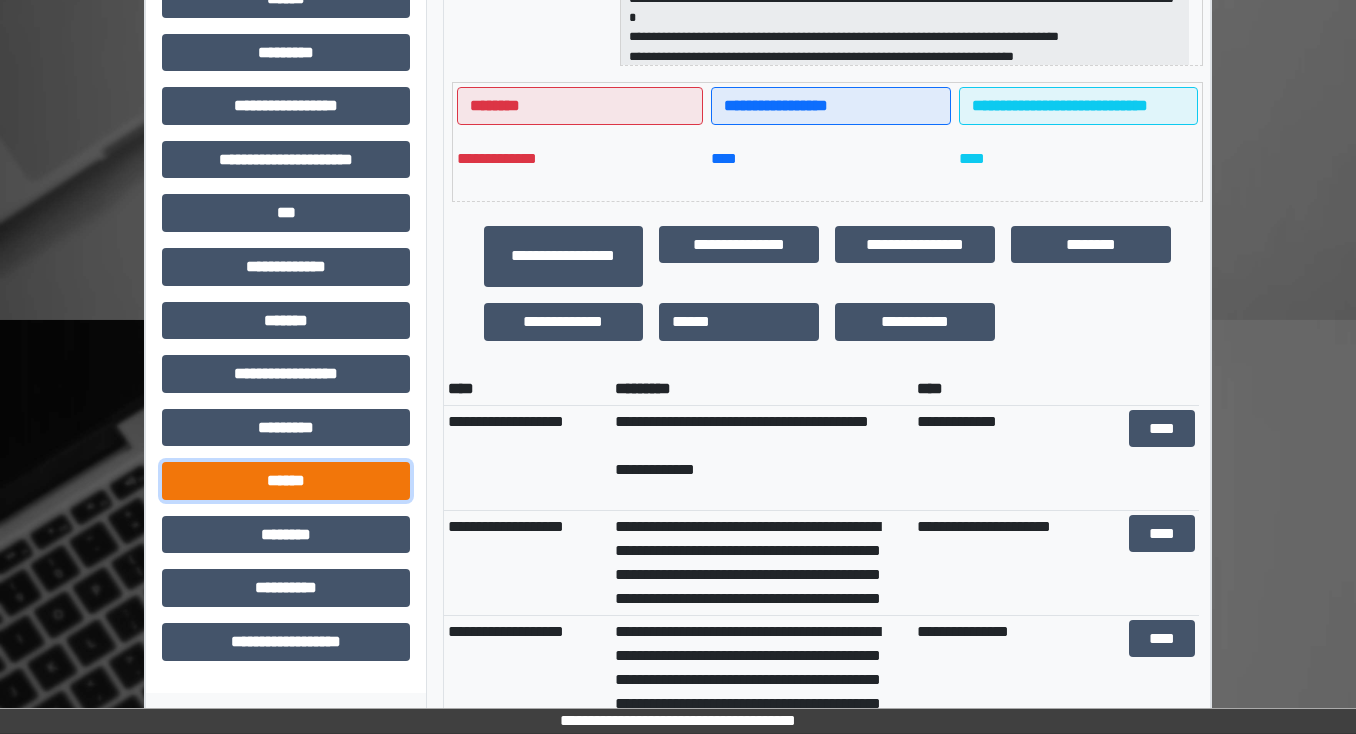 click on "******" at bounding box center [286, 481] 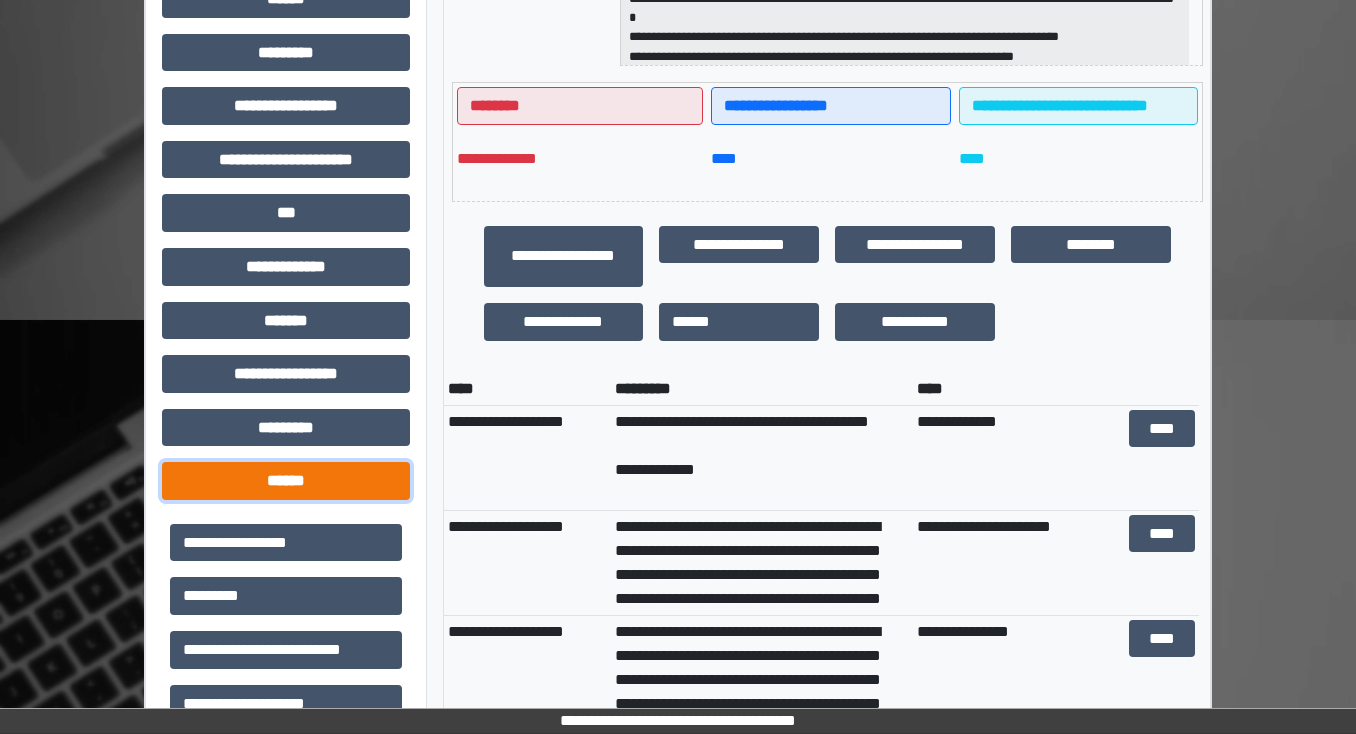 click on "******" at bounding box center (286, 481) 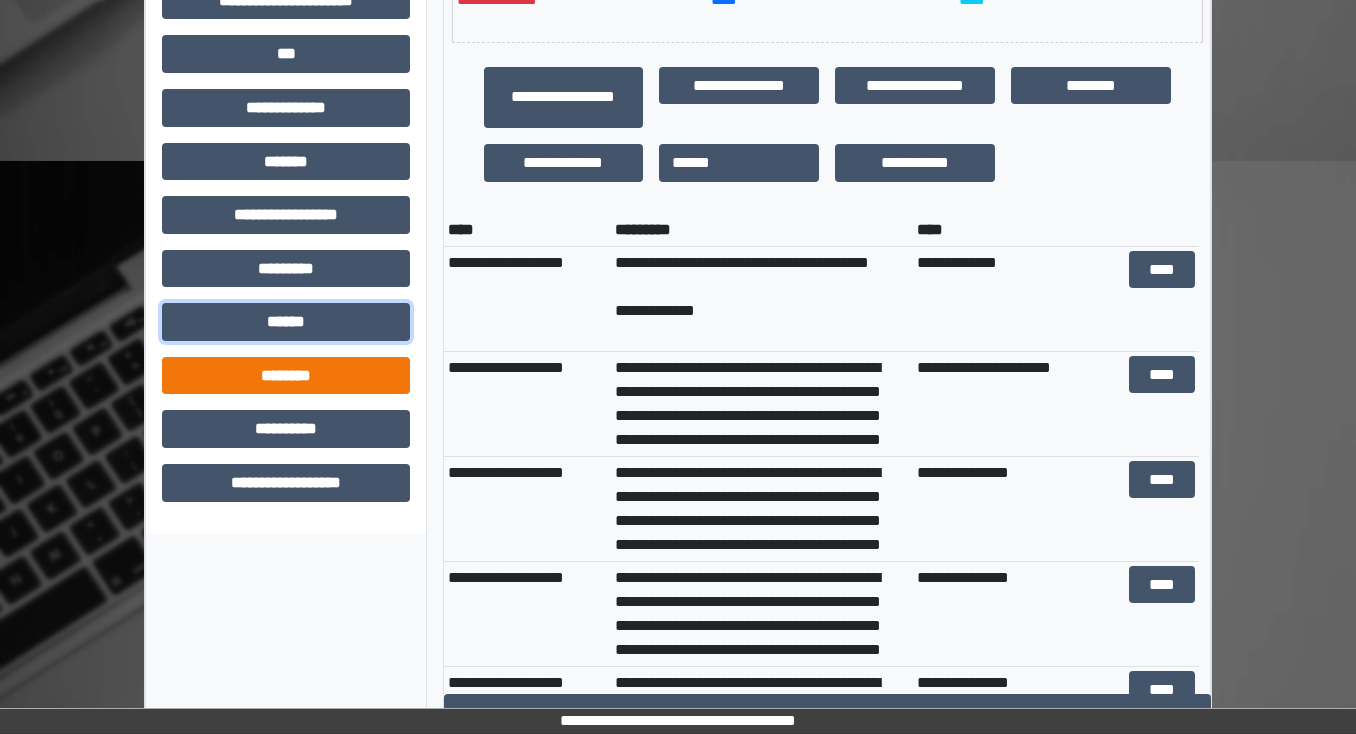 scroll, scrollTop: 640, scrollLeft: 0, axis: vertical 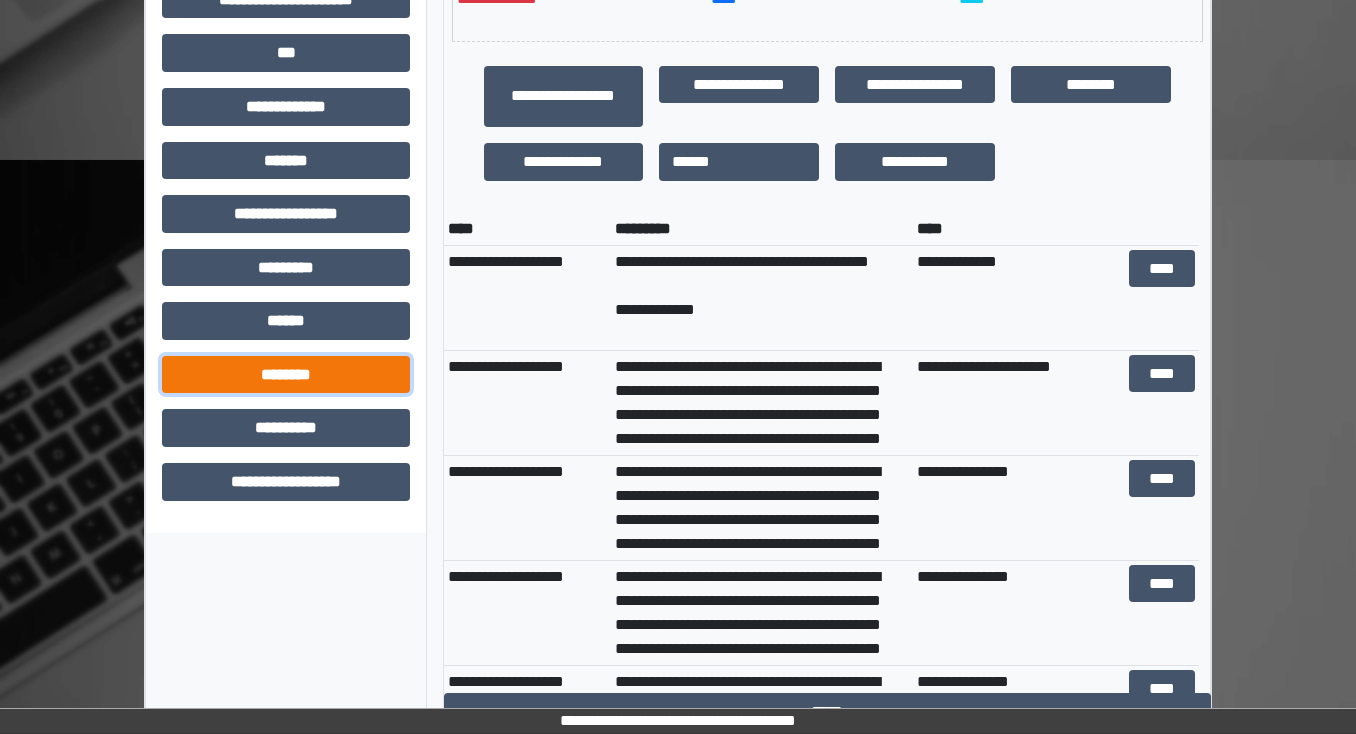 click on "********" at bounding box center [286, 375] 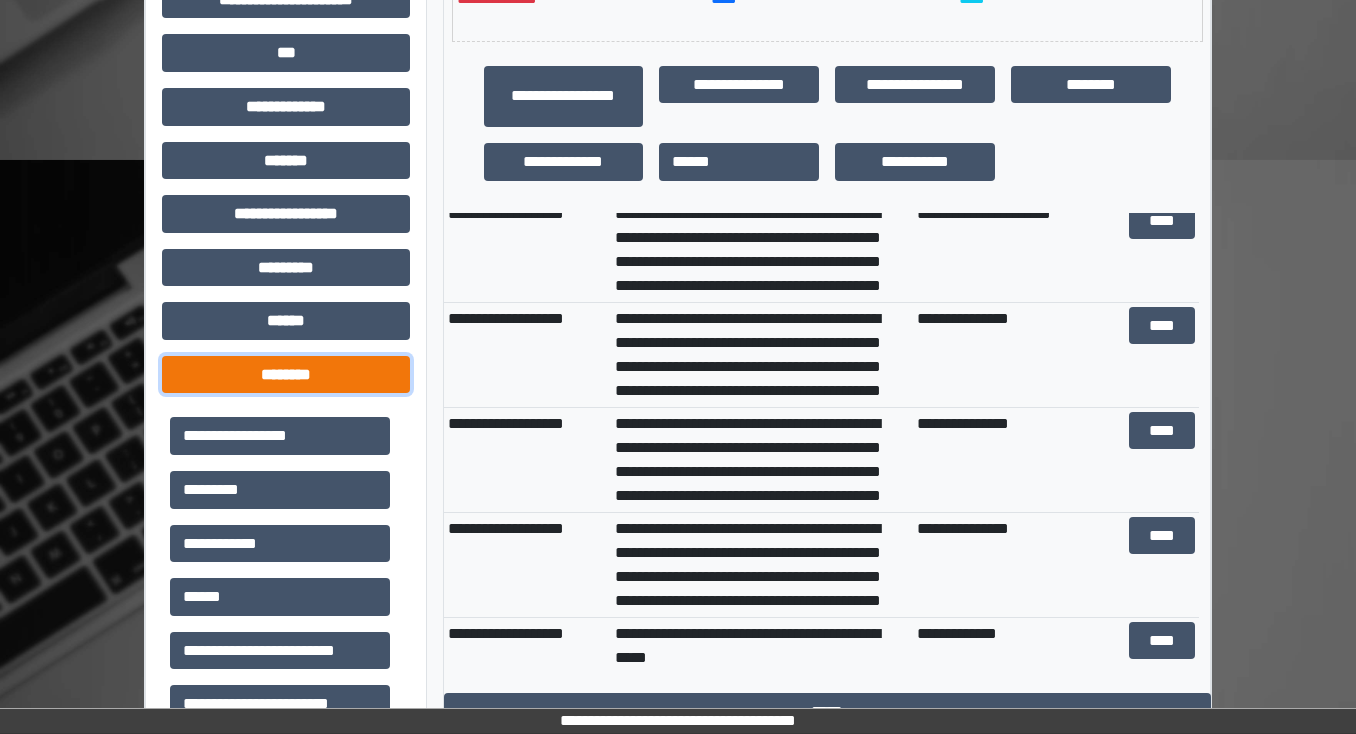scroll, scrollTop: 160, scrollLeft: 0, axis: vertical 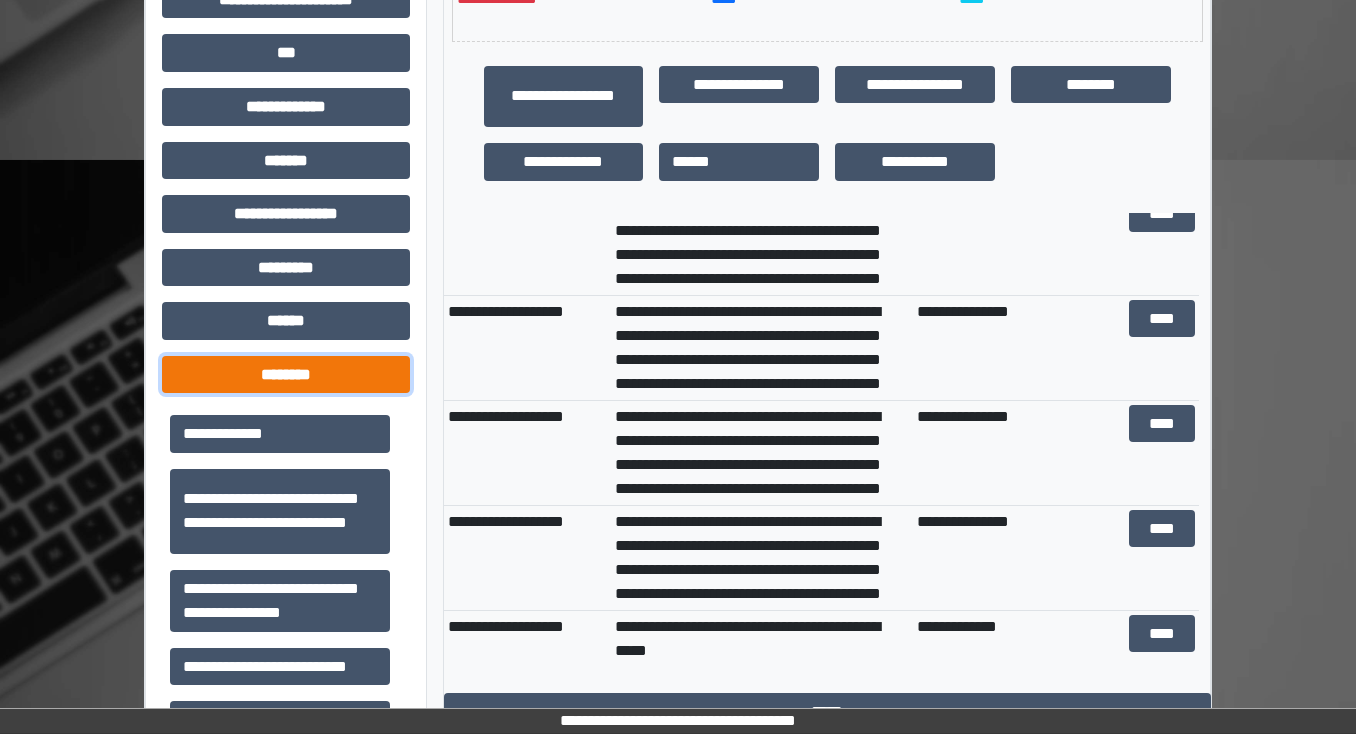 click on "********" at bounding box center [286, 375] 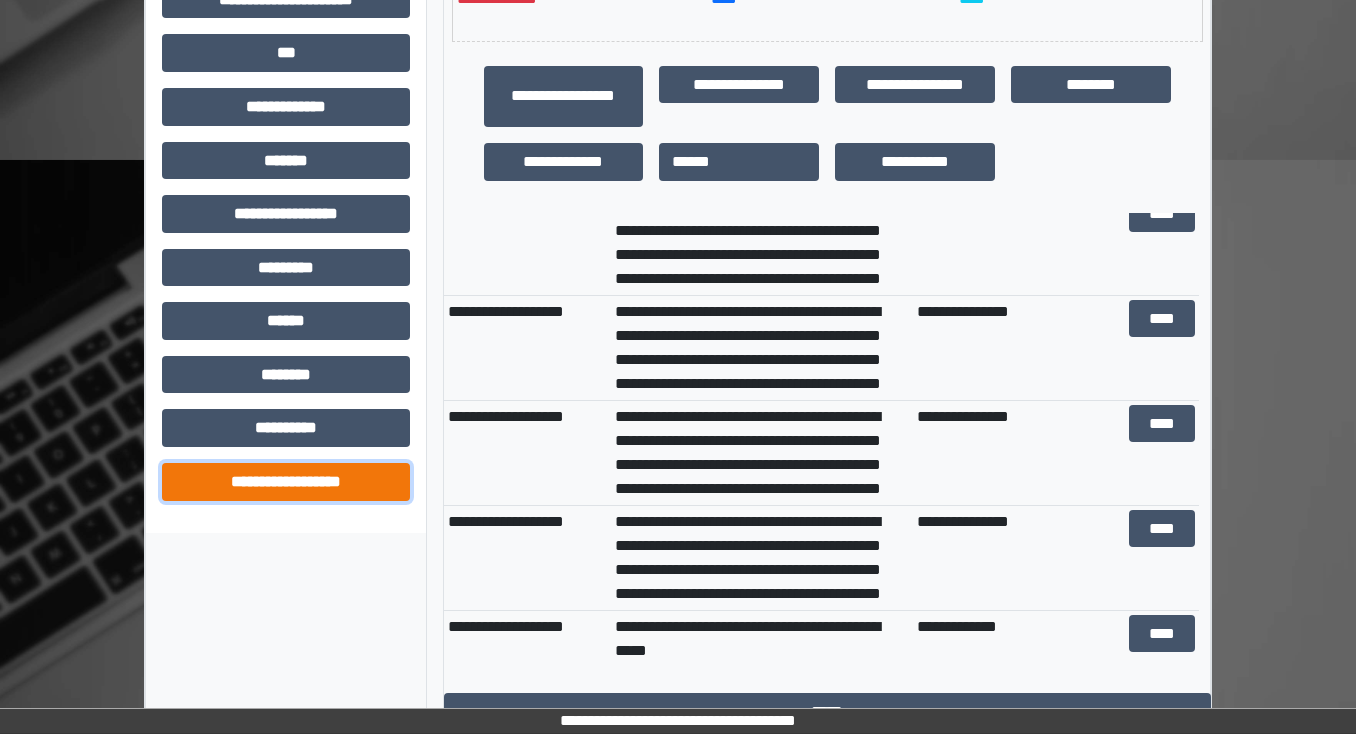 click on "**********" at bounding box center [286, 482] 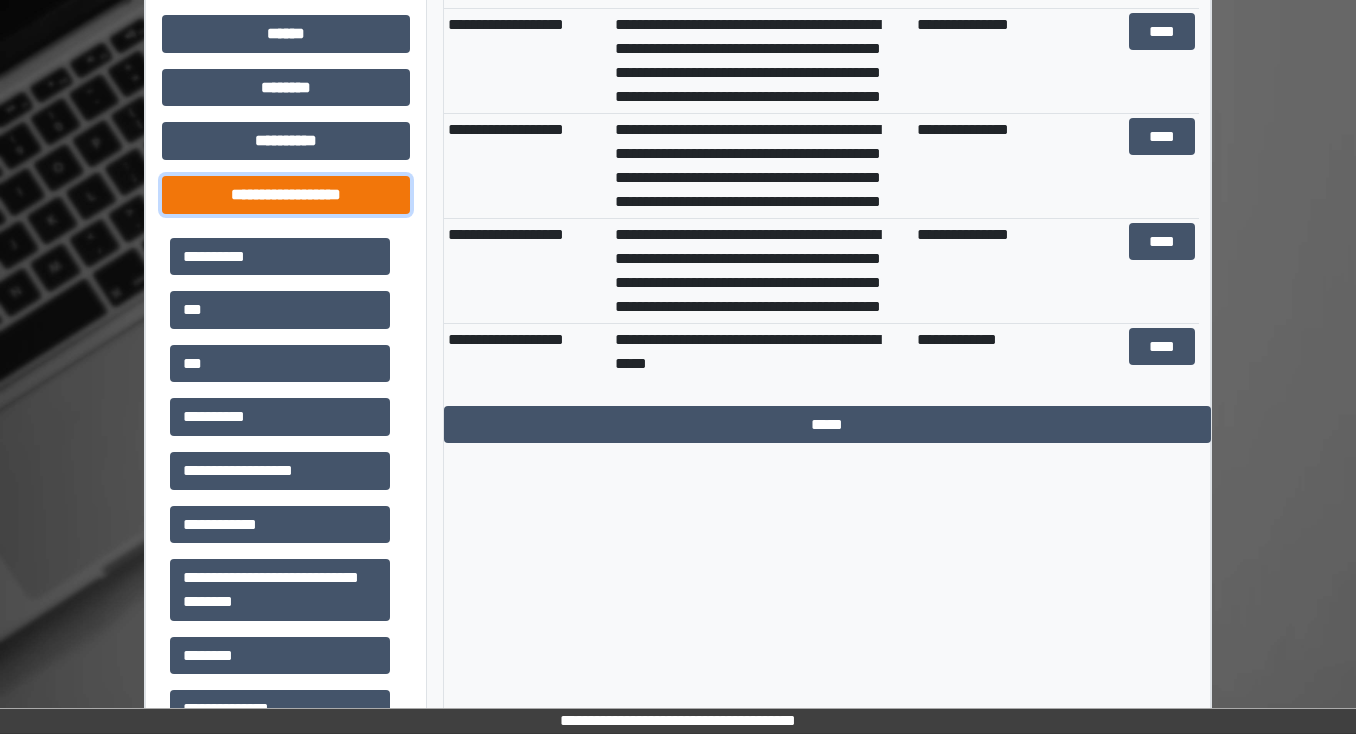 scroll, scrollTop: 936, scrollLeft: 0, axis: vertical 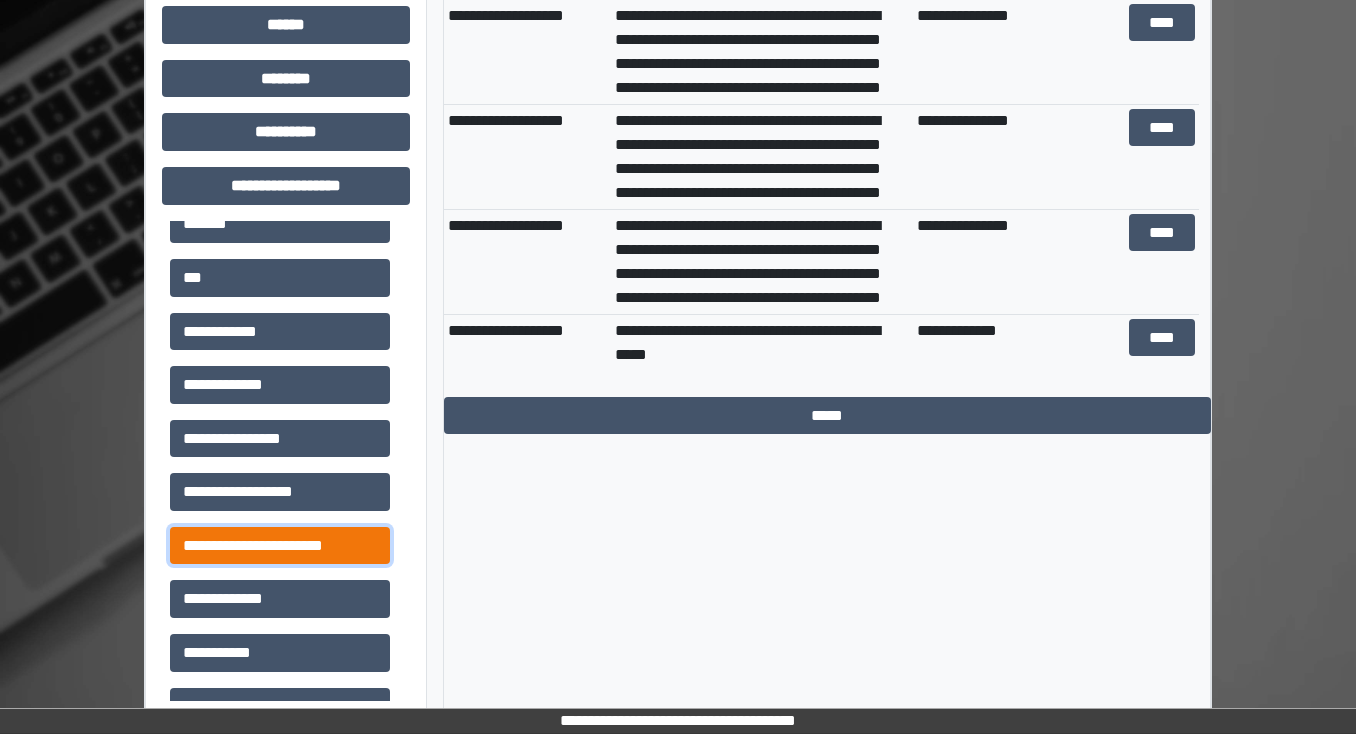 click on "**********" at bounding box center (280, 546) 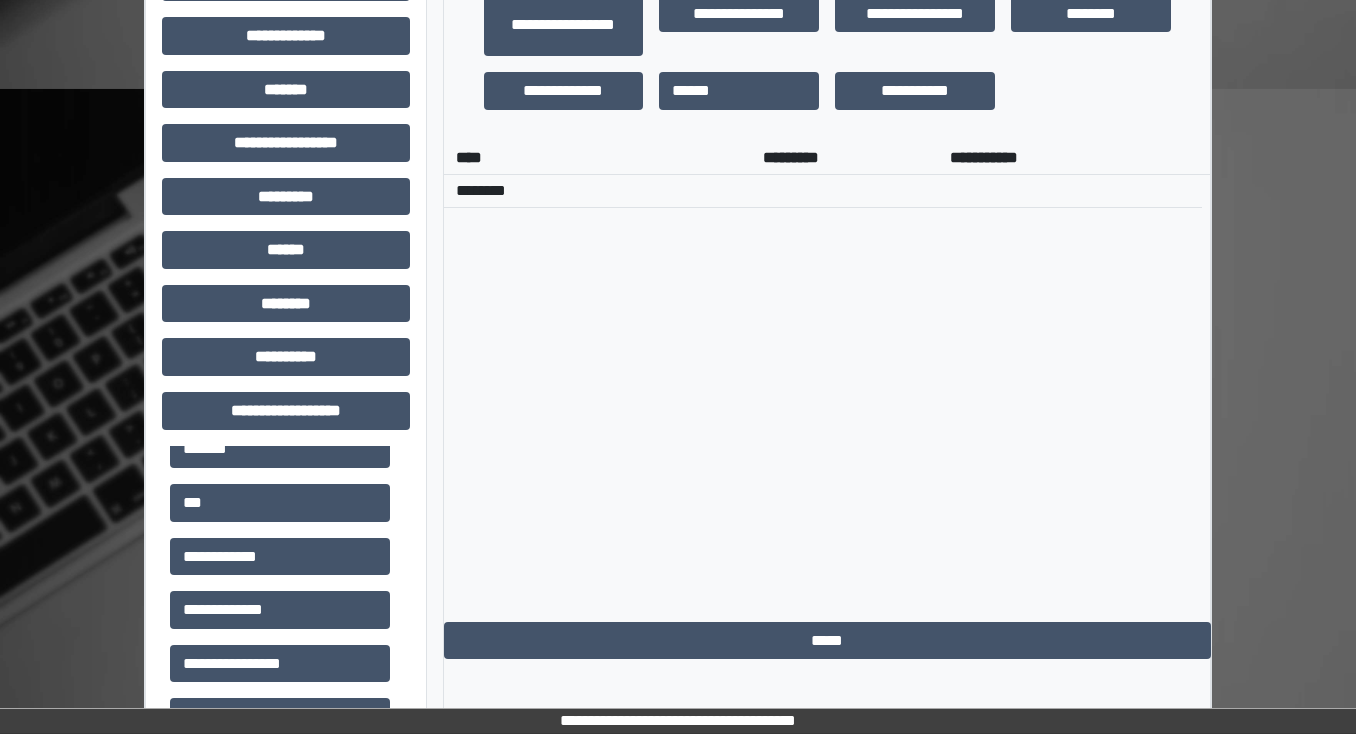 scroll, scrollTop: 856, scrollLeft: 0, axis: vertical 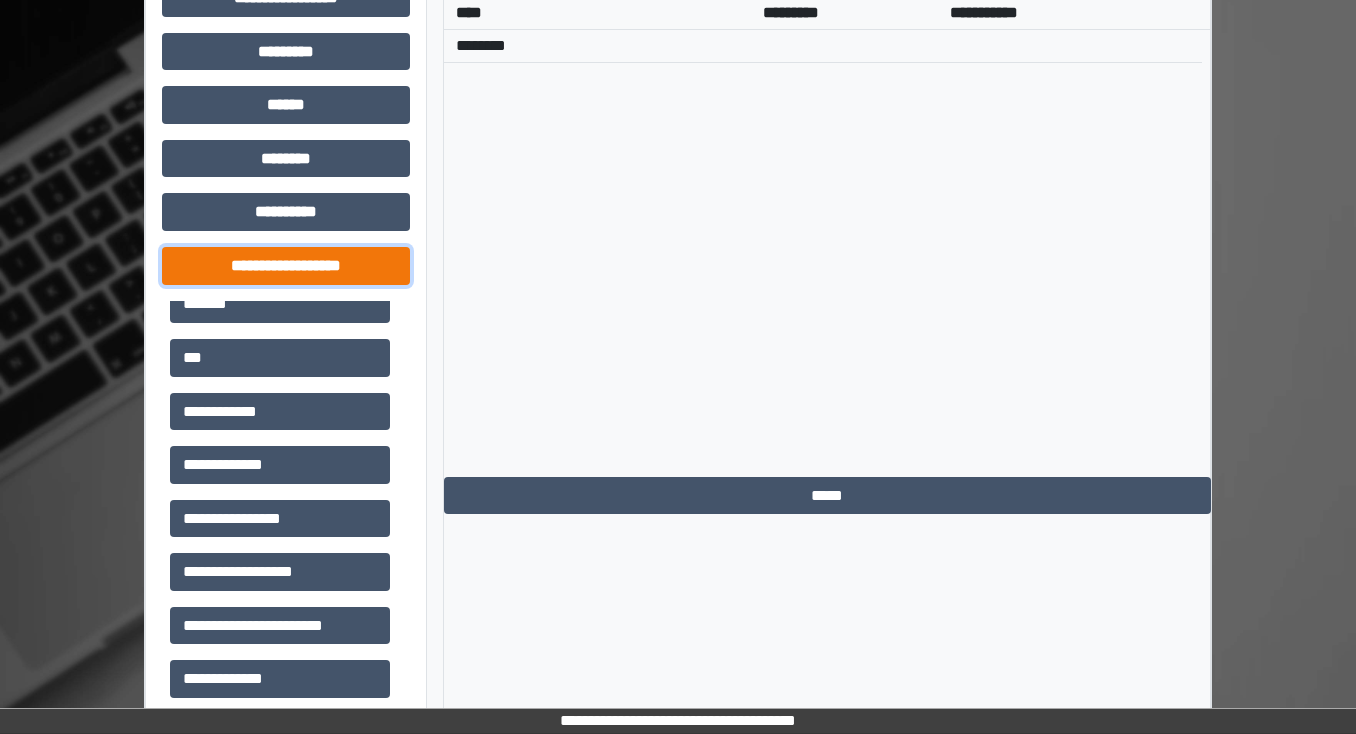 click on "**********" at bounding box center (286, 266) 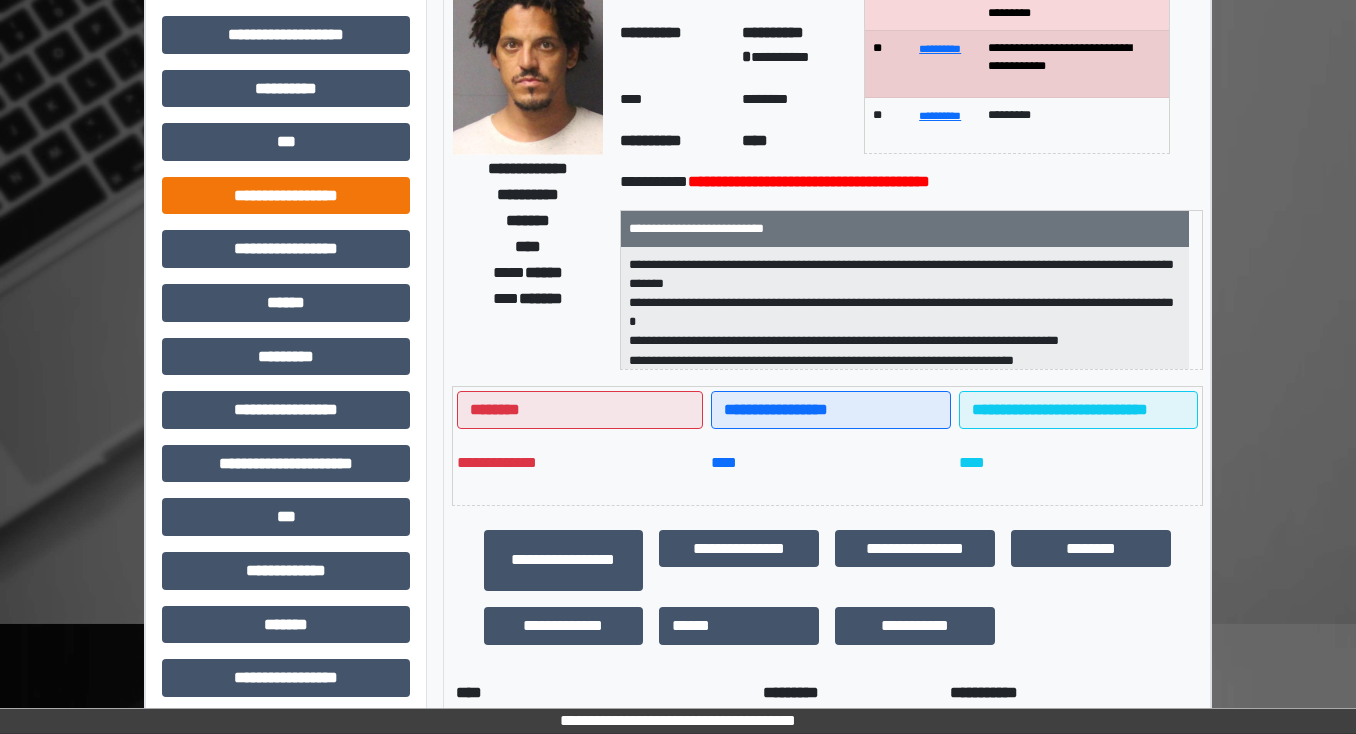 scroll, scrollTop: 0, scrollLeft: 0, axis: both 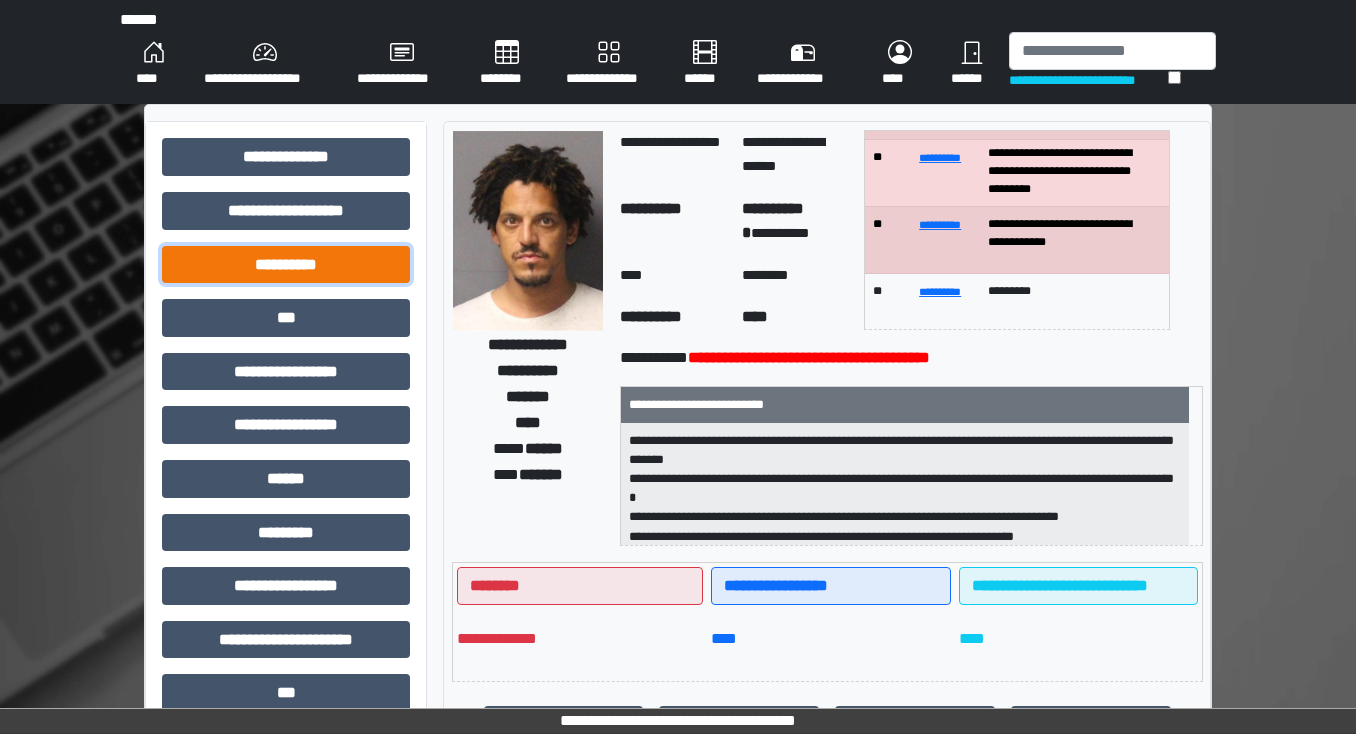 click on "**********" at bounding box center [286, 265] 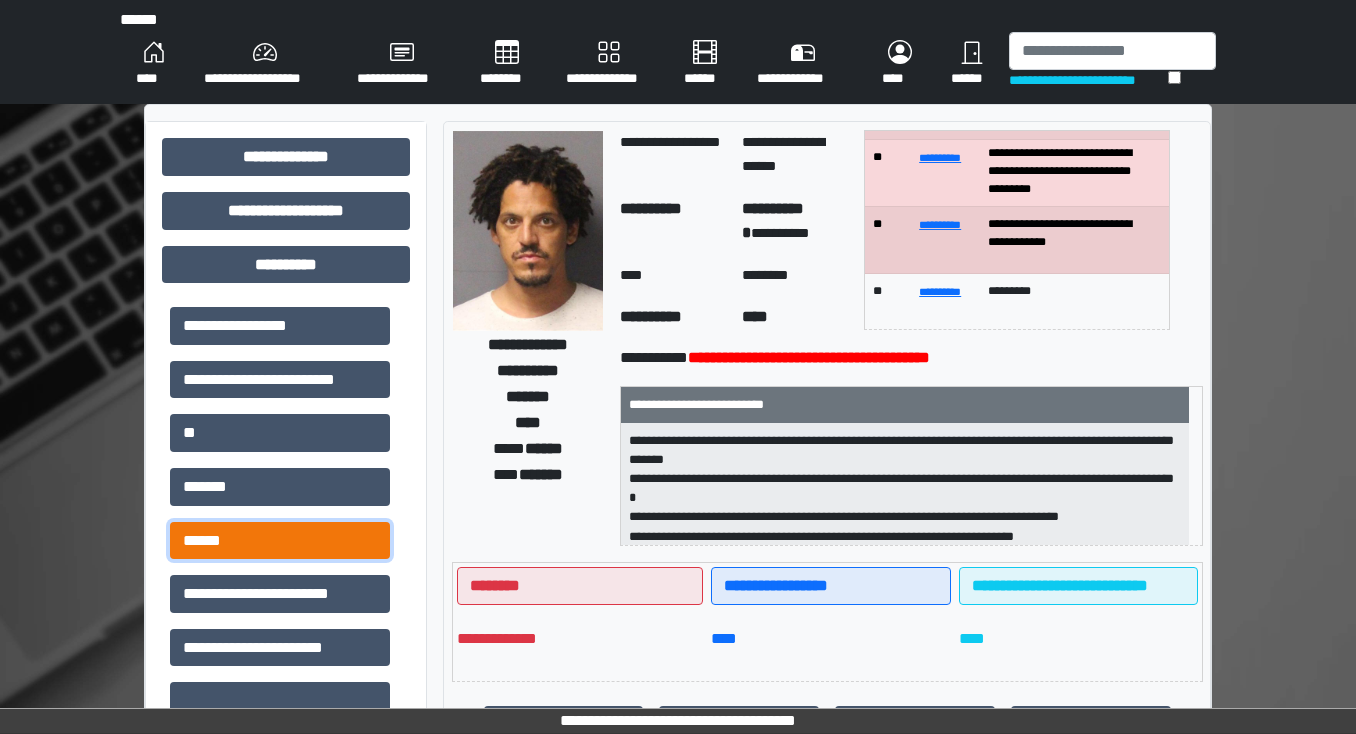 click on "******" at bounding box center (280, 541) 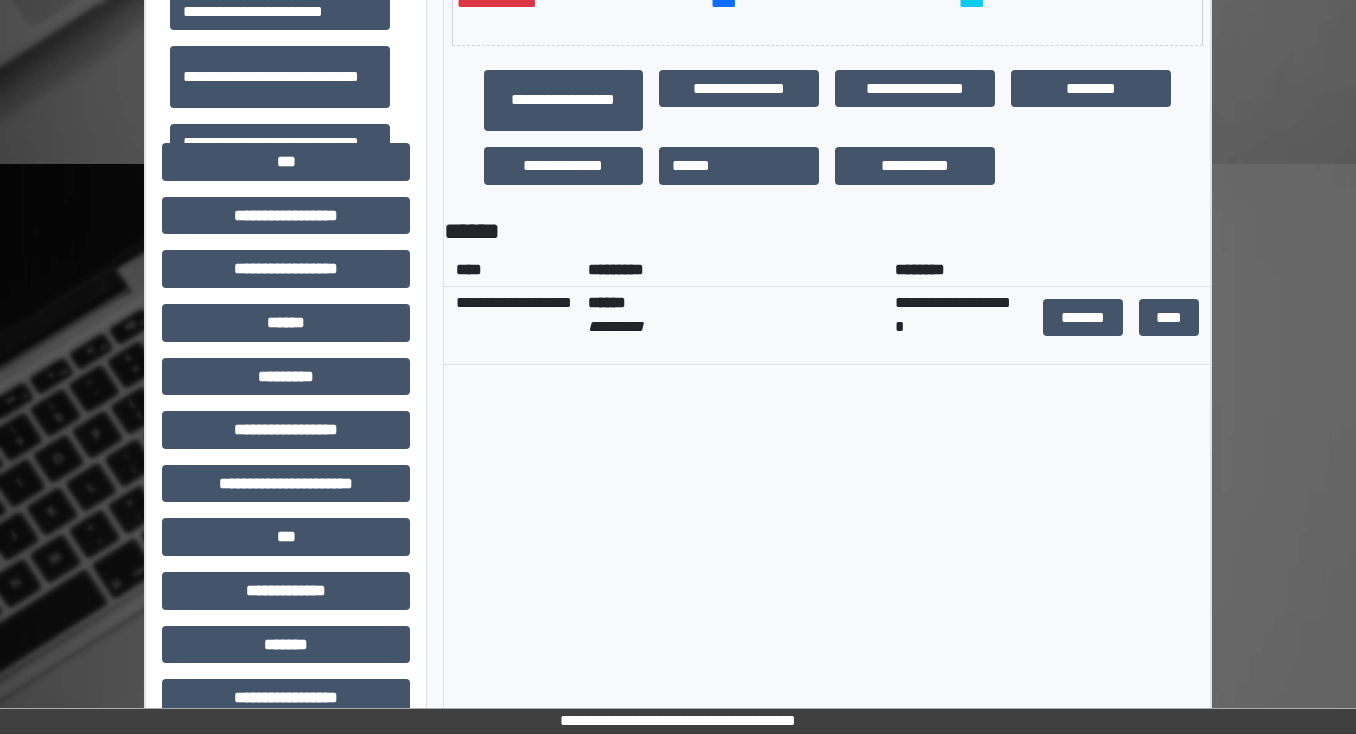 scroll, scrollTop: 640, scrollLeft: 0, axis: vertical 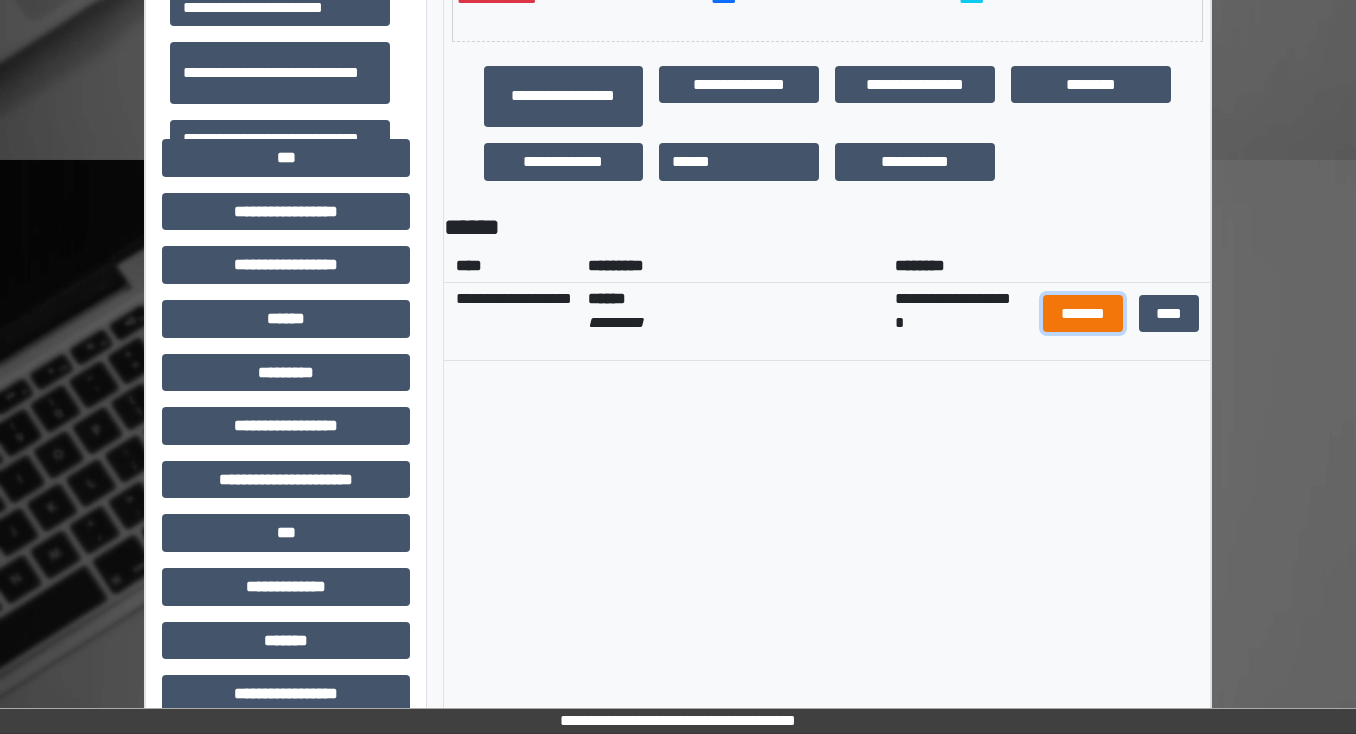 click on "*******" at bounding box center (1083, 314) 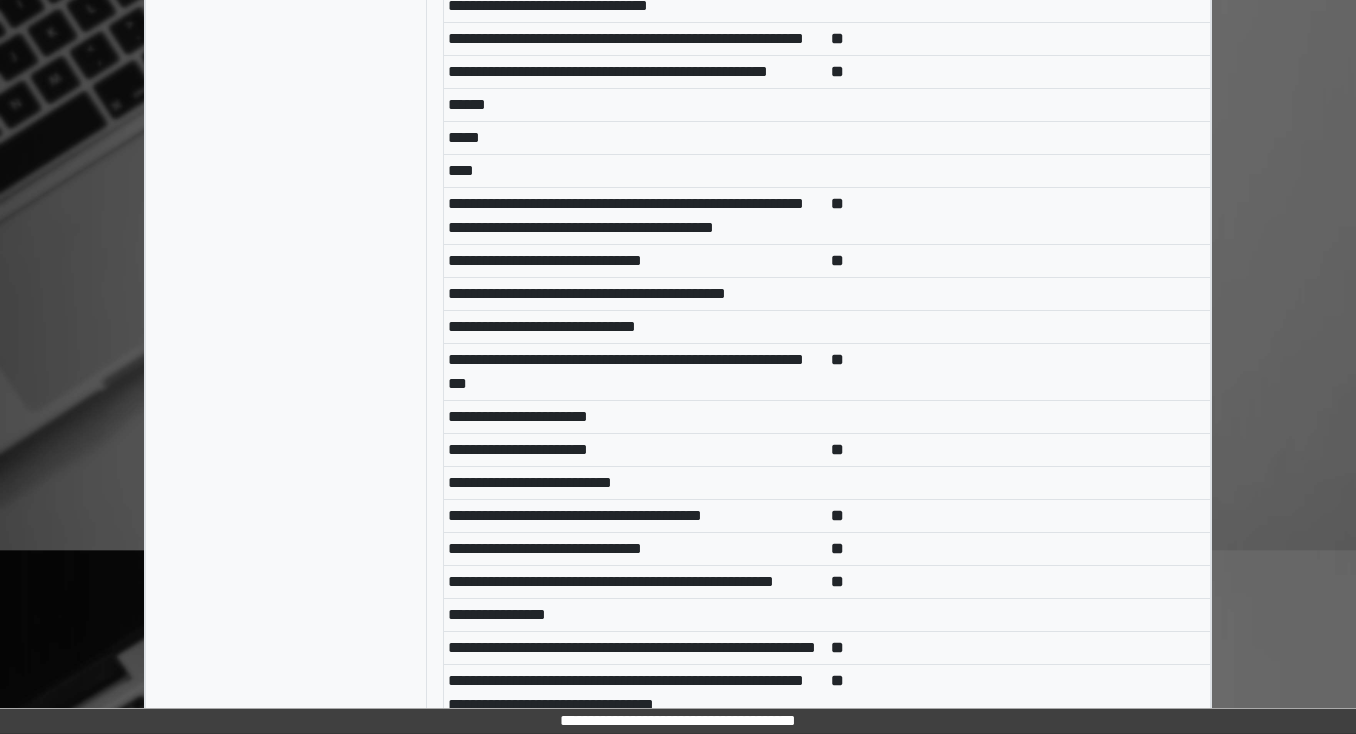 scroll, scrollTop: 8000, scrollLeft: 0, axis: vertical 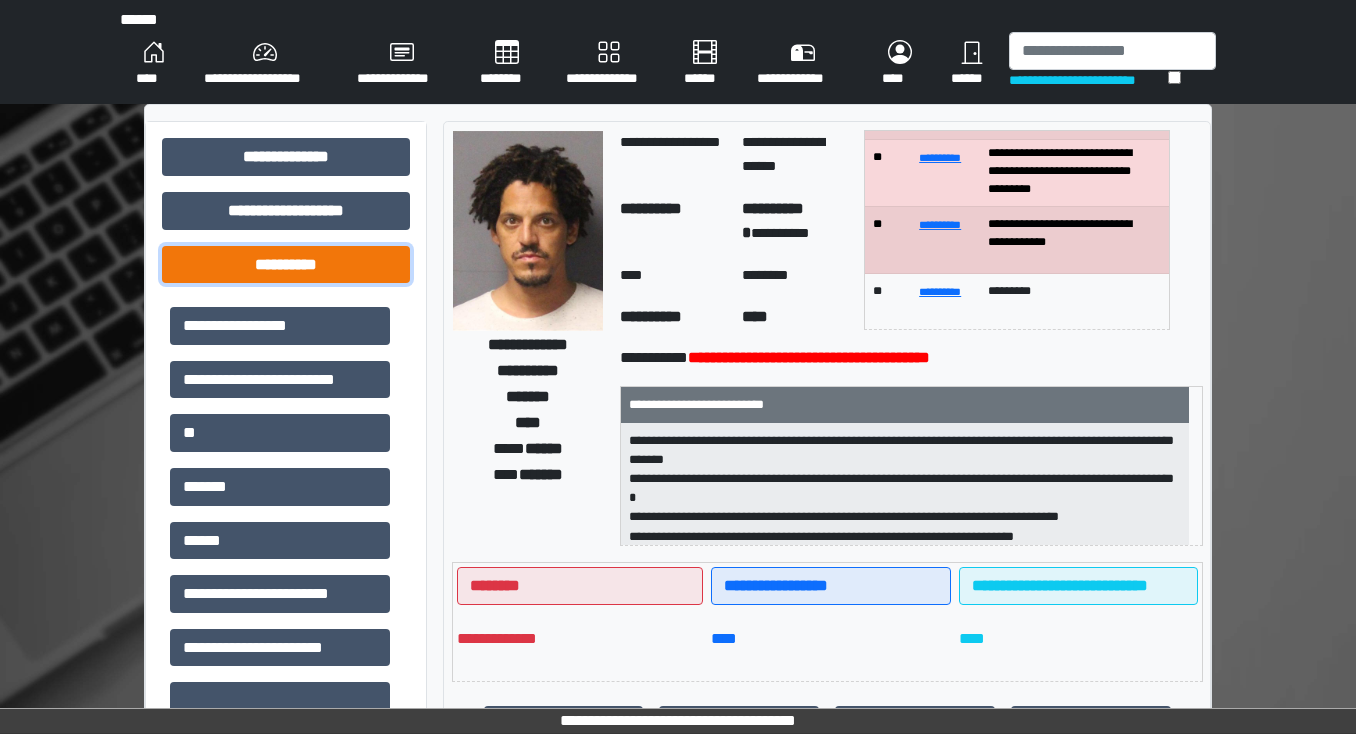 click on "**********" at bounding box center [286, 265] 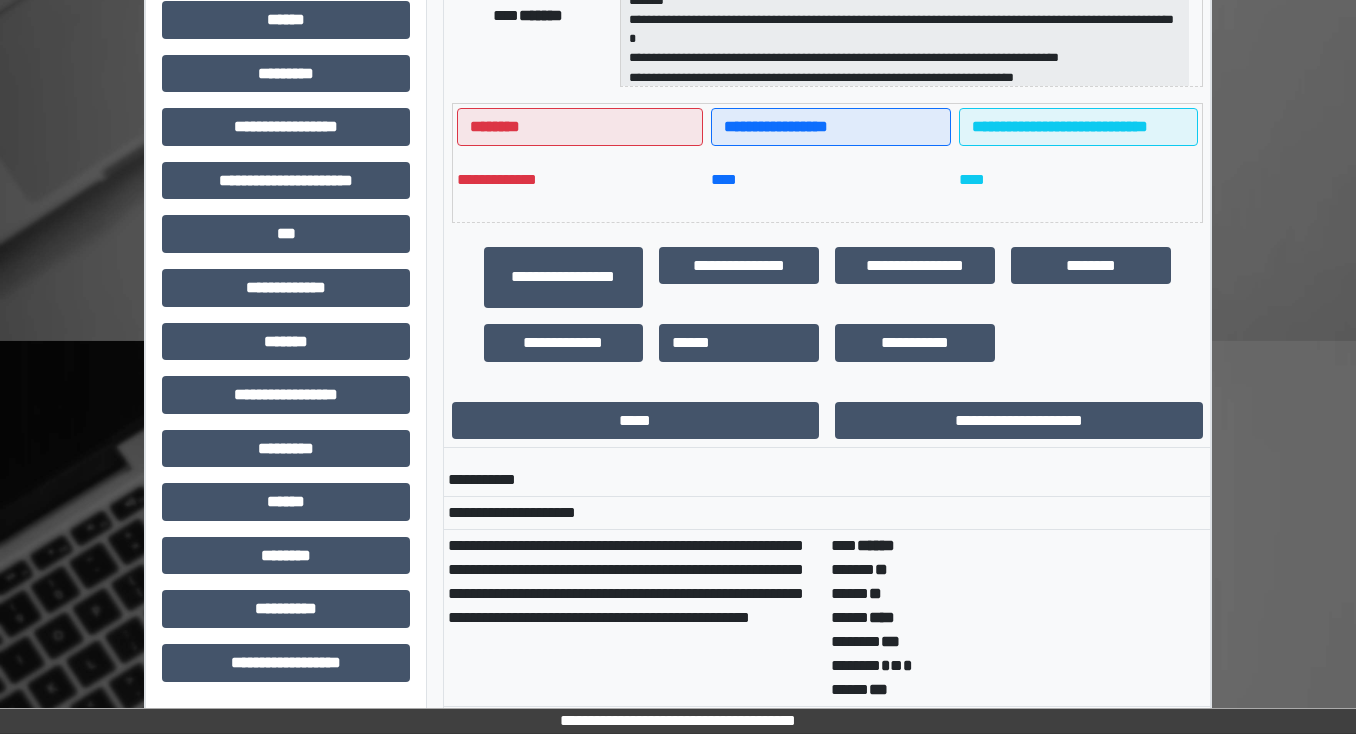 scroll, scrollTop: 480, scrollLeft: 0, axis: vertical 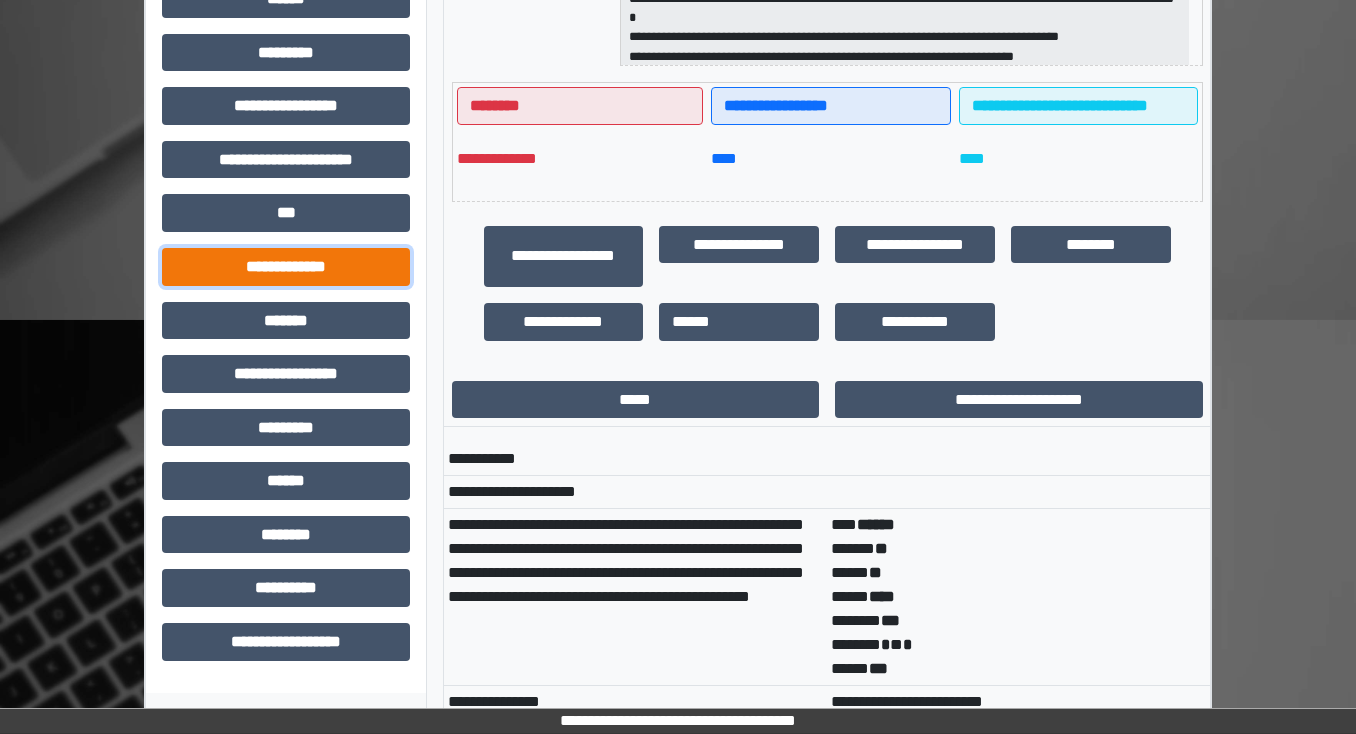 click on "**********" at bounding box center [286, 267] 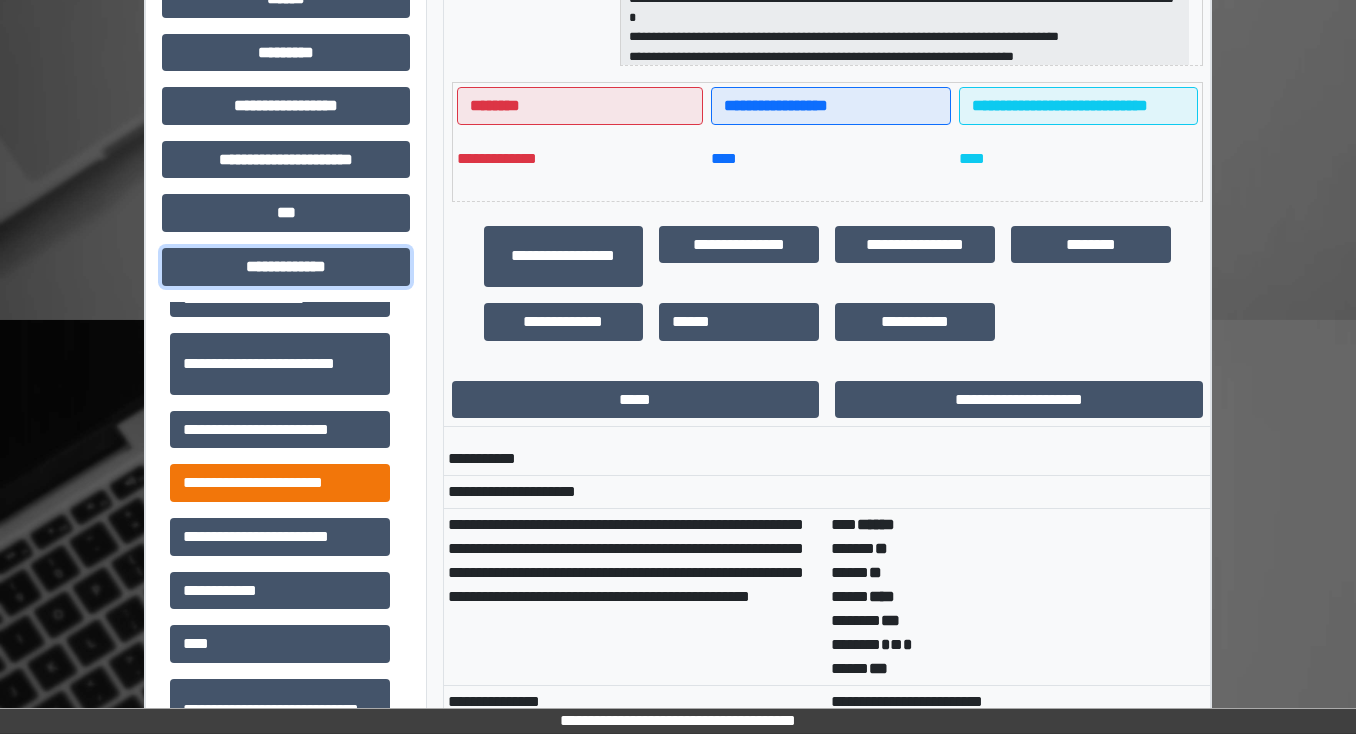 scroll, scrollTop: 480, scrollLeft: 0, axis: vertical 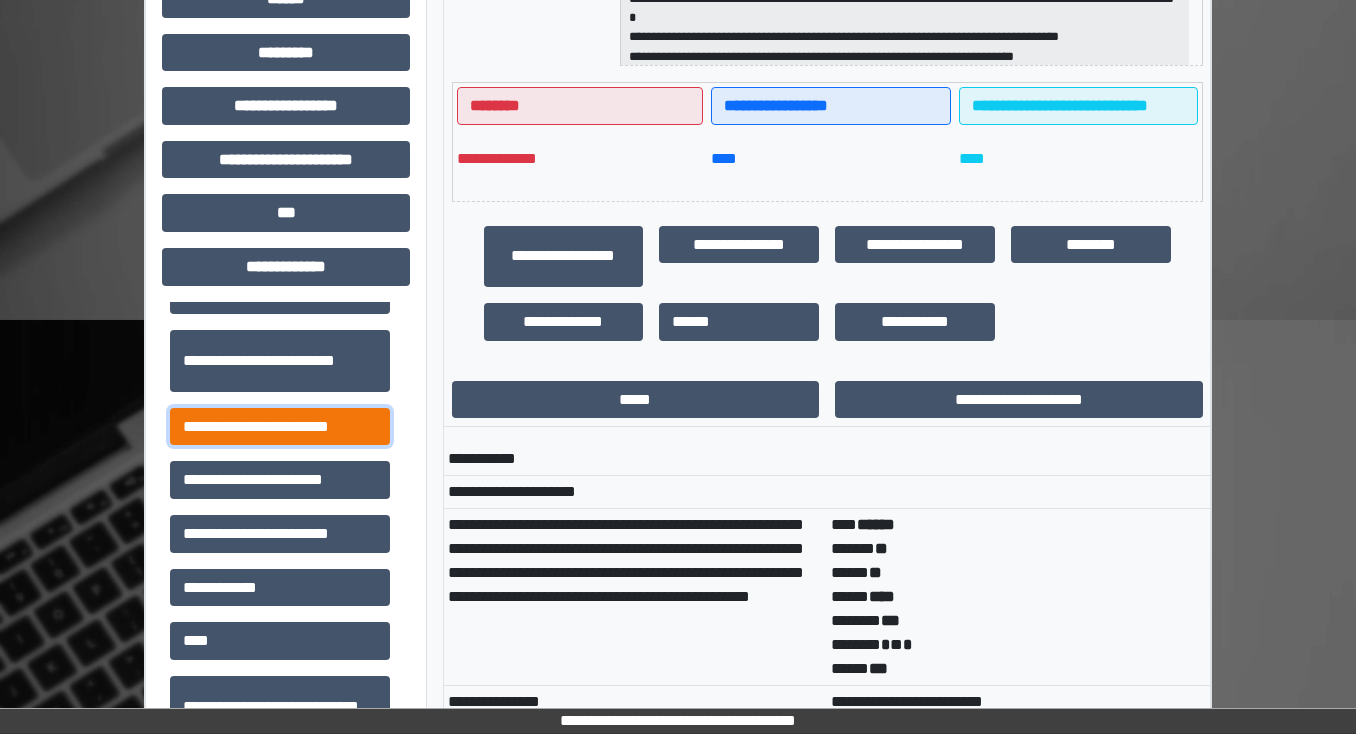 click on "**********" at bounding box center [280, 427] 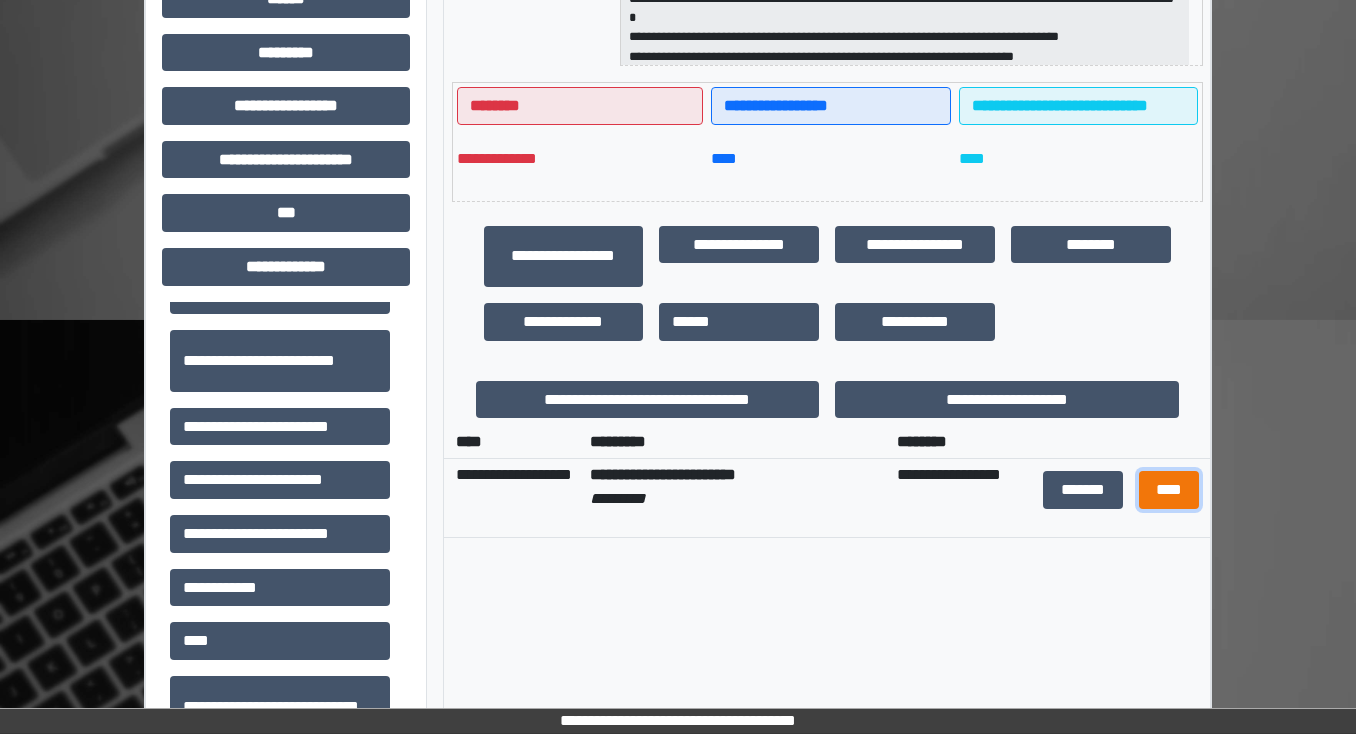 click on "****" at bounding box center [1168, 490] 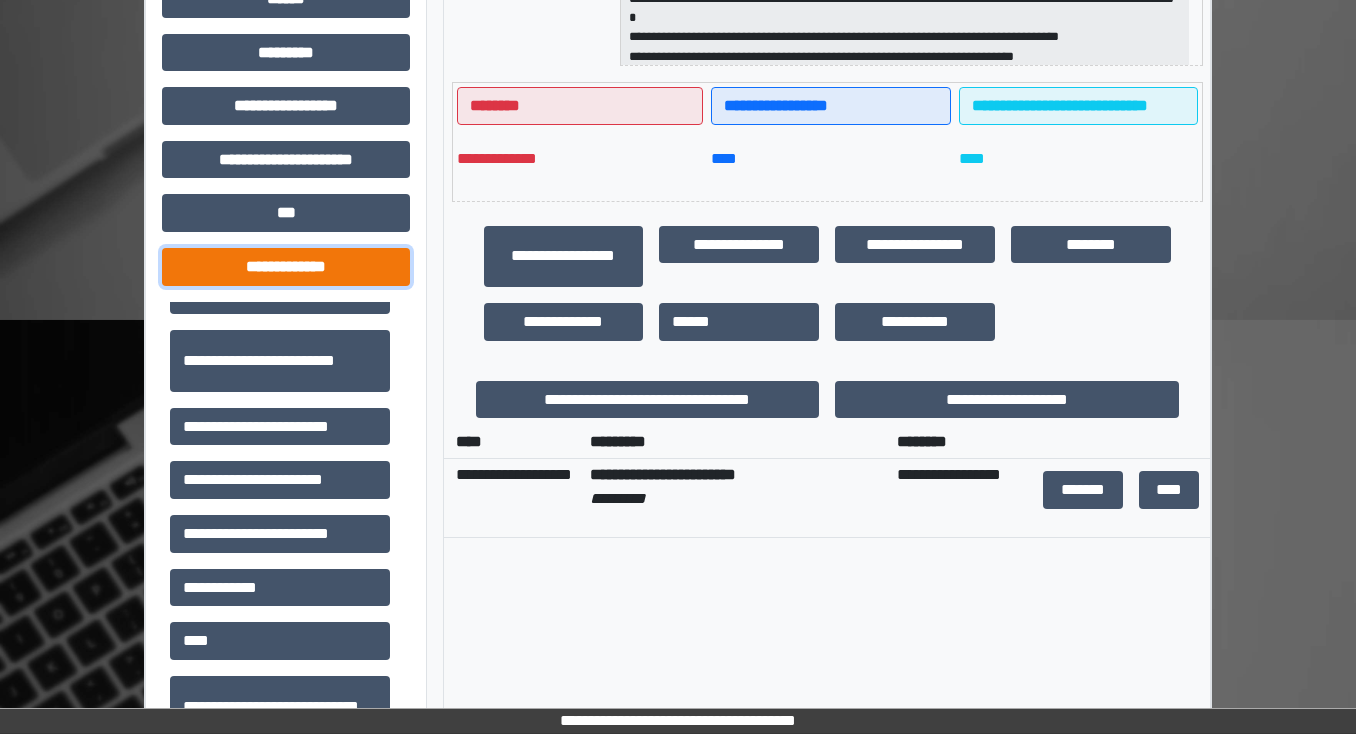 click on "**********" at bounding box center [286, 267] 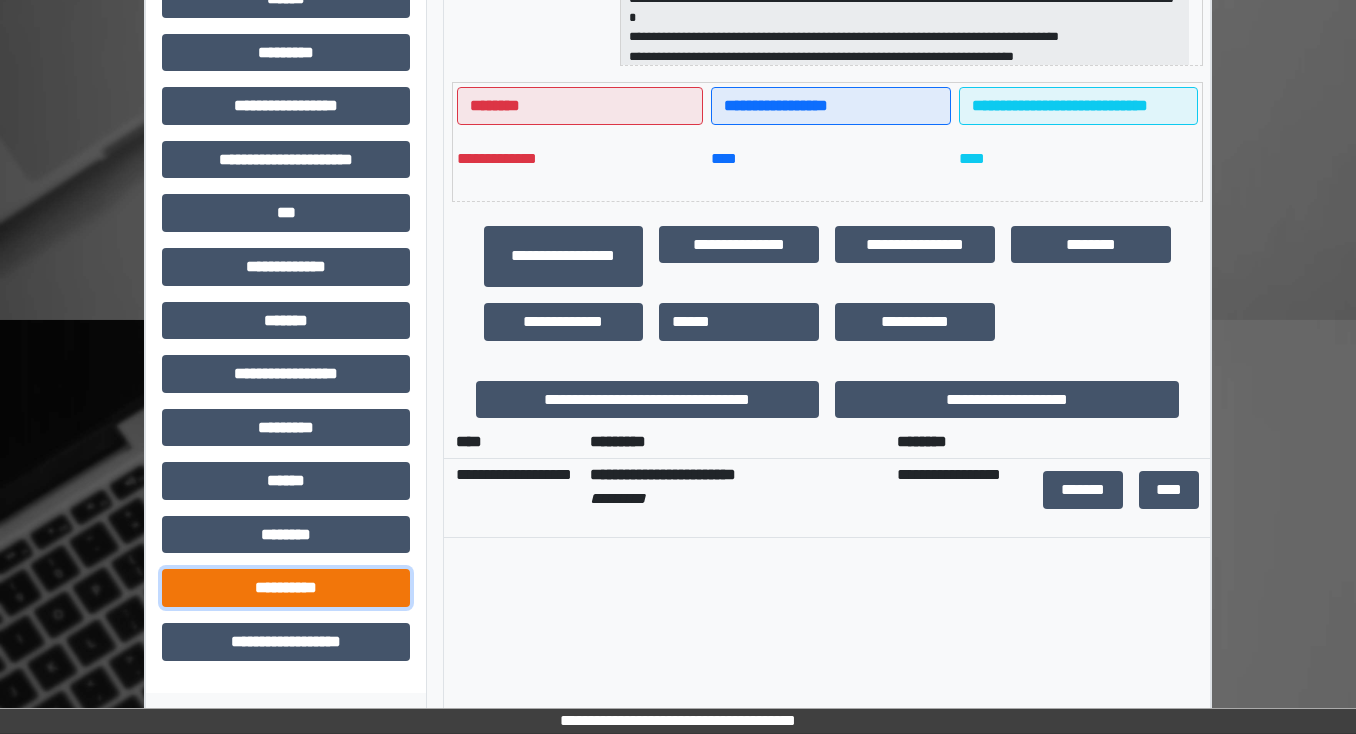 click on "**********" at bounding box center (286, 588) 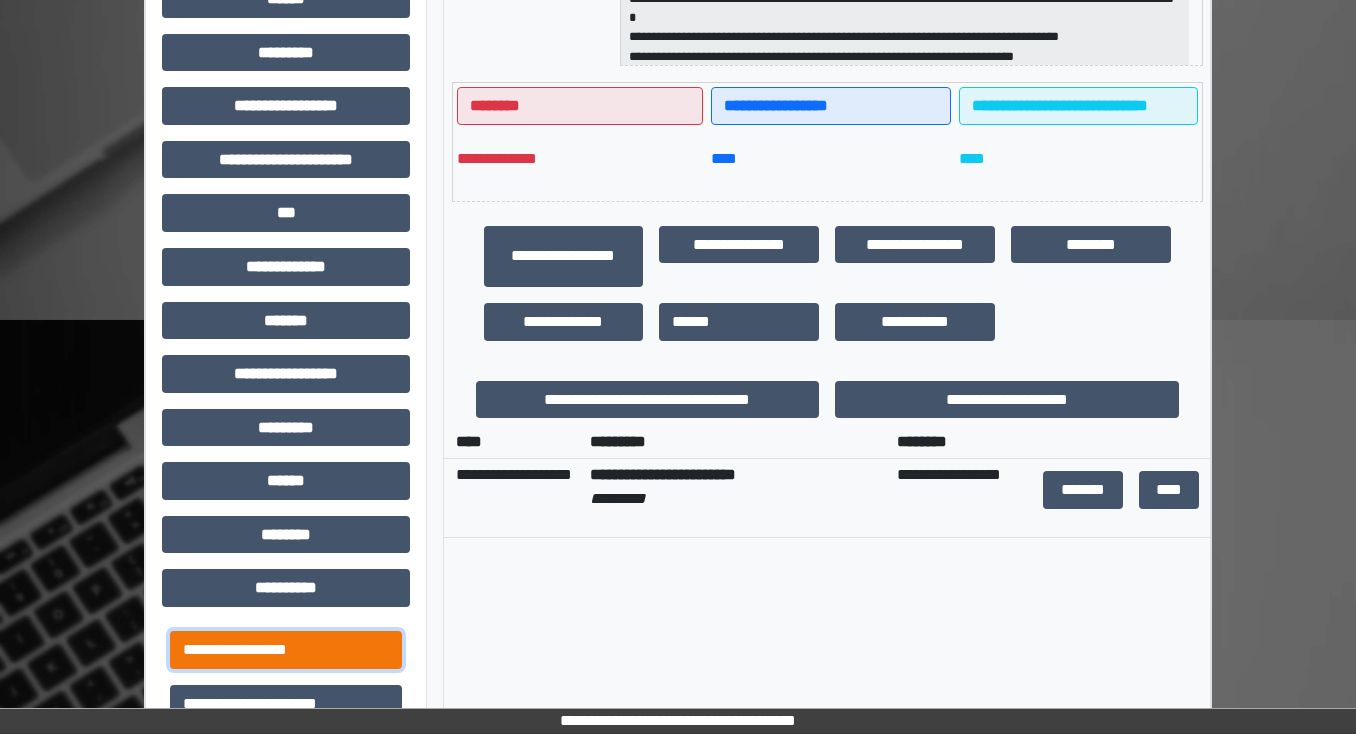 click on "**********" at bounding box center [286, 650] 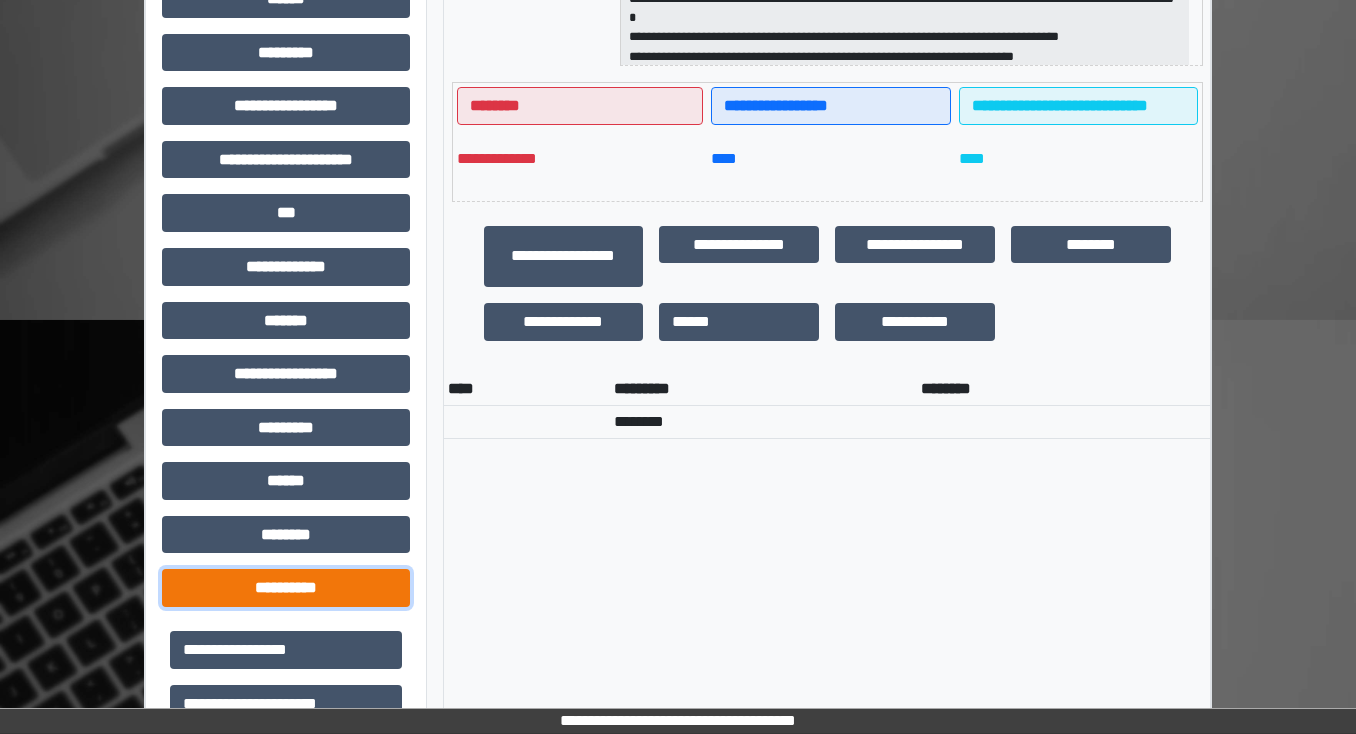 click on "**********" at bounding box center (286, 588) 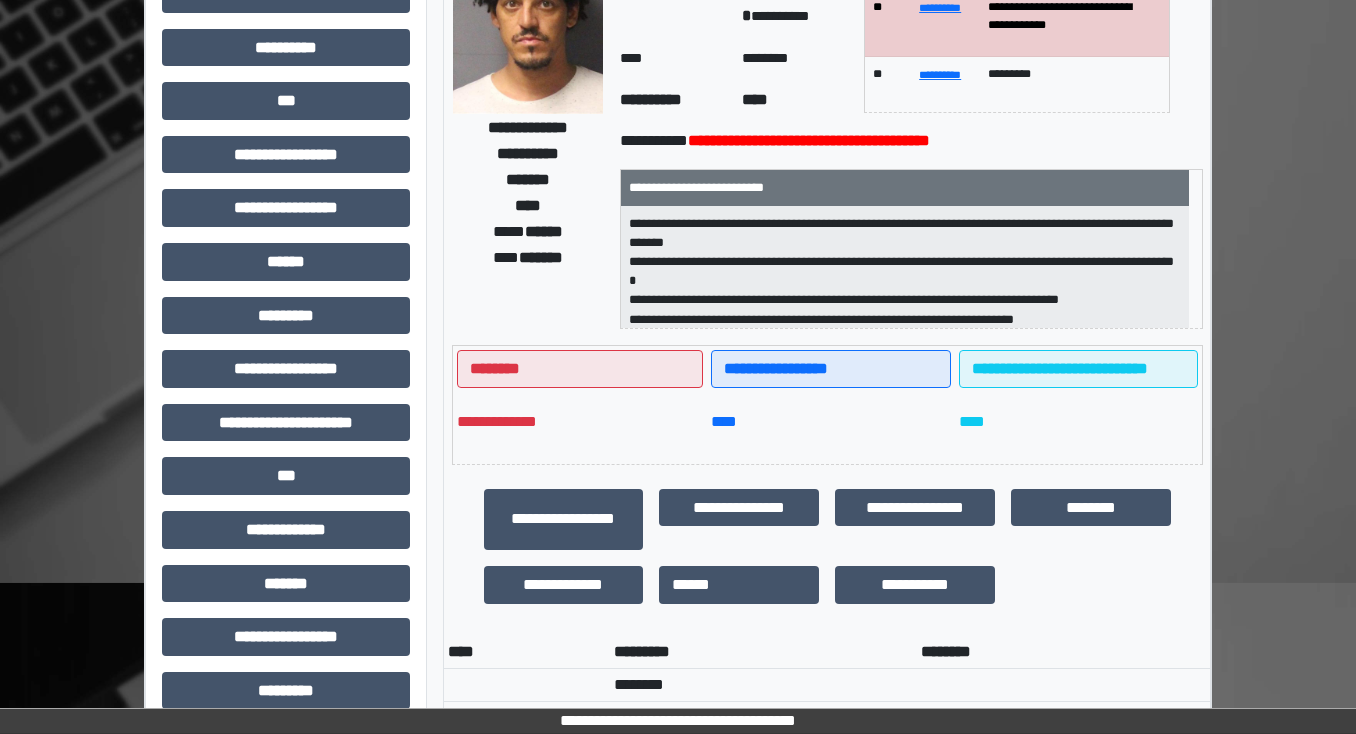 scroll, scrollTop: 0, scrollLeft: 0, axis: both 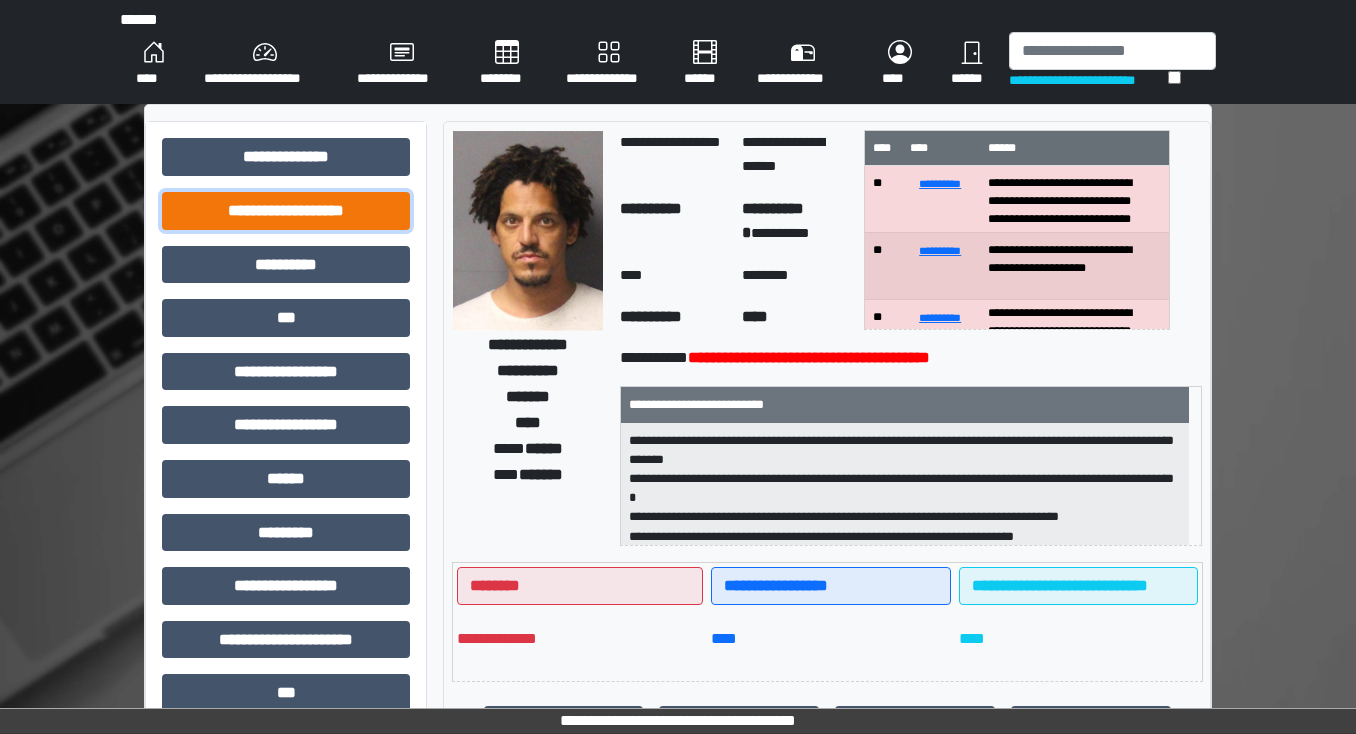 click on "**********" at bounding box center (286, 211) 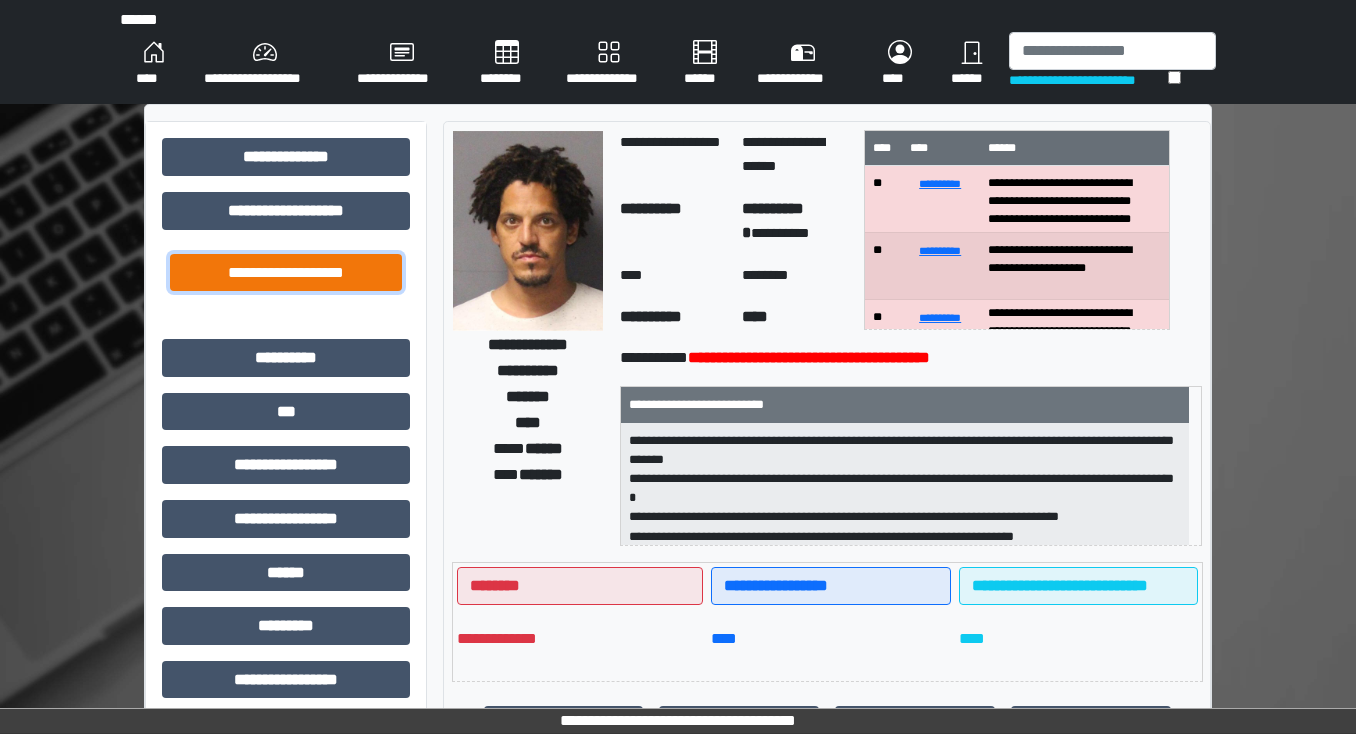 click on "**********" at bounding box center [286, 273] 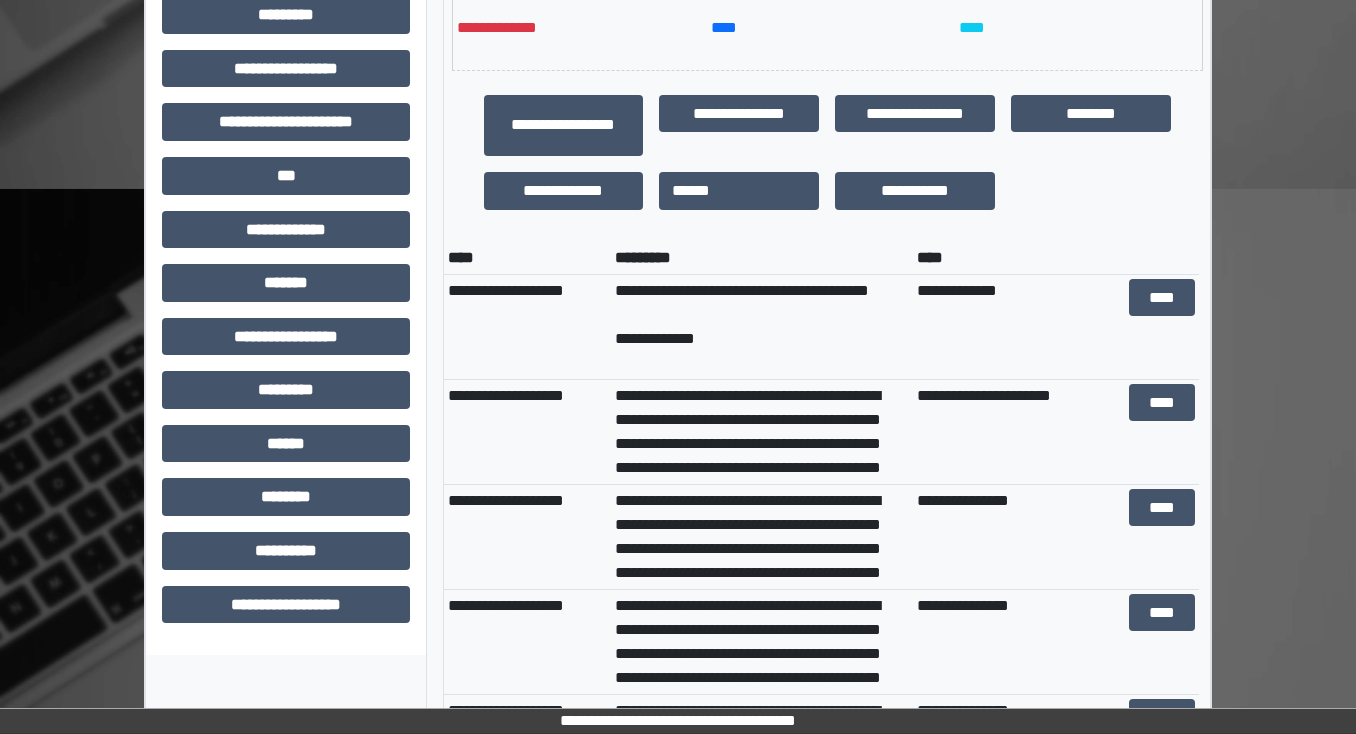 scroll, scrollTop: 640, scrollLeft: 0, axis: vertical 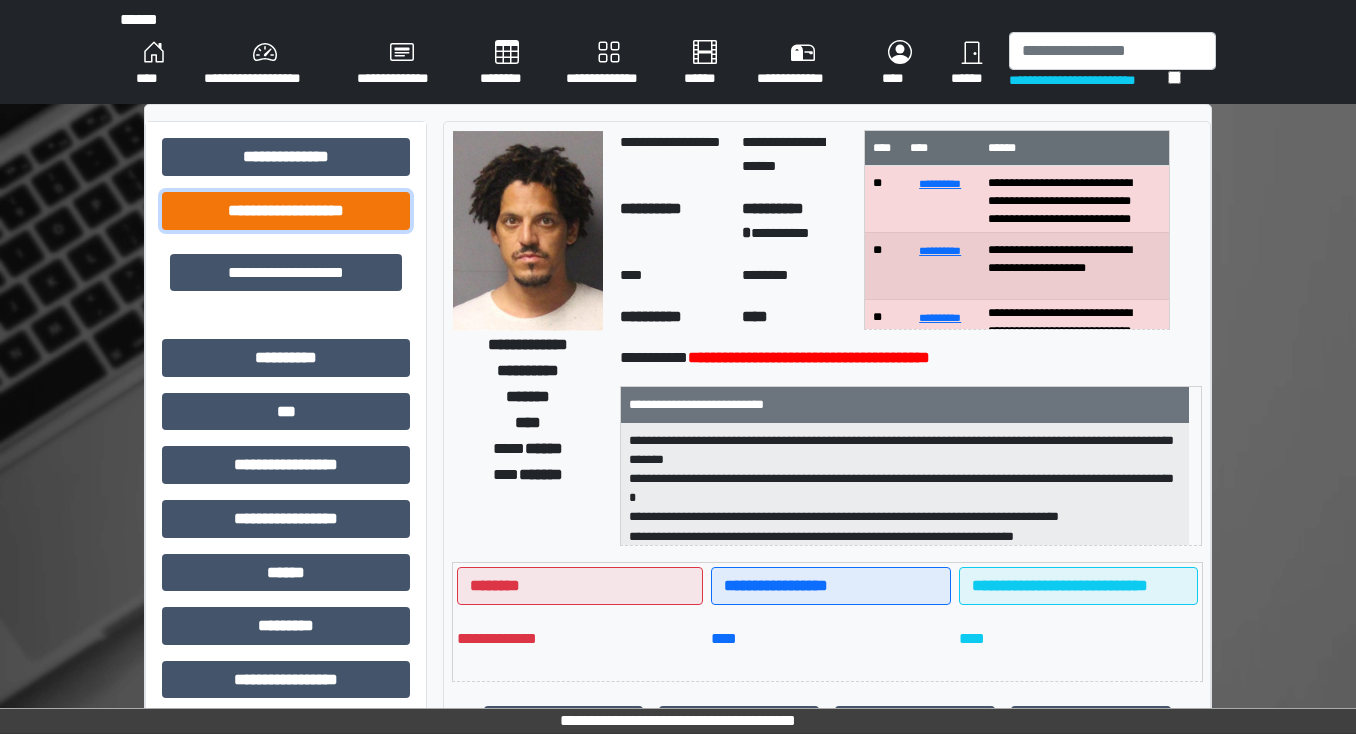 click on "**********" at bounding box center [286, 211] 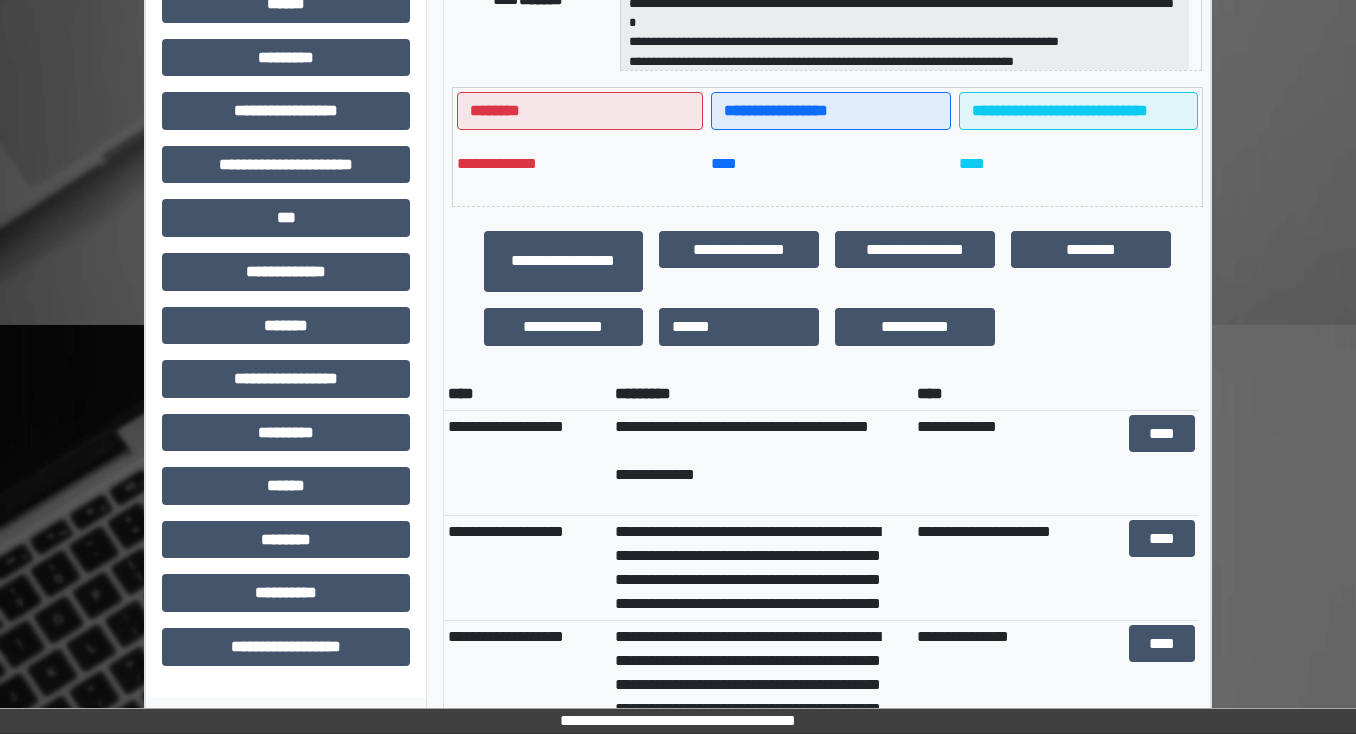scroll, scrollTop: 480, scrollLeft: 0, axis: vertical 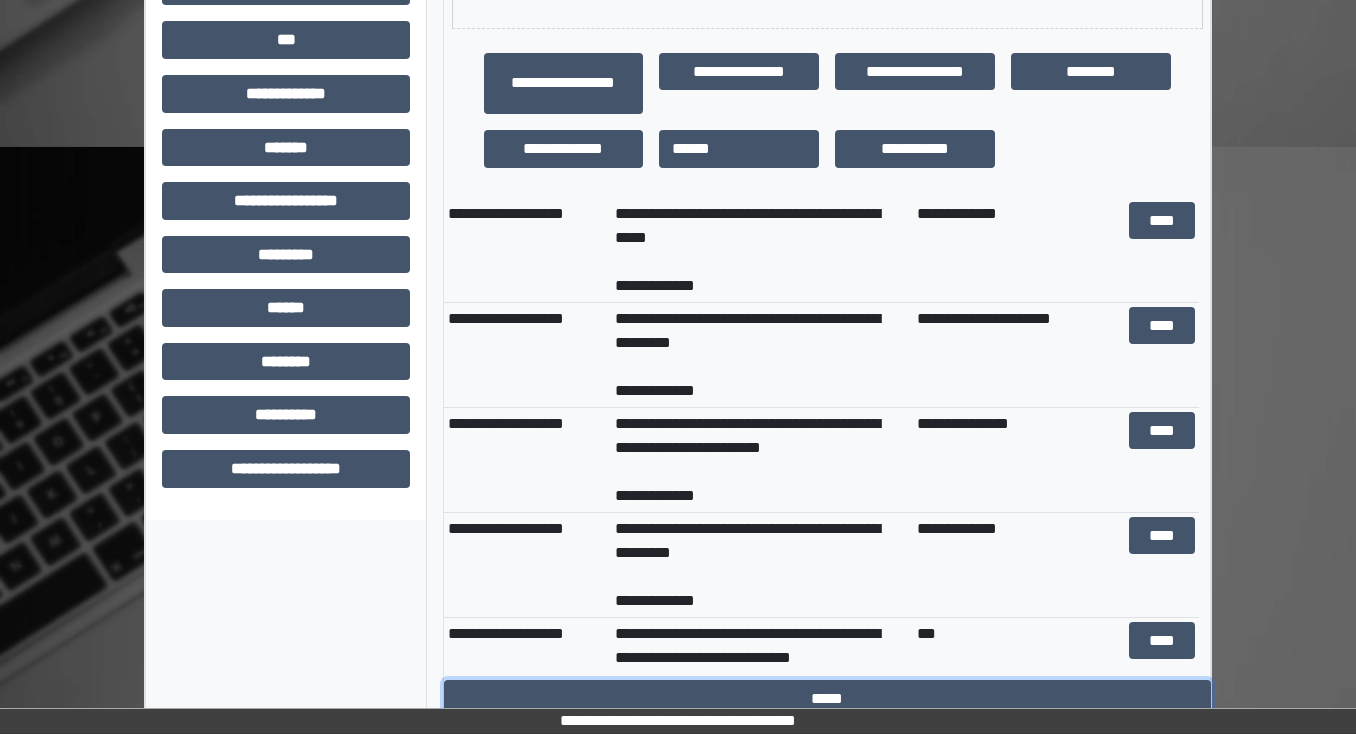 click on "*****" at bounding box center [827, 699] 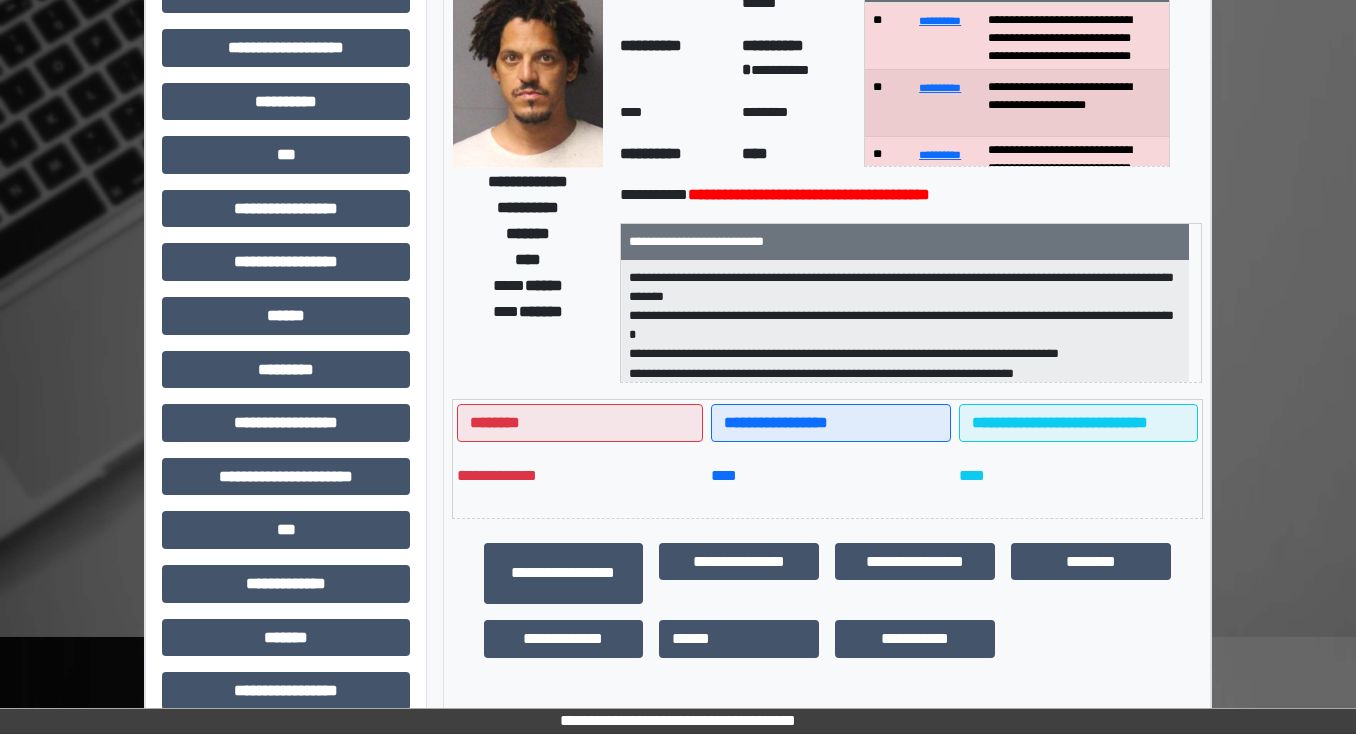 scroll, scrollTop: 0, scrollLeft: 0, axis: both 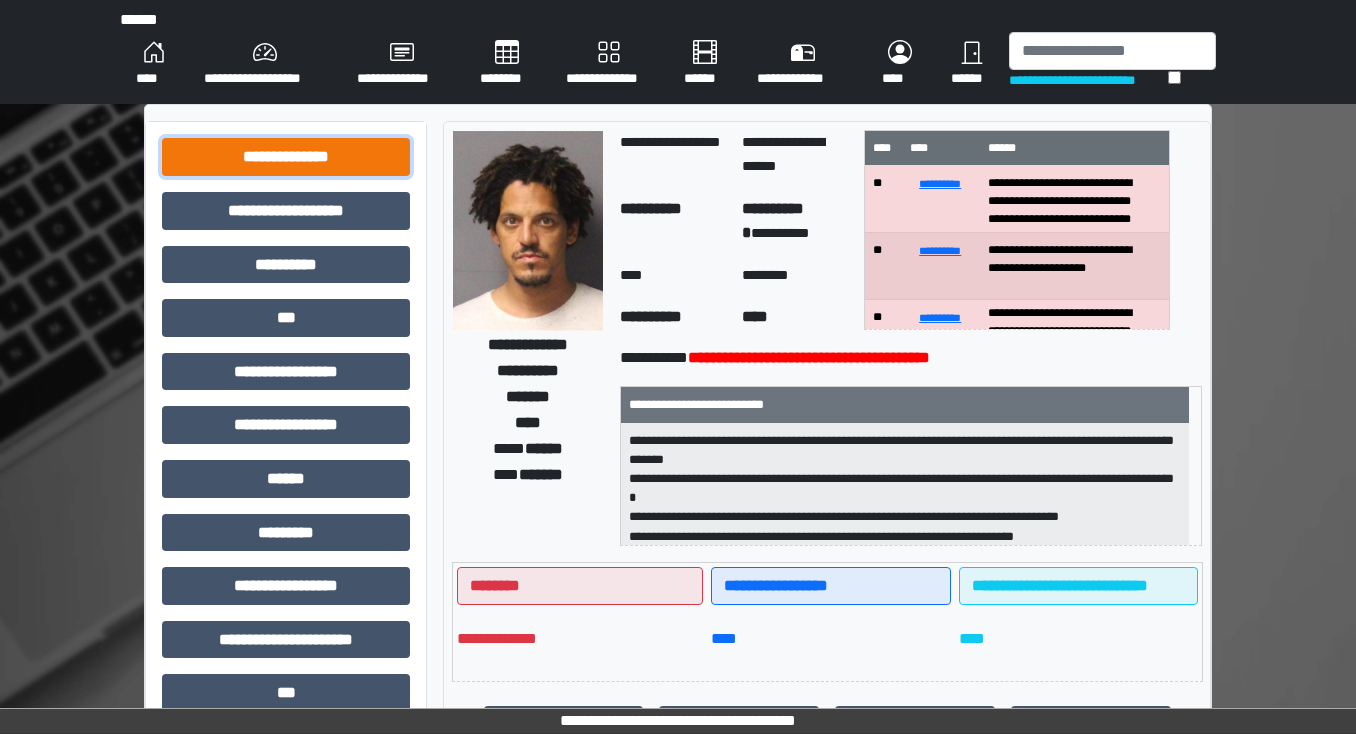 click on "**********" at bounding box center [286, 157] 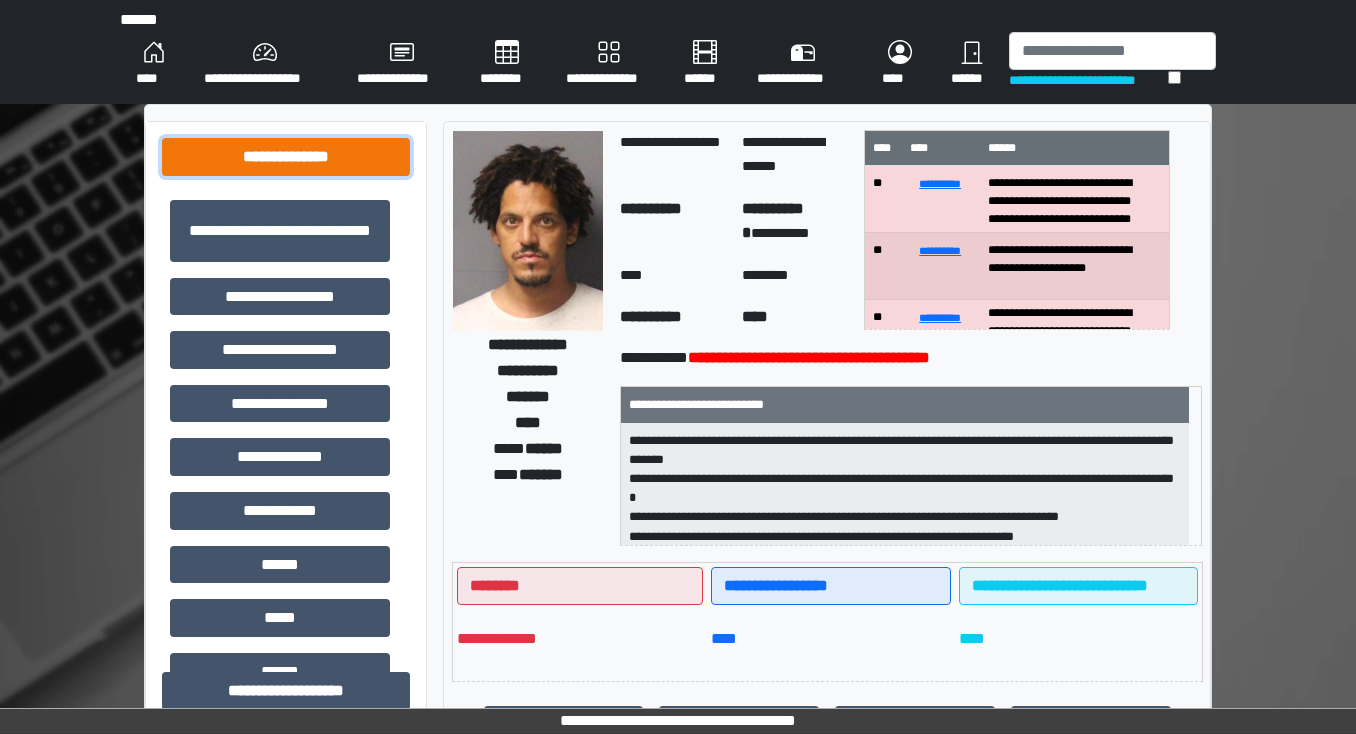 click on "**********" at bounding box center (286, 157) 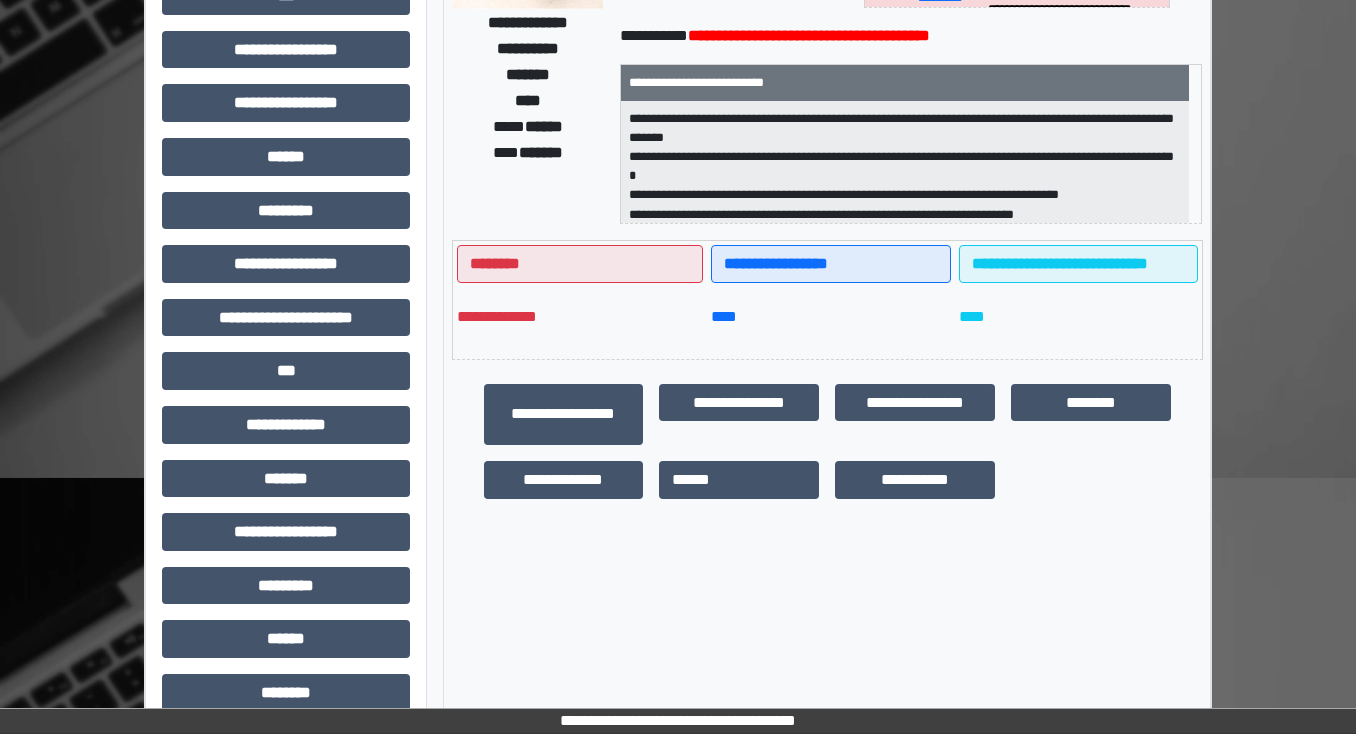 scroll, scrollTop: 400, scrollLeft: 0, axis: vertical 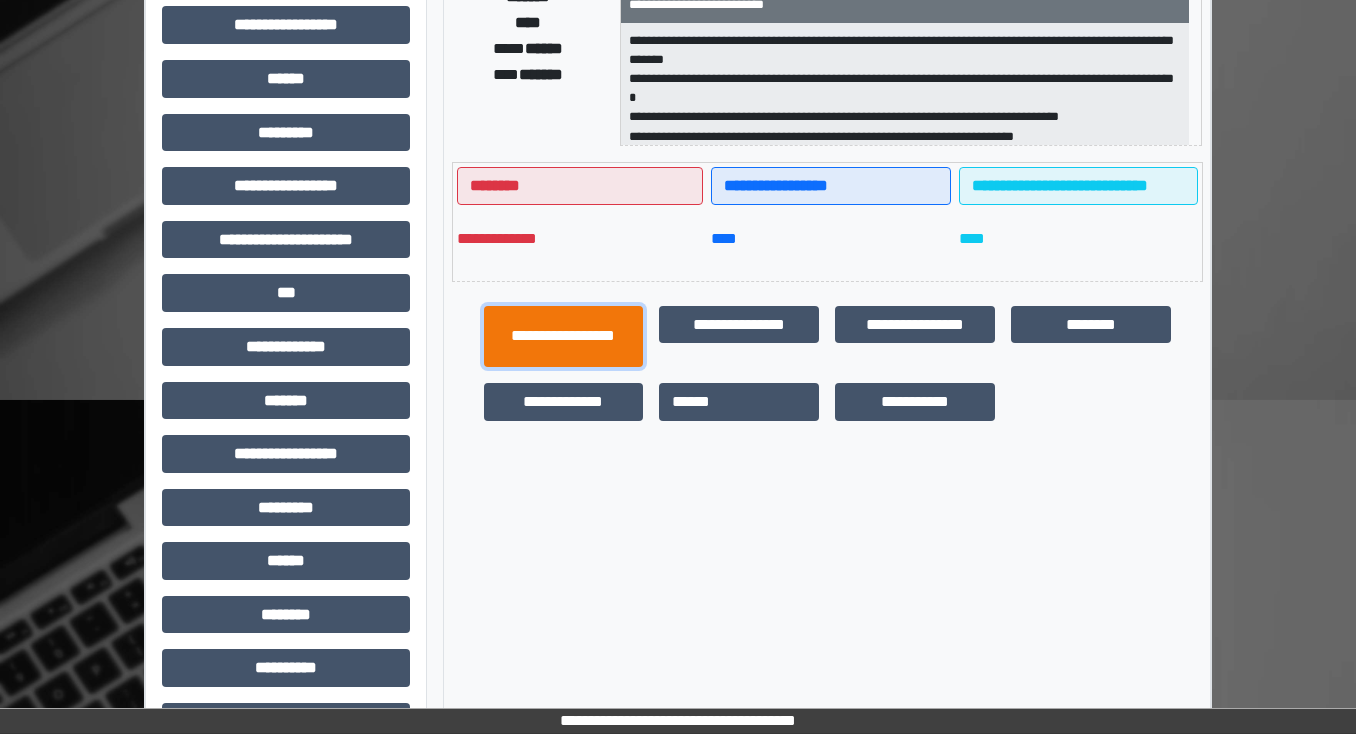 click on "**********" at bounding box center (564, 337) 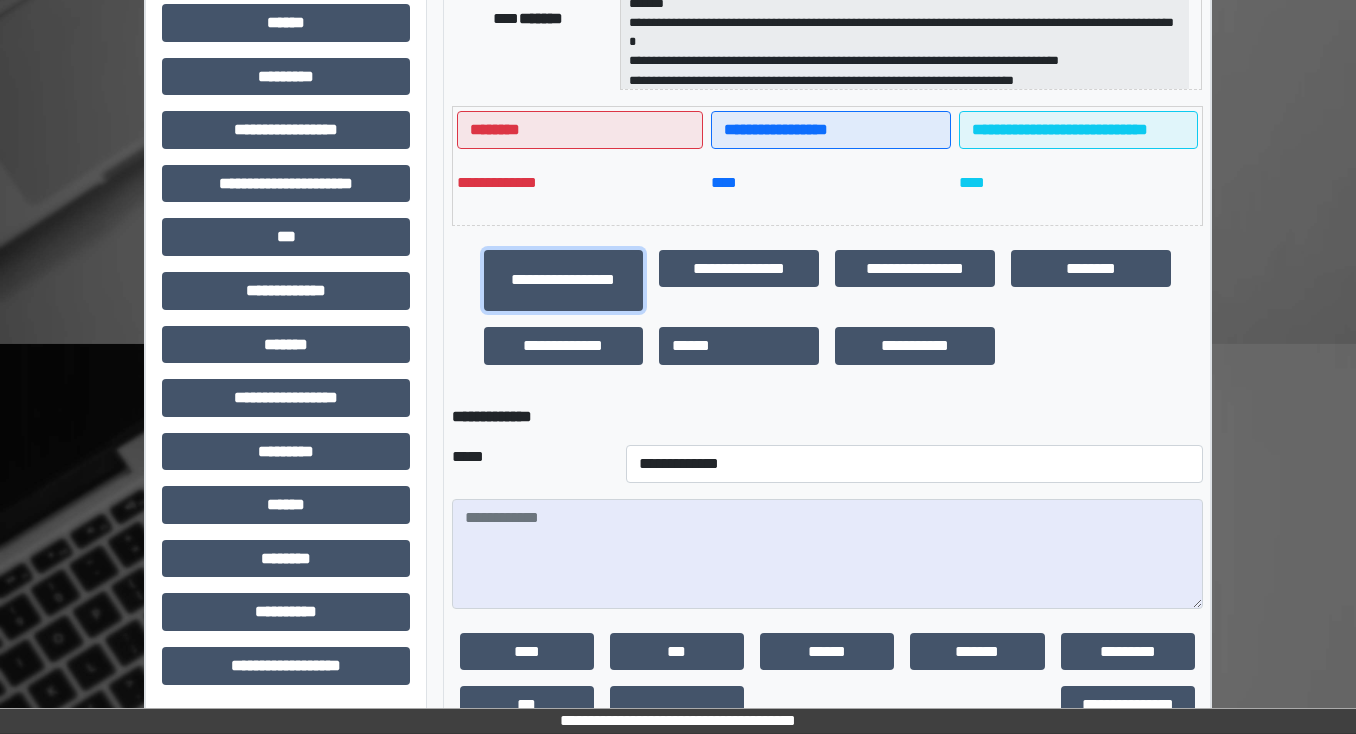 scroll, scrollTop: 588, scrollLeft: 0, axis: vertical 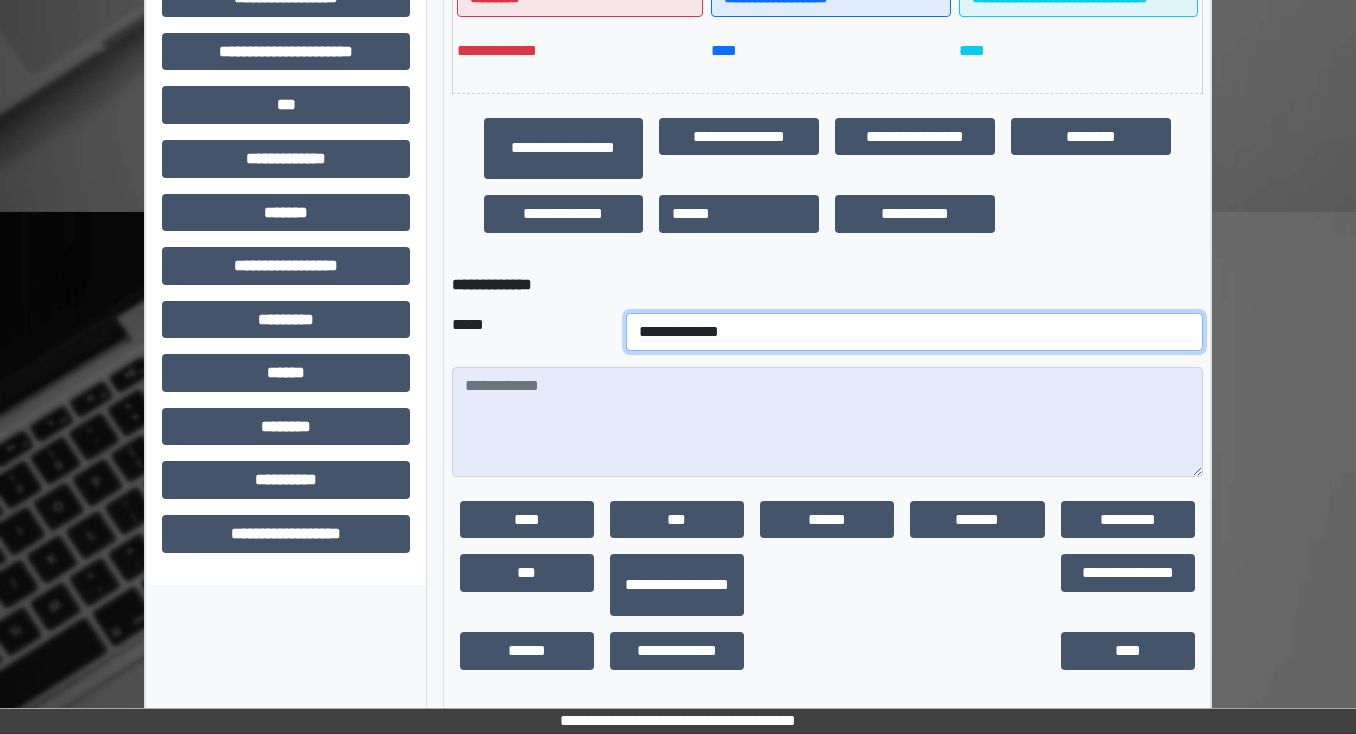 click on "**********" at bounding box center [914, 332] 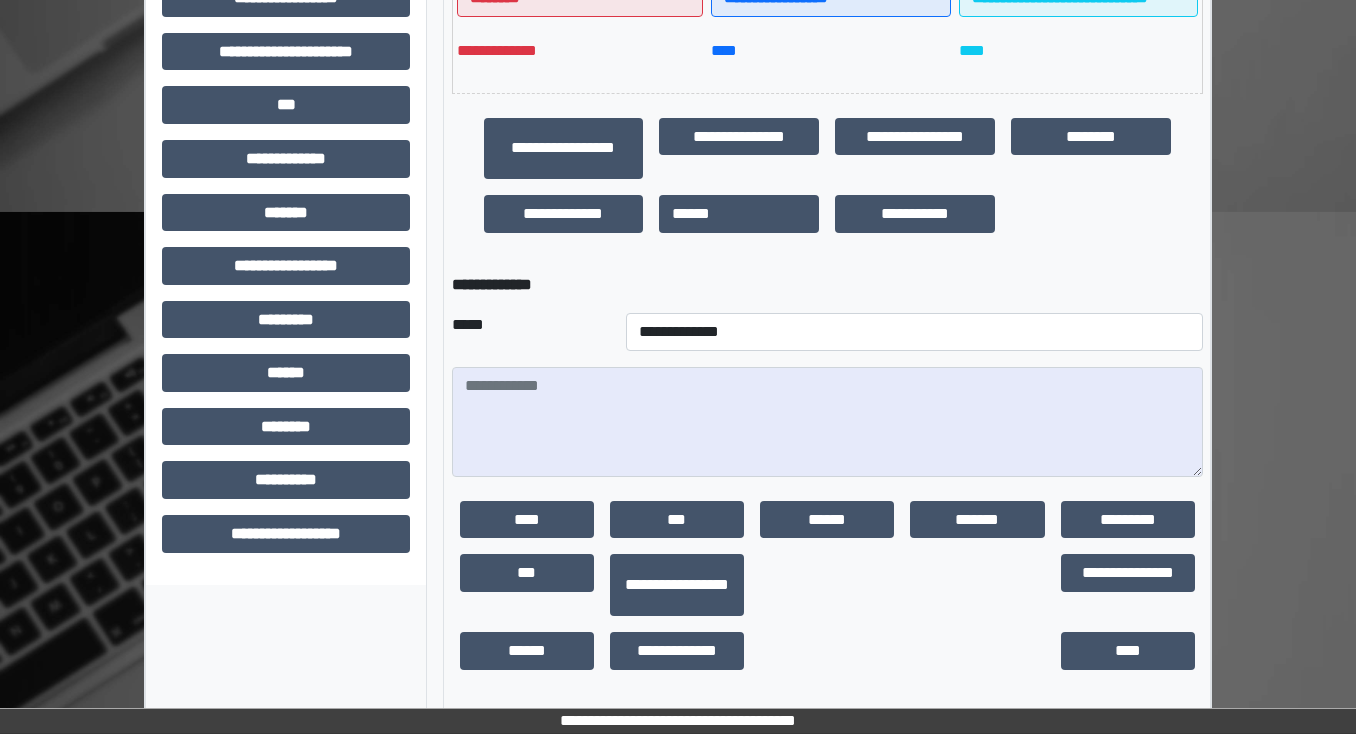 click on "**********" at bounding box center [827, 125] 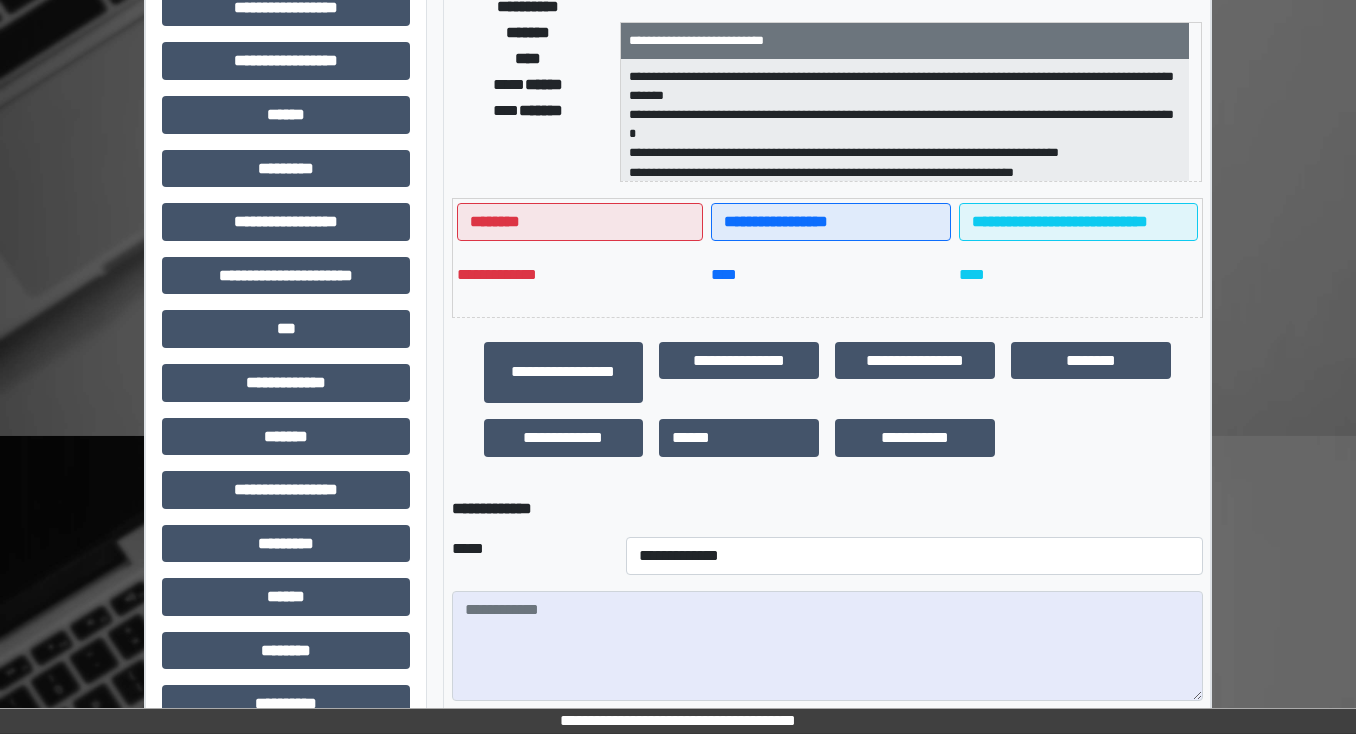 scroll, scrollTop: 348, scrollLeft: 0, axis: vertical 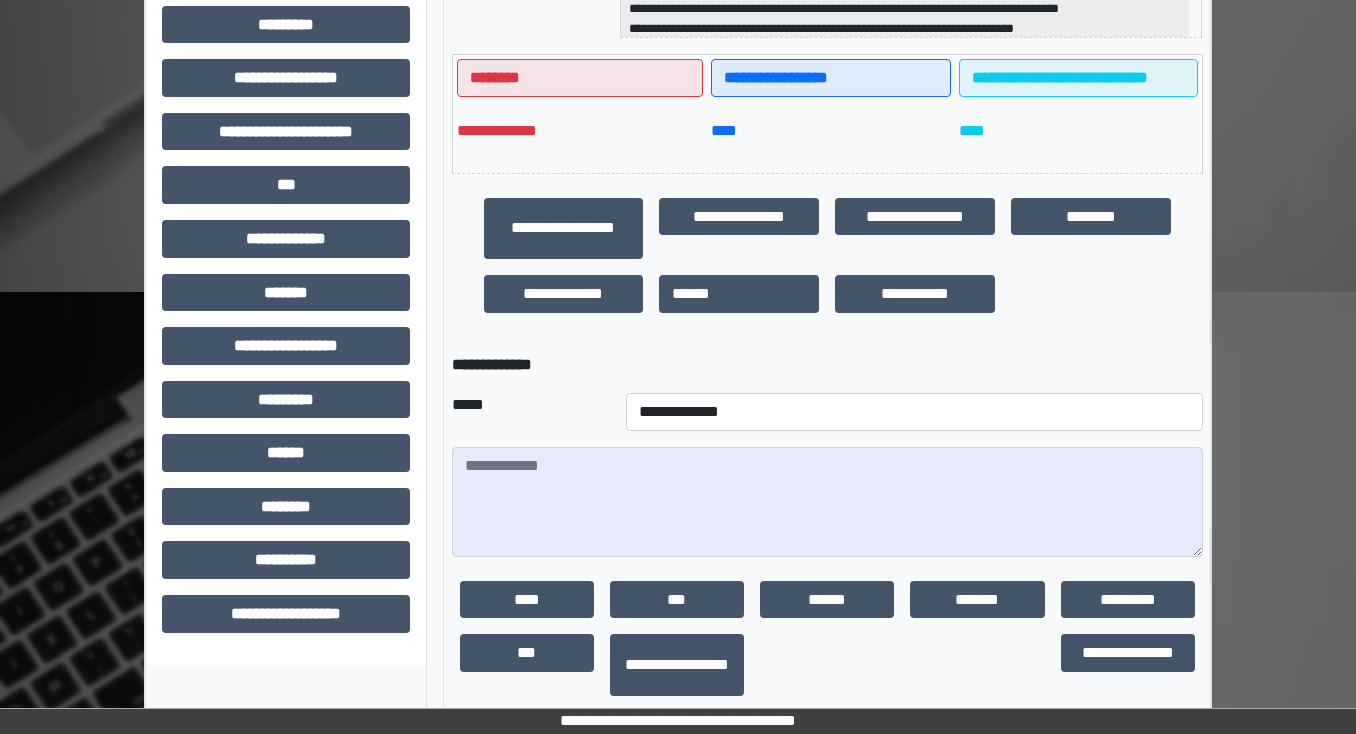 click on "**********" at bounding box center (914, 412) 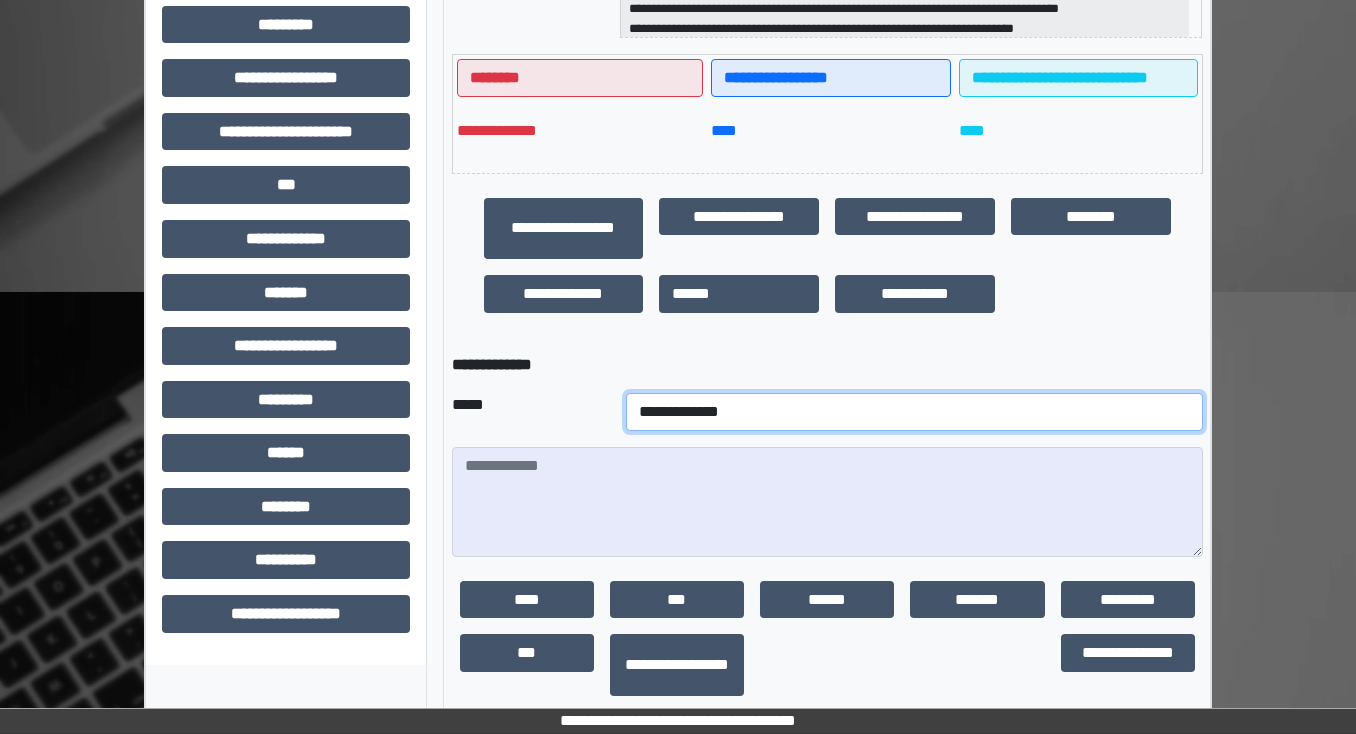 click on "**********" at bounding box center (914, 412) 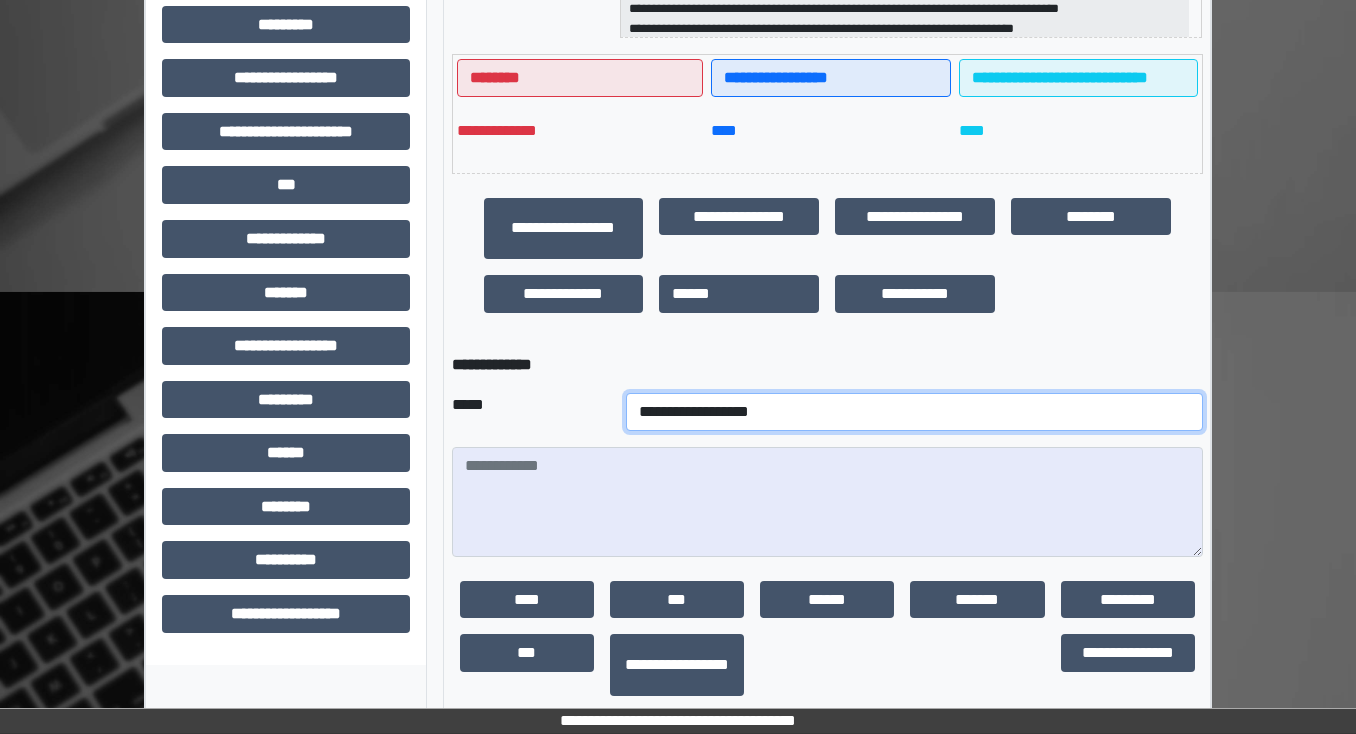 click on "**********" at bounding box center (914, 412) 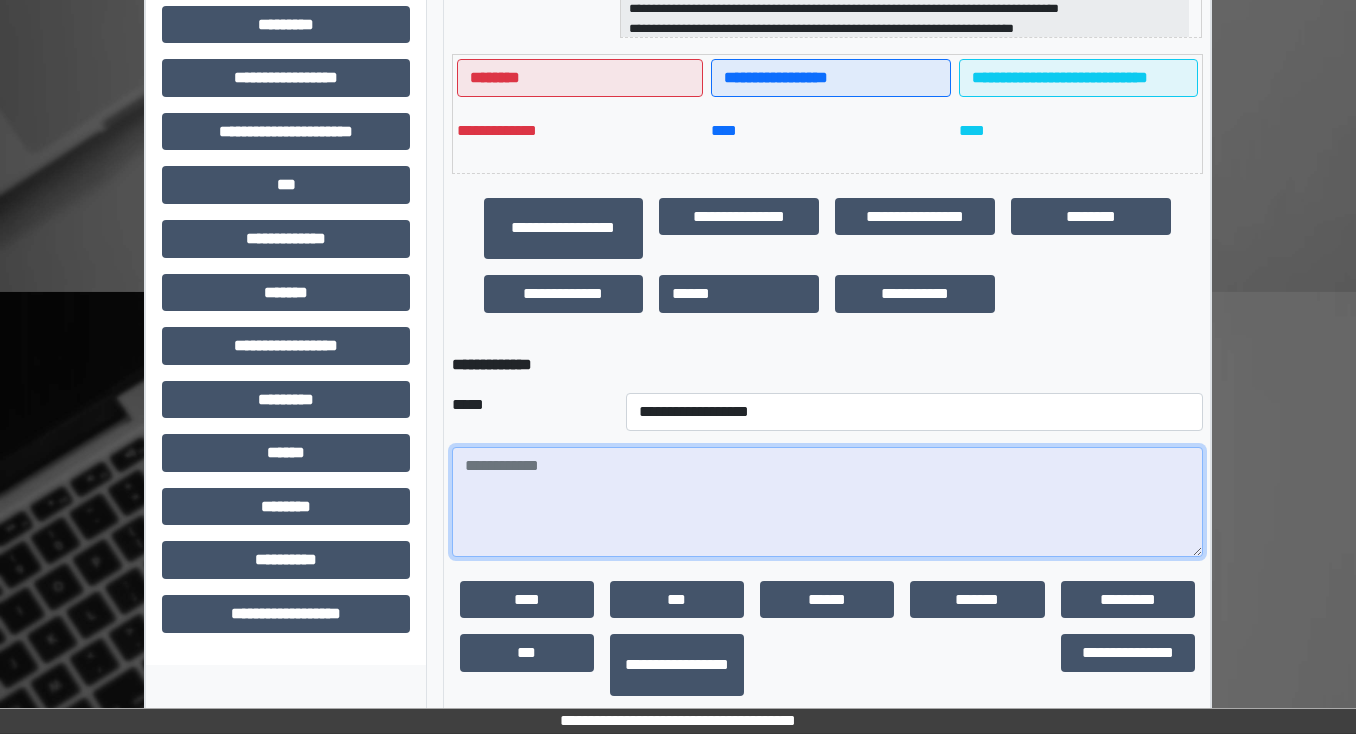 click at bounding box center [827, 502] 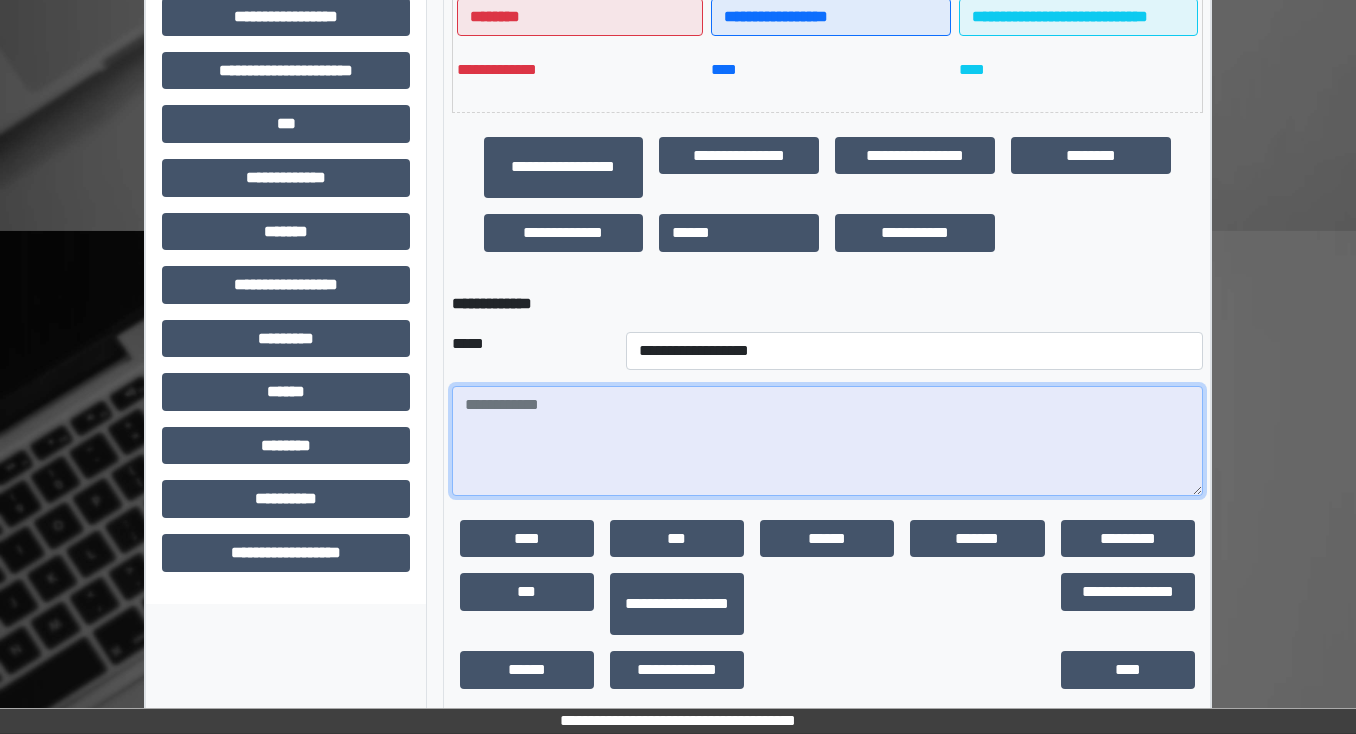 scroll, scrollTop: 588, scrollLeft: 0, axis: vertical 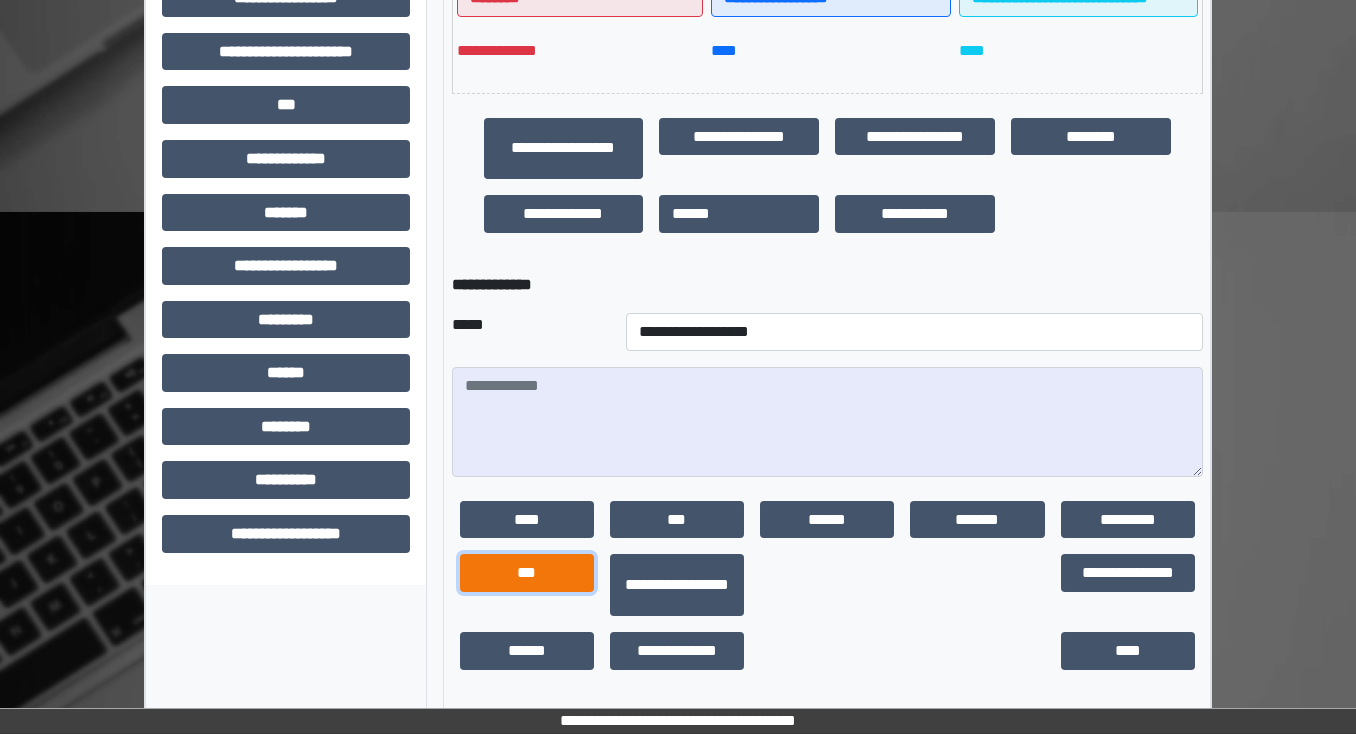 click on "***" at bounding box center [527, 573] 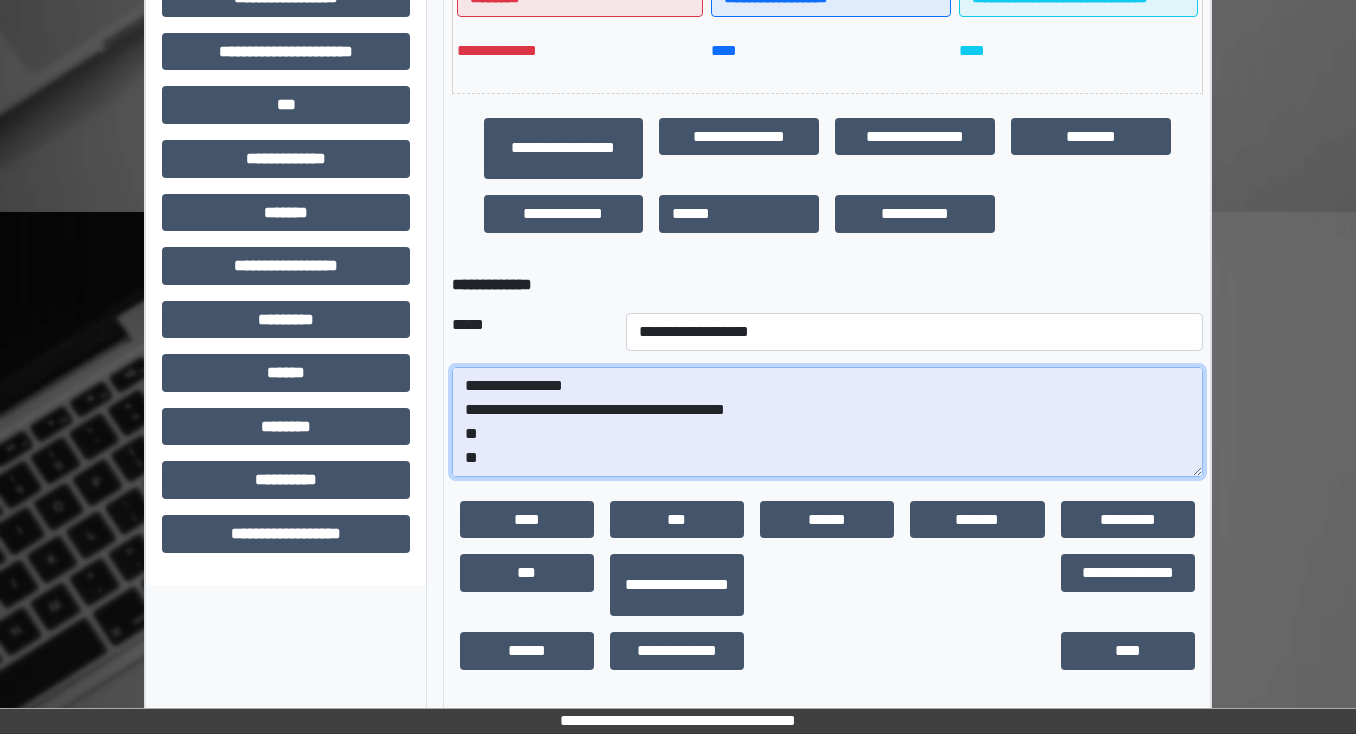 click on "**********" at bounding box center [827, 422] 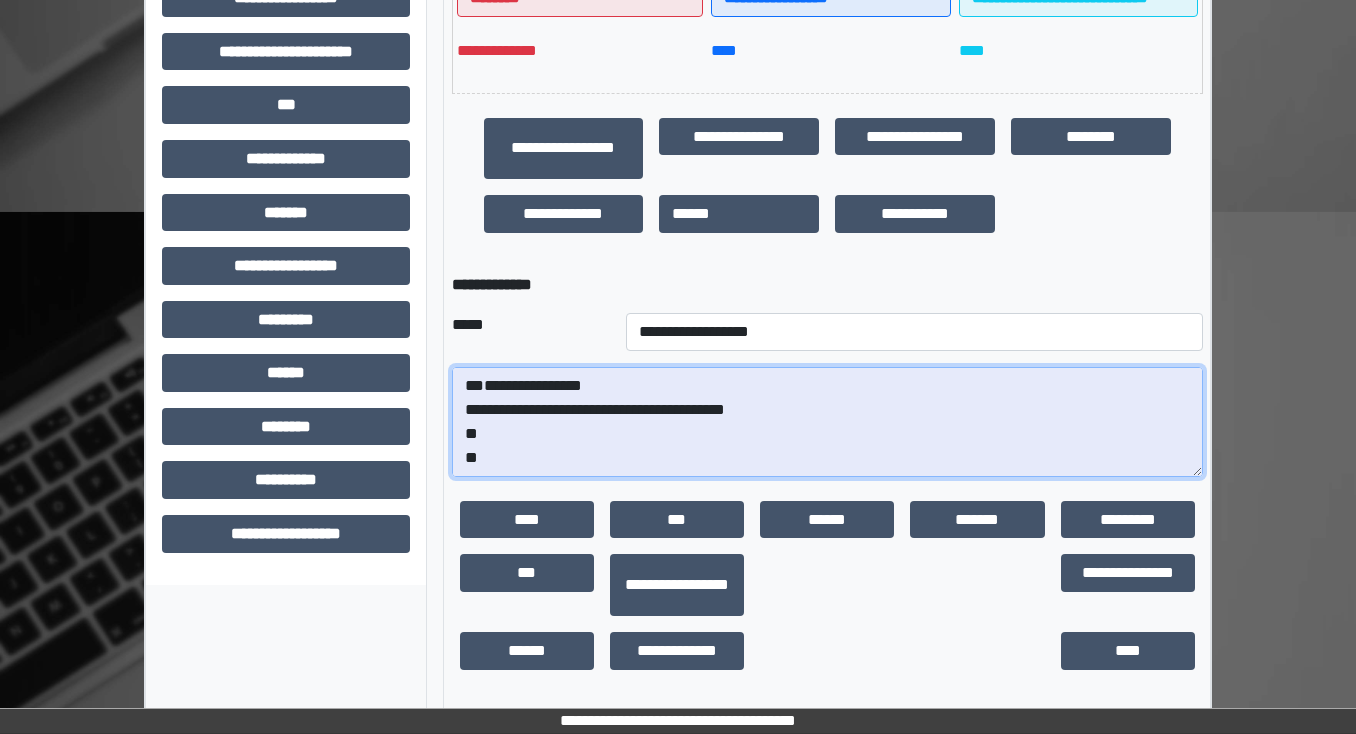 click on "**********" at bounding box center (827, 422) 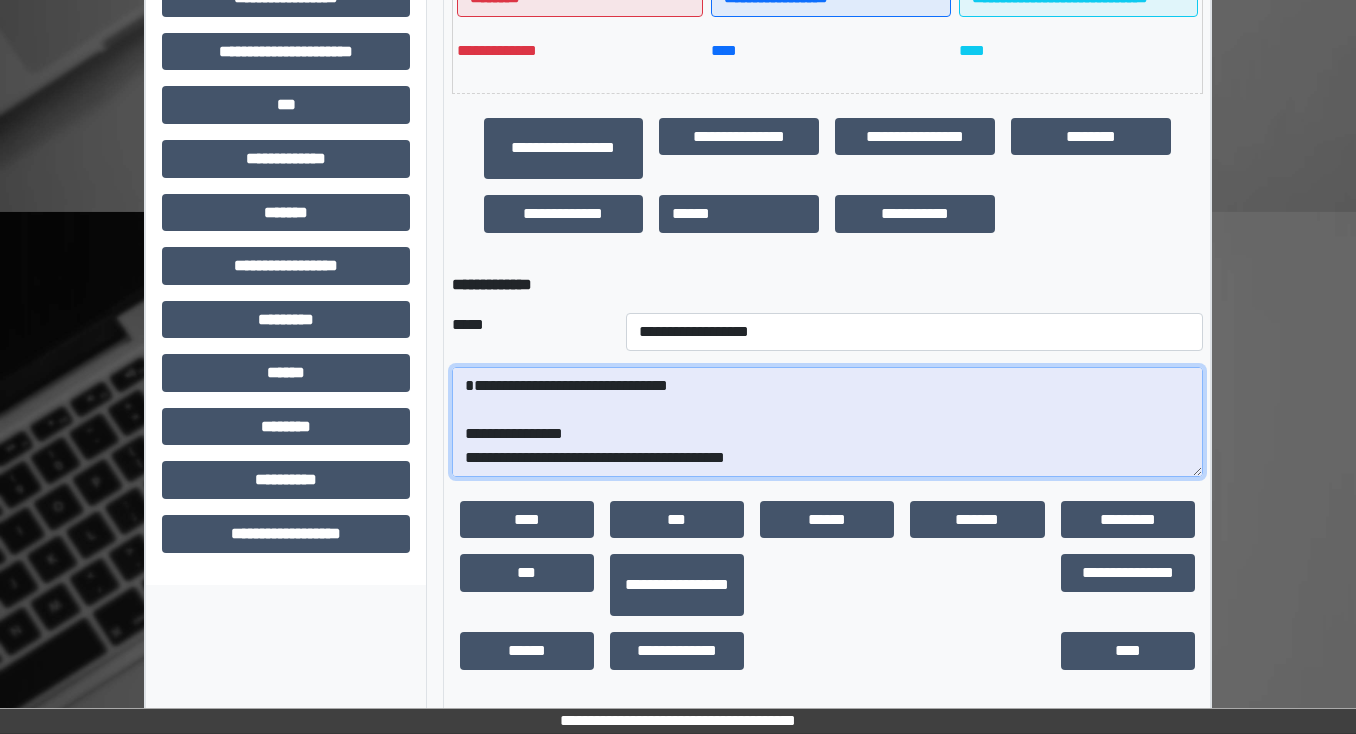 click on "**********" at bounding box center [827, 422] 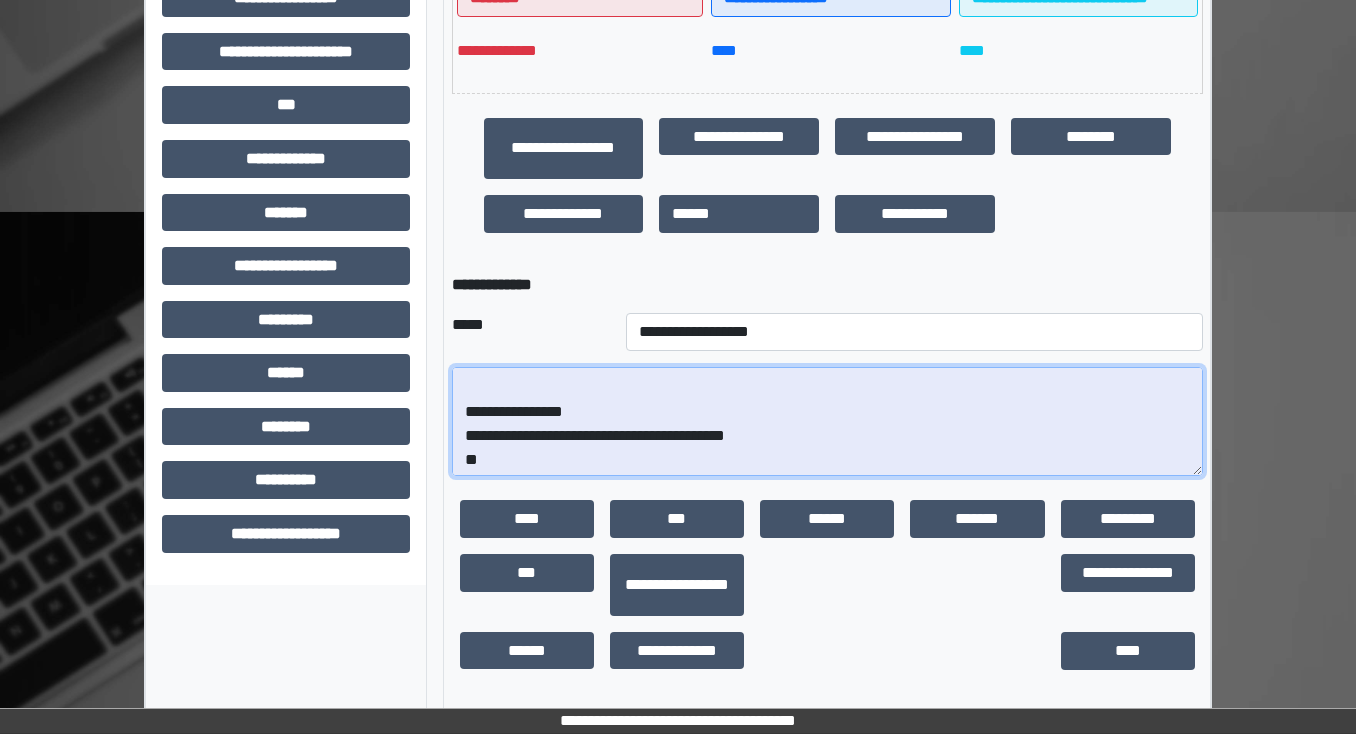 scroll, scrollTop: 0, scrollLeft: 0, axis: both 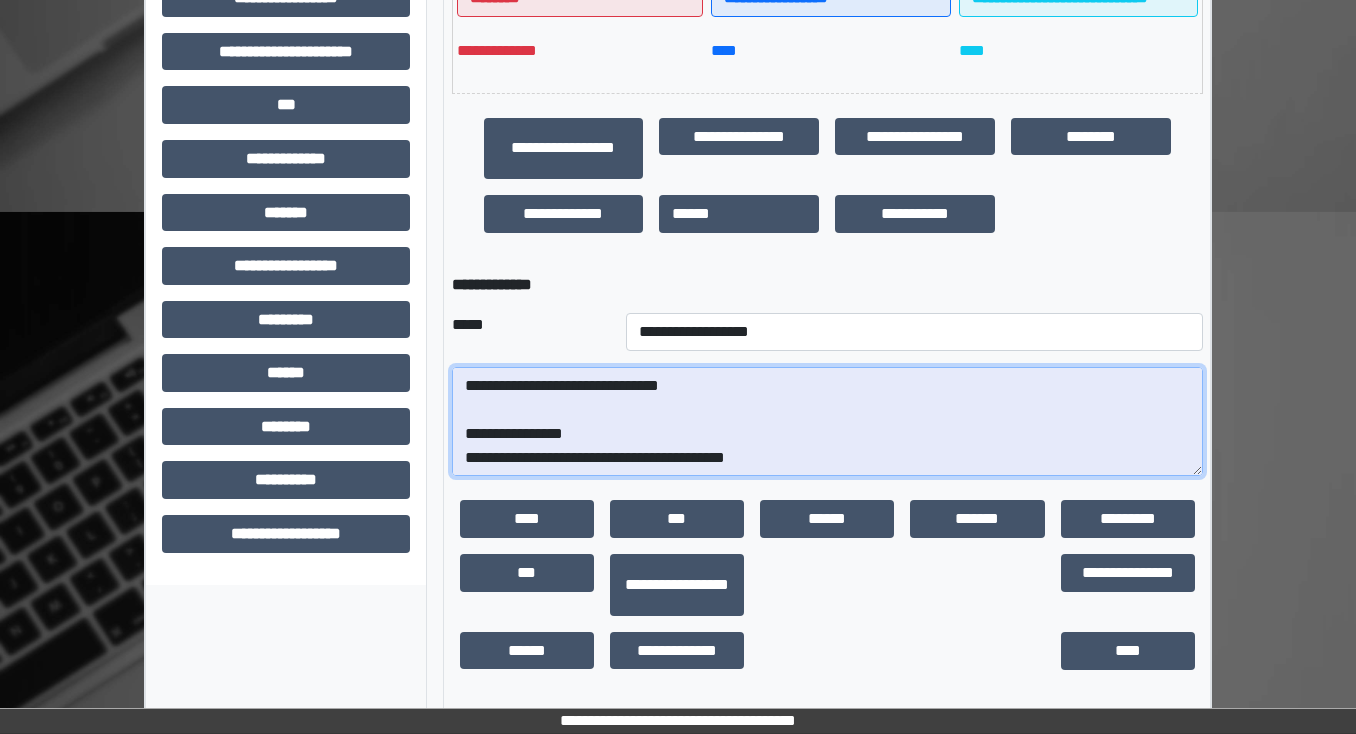 click on "**********" at bounding box center [827, 422] 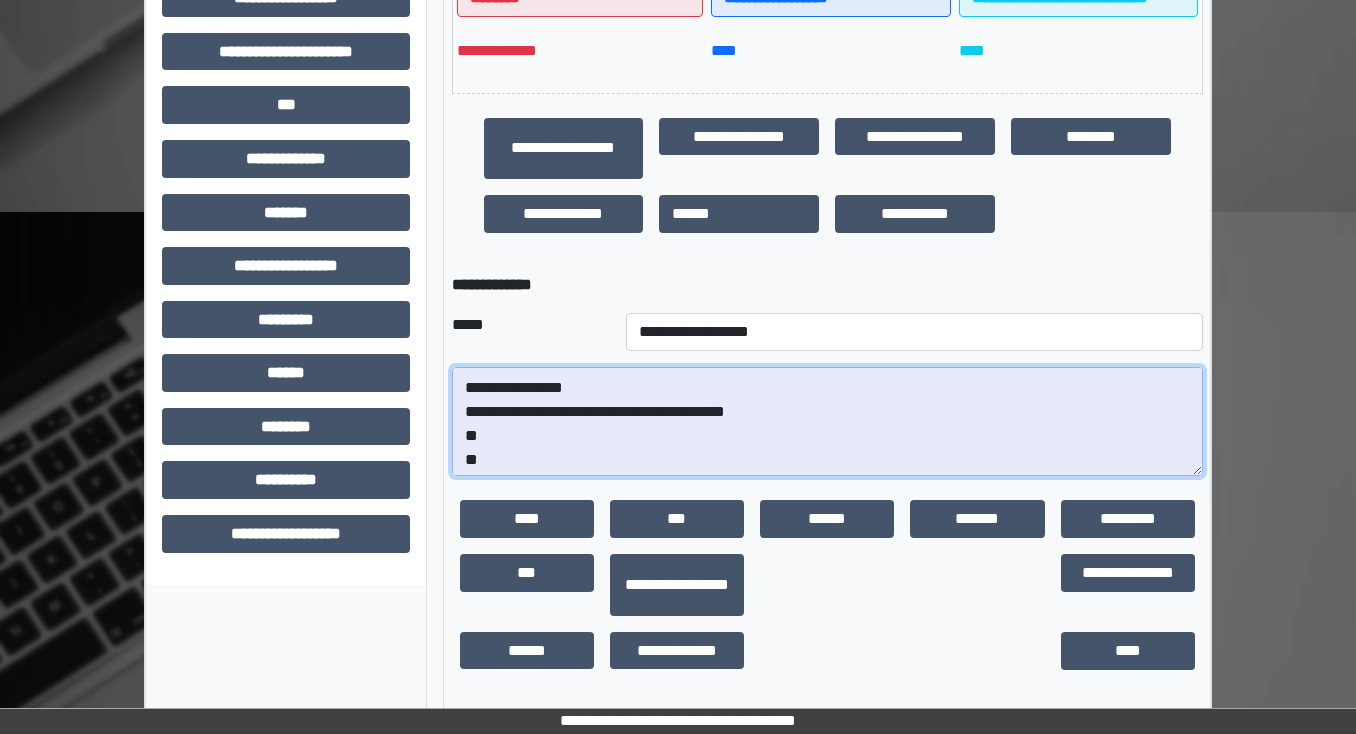 scroll, scrollTop: 72, scrollLeft: 0, axis: vertical 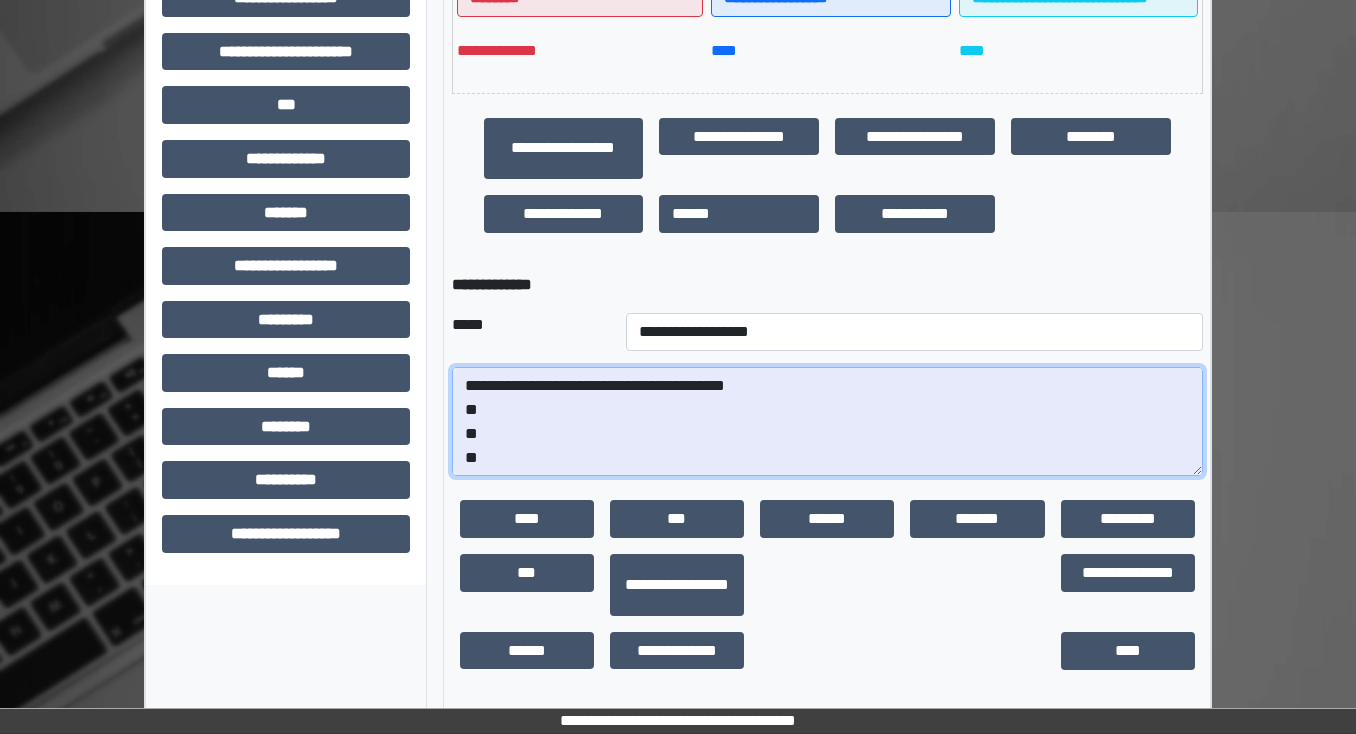 click on "**********" at bounding box center [827, 422] 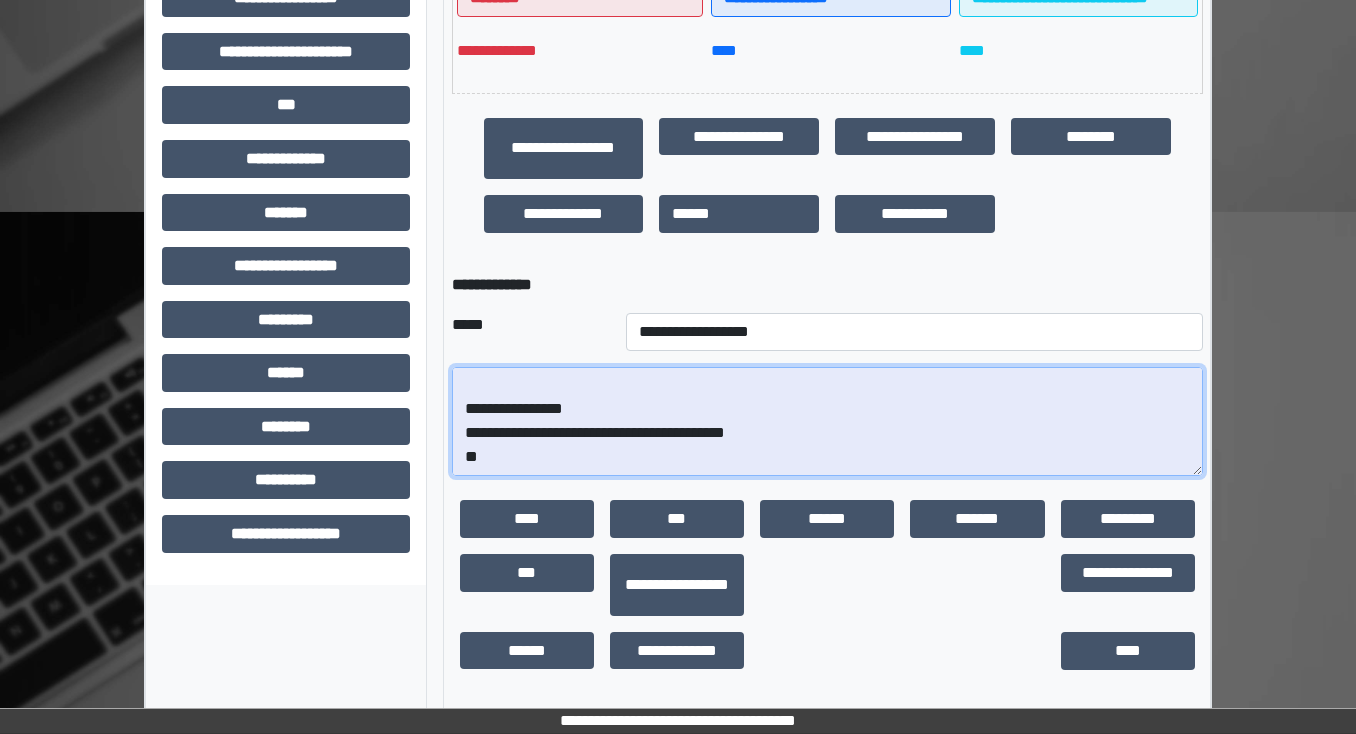 scroll, scrollTop: 0, scrollLeft: 0, axis: both 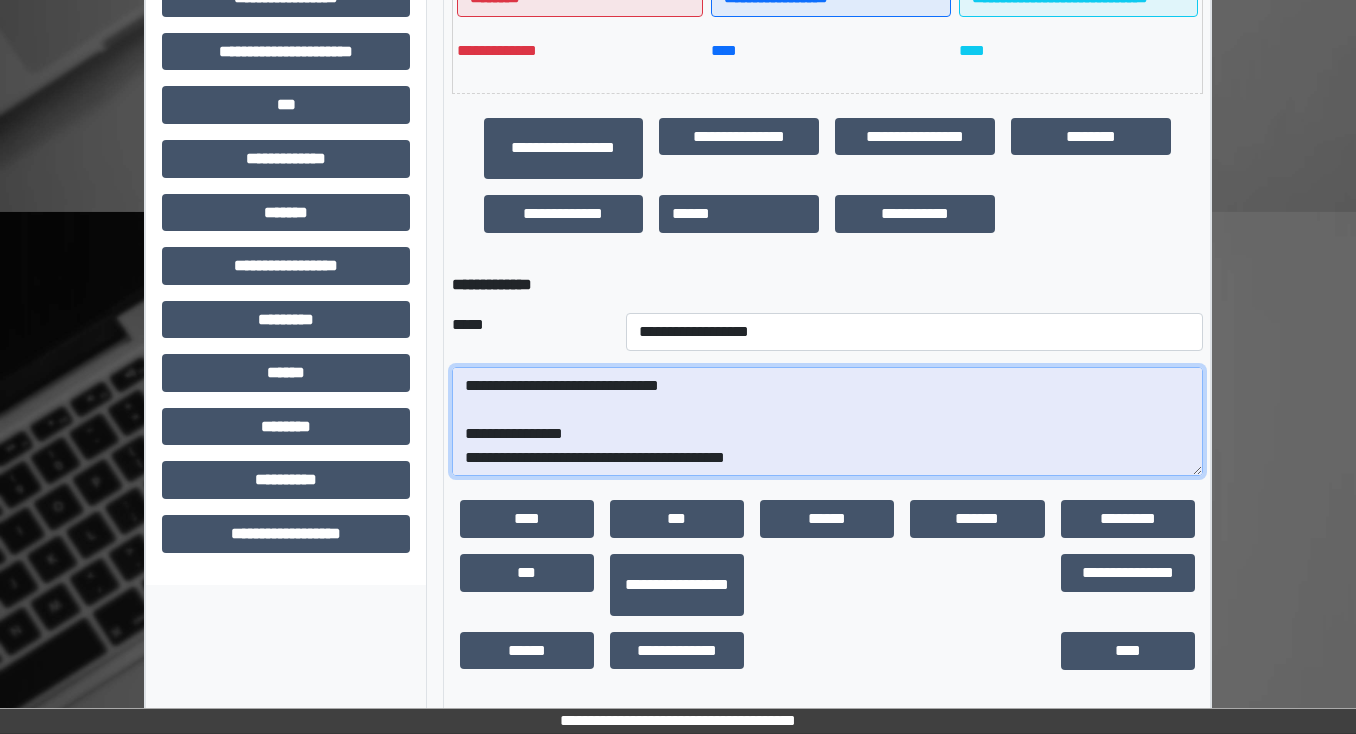 click on "**********" at bounding box center [827, 422] 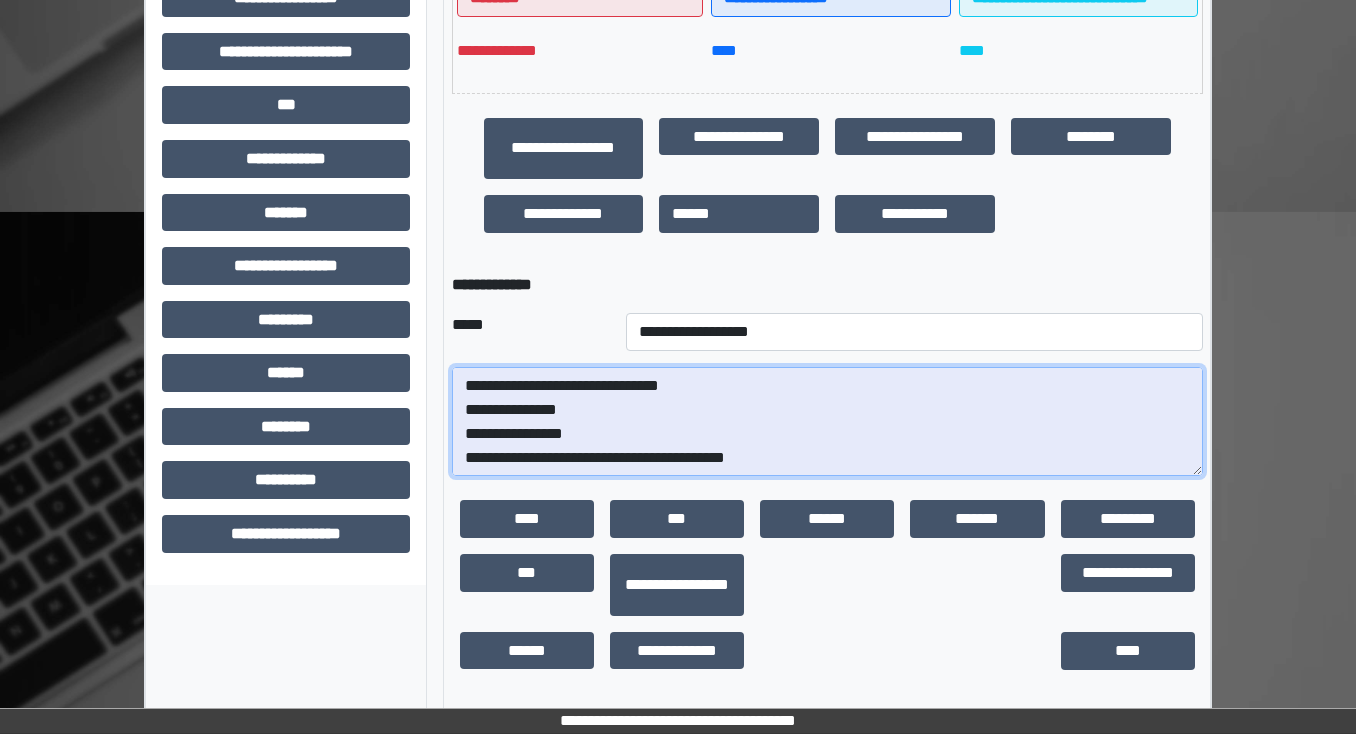 click on "**********" at bounding box center [827, 422] 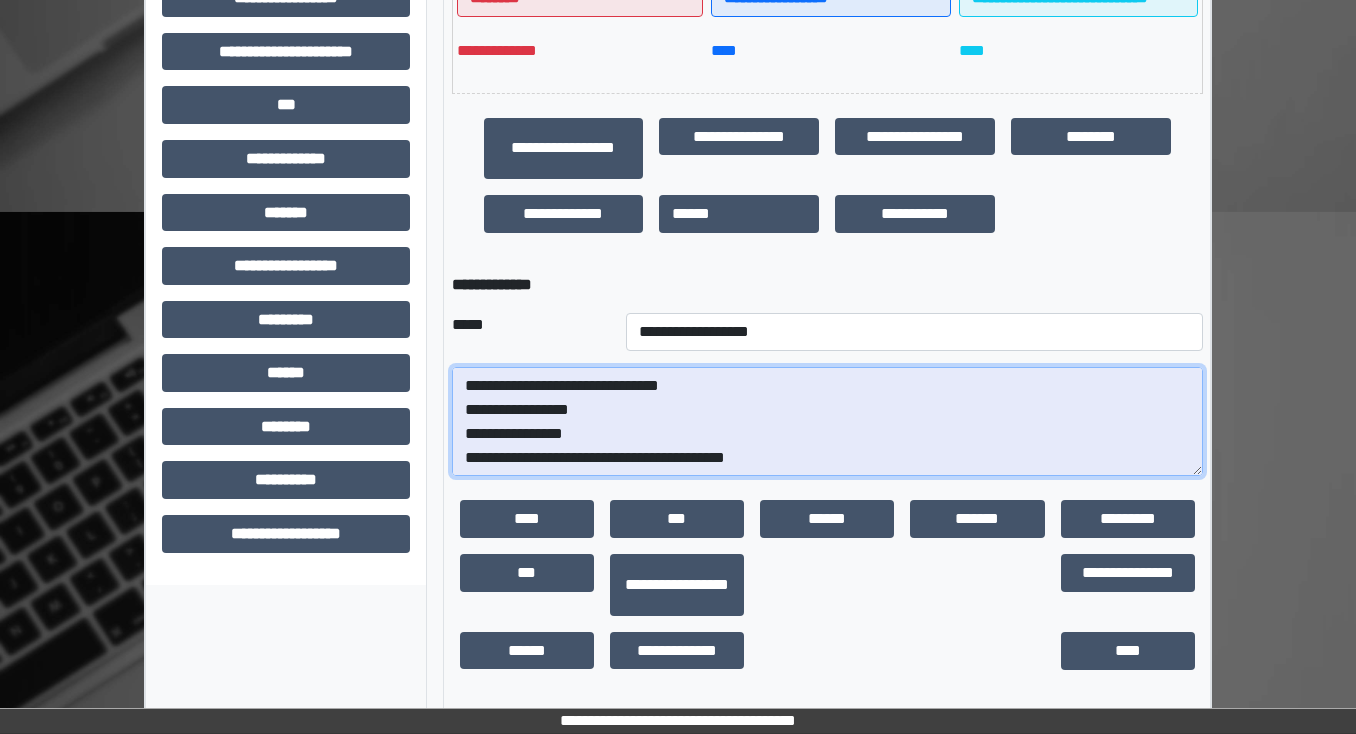 click on "**********" at bounding box center [827, 422] 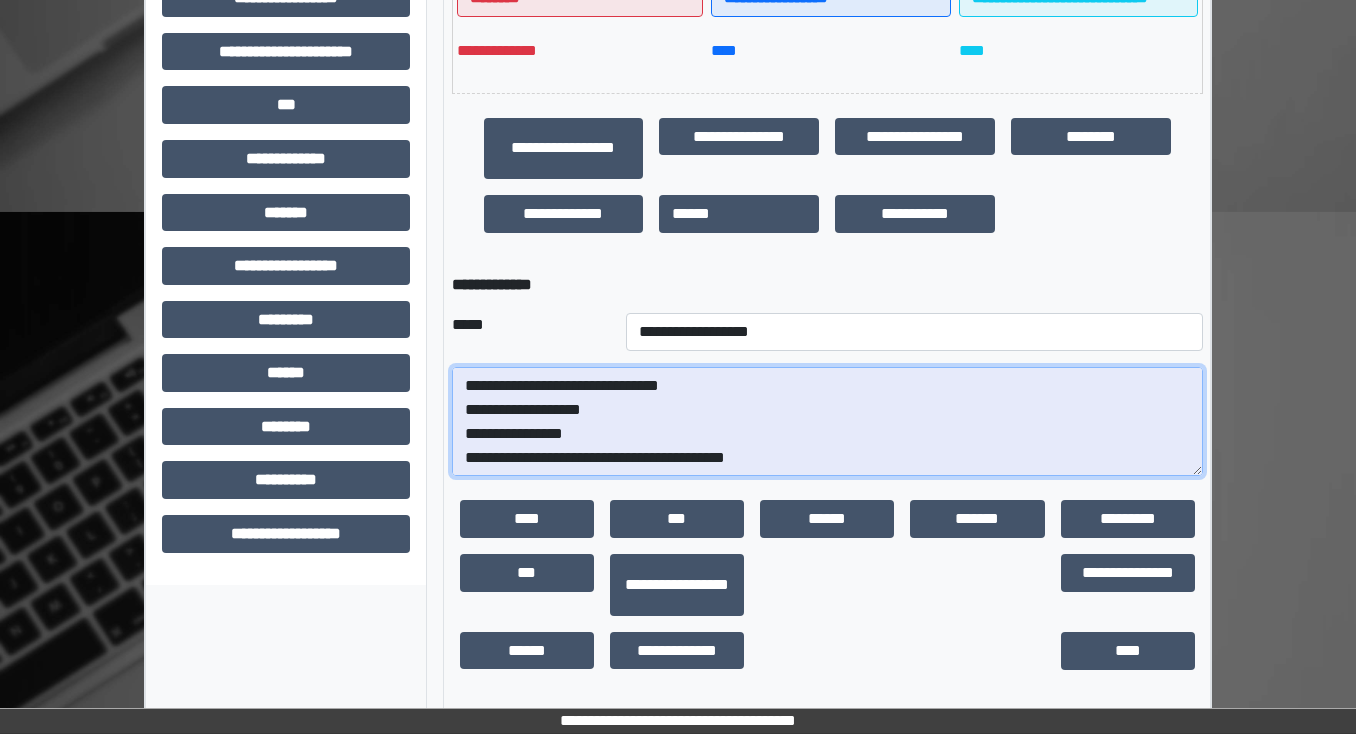 click on "**********" at bounding box center [827, 422] 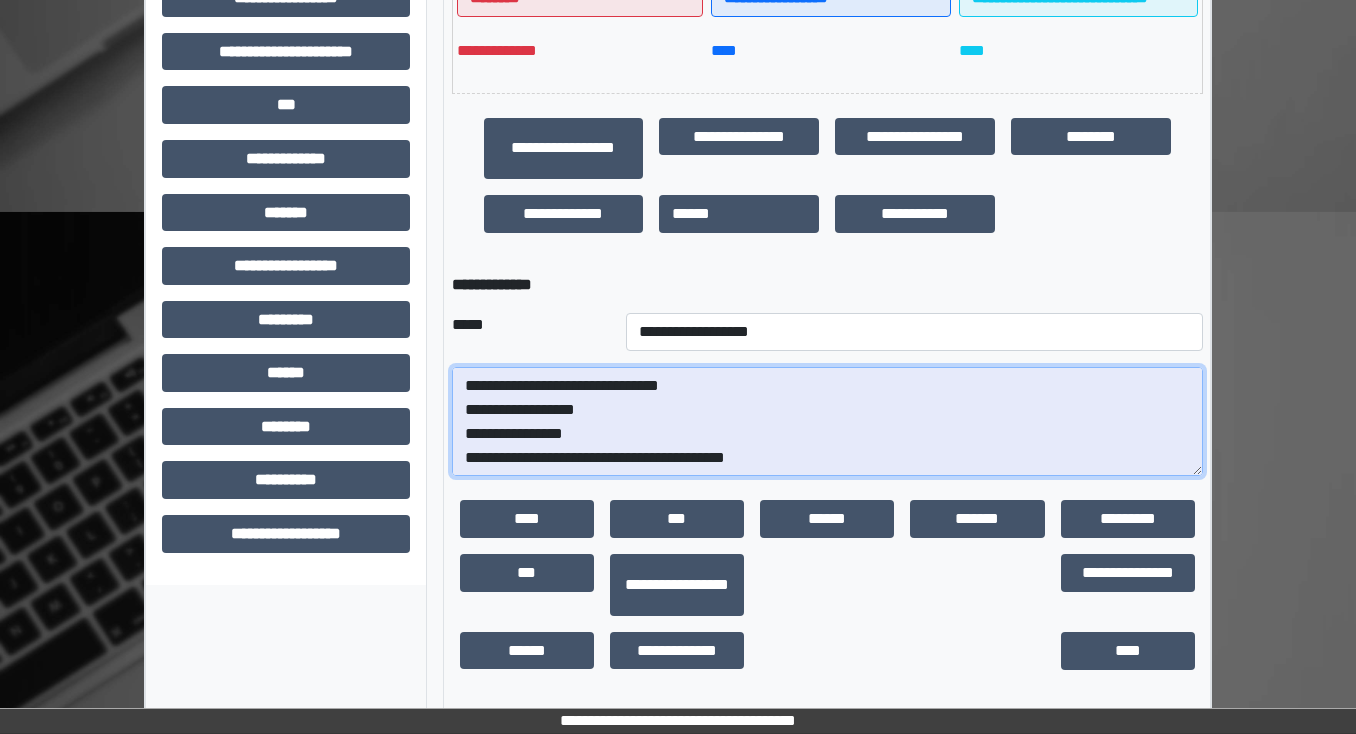 click on "**********" at bounding box center (827, 422) 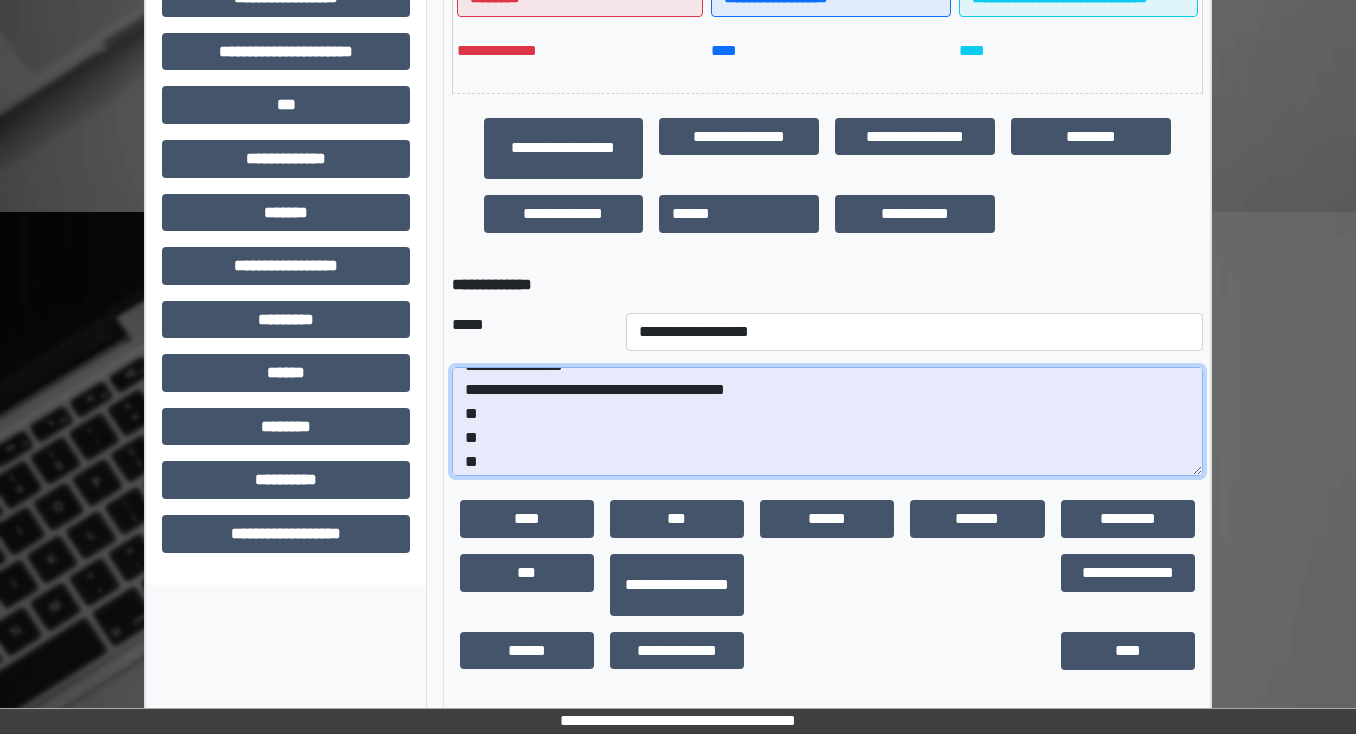 scroll, scrollTop: 96, scrollLeft: 0, axis: vertical 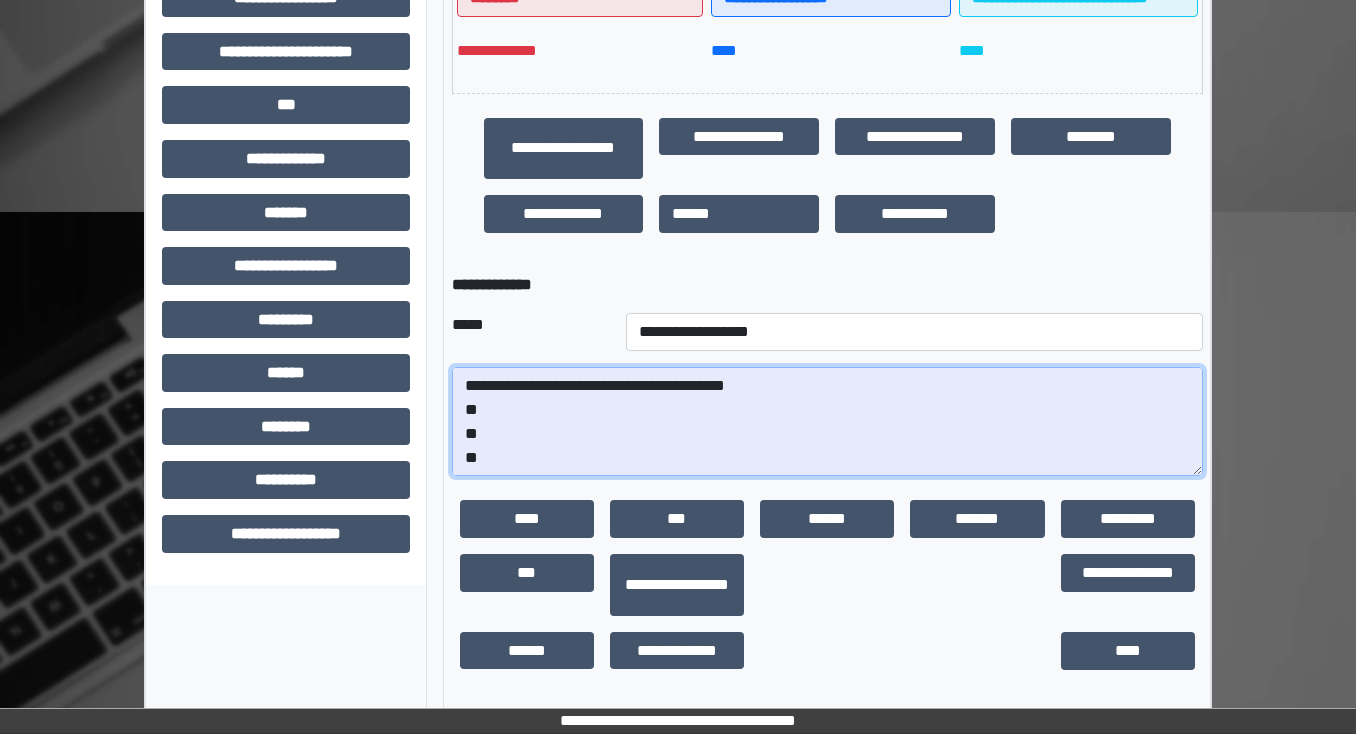 drag, startPoint x: 482, startPoint y: 468, endPoint x: 463, endPoint y: 437, distance: 36.359318 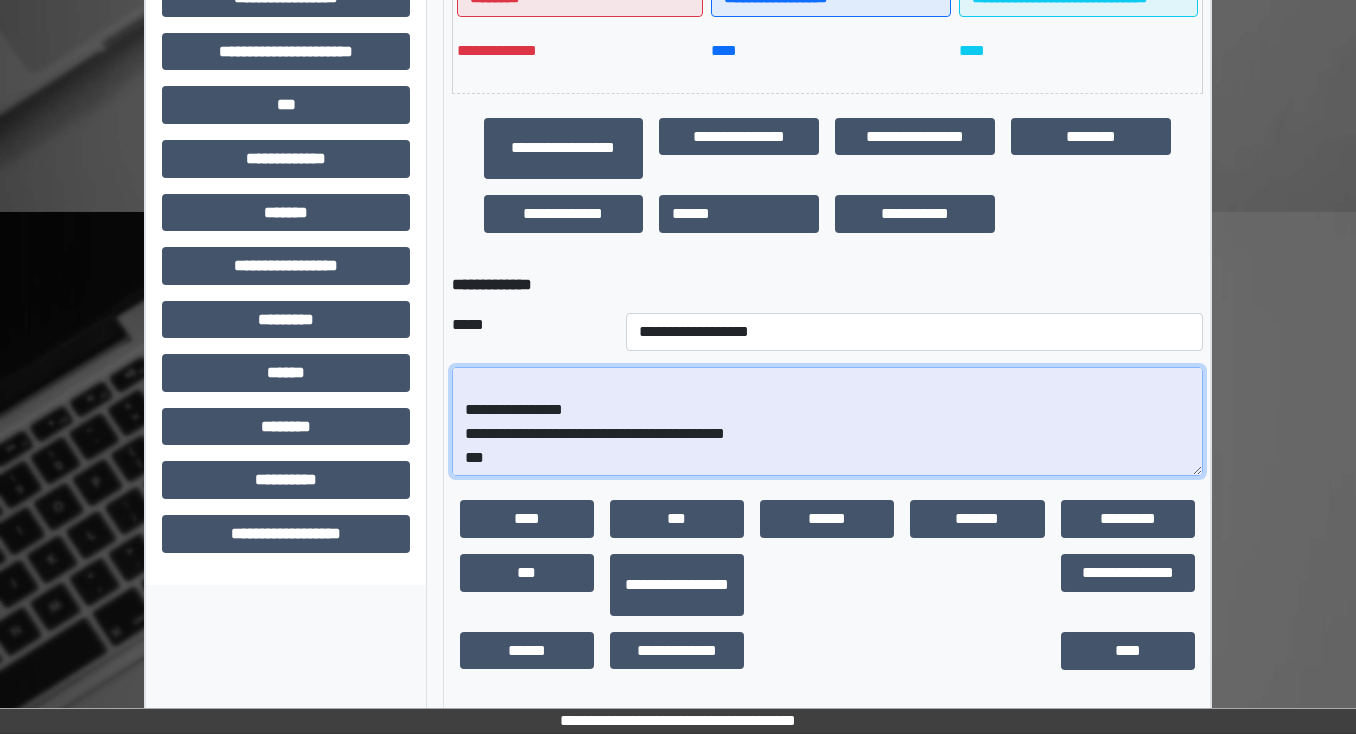 scroll, scrollTop: 72, scrollLeft: 0, axis: vertical 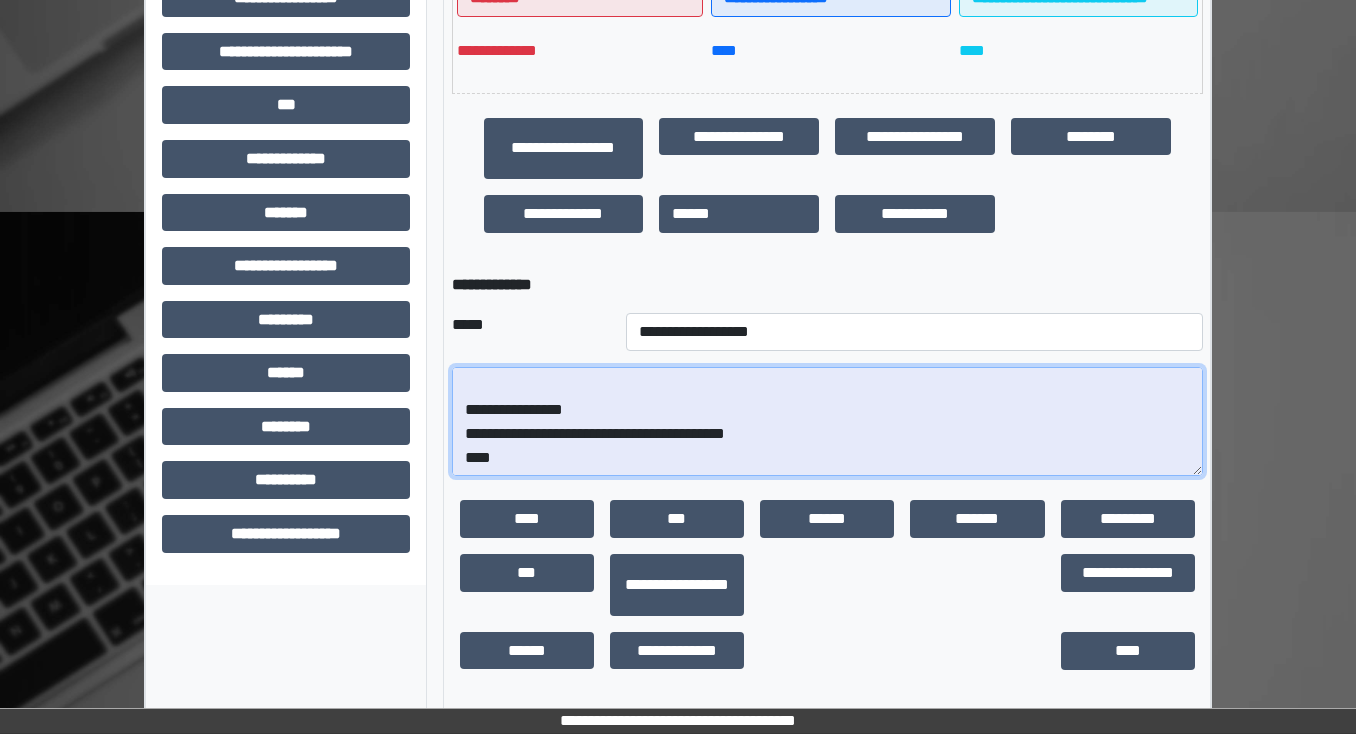 paste on "**********" 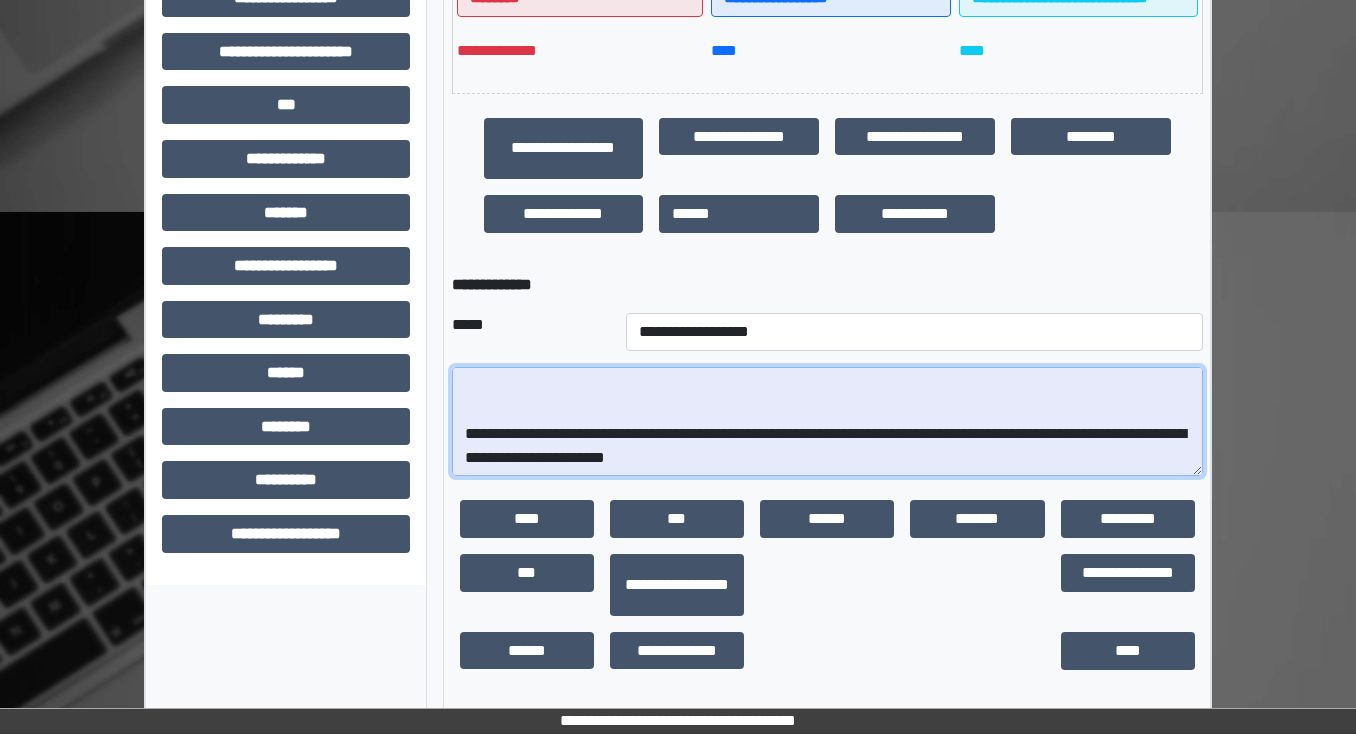 scroll, scrollTop: 528, scrollLeft: 0, axis: vertical 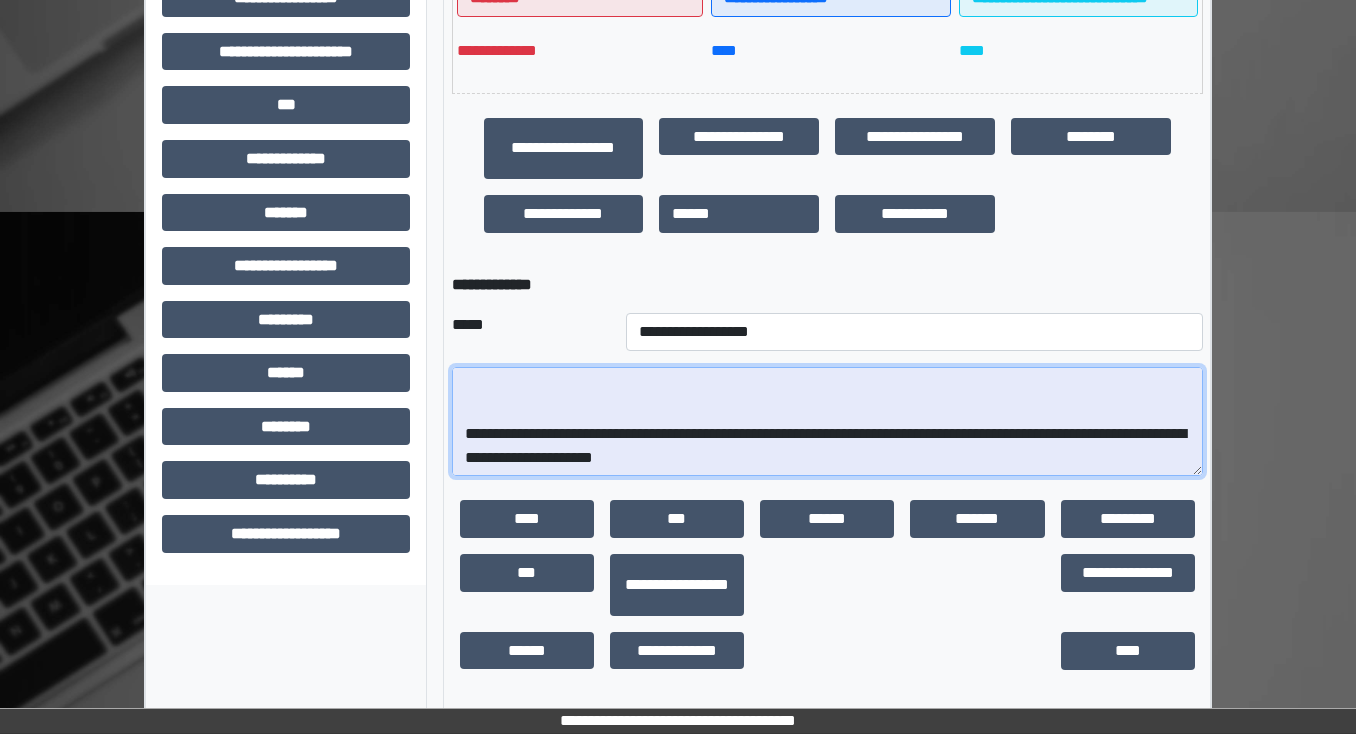 click at bounding box center (827, 422) 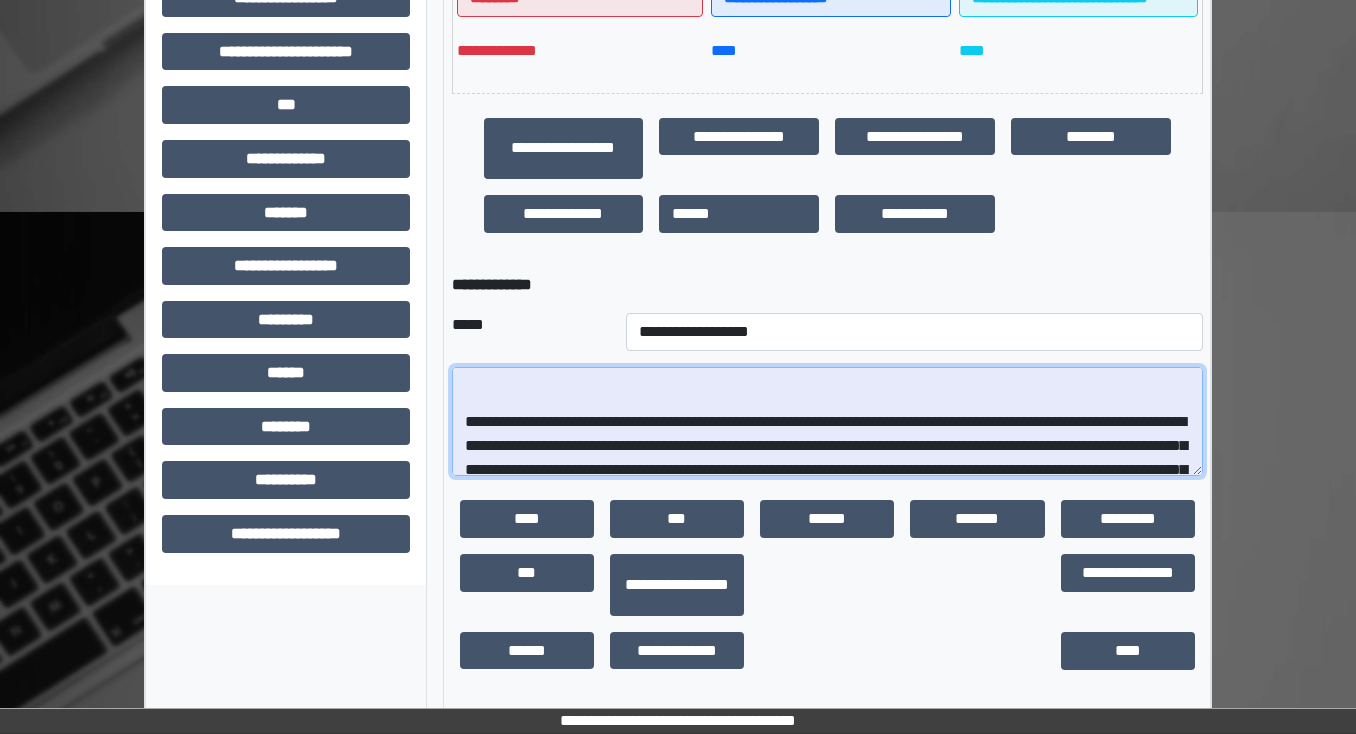 scroll, scrollTop: 272, scrollLeft: 0, axis: vertical 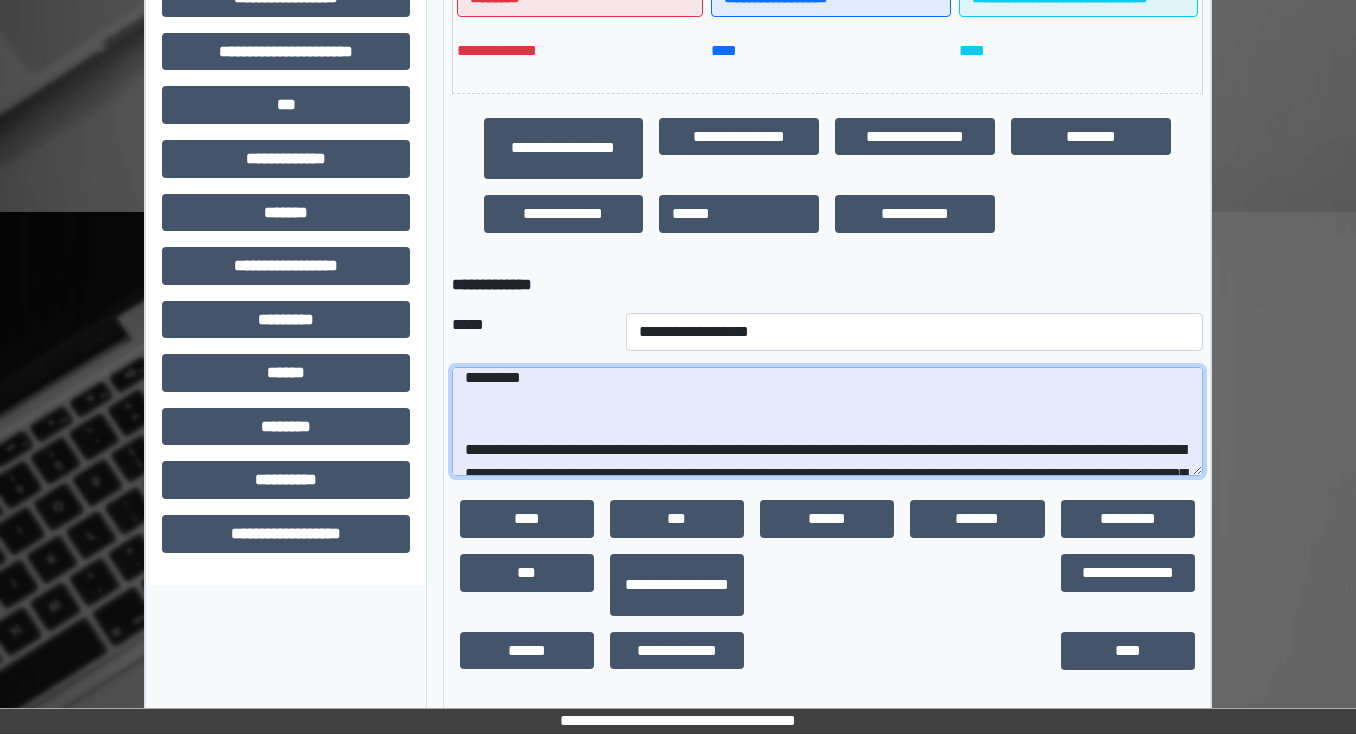 click at bounding box center (827, 422) 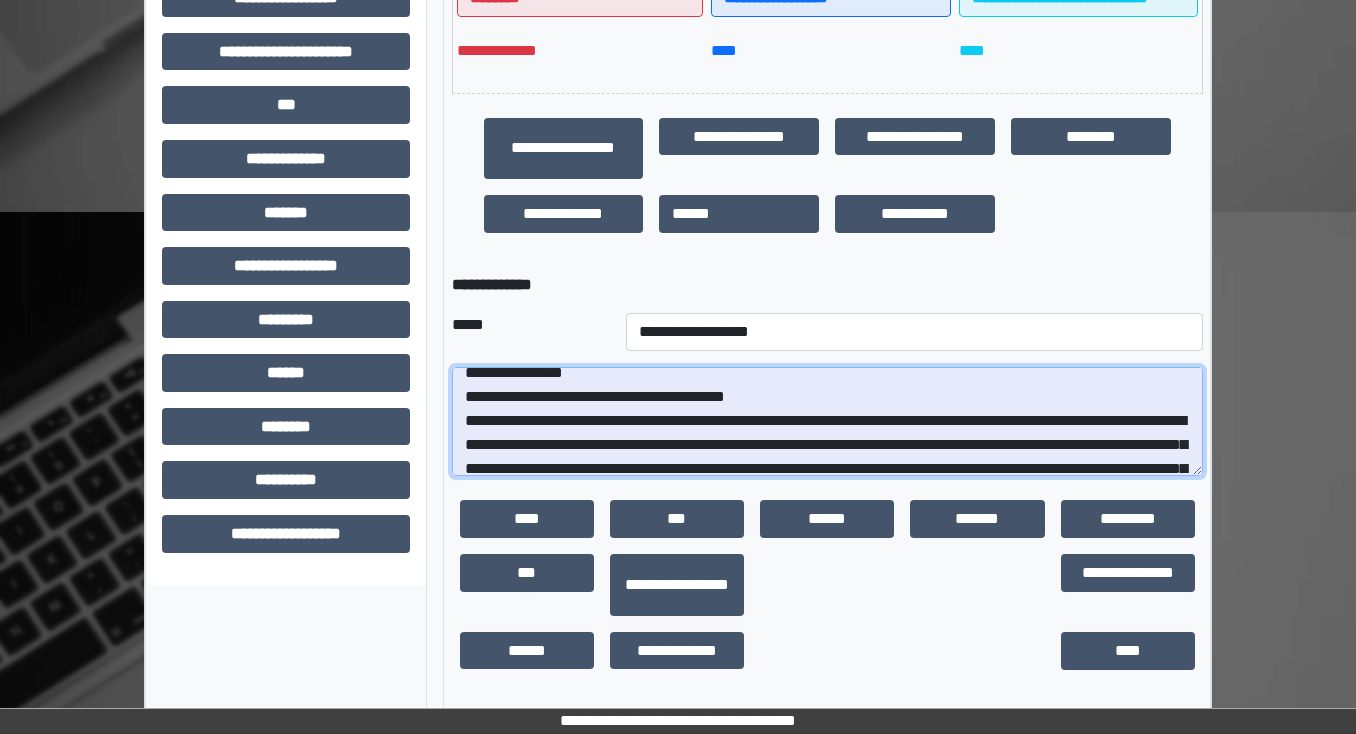 scroll, scrollTop: 112, scrollLeft: 0, axis: vertical 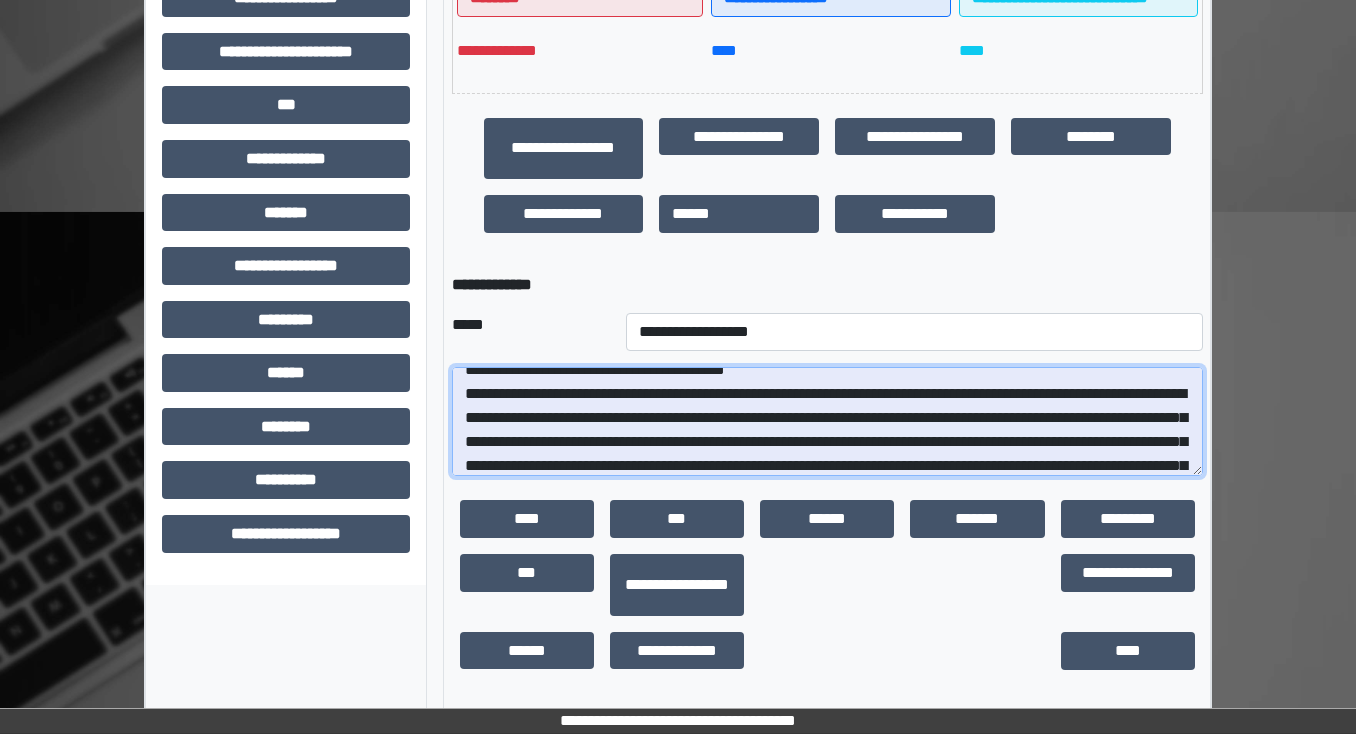 click at bounding box center [827, 422] 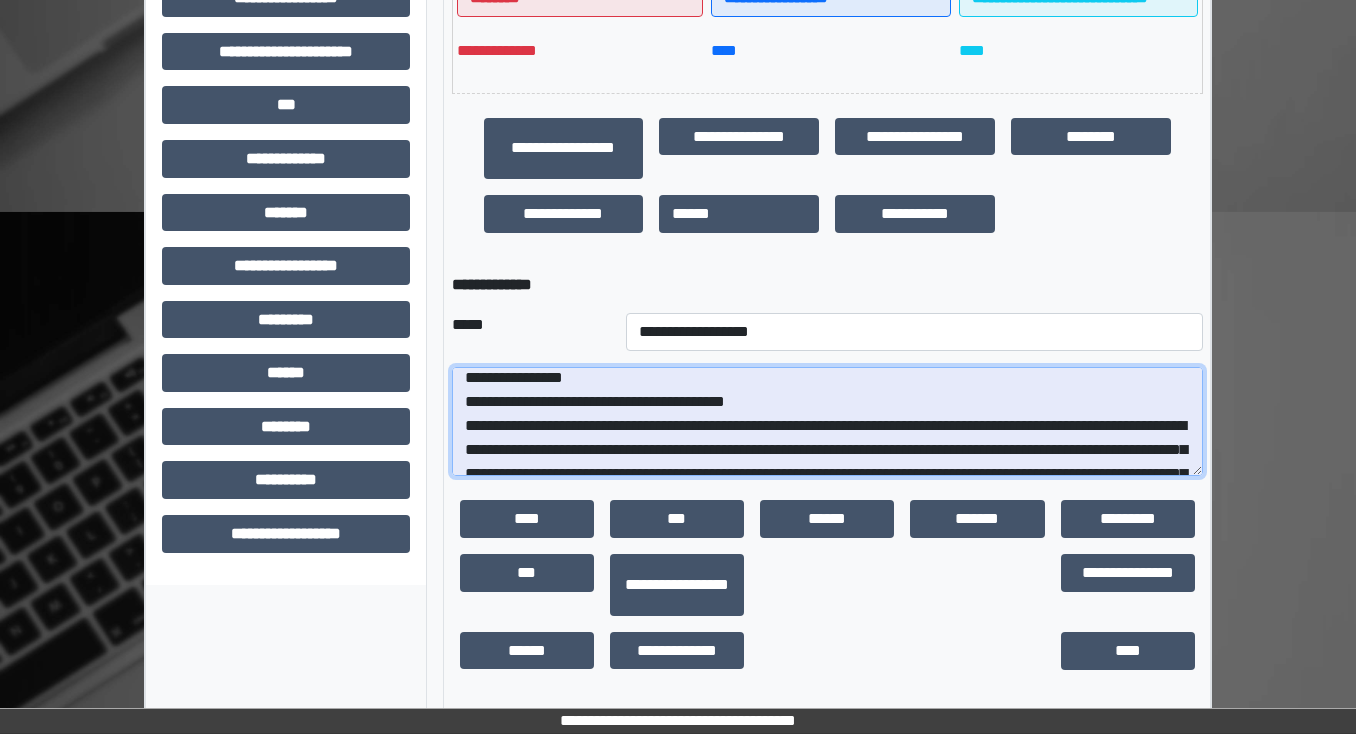scroll, scrollTop: 32, scrollLeft: 0, axis: vertical 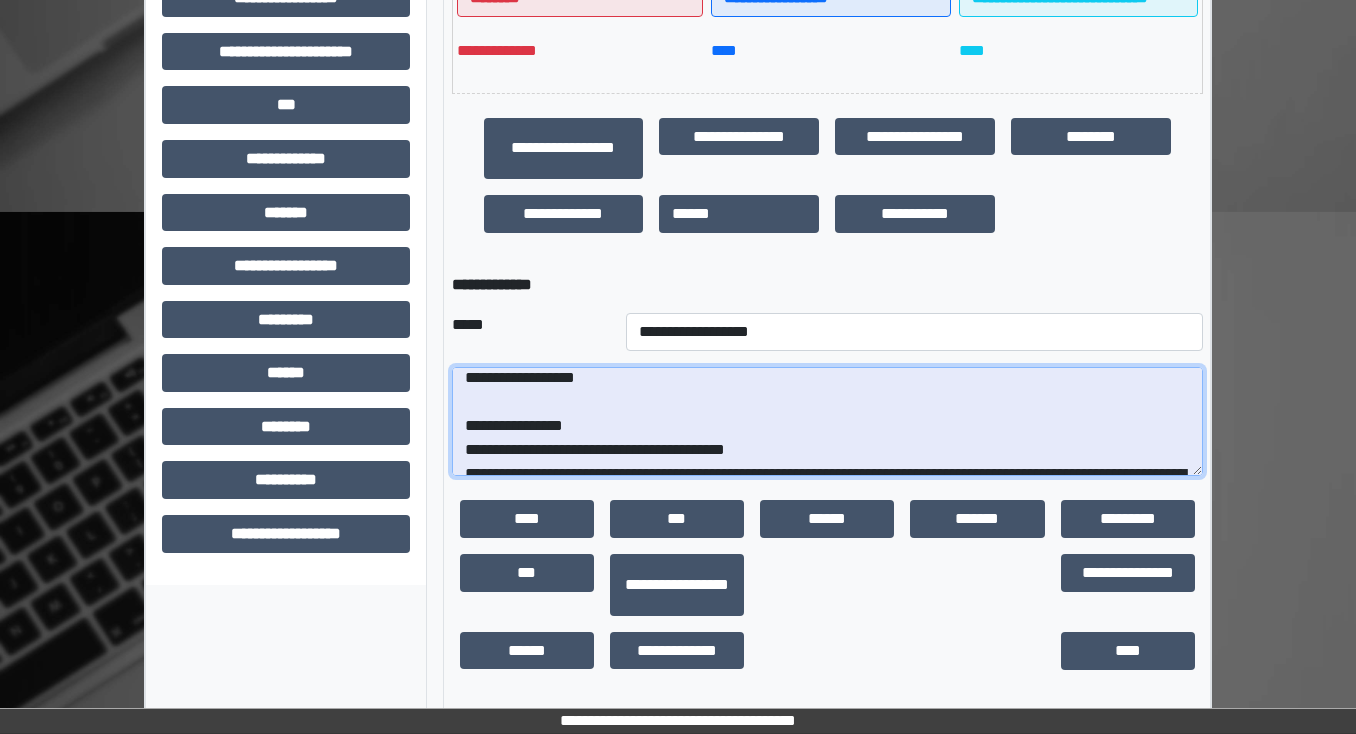 click at bounding box center [827, 422] 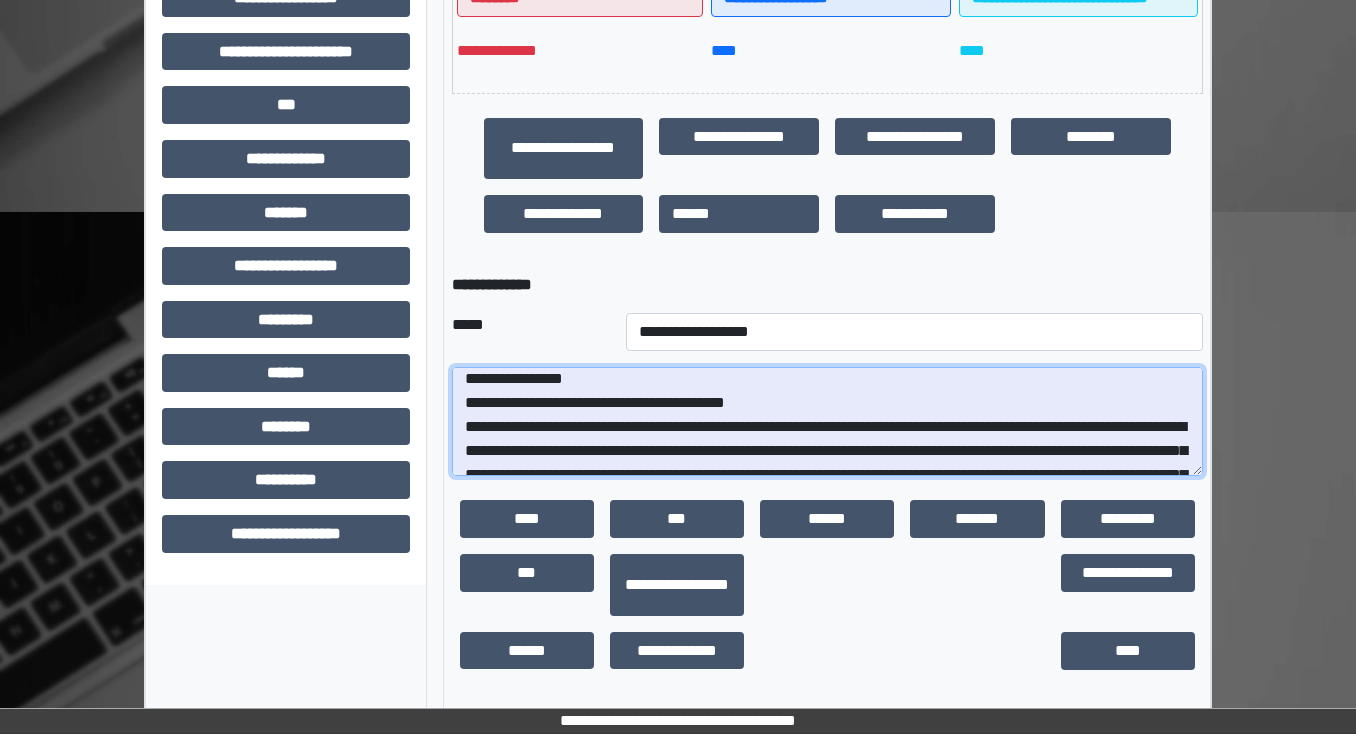 scroll, scrollTop: 80, scrollLeft: 0, axis: vertical 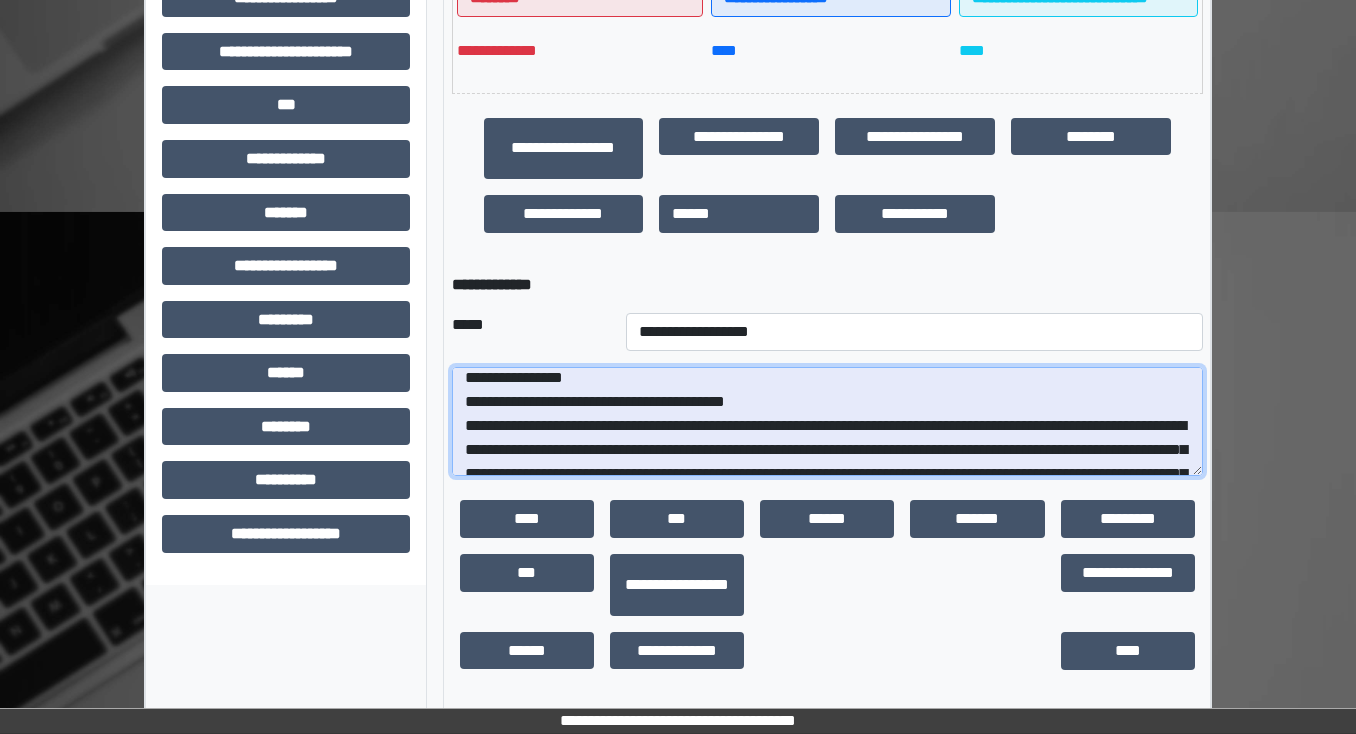 drag, startPoint x: 1010, startPoint y: 423, endPoint x: 947, endPoint y: 424, distance: 63.007935 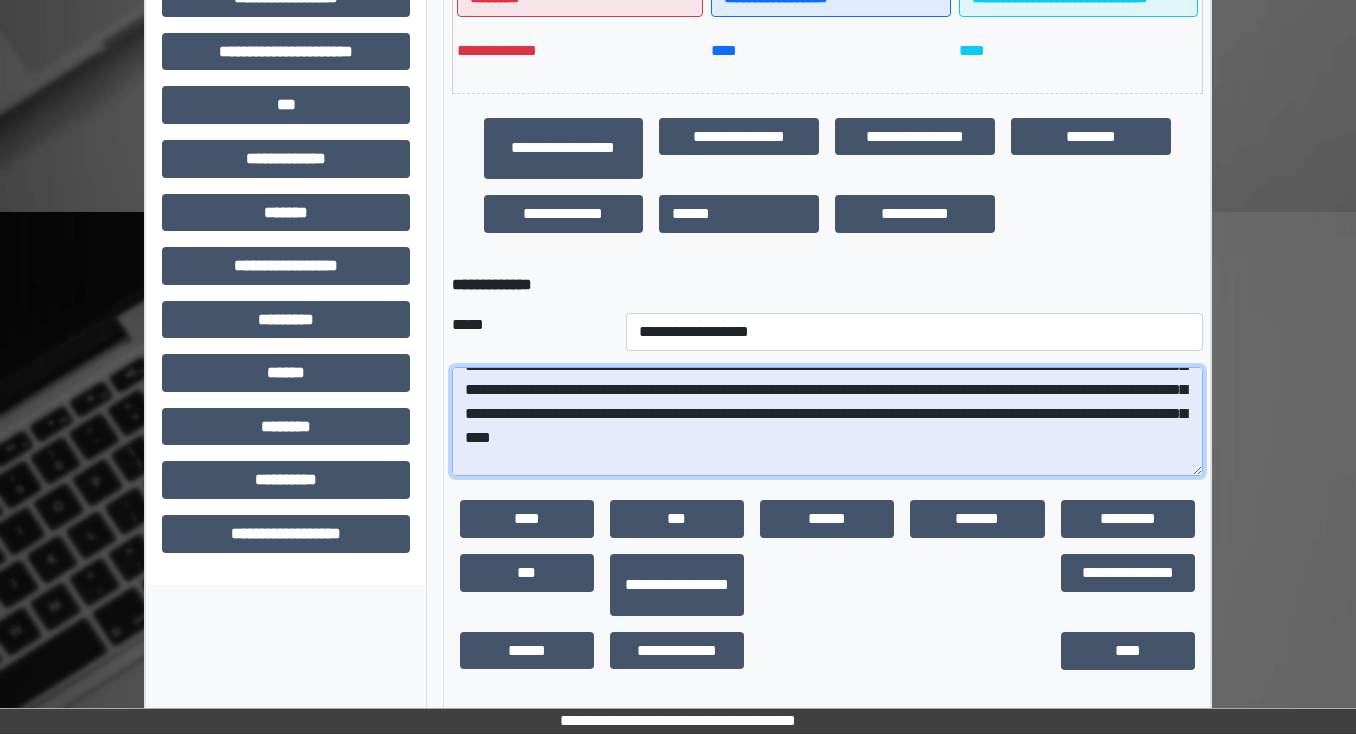 scroll, scrollTop: 240, scrollLeft: 0, axis: vertical 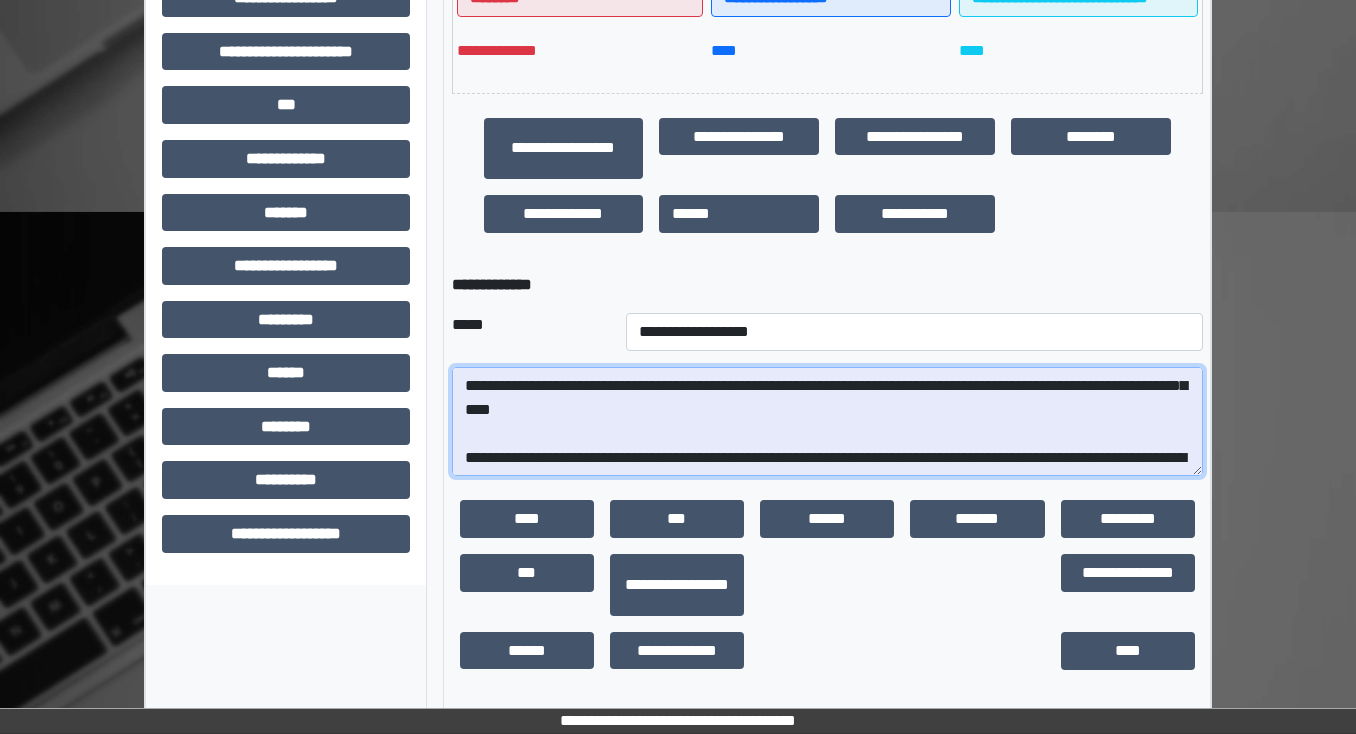 click at bounding box center (827, 422) 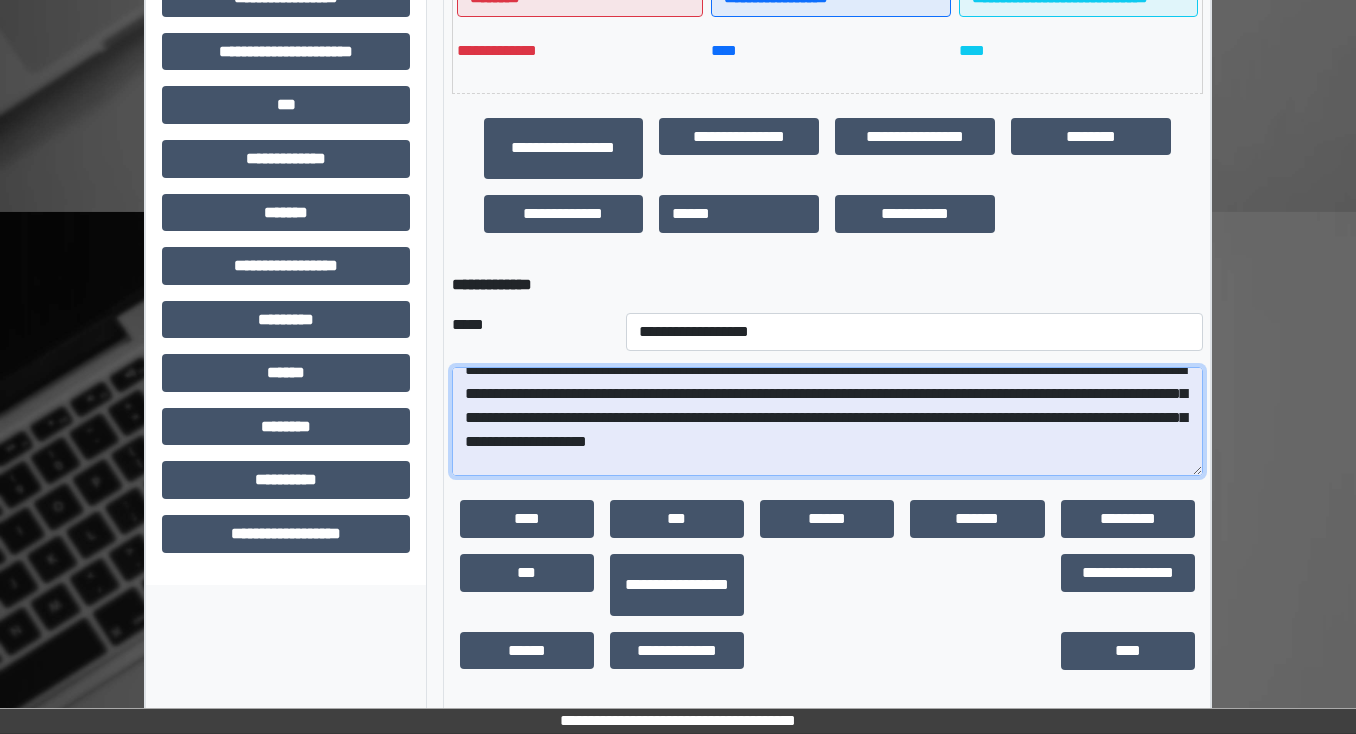scroll, scrollTop: 408, scrollLeft: 0, axis: vertical 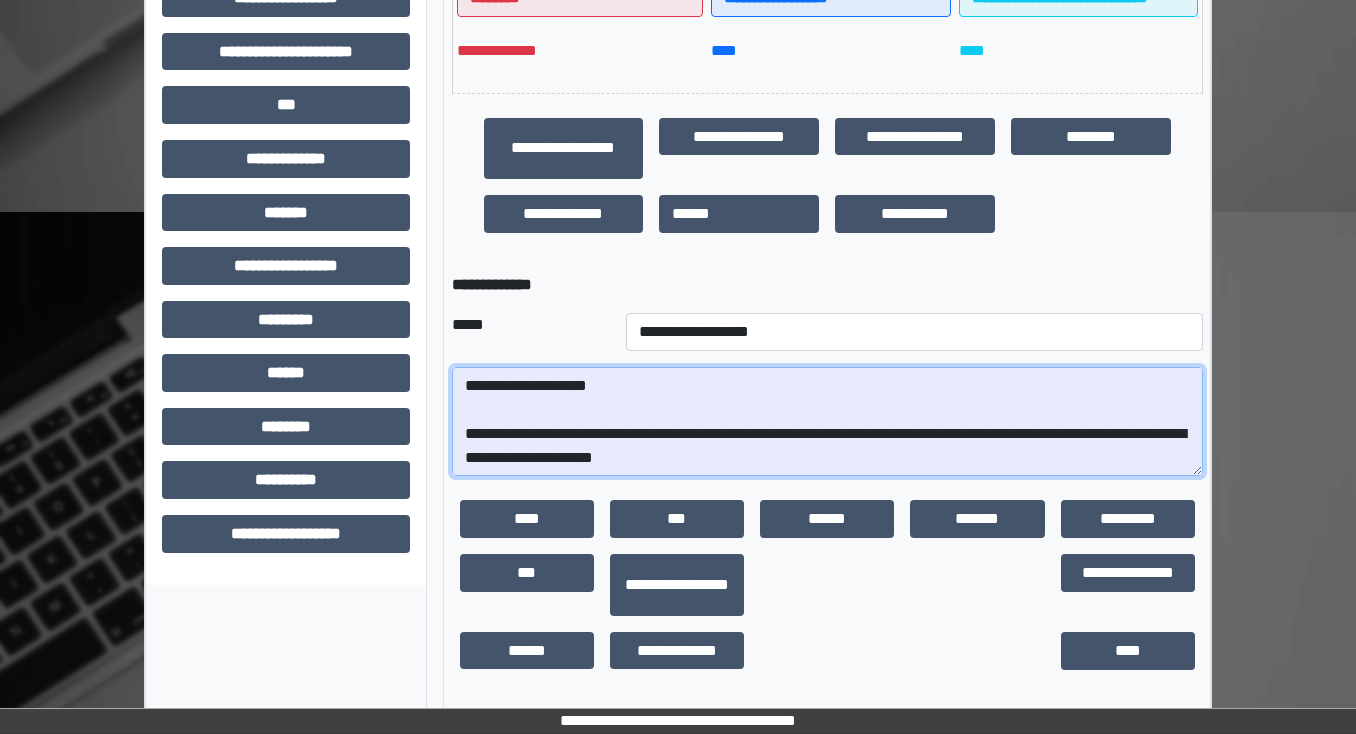 click at bounding box center [827, 422] 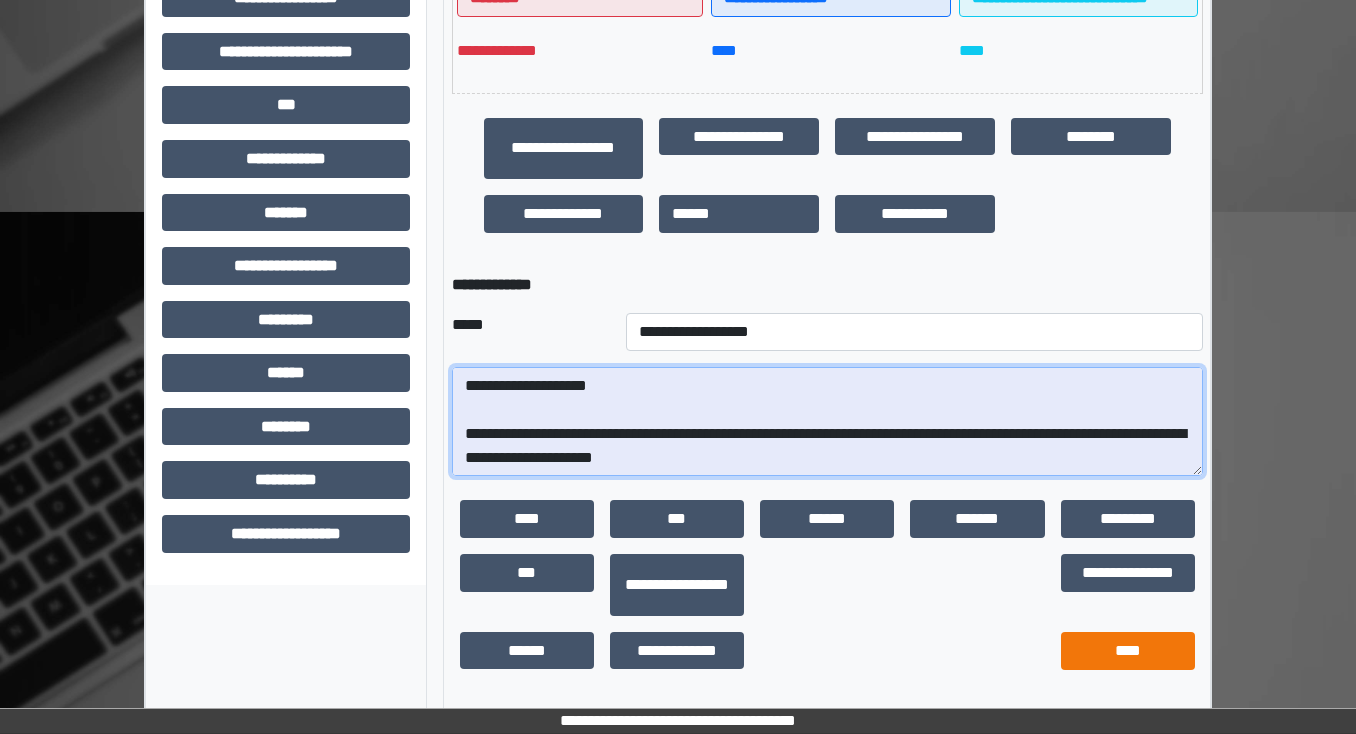 type on "**********" 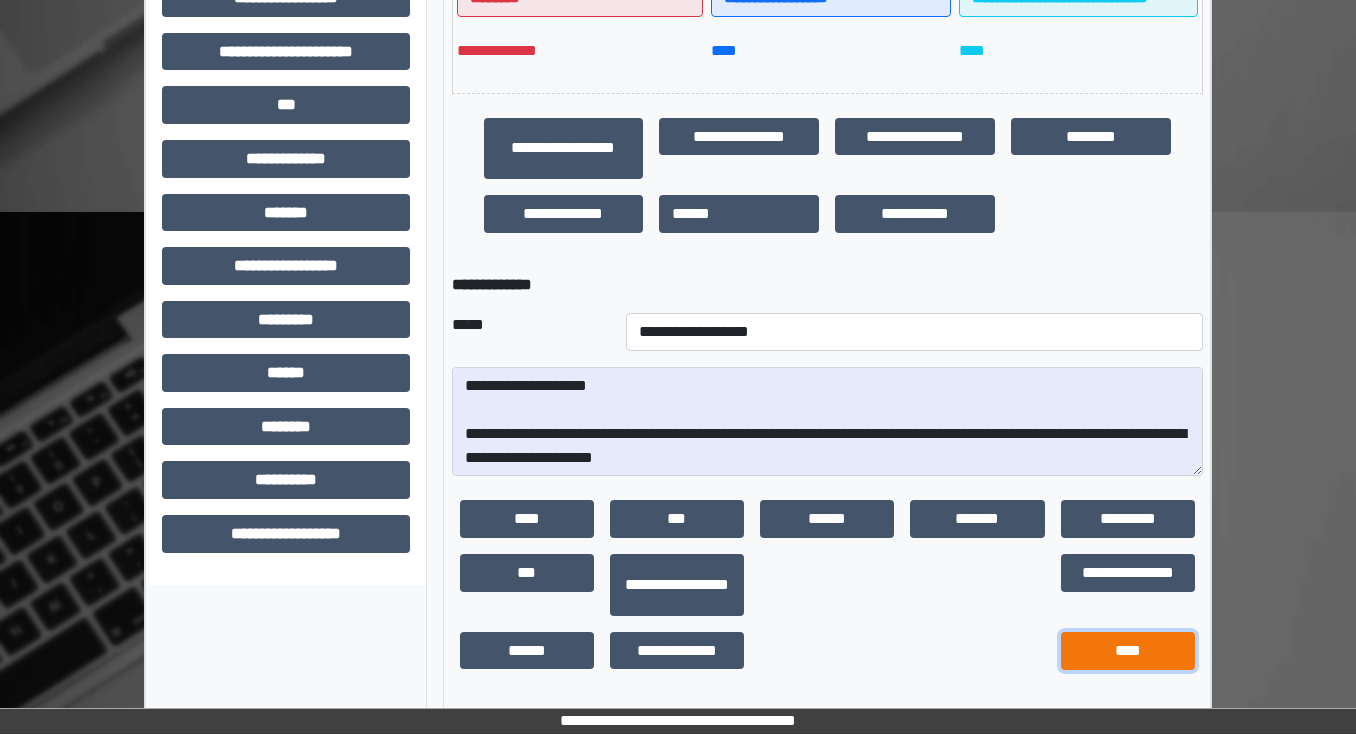 click on "****" at bounding box center [1128, 651] 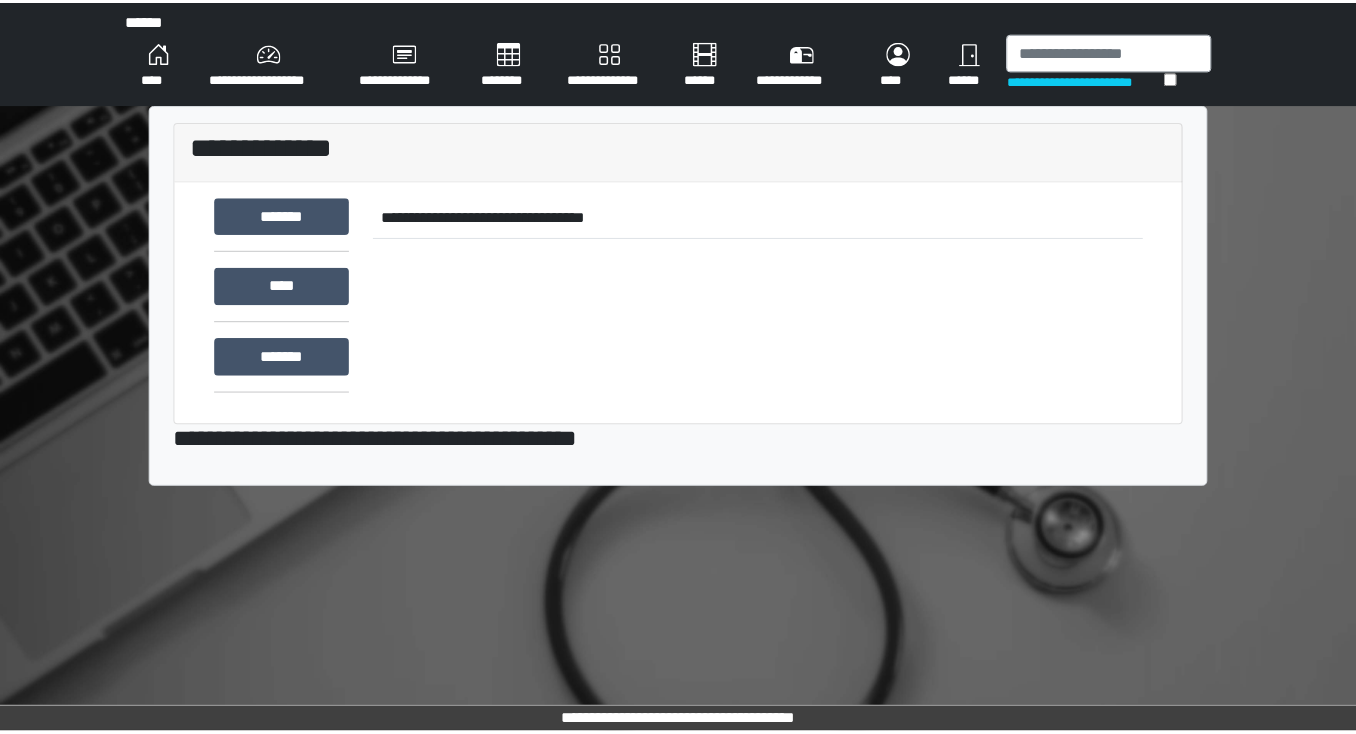scroll, scrollTop: 0, scrollLeft: 0, axis: both 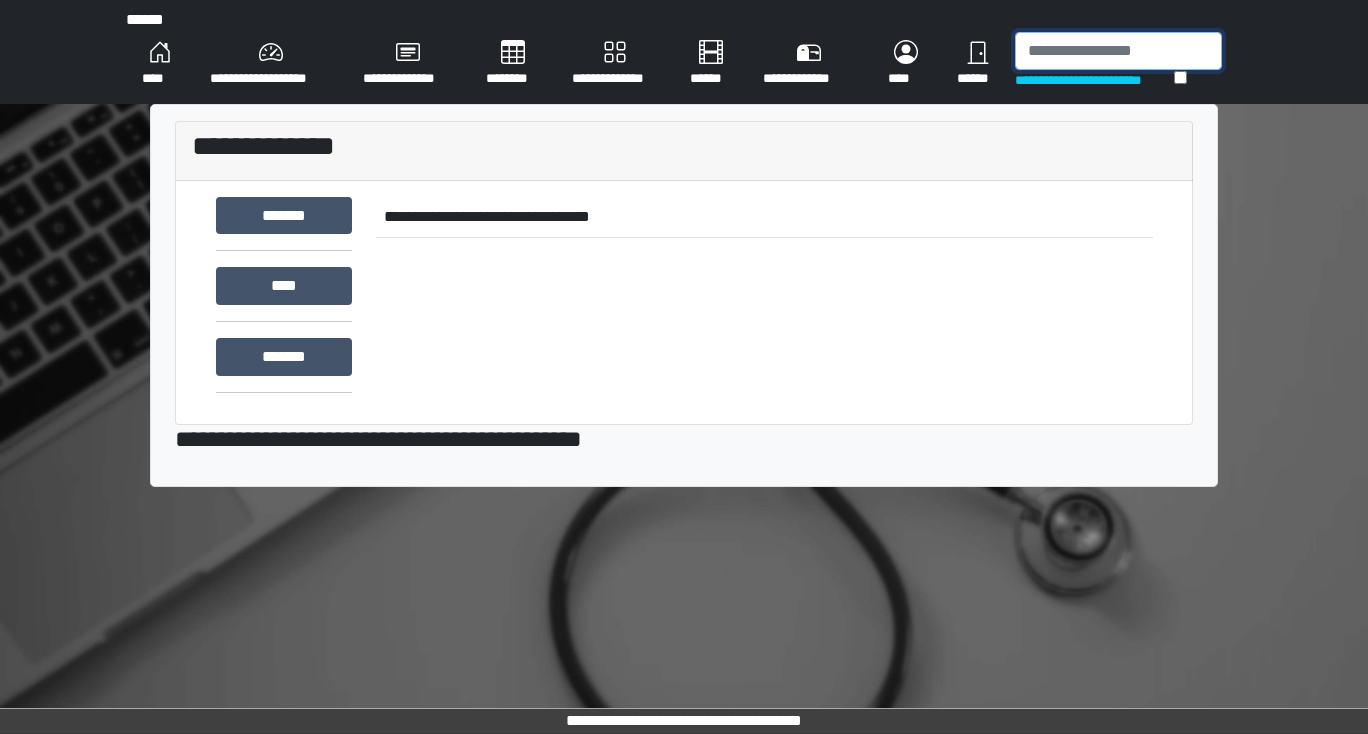 drag, startPoint x: 1116, startPoint y: 43, endPoint x: 1125, endPoint y: 37, distance: 10.816654 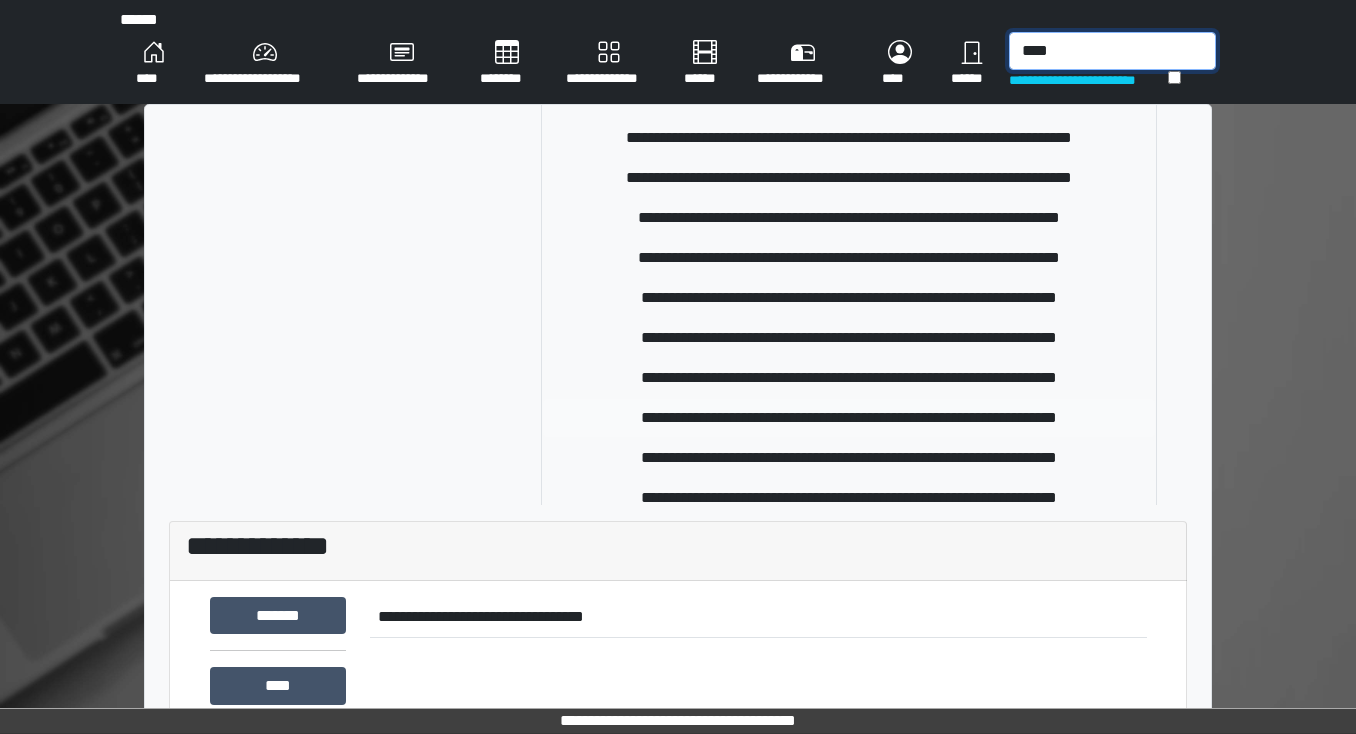 scroll, scrollTop: 240, scrollLeft: 0, axis: vertical 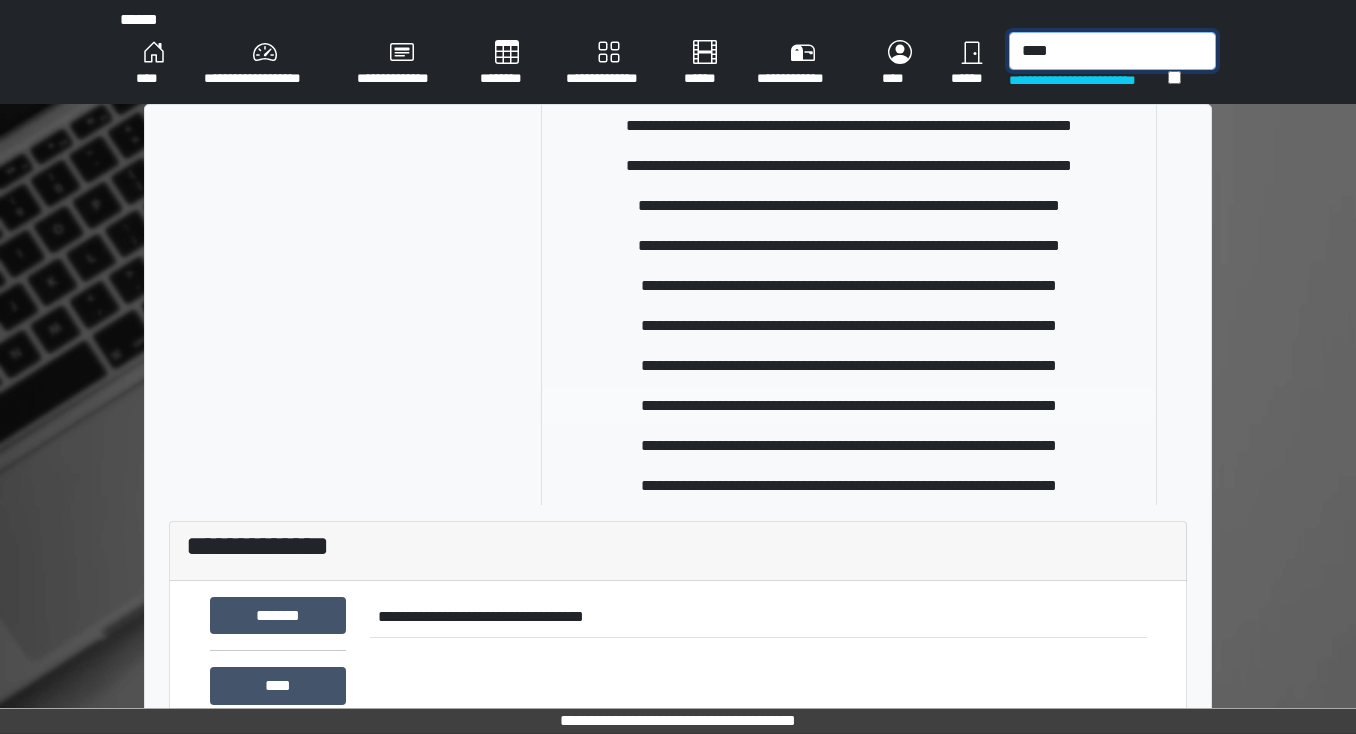 type on "****" 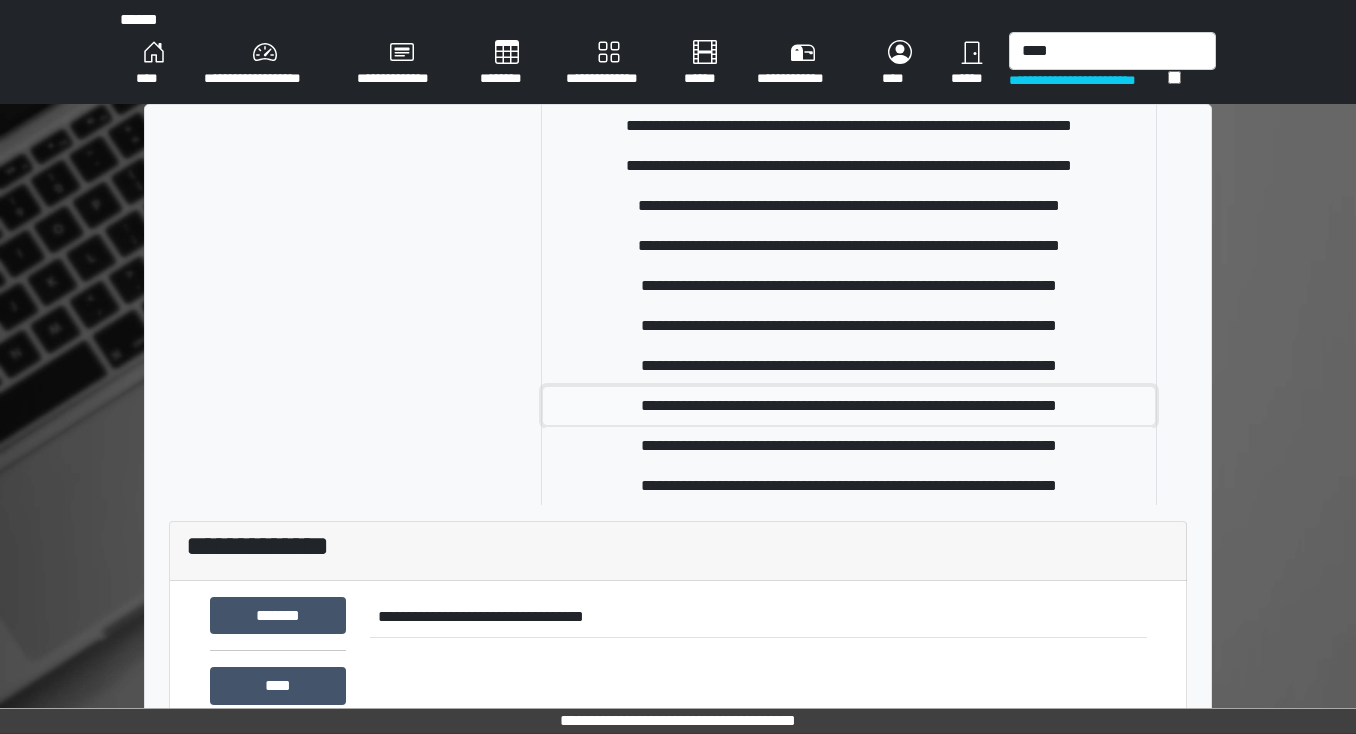 click on "**********" at bounding box center (849, 406) 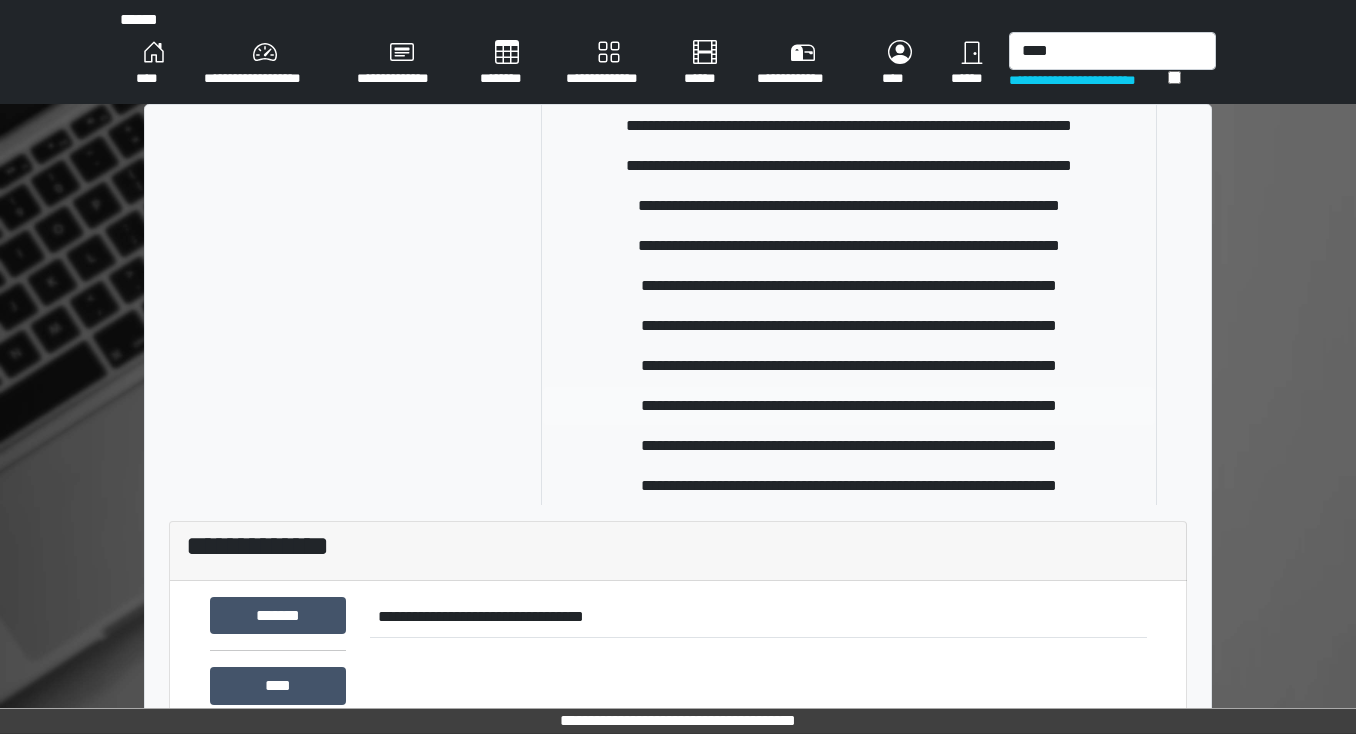 type 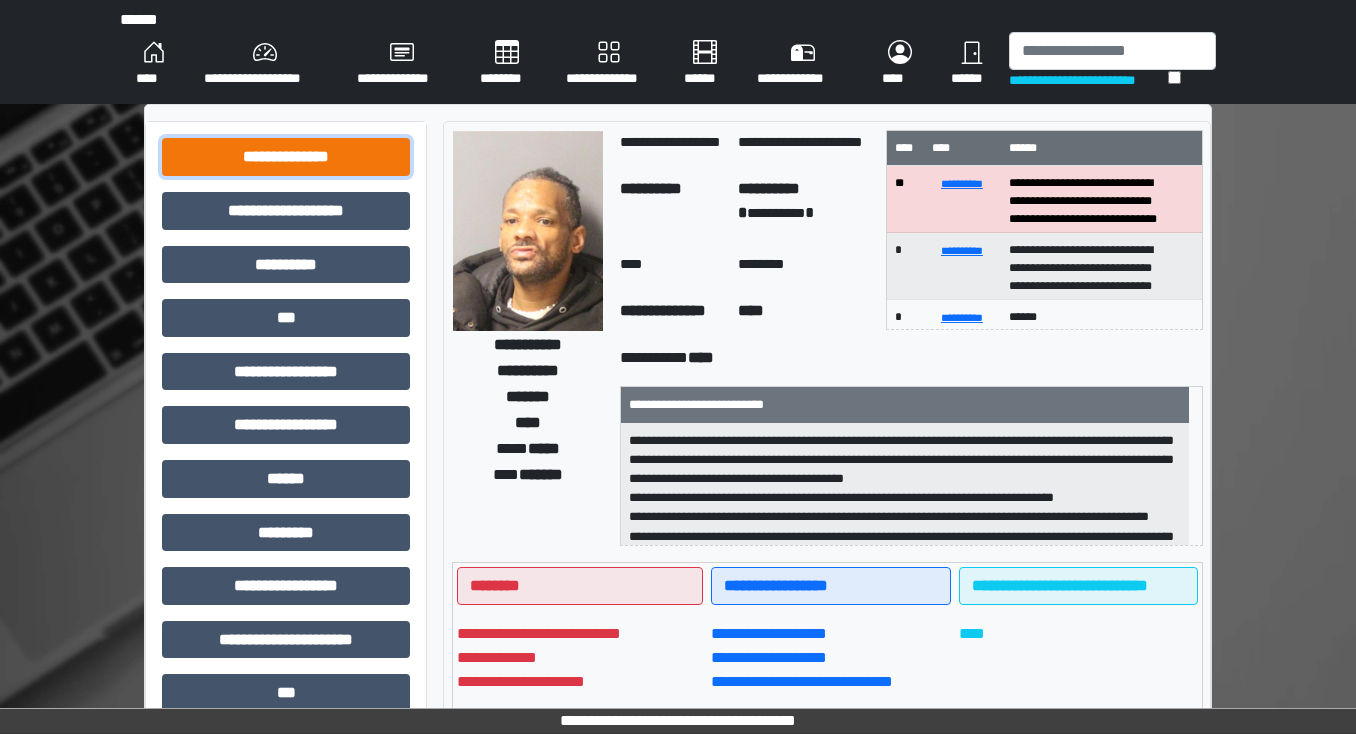 click on "**********" at bounding box center (286, 157) 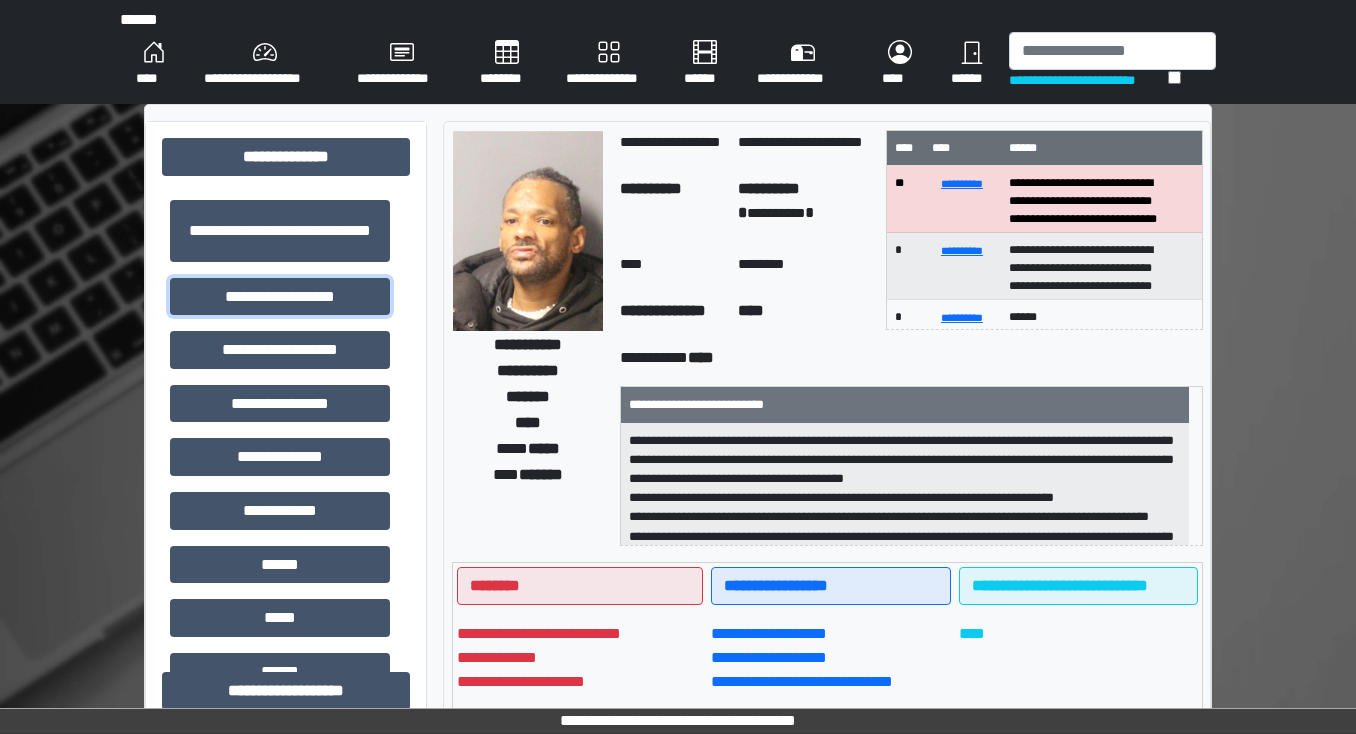 drag, startPoint x: 320, startPoint y: 284, endPoint x: 394, endPoint y: 333, distance: 88.752464 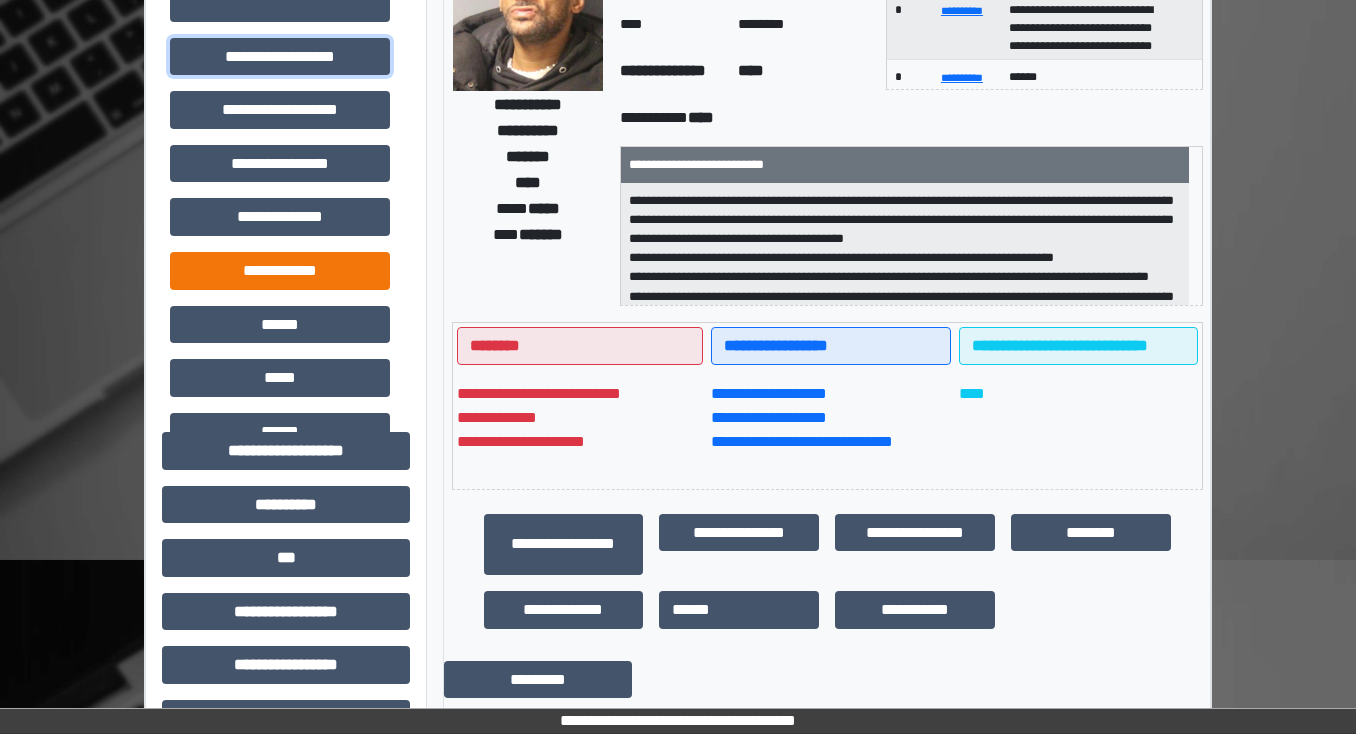 scroll, scrollTop: 240, scrollLeft: 0, axis: vertical 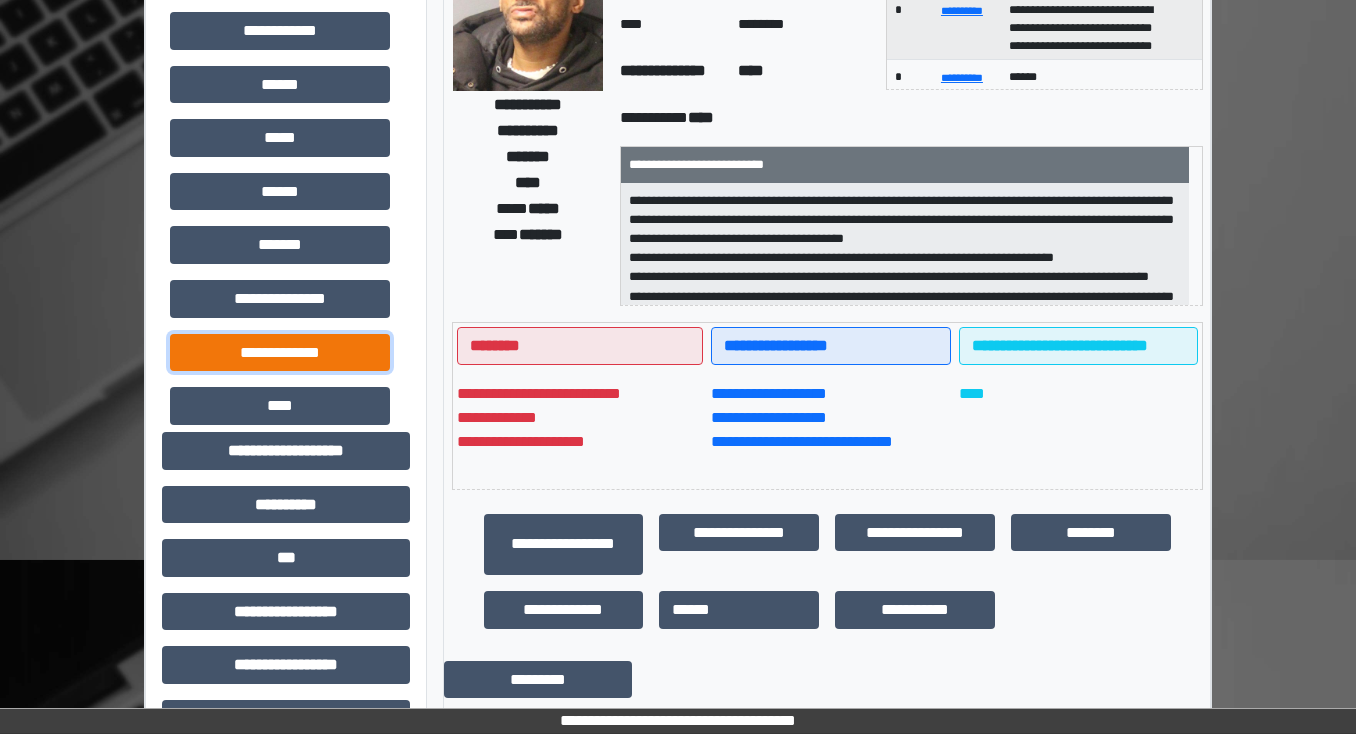 drag, startPoint x: 280, startPoint y: 346, endPoint x: 293, endPoint y: 345, distance: 13.038404 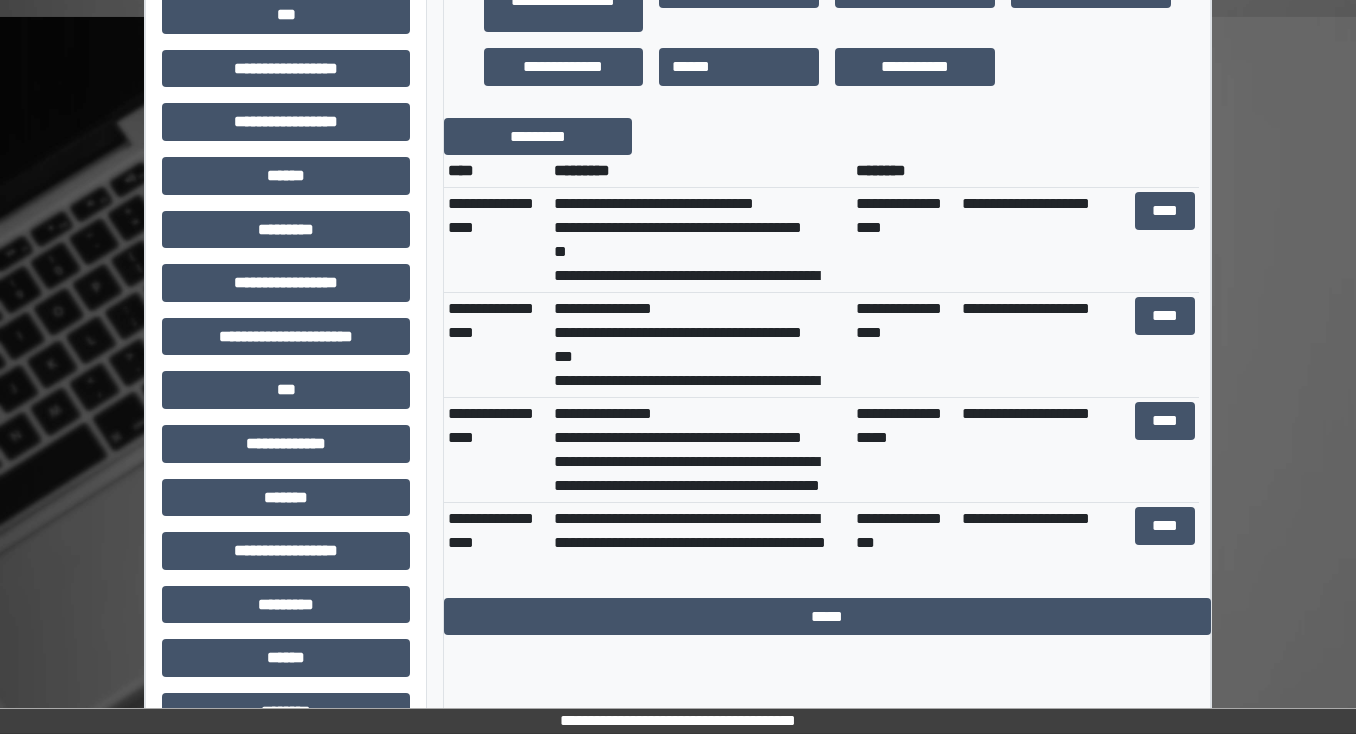 scroll, scrollTop: 880, scrollLeft: 0, axis: vertical 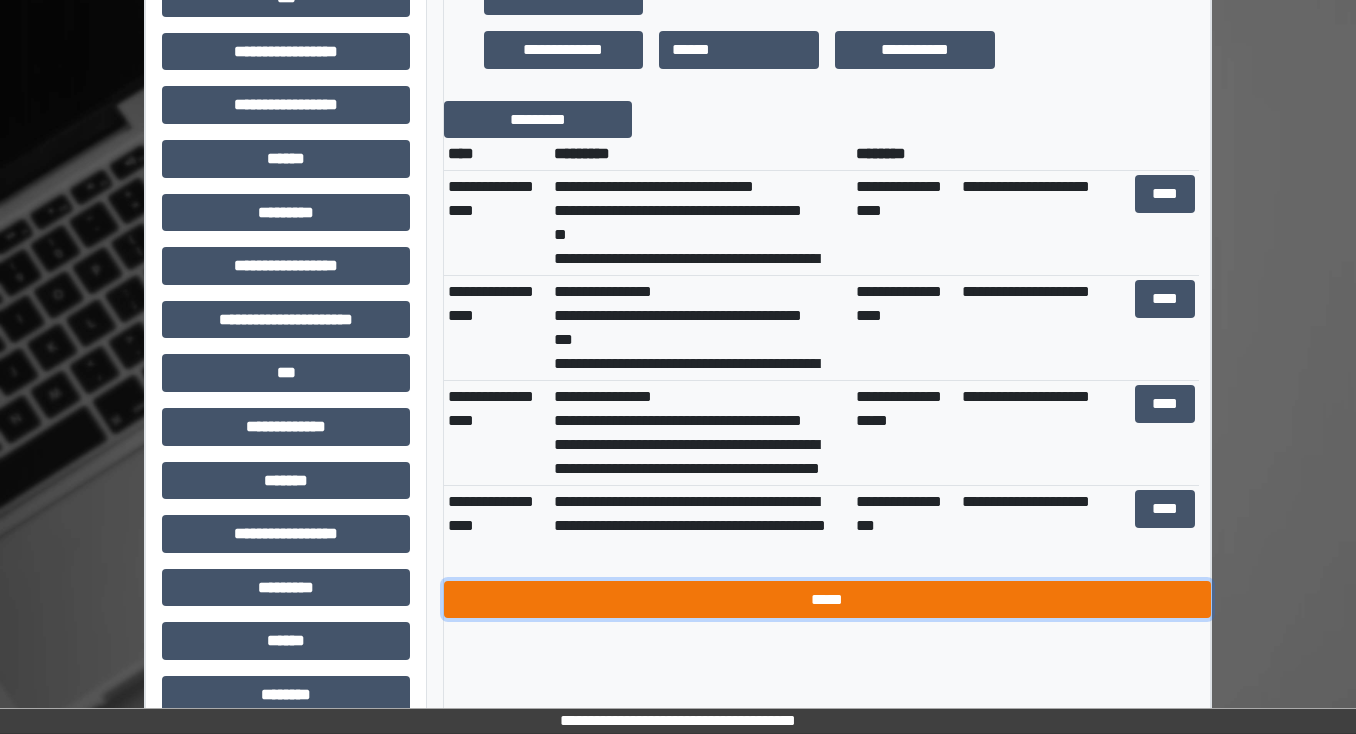 click on "*****" at bounding box center (827, 600) 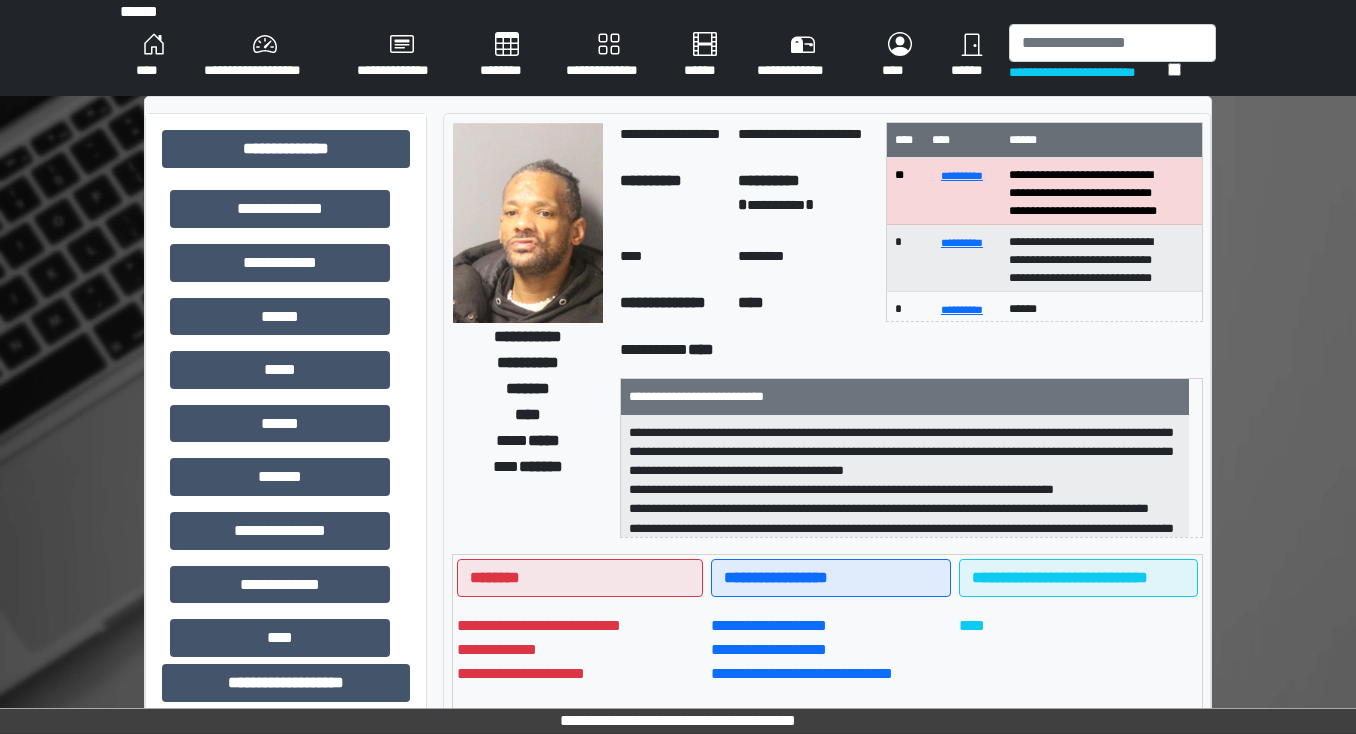 scroll, scrollTop: 0, scrollLeft: 0, axis: both 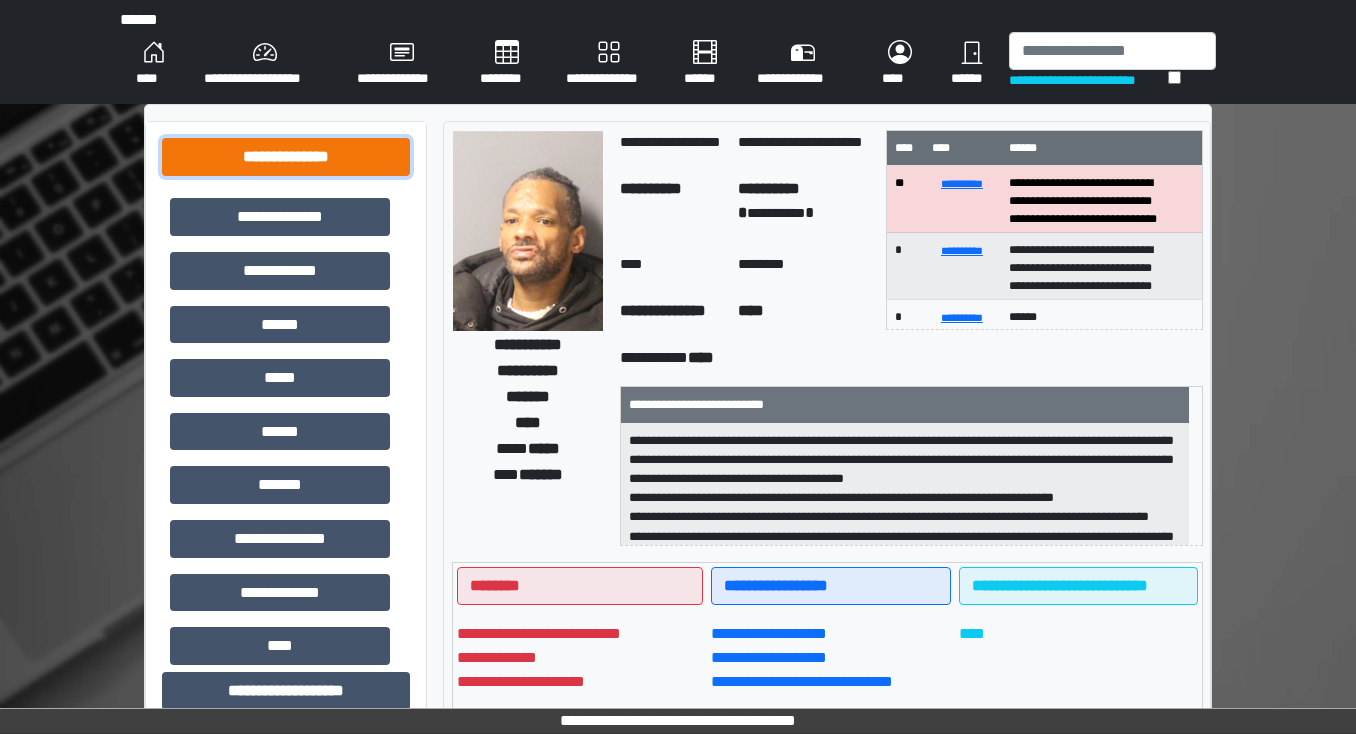 click on "**********" at bounding box center (286, 157) 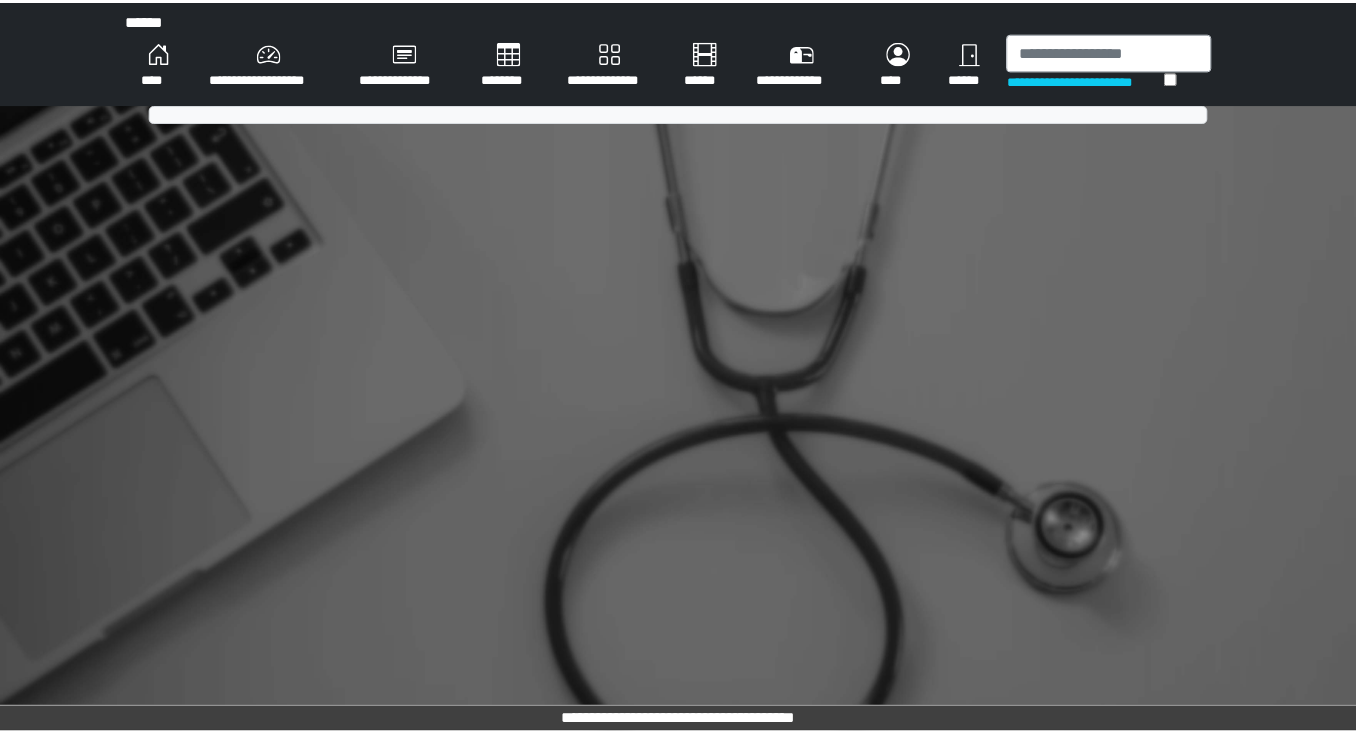 scroll, scrollTop: 0, scrollLeft: 0, axis: both 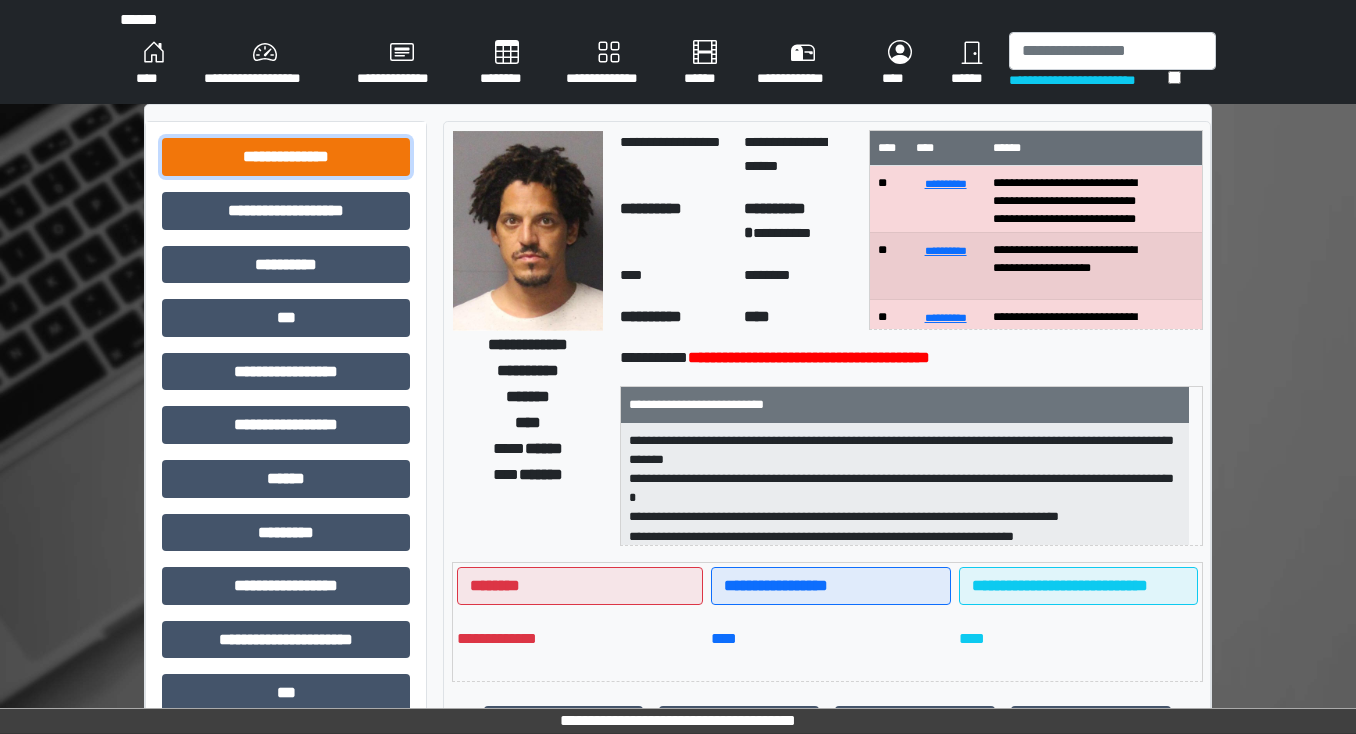 click on "**********" at bounding box center (286, 157) 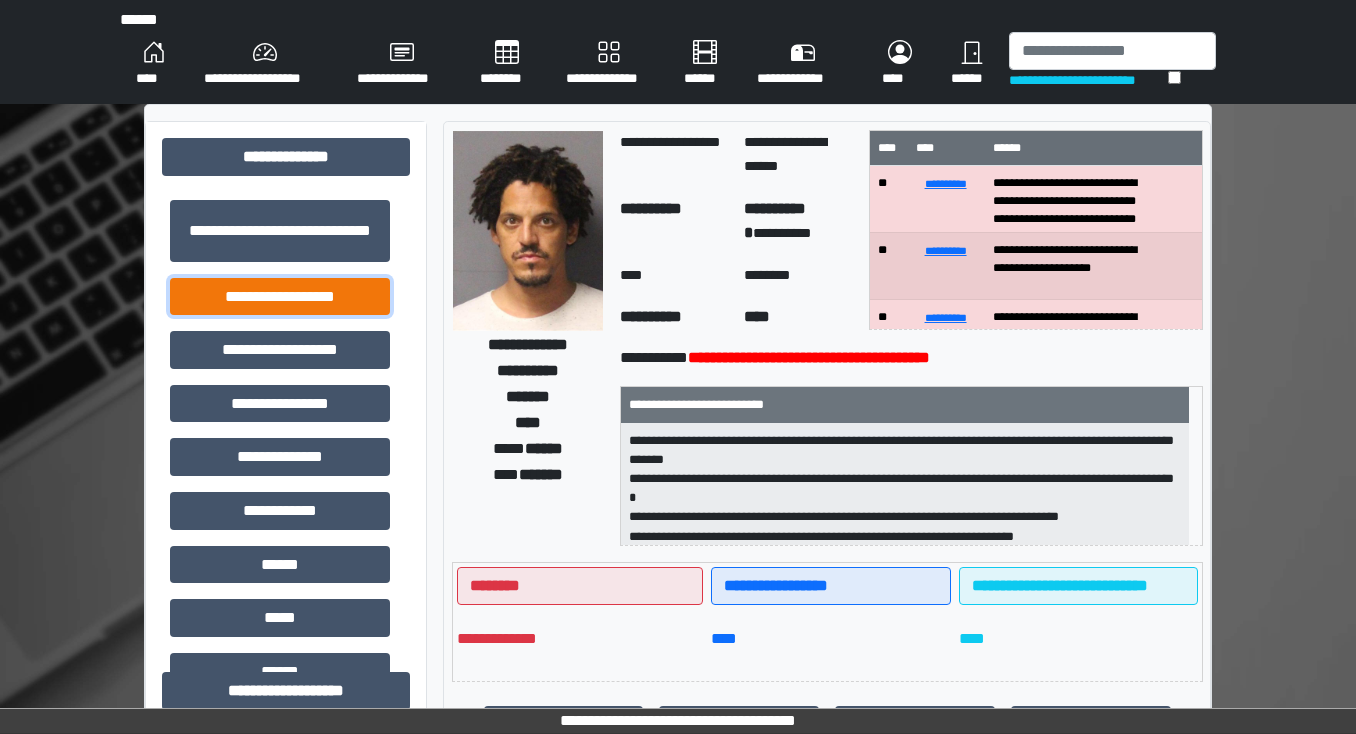 click on "**********" at bounding box center (280, 297) 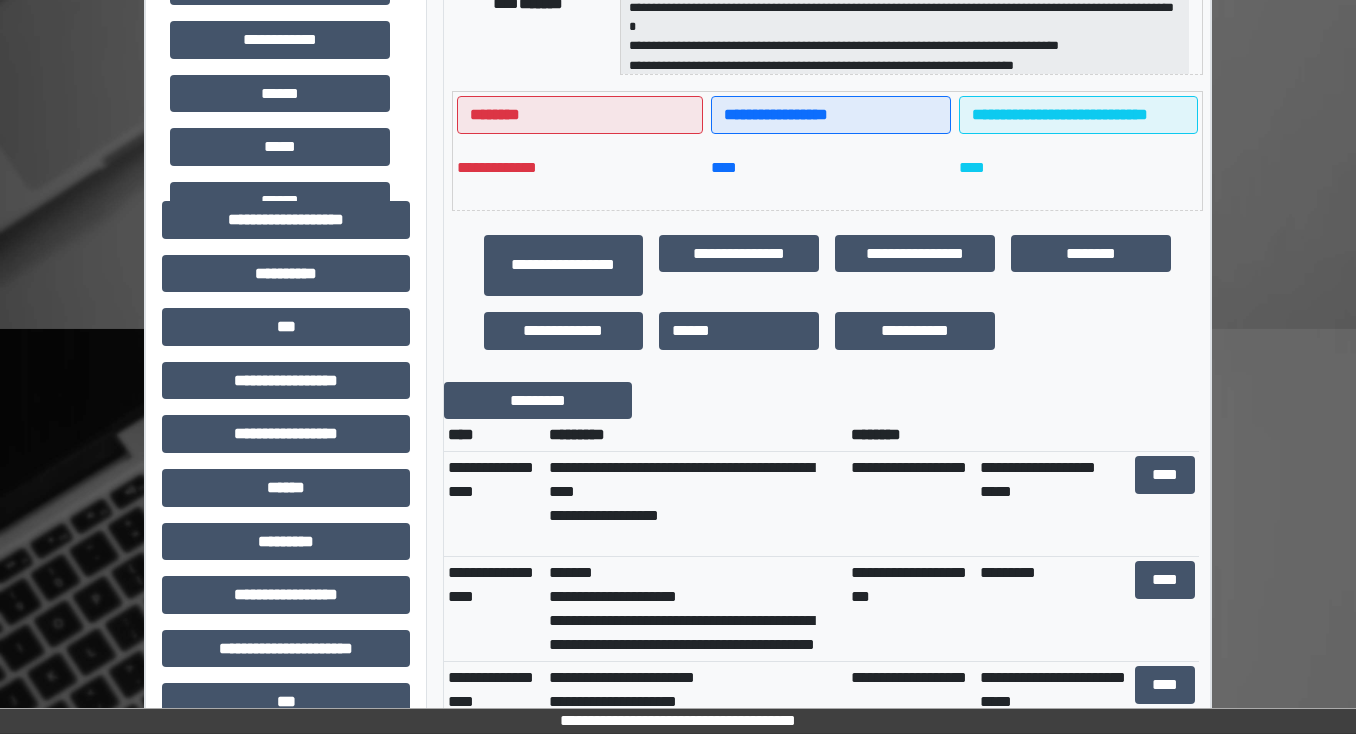 scroll, scrollTop: 480, scrollLeft: 0, axis: vertical 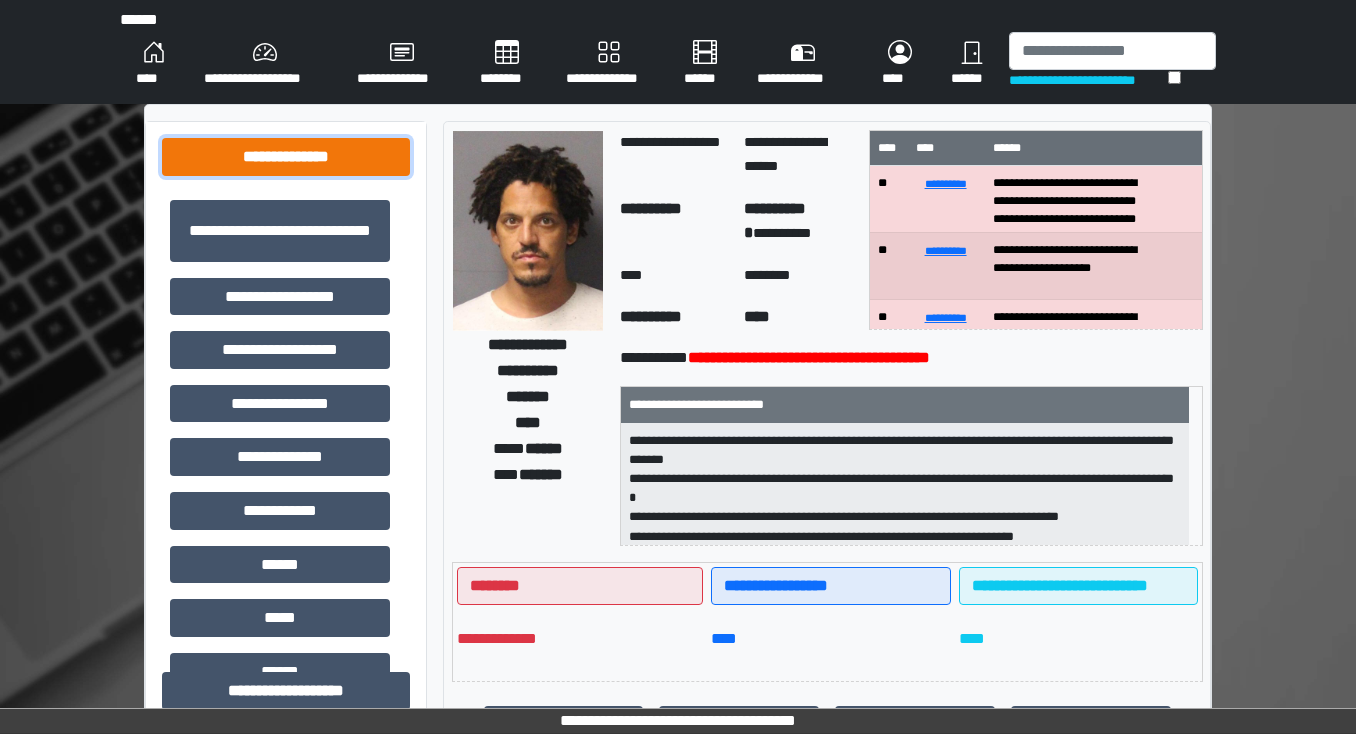 click on "**********" at bounding box center [286, 157] 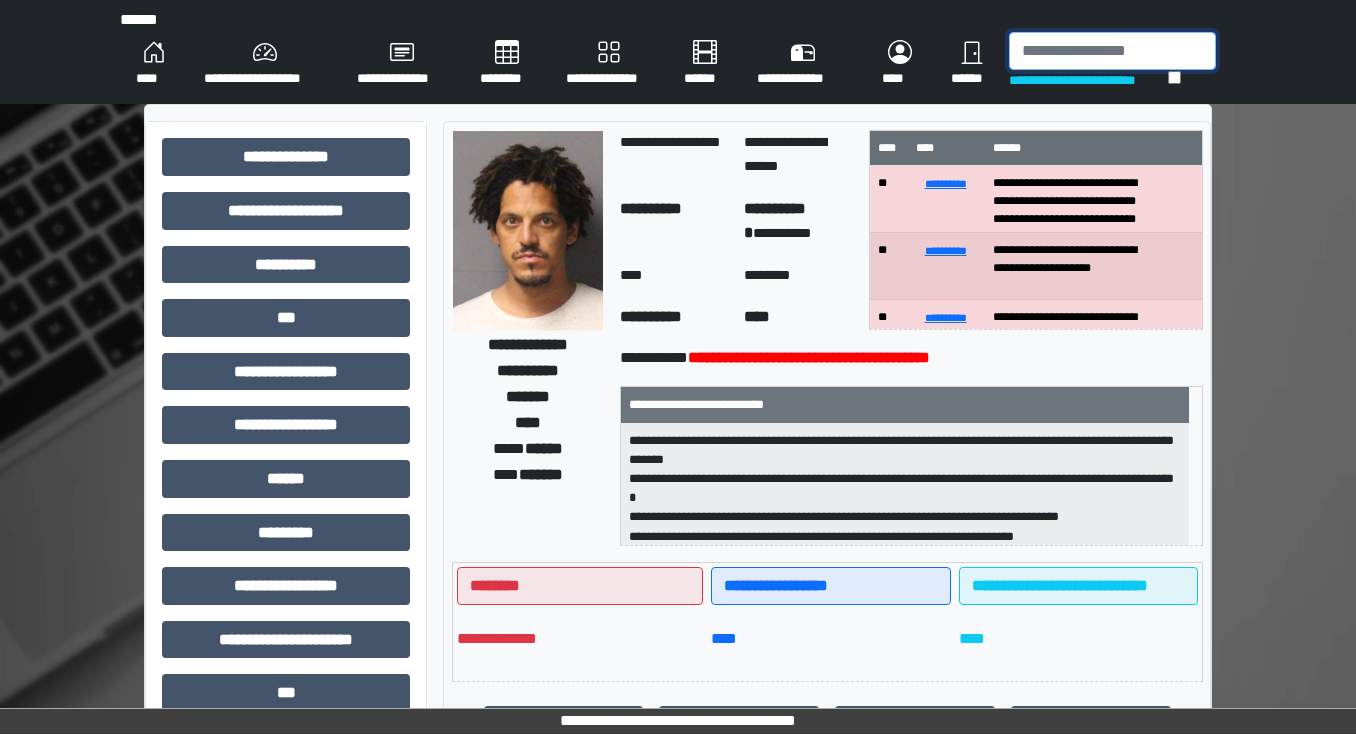 click at bounding box center [1112, 51] 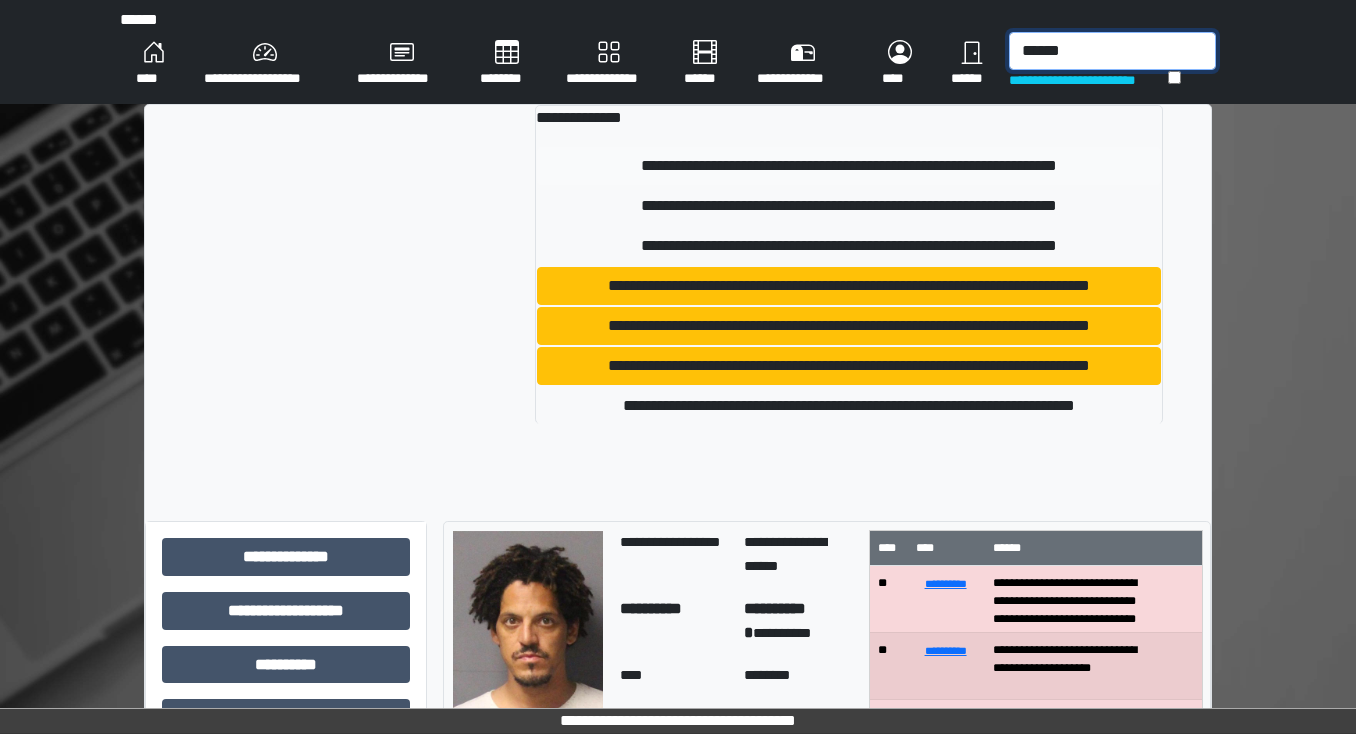 type on "******" 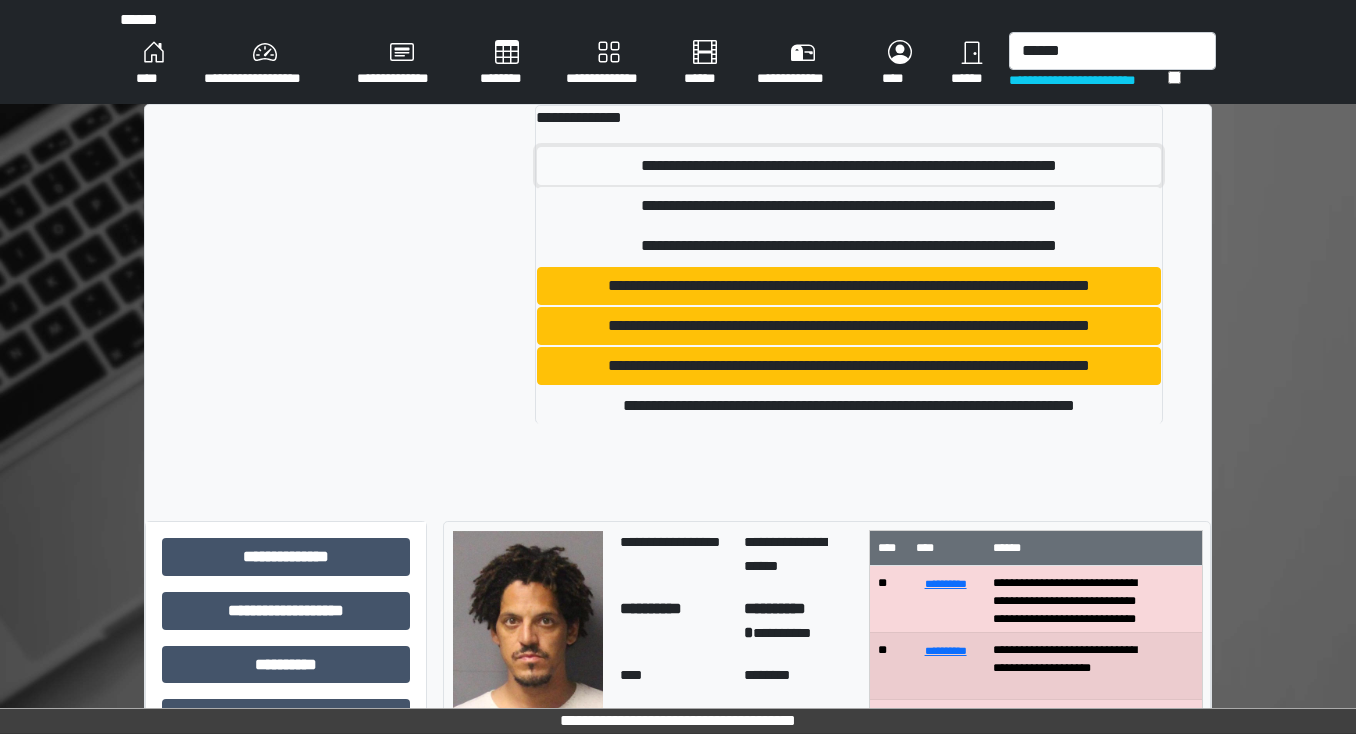 click on "**********" at bounding box center (849, 166) 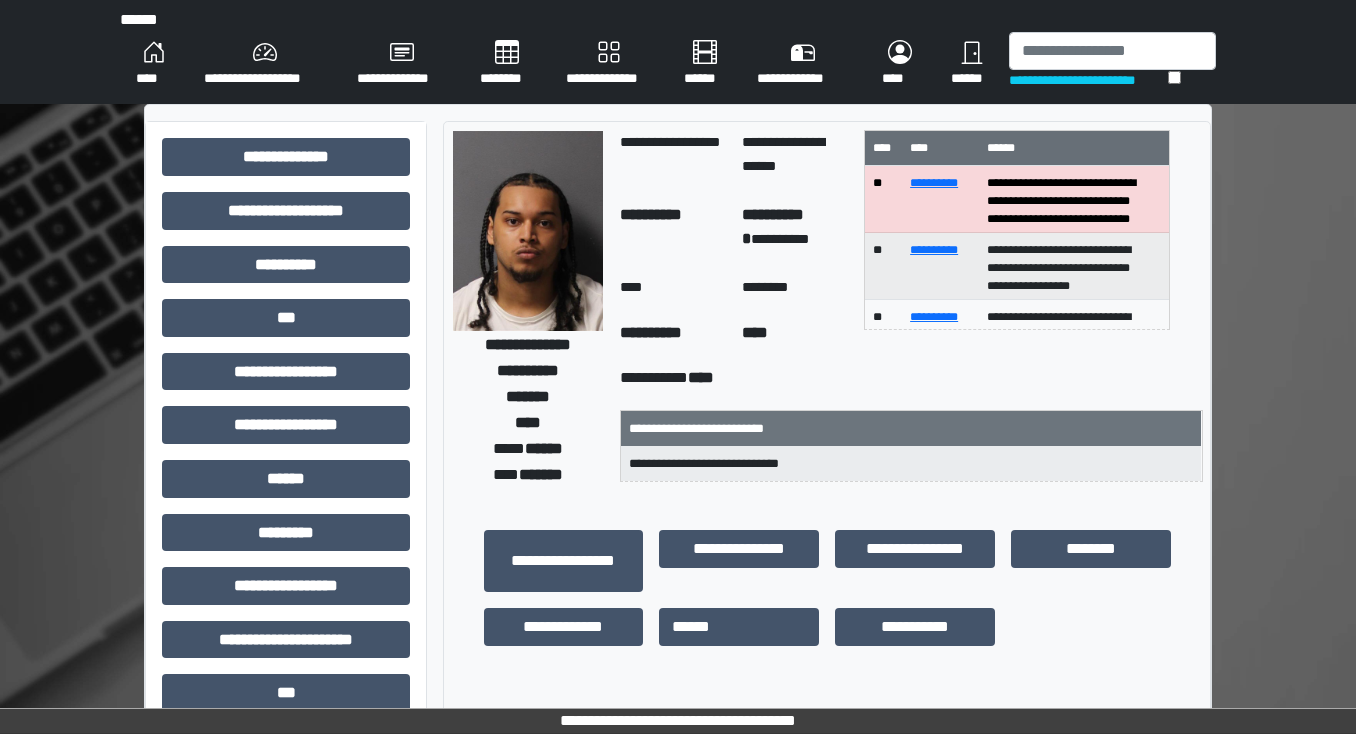 scroll, scrollTop: 0, scrollLeft: 0, axis: both 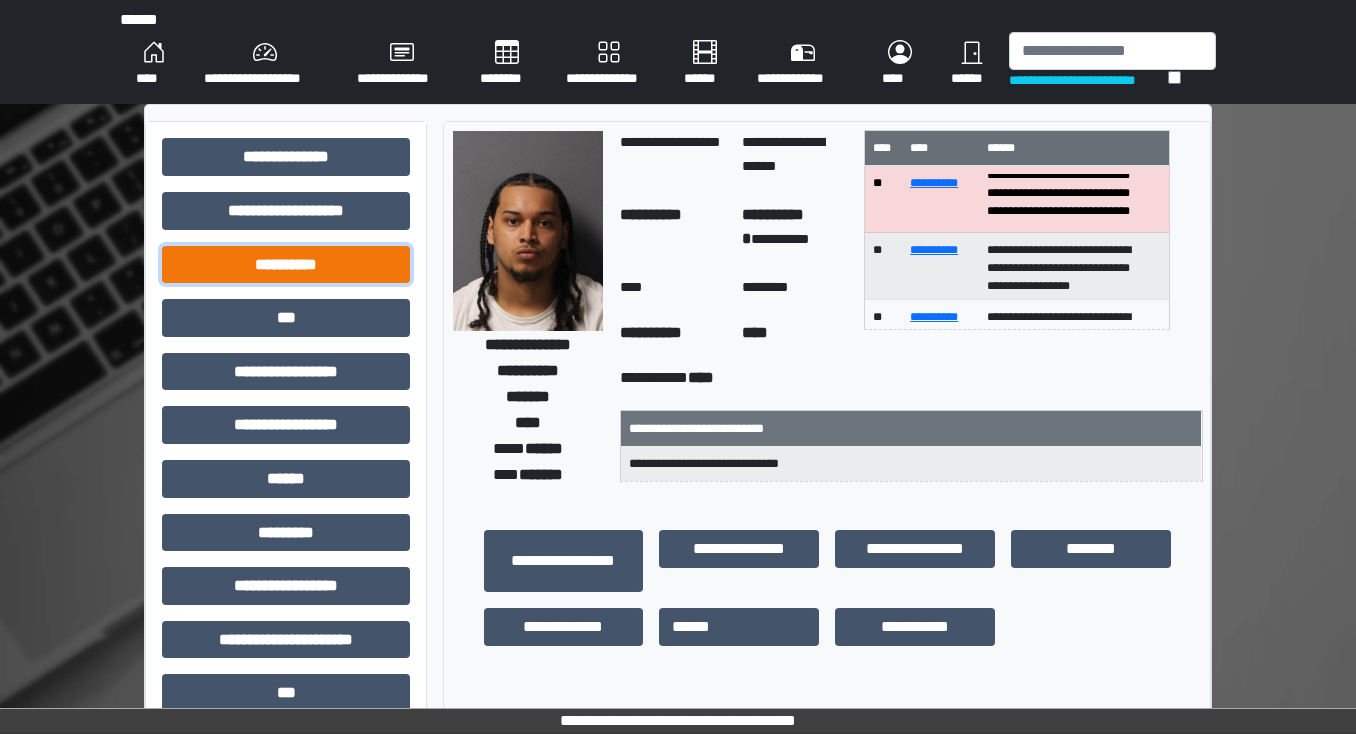 click on "**********" at bounding box center (286, 265) 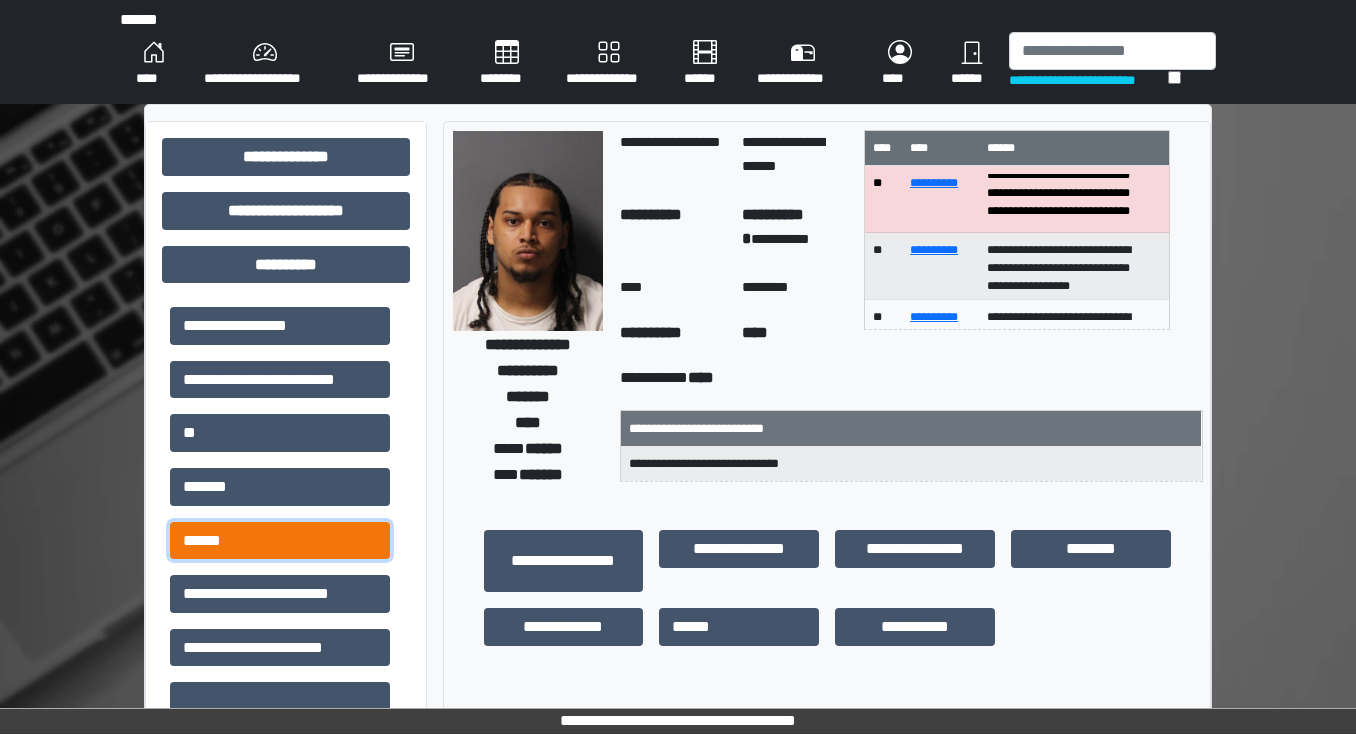 click on "******" at bounding box center (280, 541) 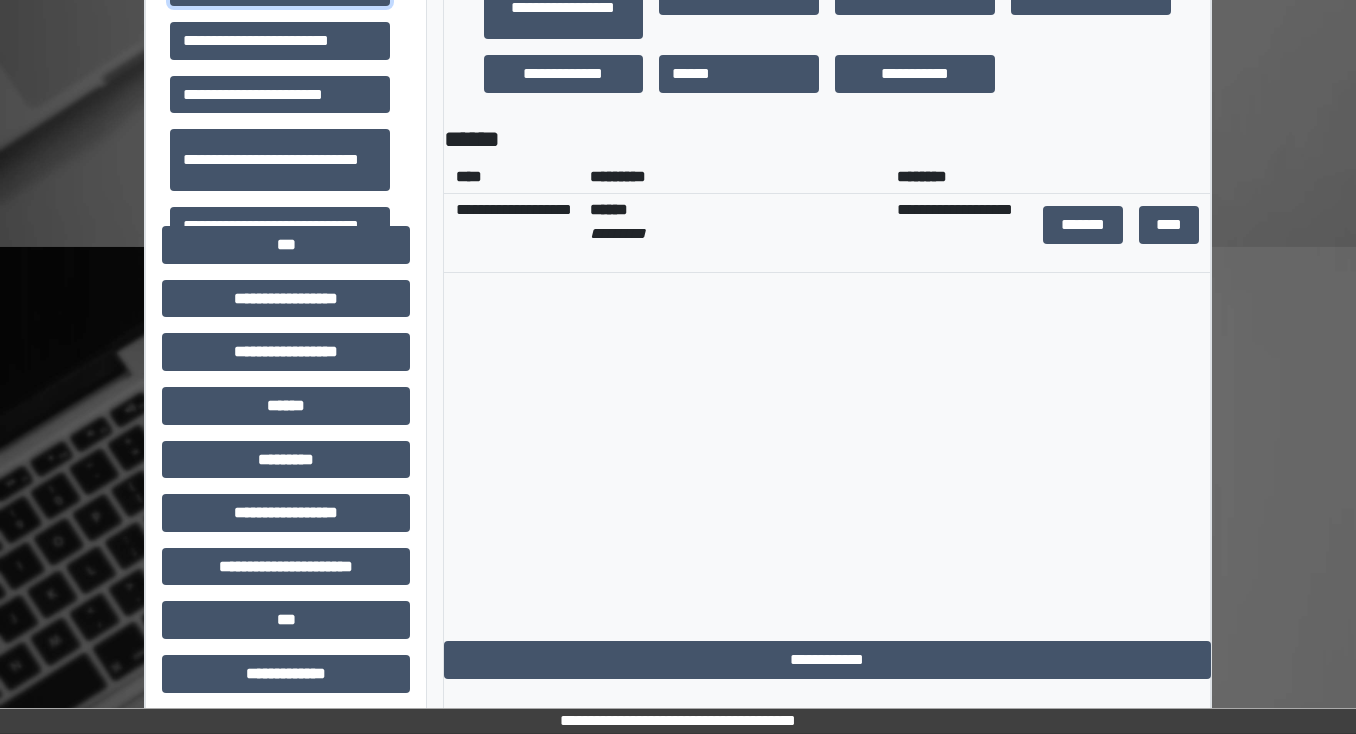 scroll, scrollTop: 560, scrollLeft: 0, axis: vertical 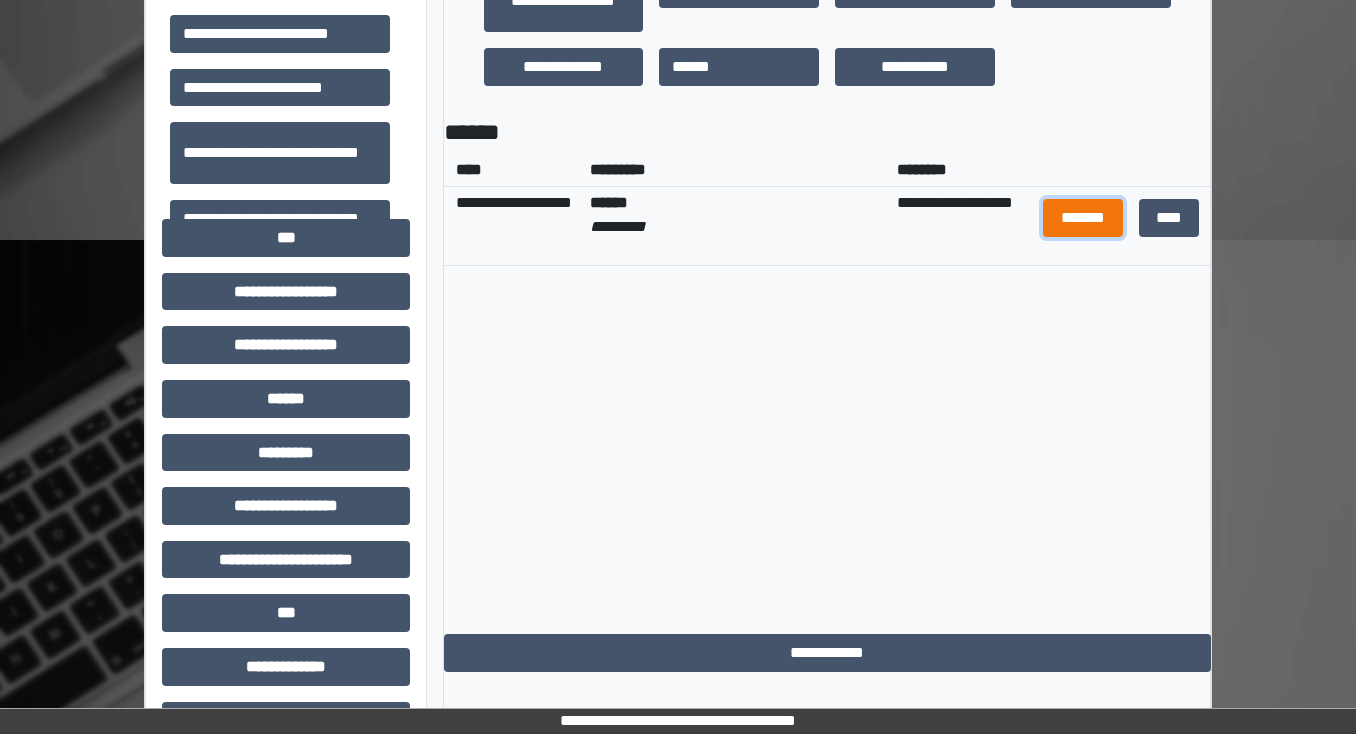 click on "*******" at bounding box center (1083, 218) 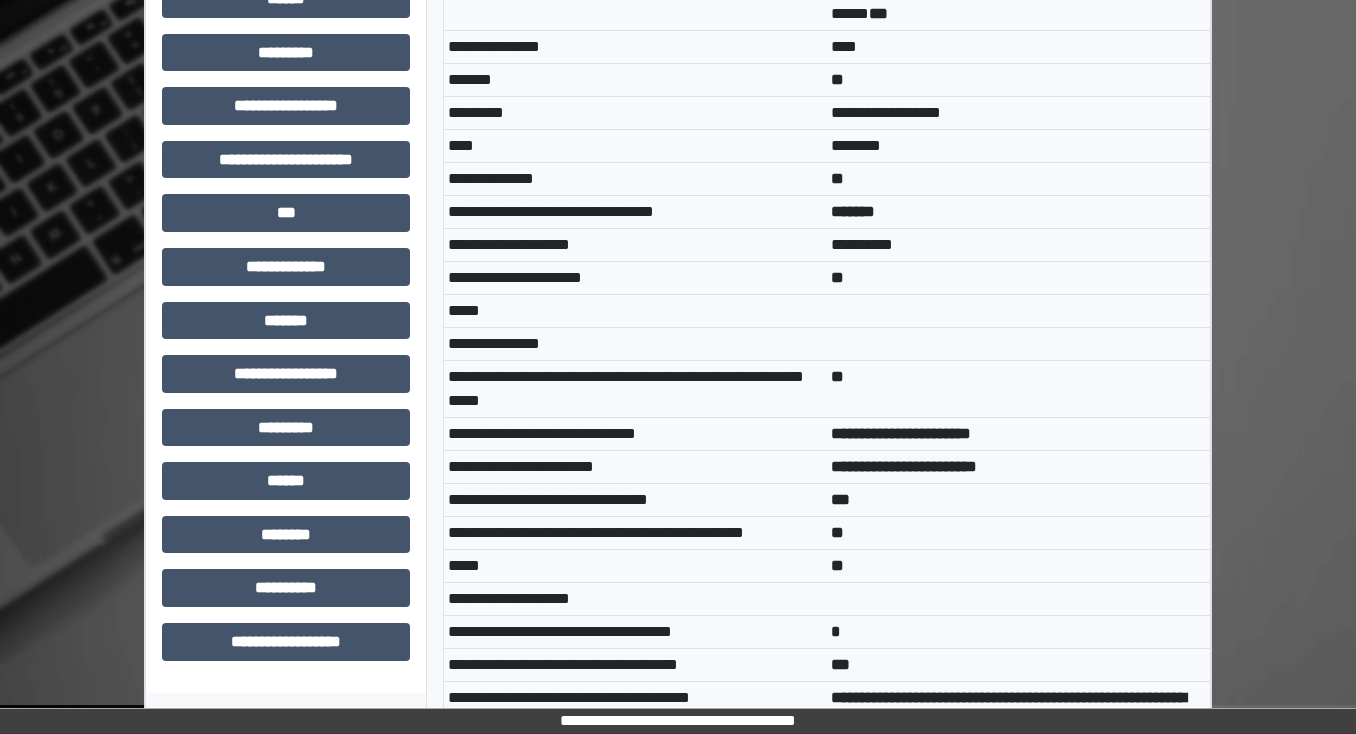 scroll, scrollTop: 880, scrollLeft: 0, axis: vertical 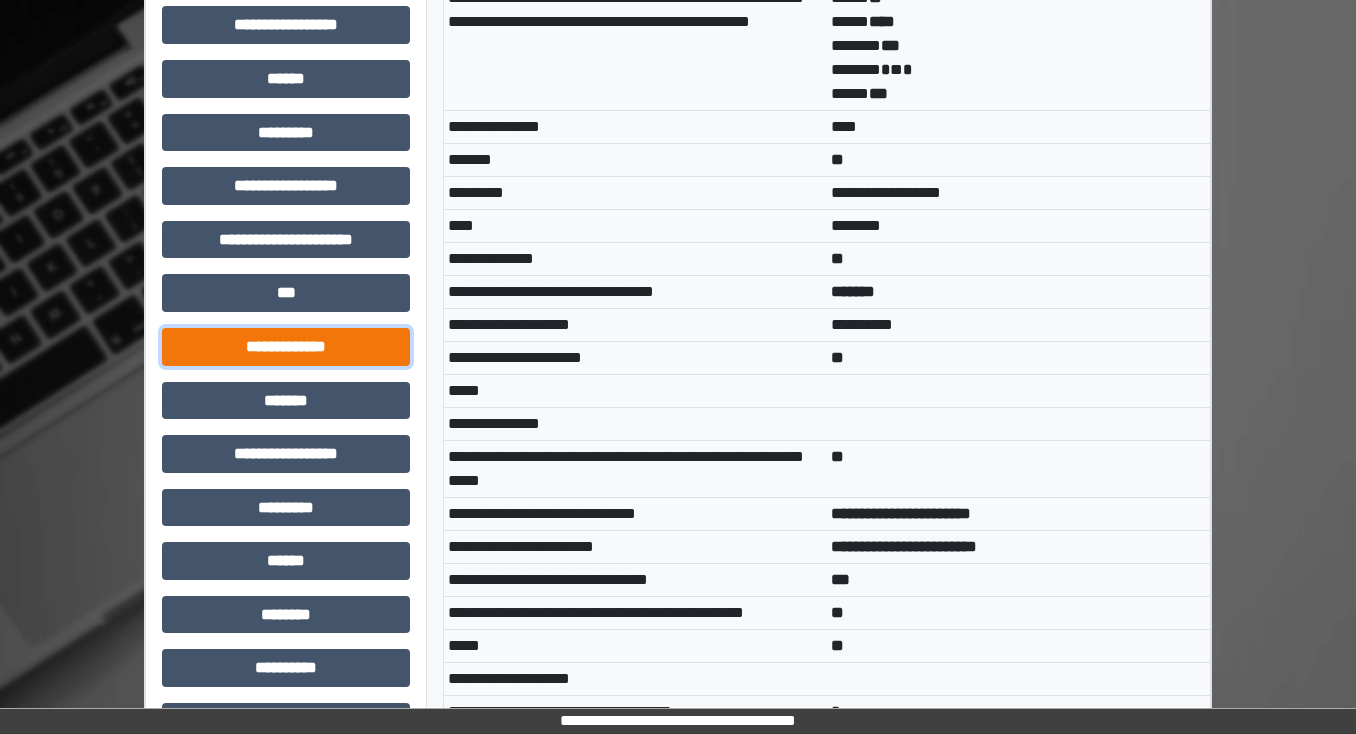 click on "**********" at bounding box center [286, 347] 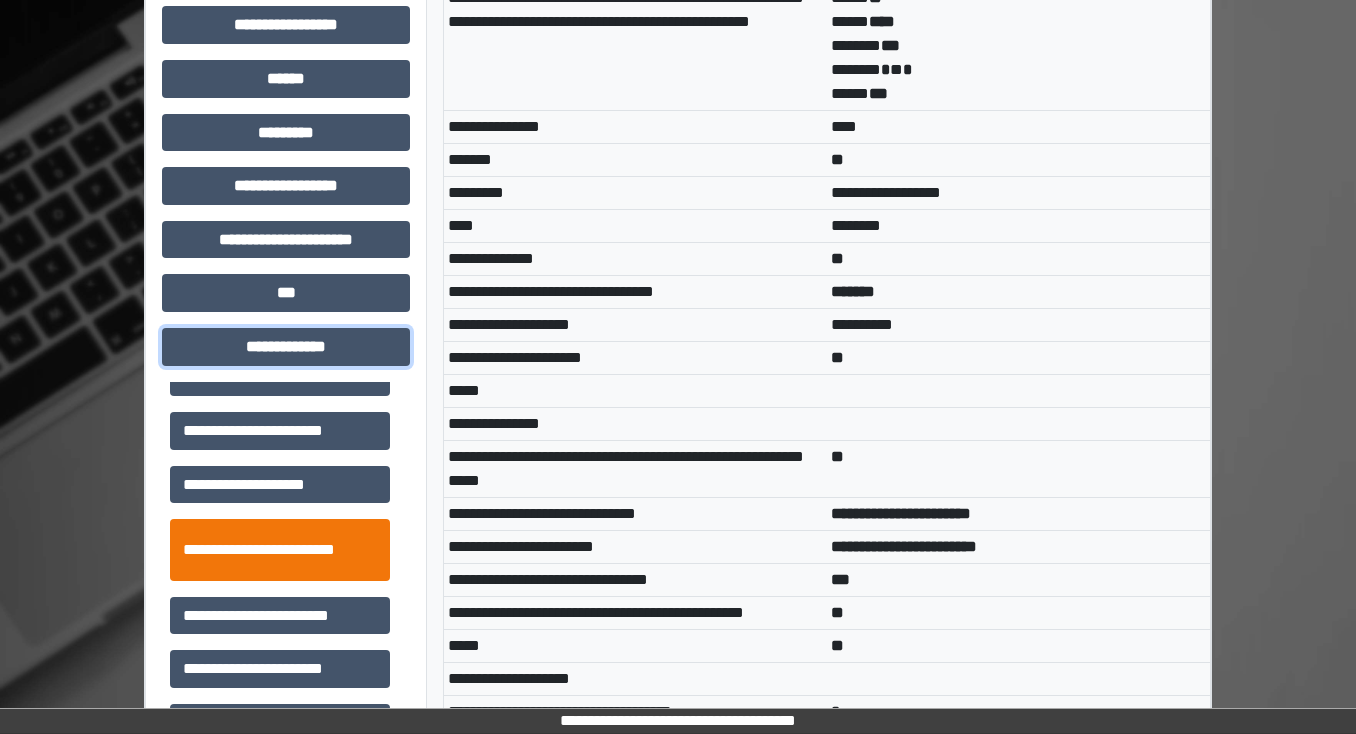 scroll, scrollTop: 400, scrollLeft: 0, axis: vertical 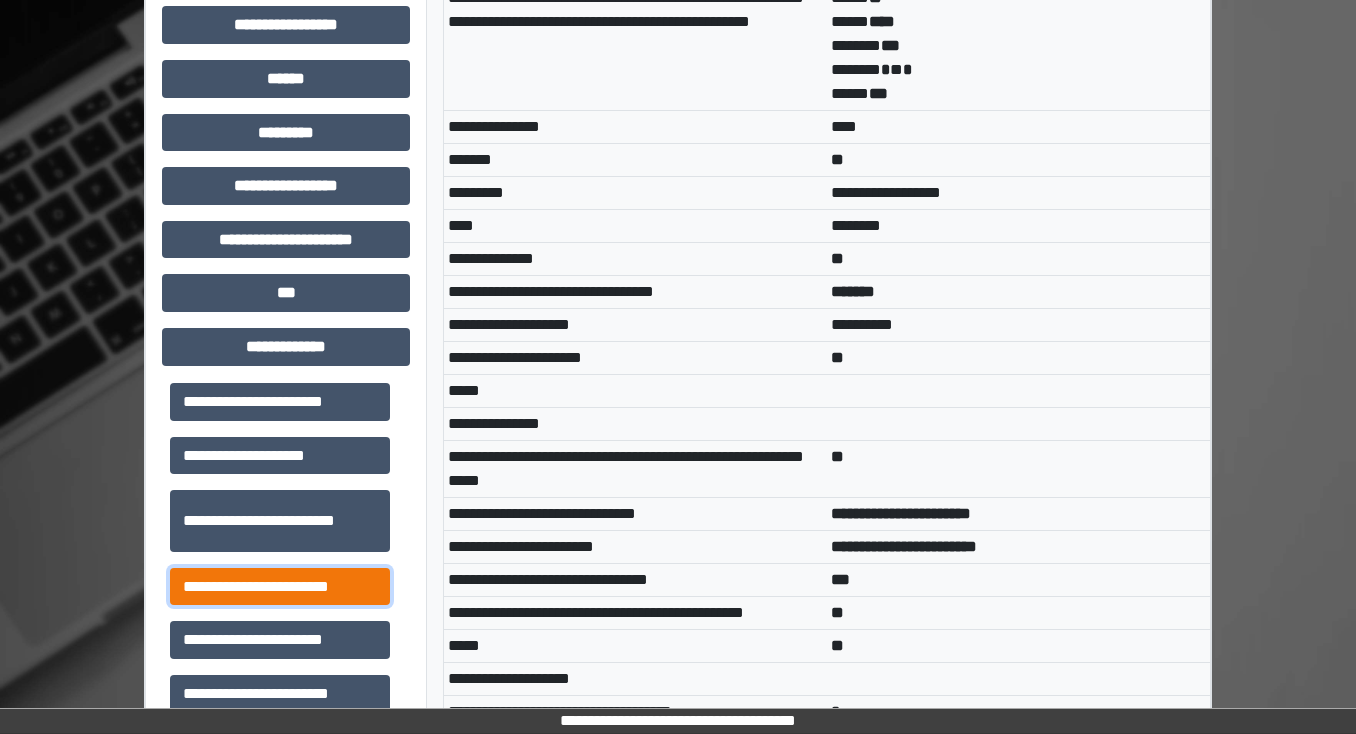 click on "**********" at bounding box center [280, 587] 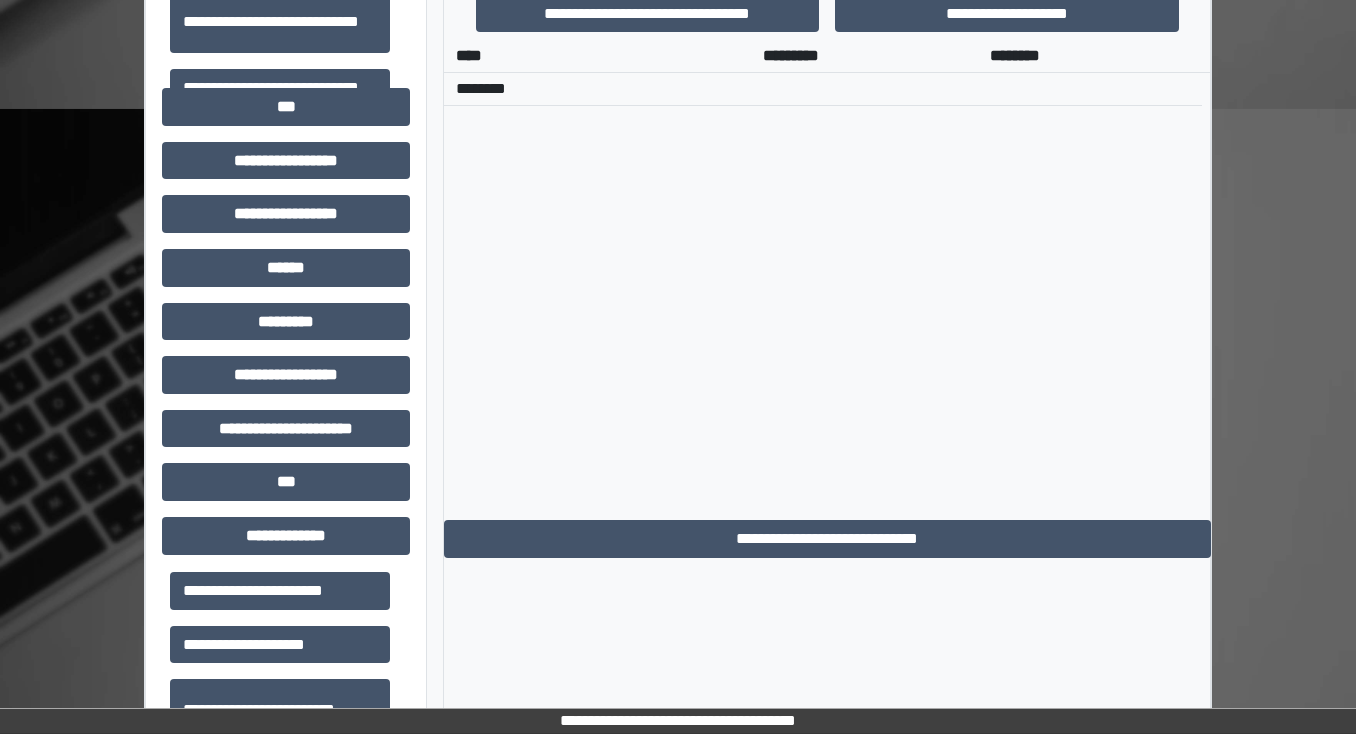 scroll, scrollTop: 800, scrollLeft: 0, axis: vertical 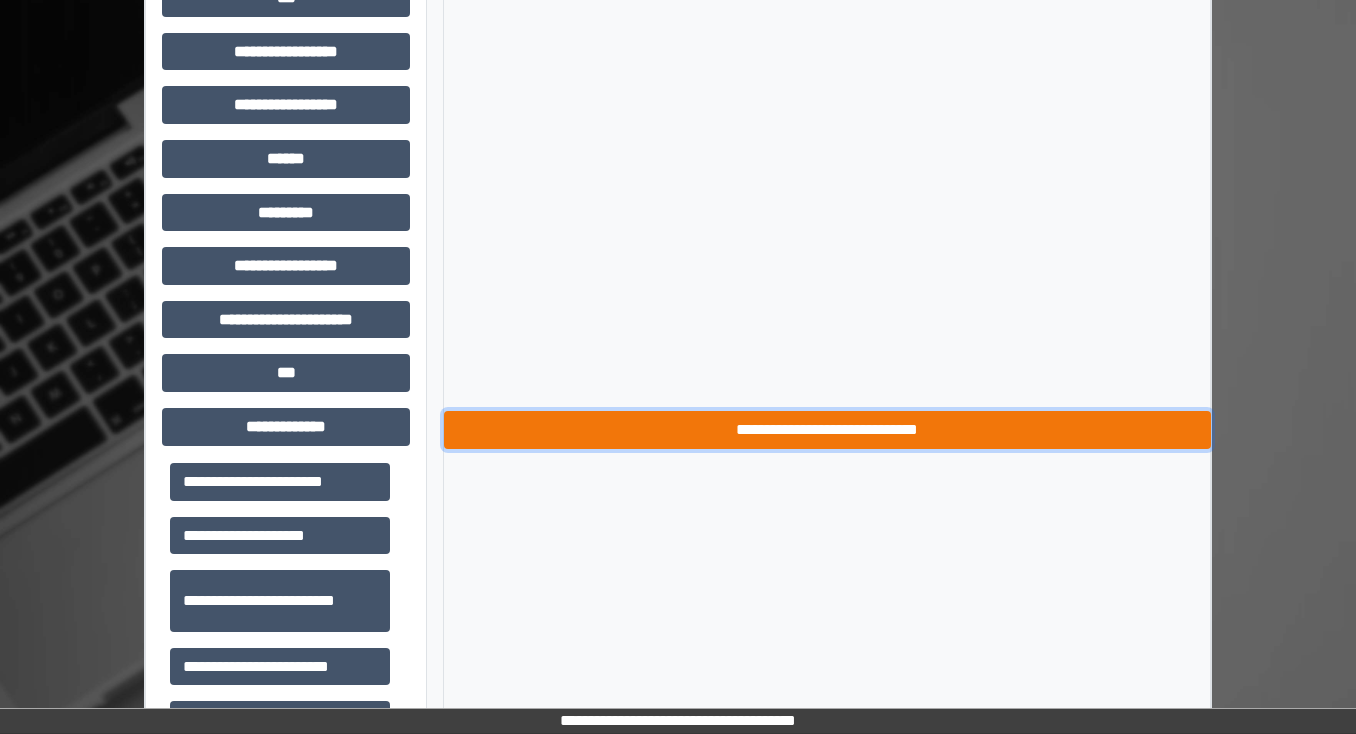 click on "**********" at bounding box center [827, 430] 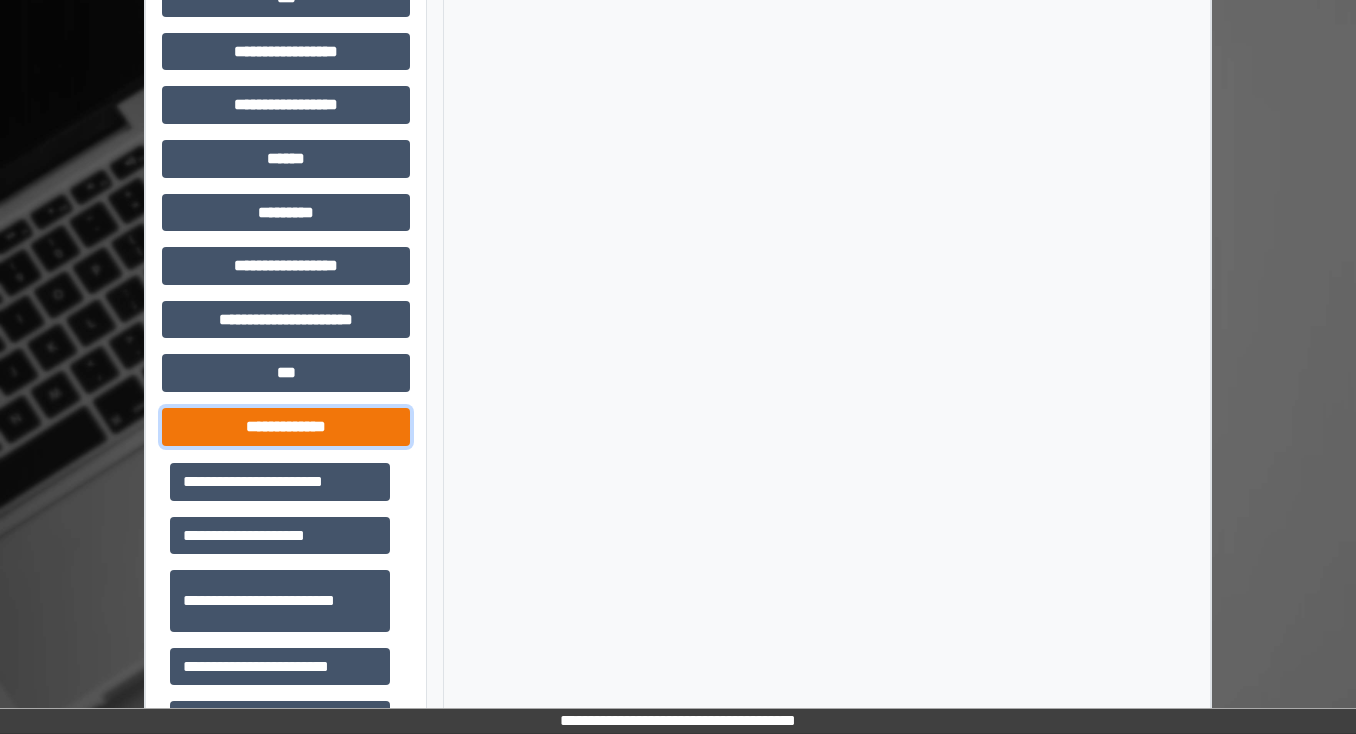 click on "**********" at bounding box center (286, 427) 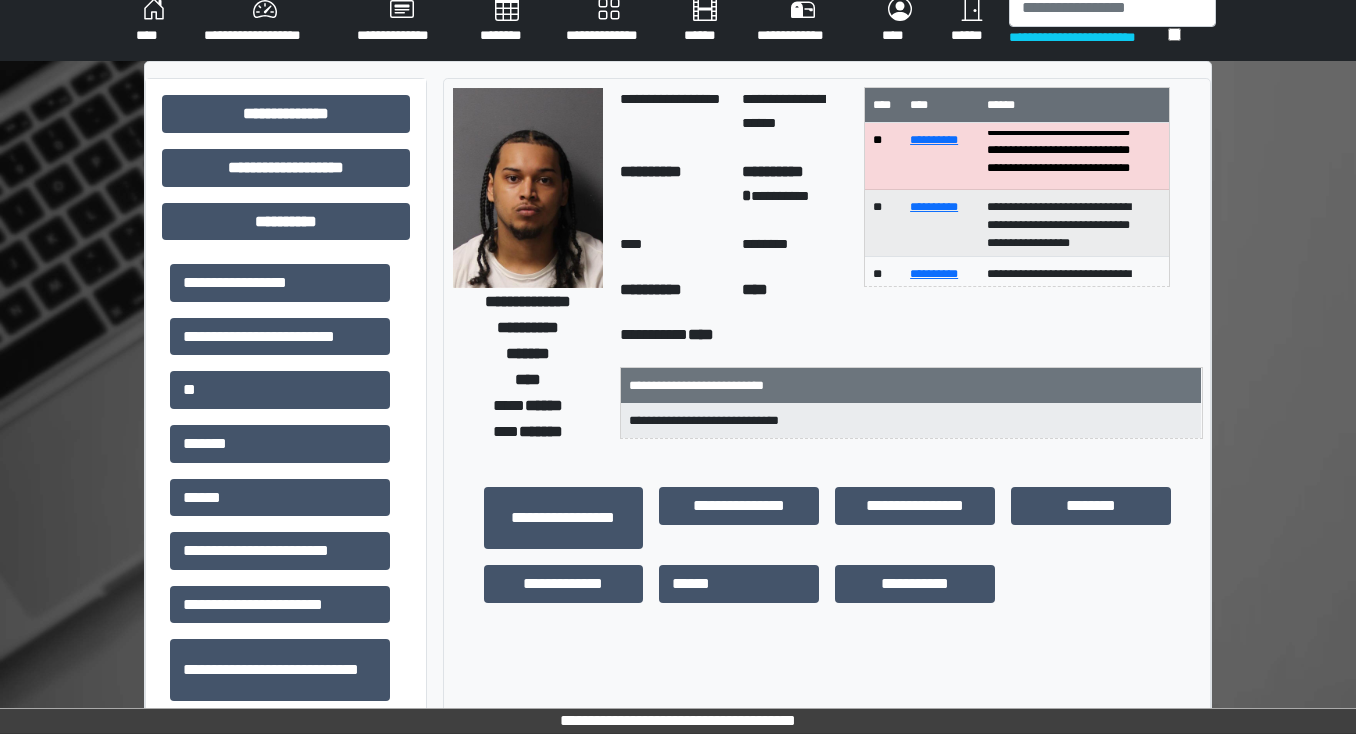 scroll, scrollTop: 0, scrollLeft: 0, axis: both 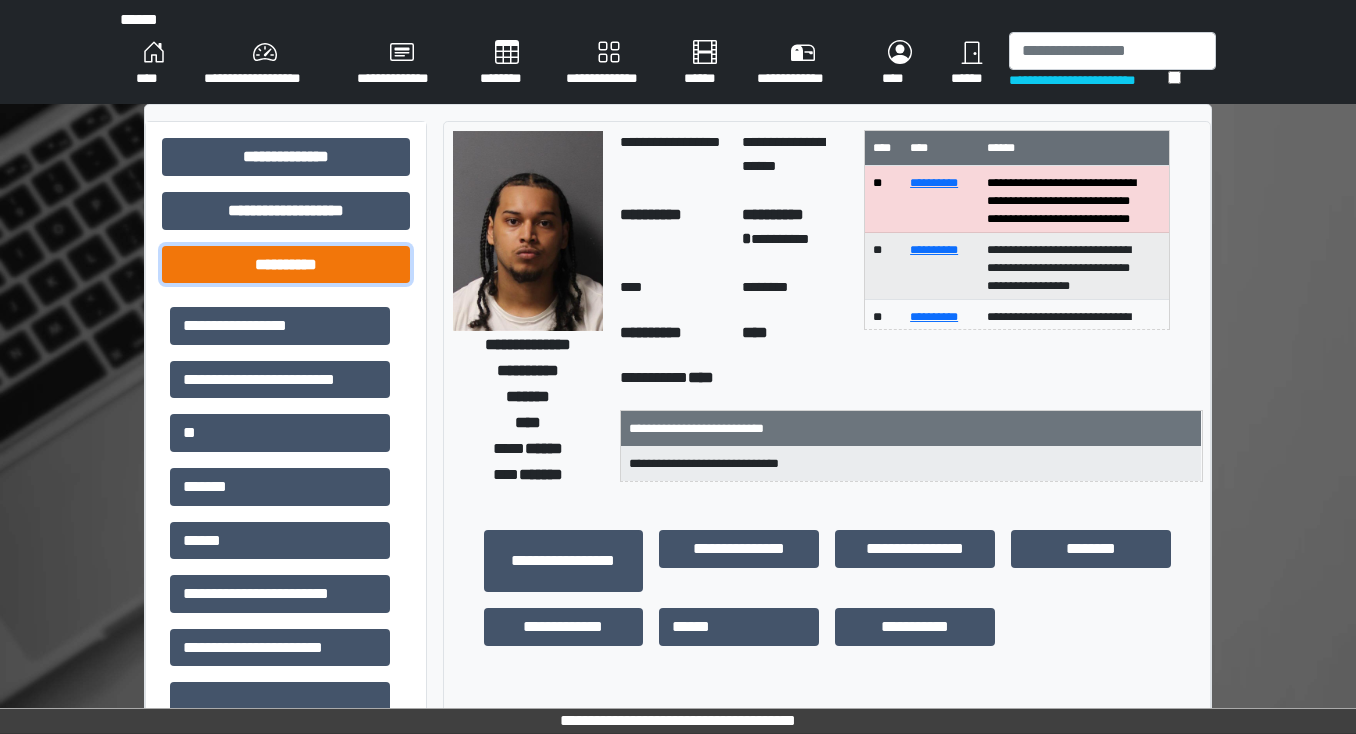 click on "**********" at bounding box center (286, 265) 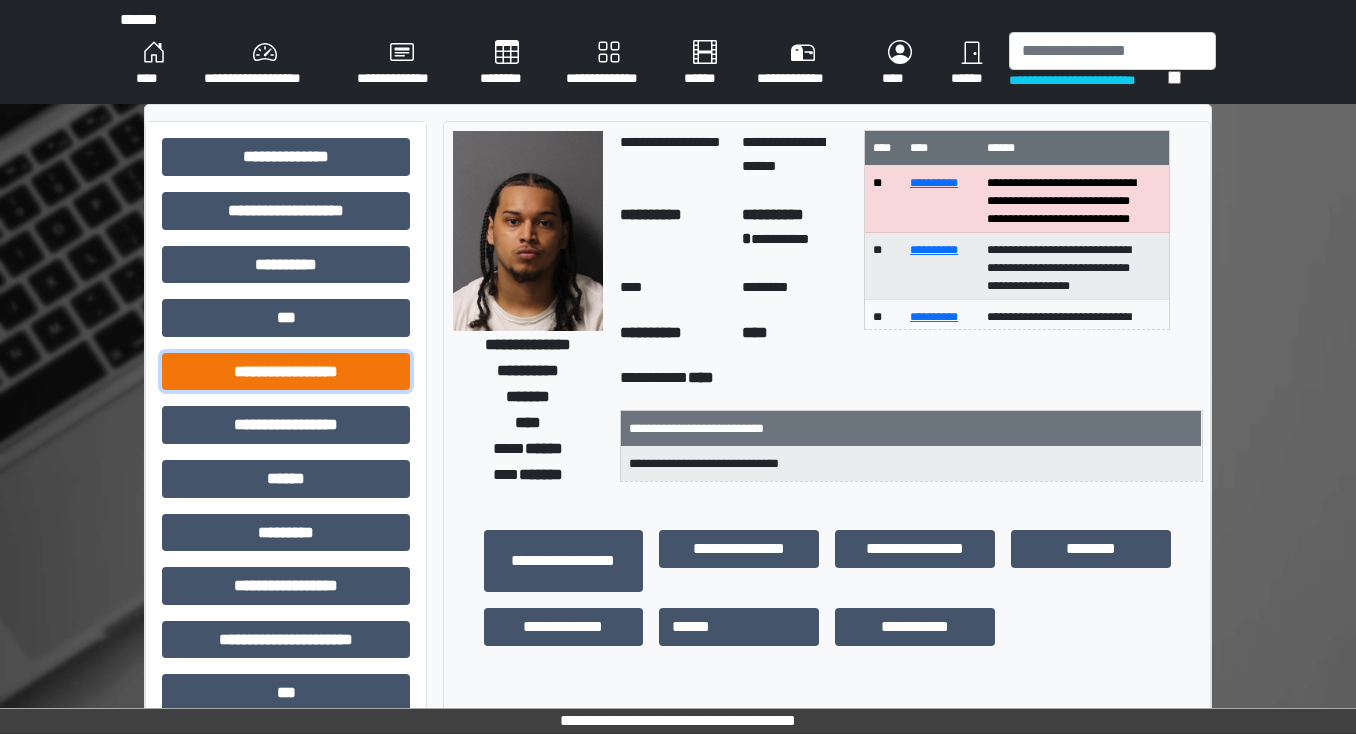 click on "**********" at bounding box center (286, 372) 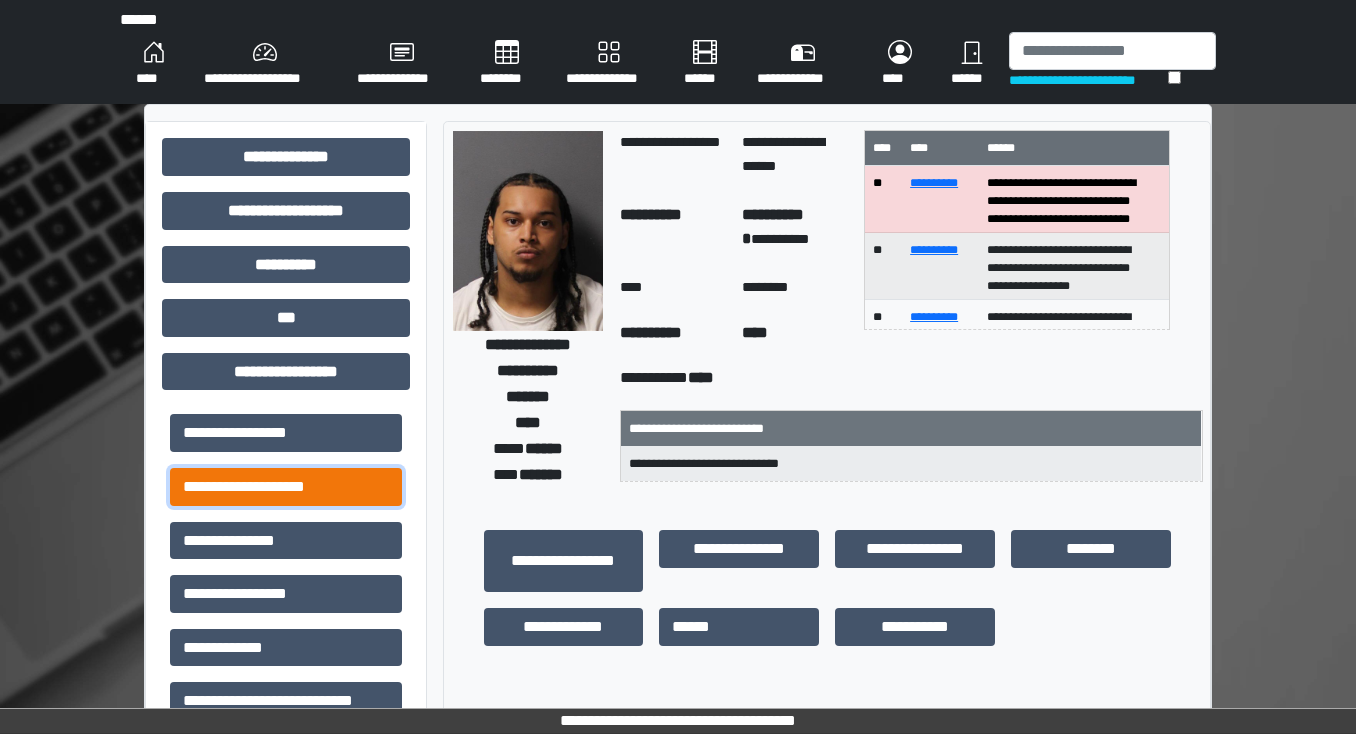 click on "**********" at bounding box center (286, 487) 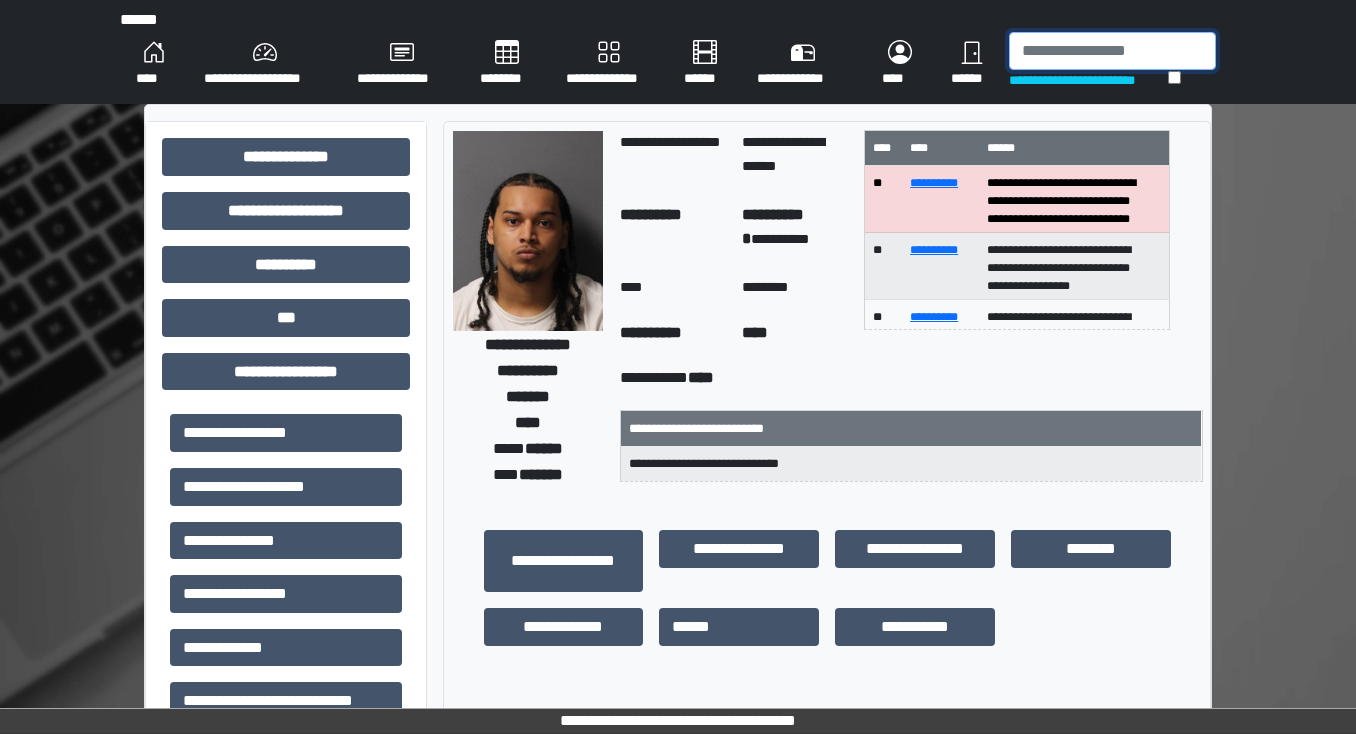 click at bounding box center [1112, 51] 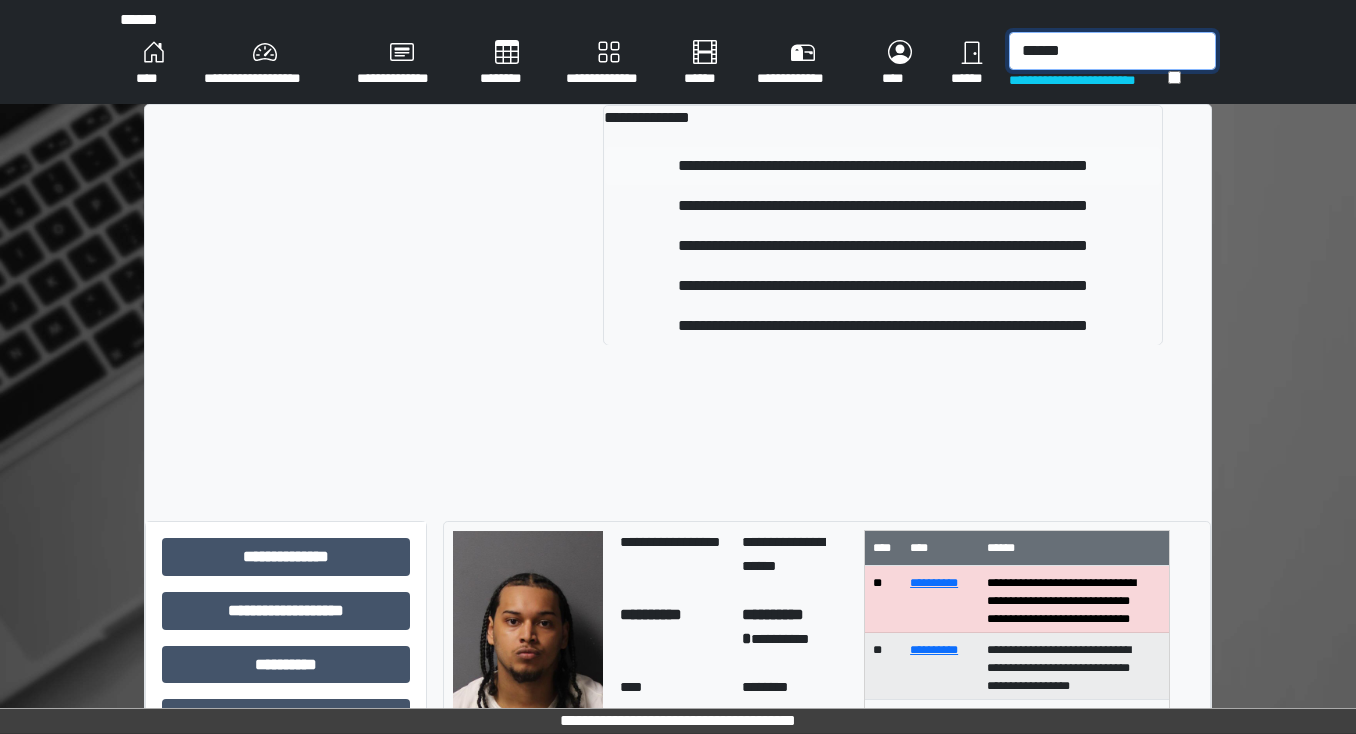 type on "******" 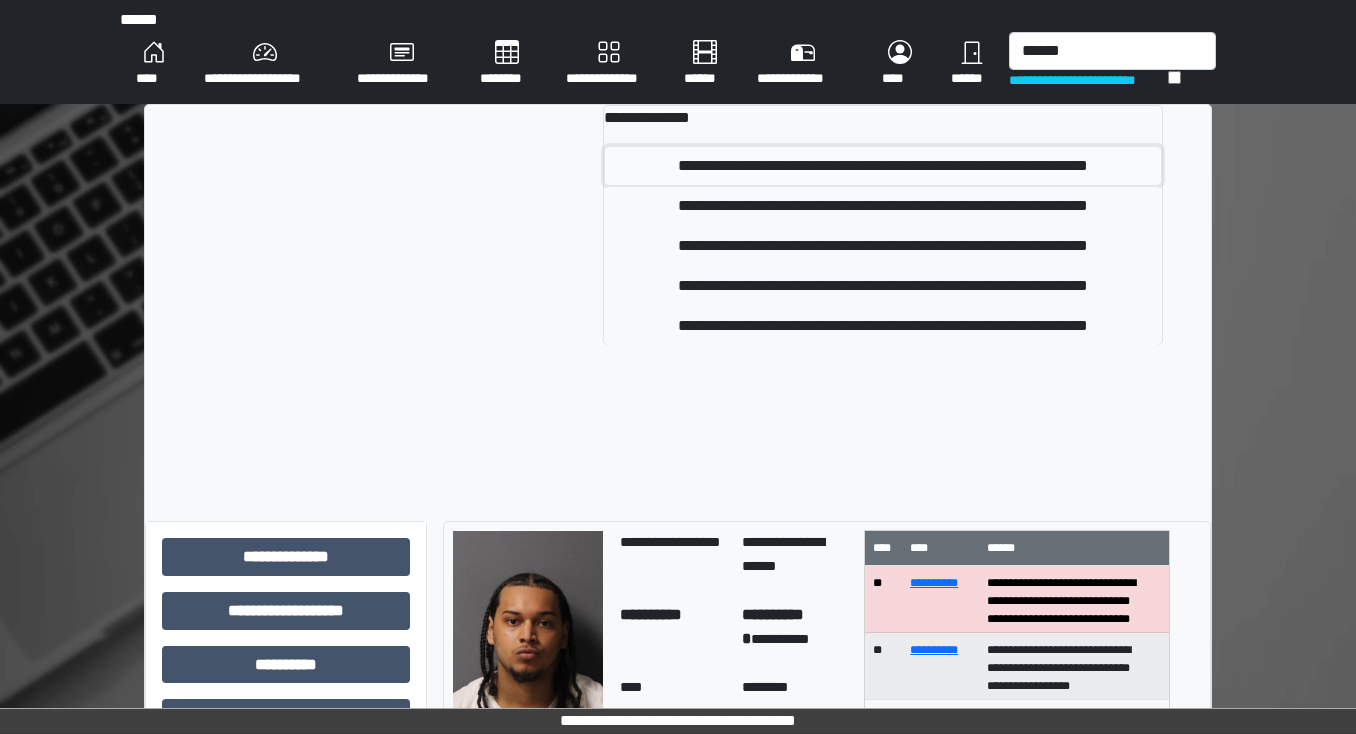 click on "**********" at bounding box center (883, 166) 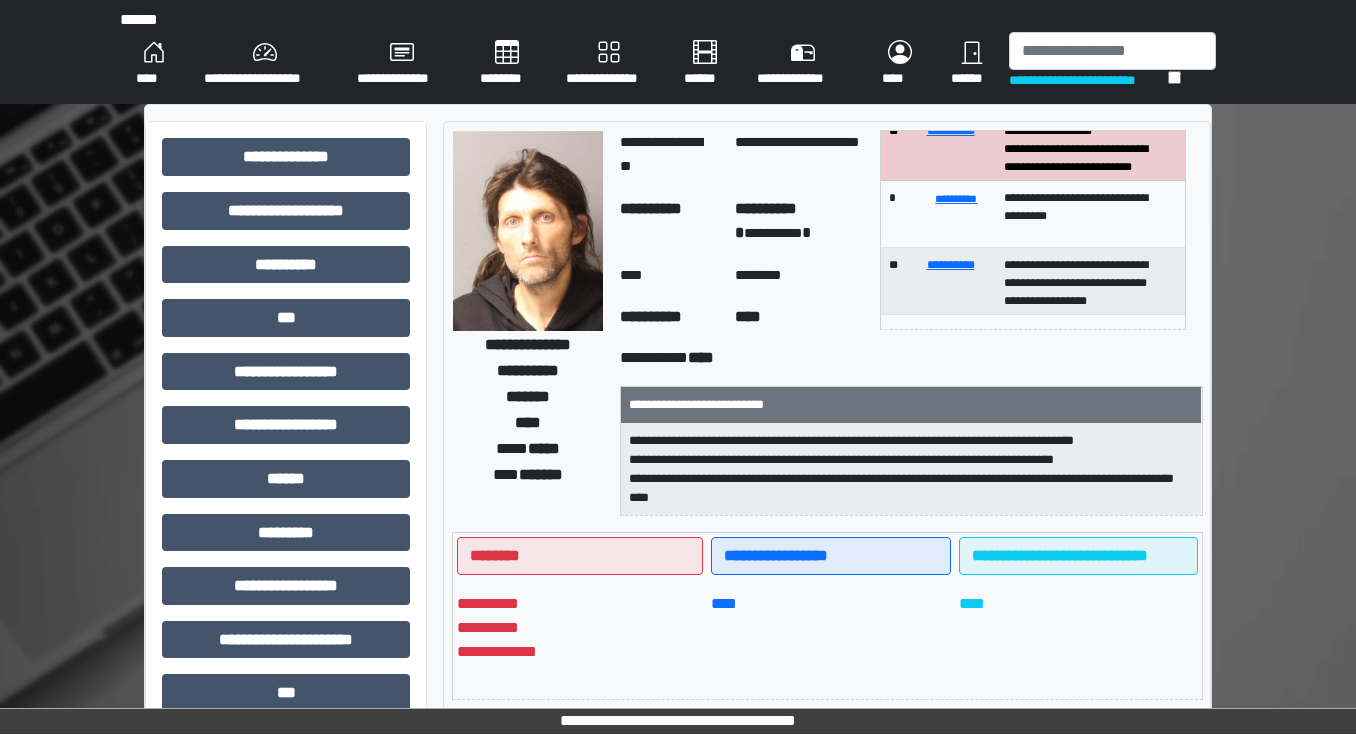 scroll, scrollTop: 0, scrollLeft: 0, axis: both 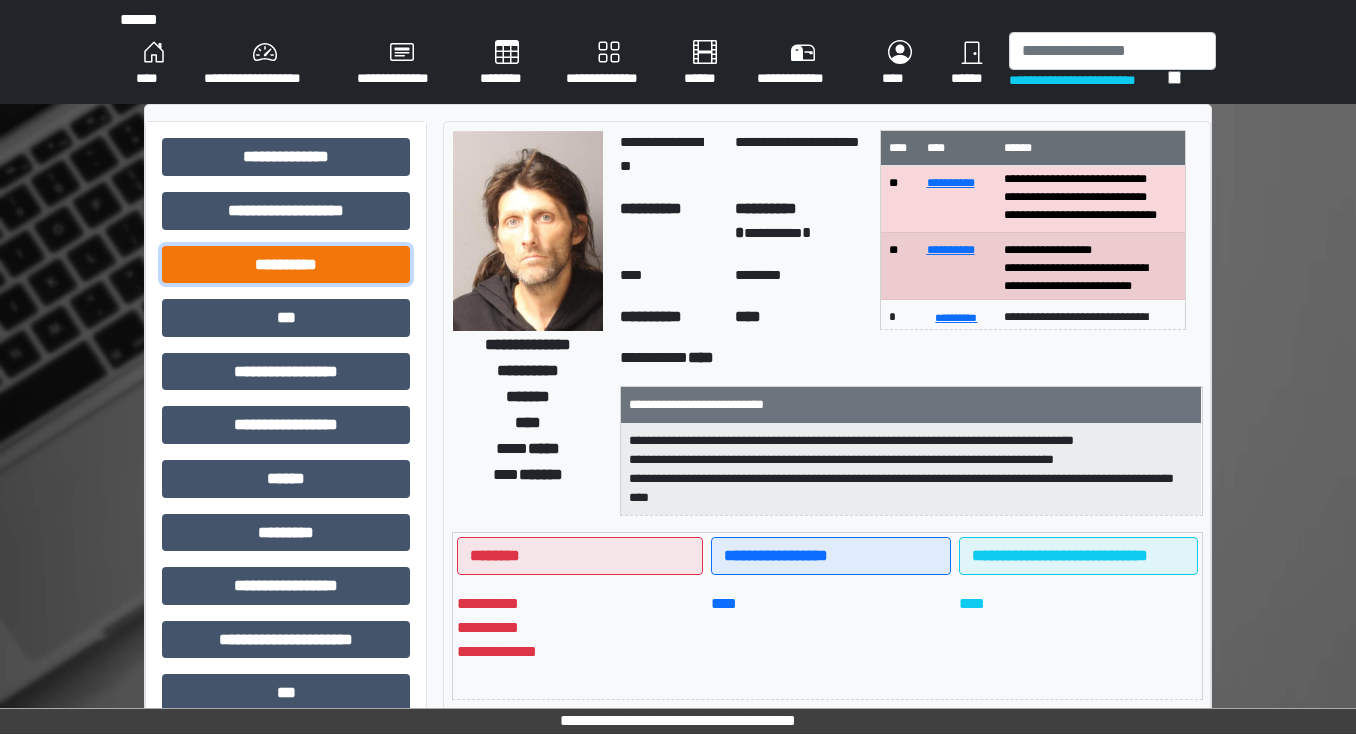 click on "**********" at bounding box center [286, 265] 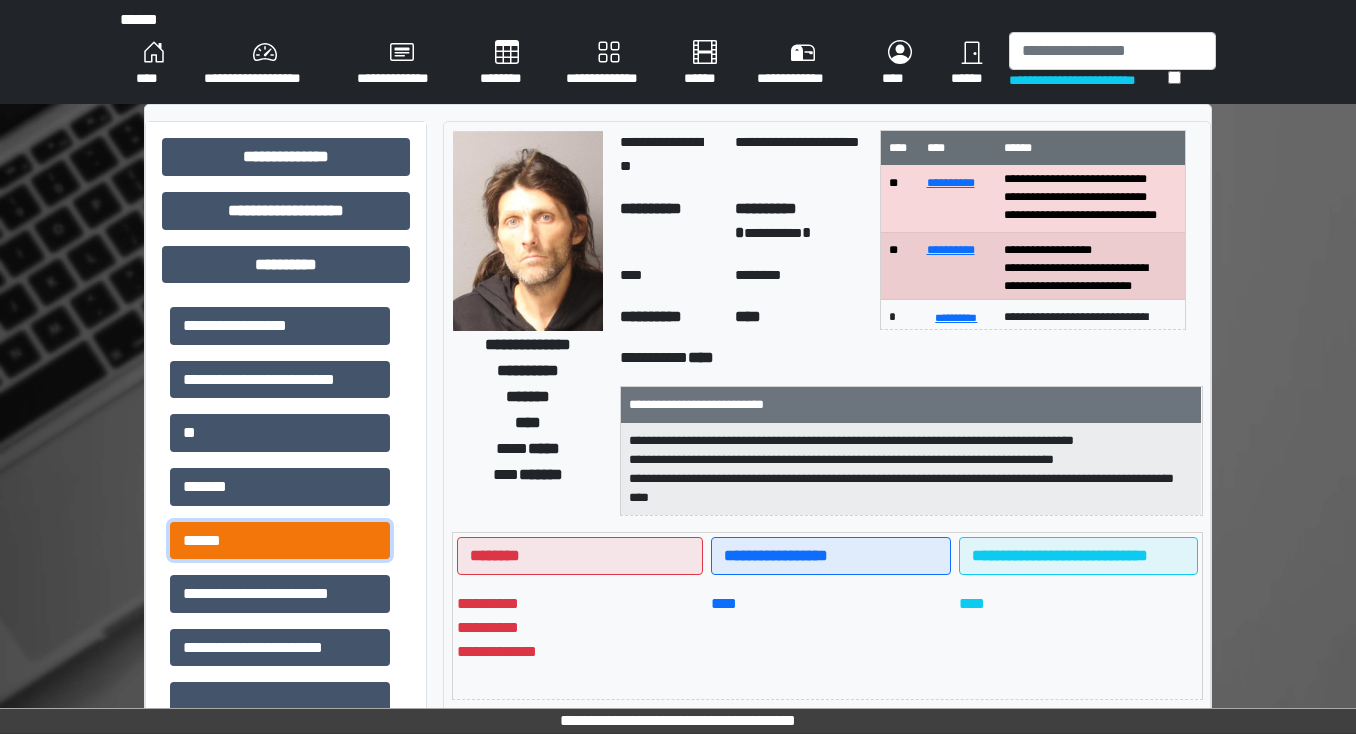 click on "******" at bounding box center [280, 541] 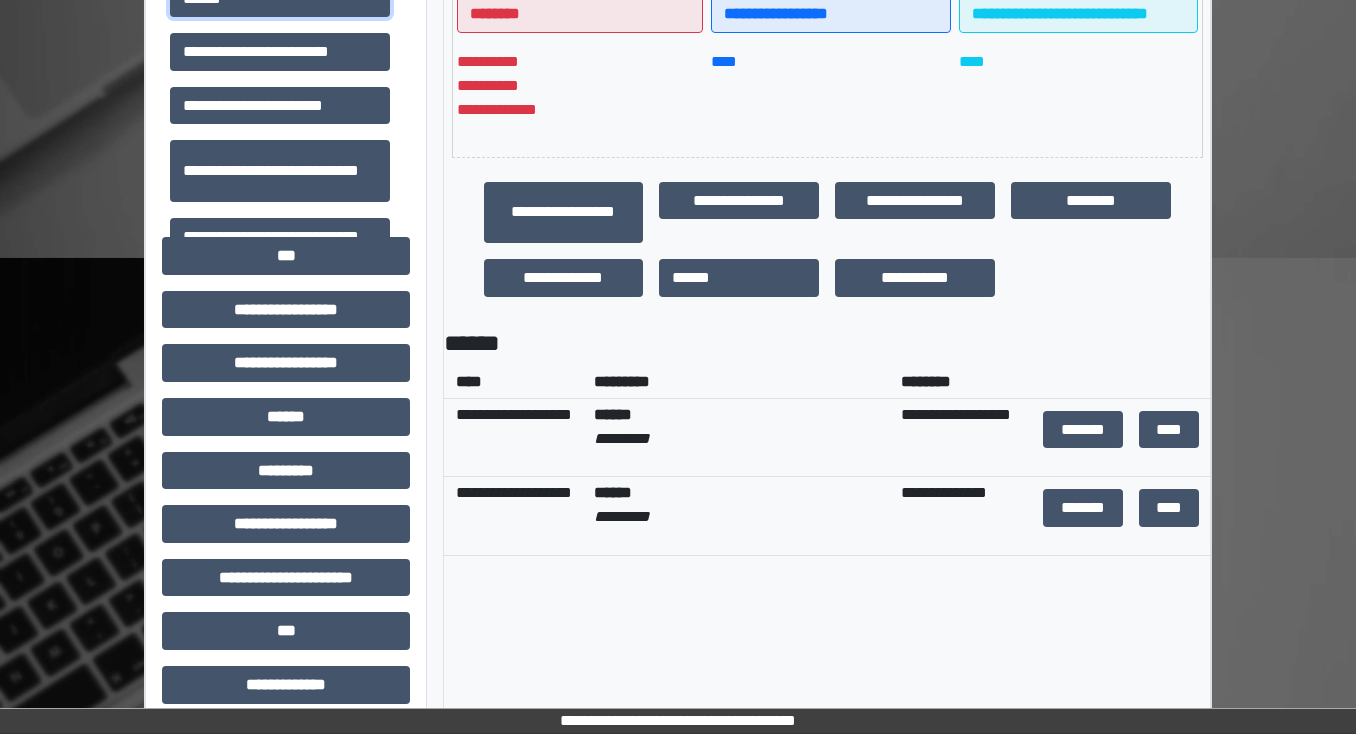 scroll, scrollTop: 560, scrollLeft: 0, axis: vertical 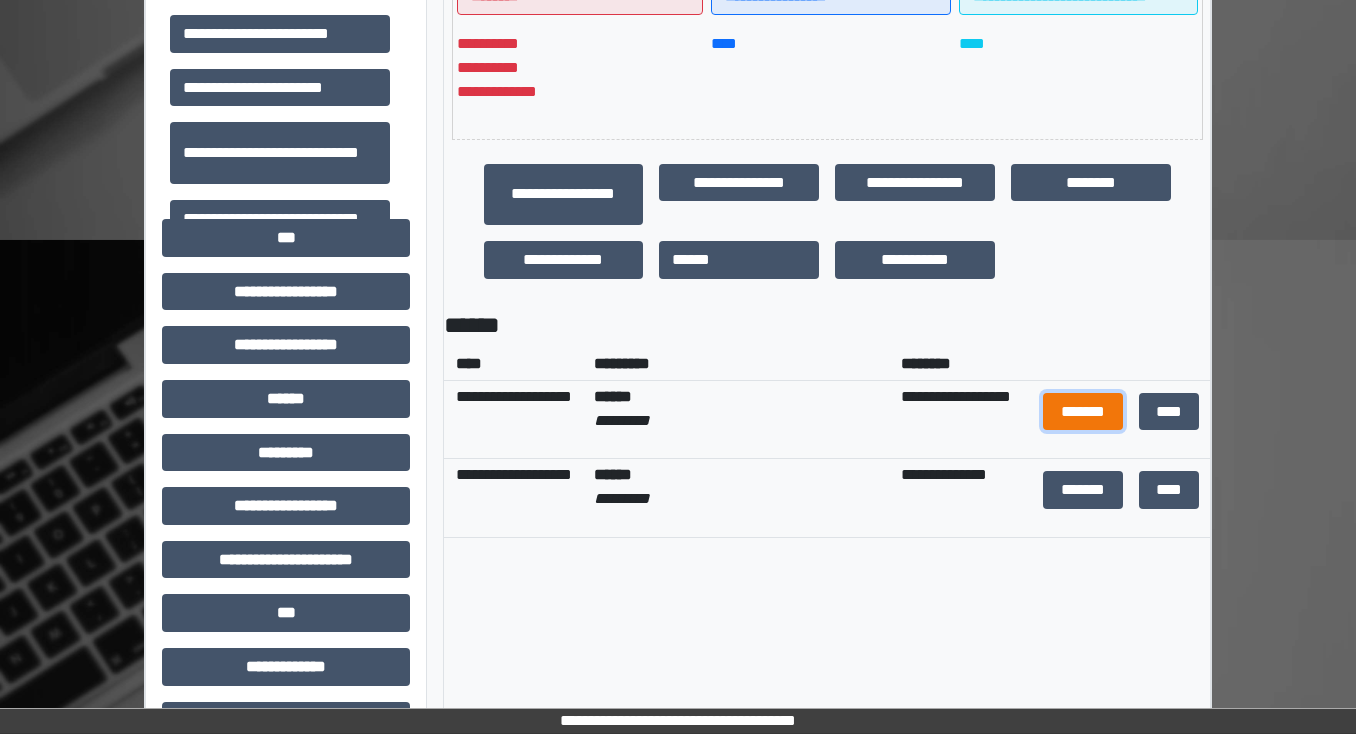 click on "*******" at bounding box center (1083, 412) 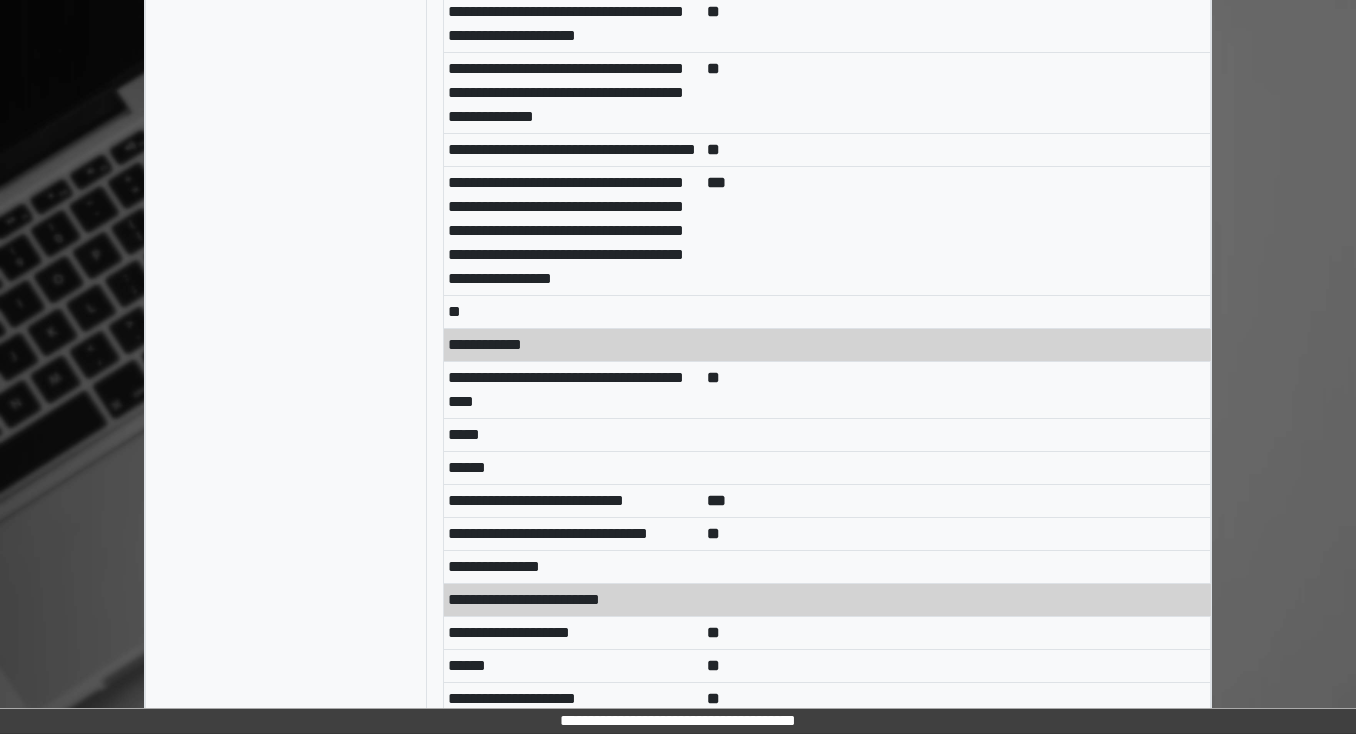 scroll, scrollTop: 9440, scrollLeft: 0, axis: vertical 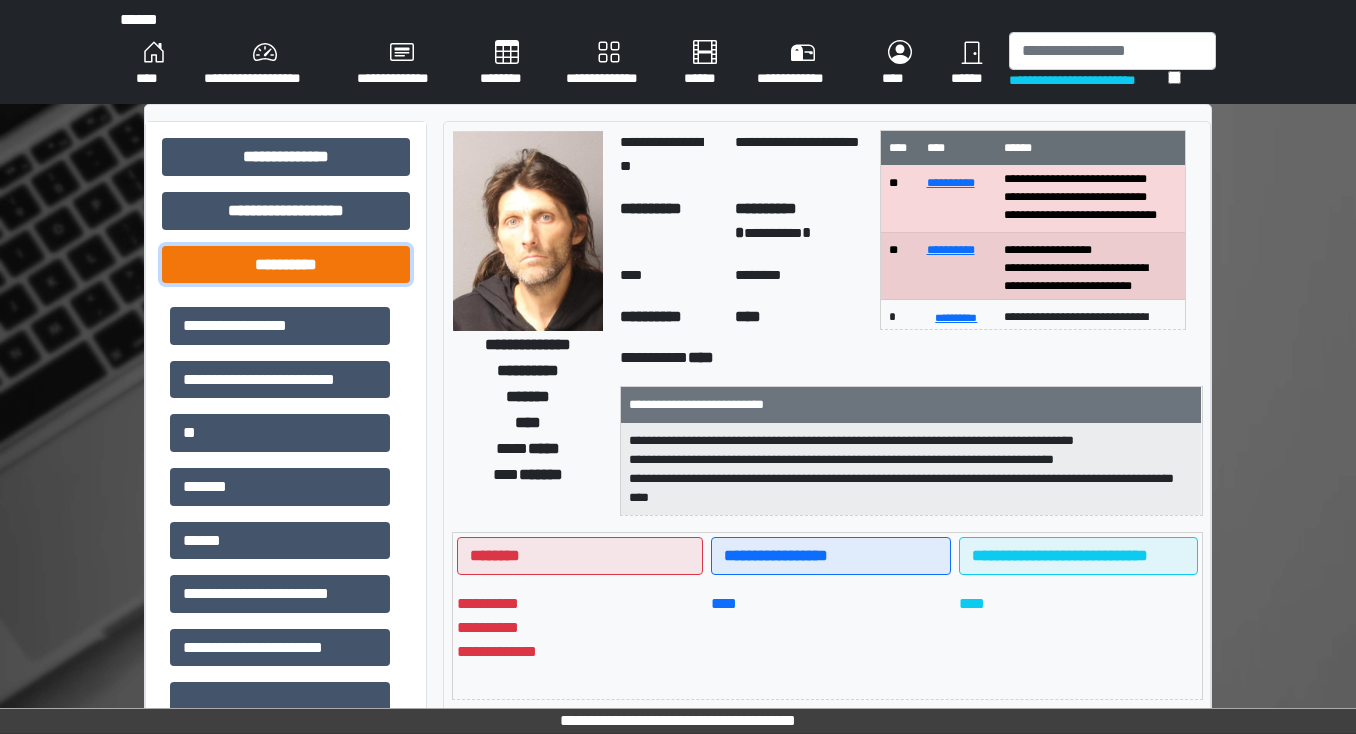 click on "**********" at bounding box center [286, 265] 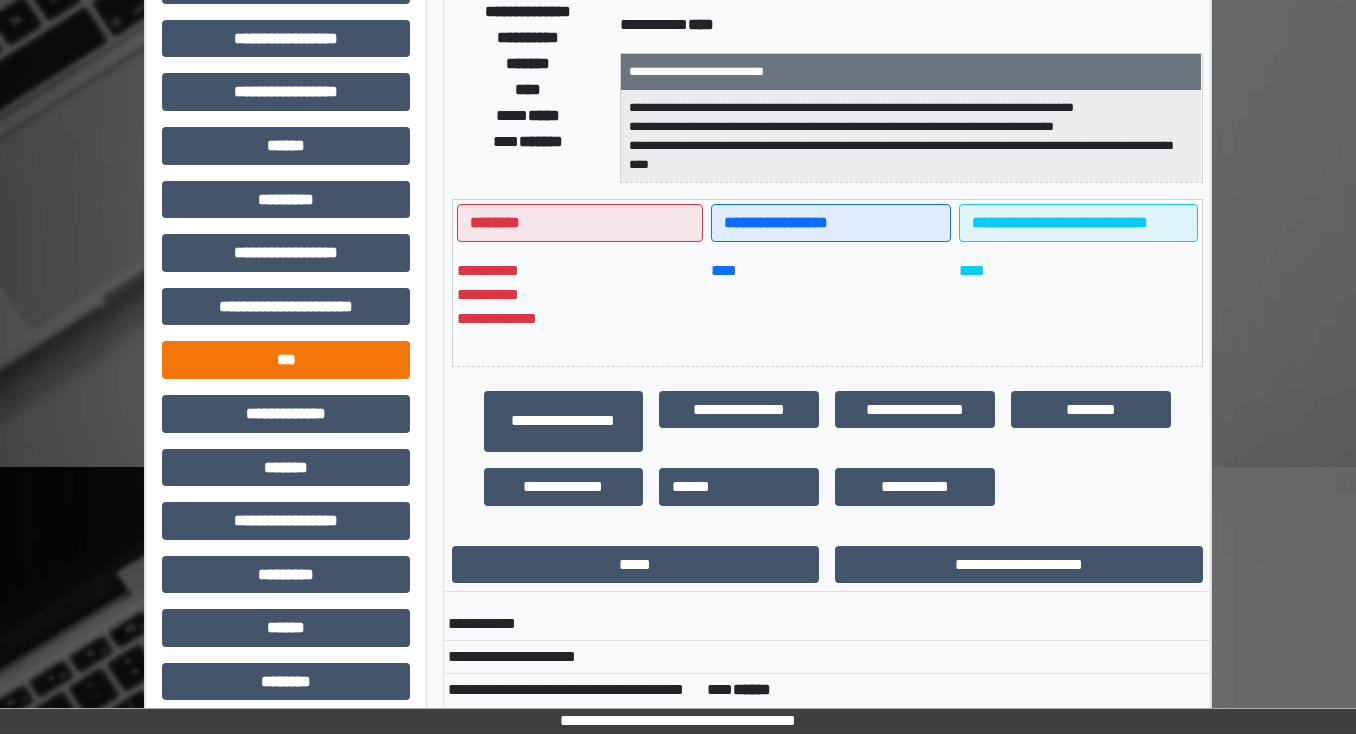 scroll, scrollTop: 320, scrollLeft: 0, axis: vertical 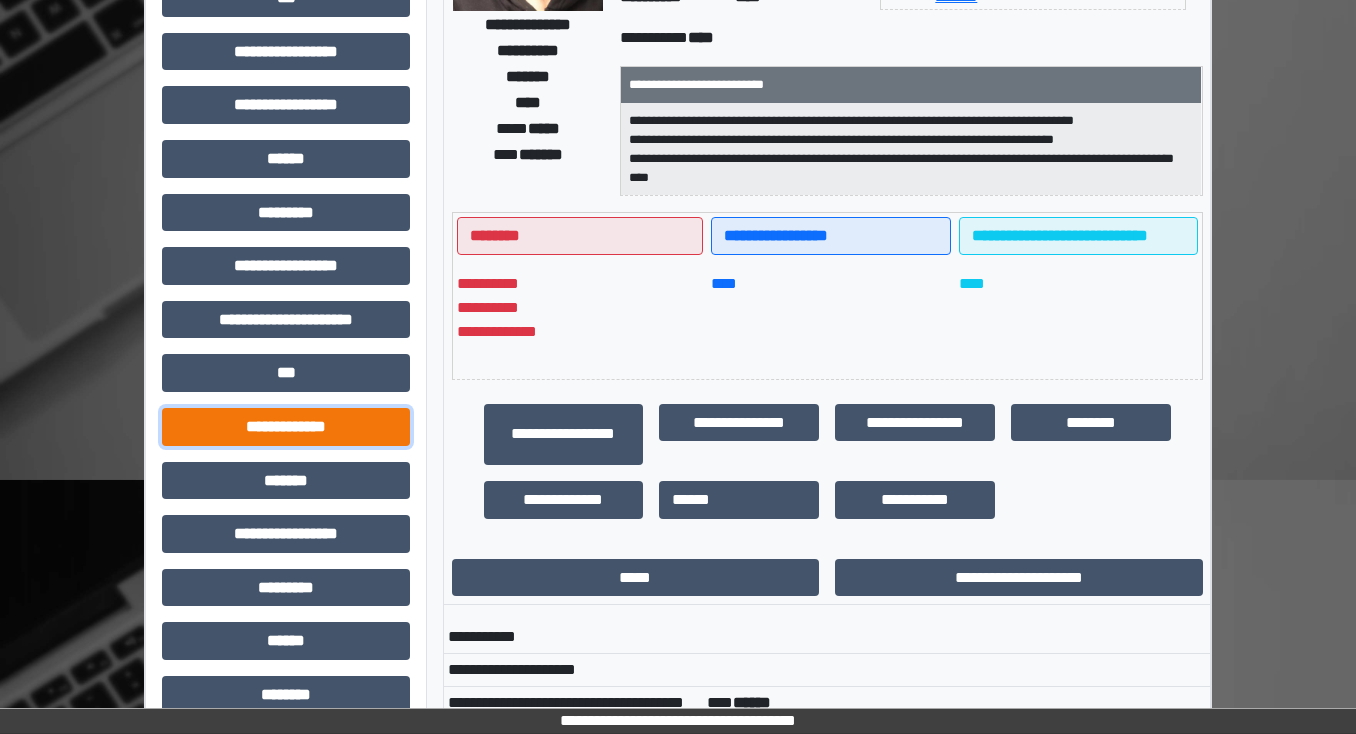 click on "**********" at bounding box center [286, 427] 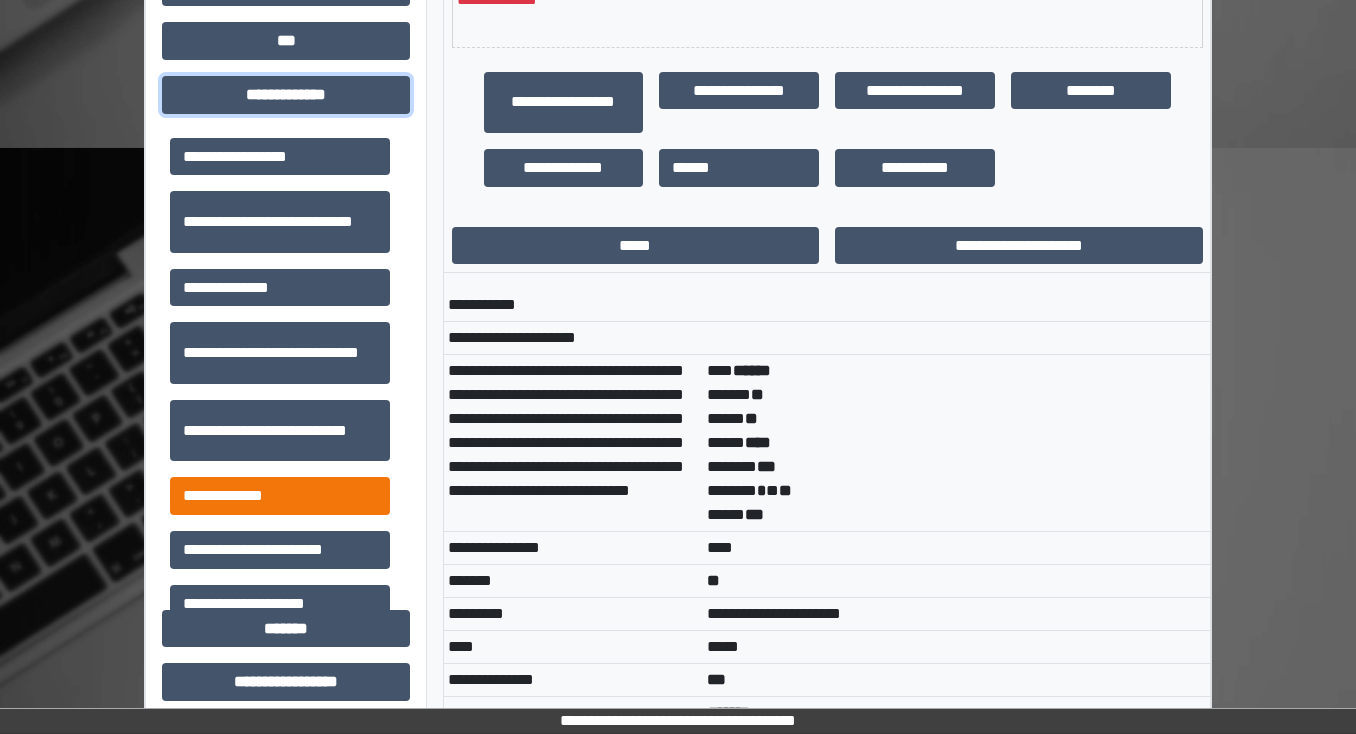 scroll, scrollTop: 720, scrollLeft: 0, axis: vertical 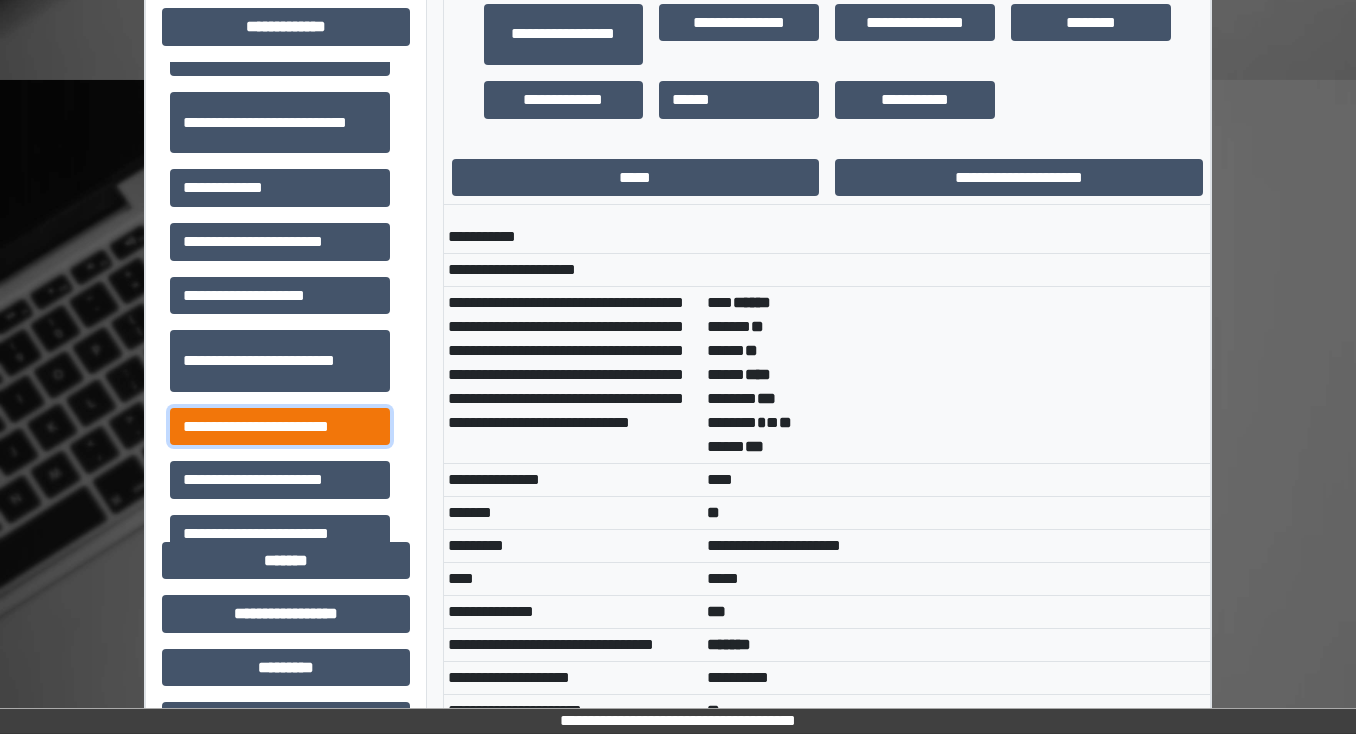 click on "**********" at bounding box center [280, 427] 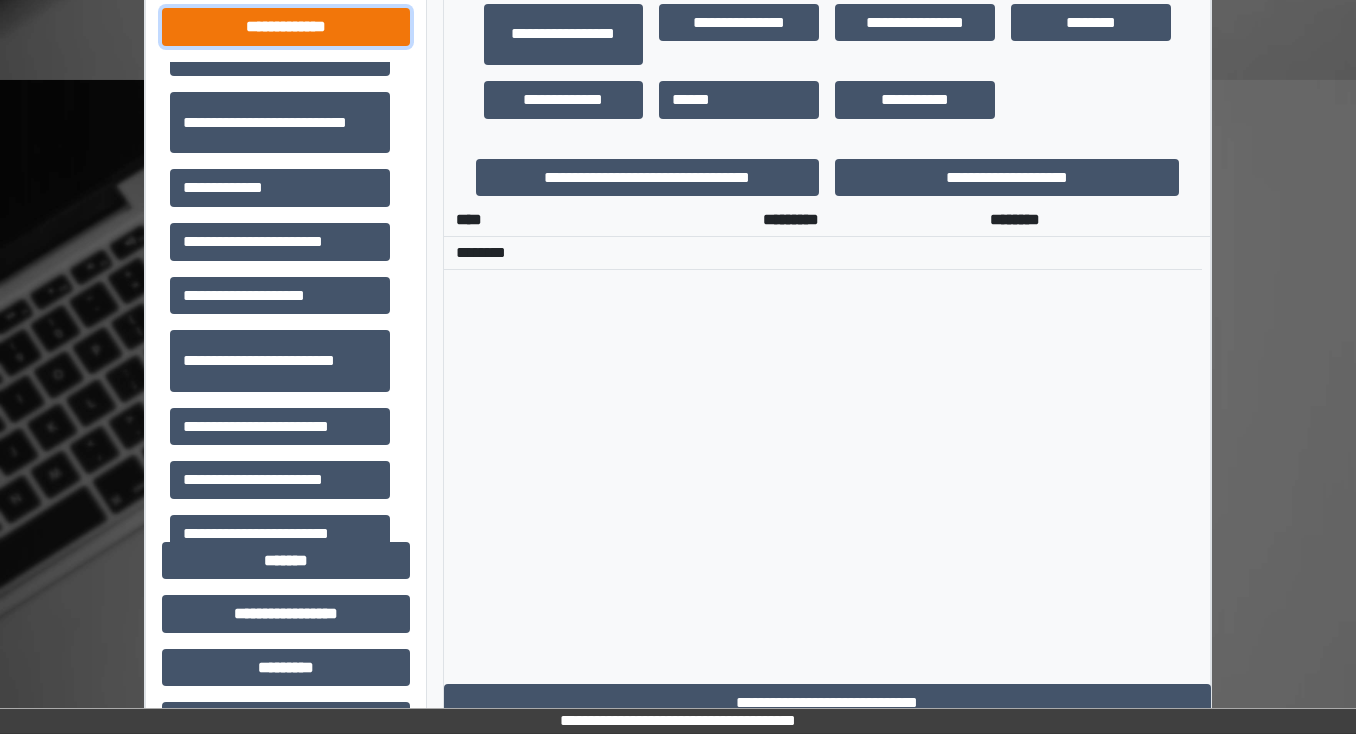 click on "**********" at bounding box center [286, 27] 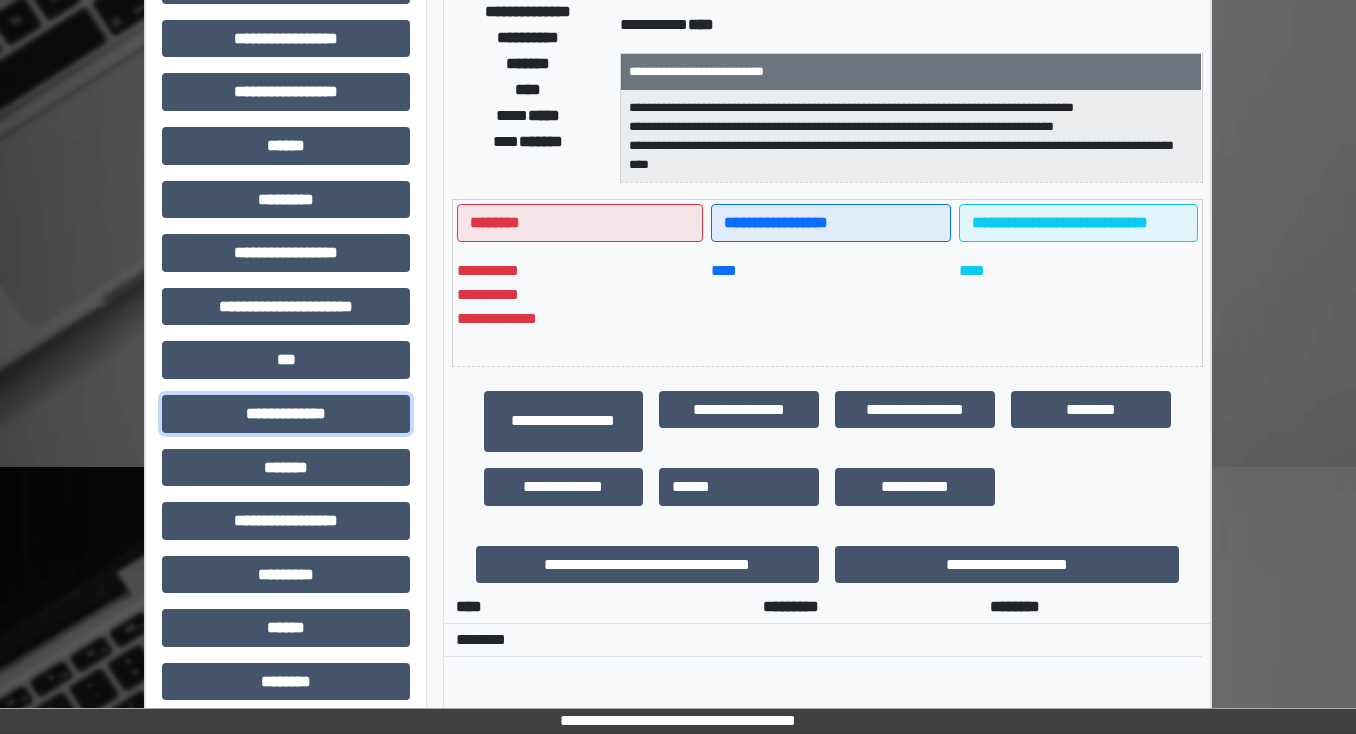 scroll, scrollTop: 0, scrollLeft: 0, axis: both 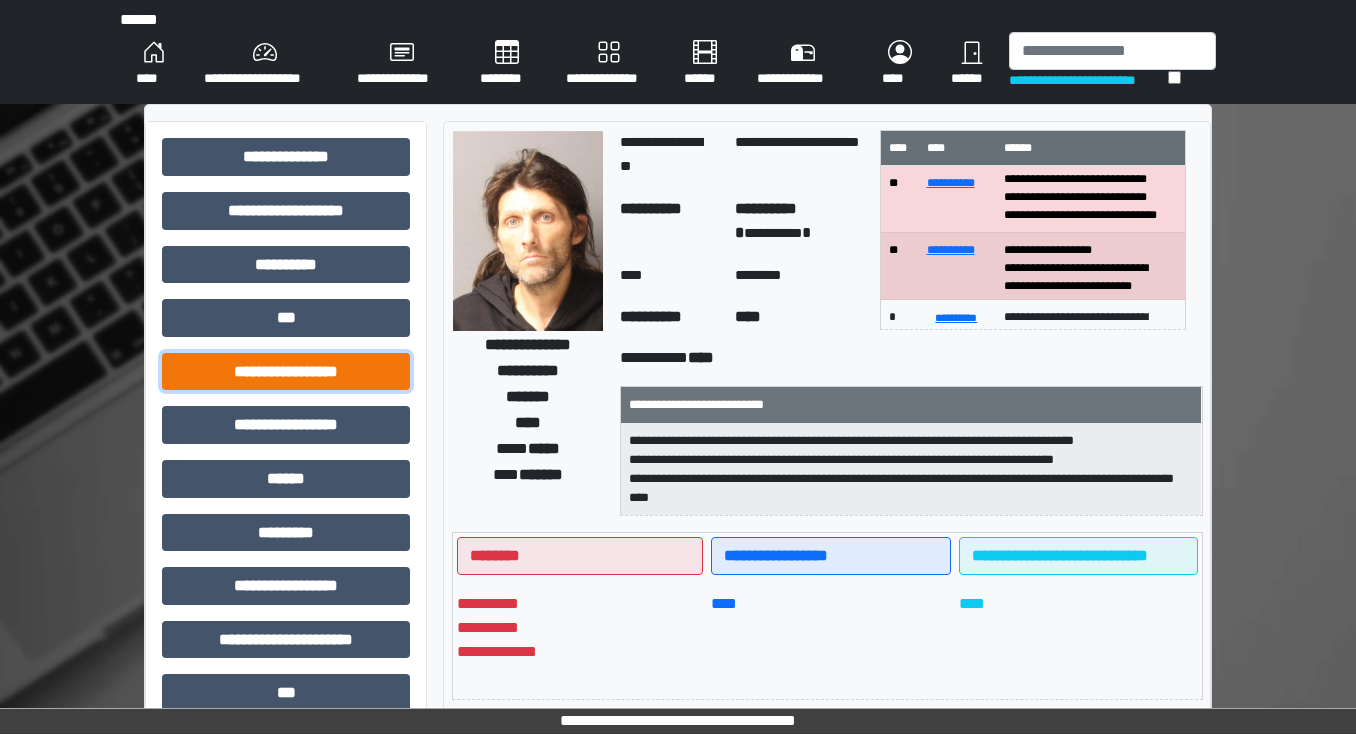 click on "**********" at bounding box center (286, 372) 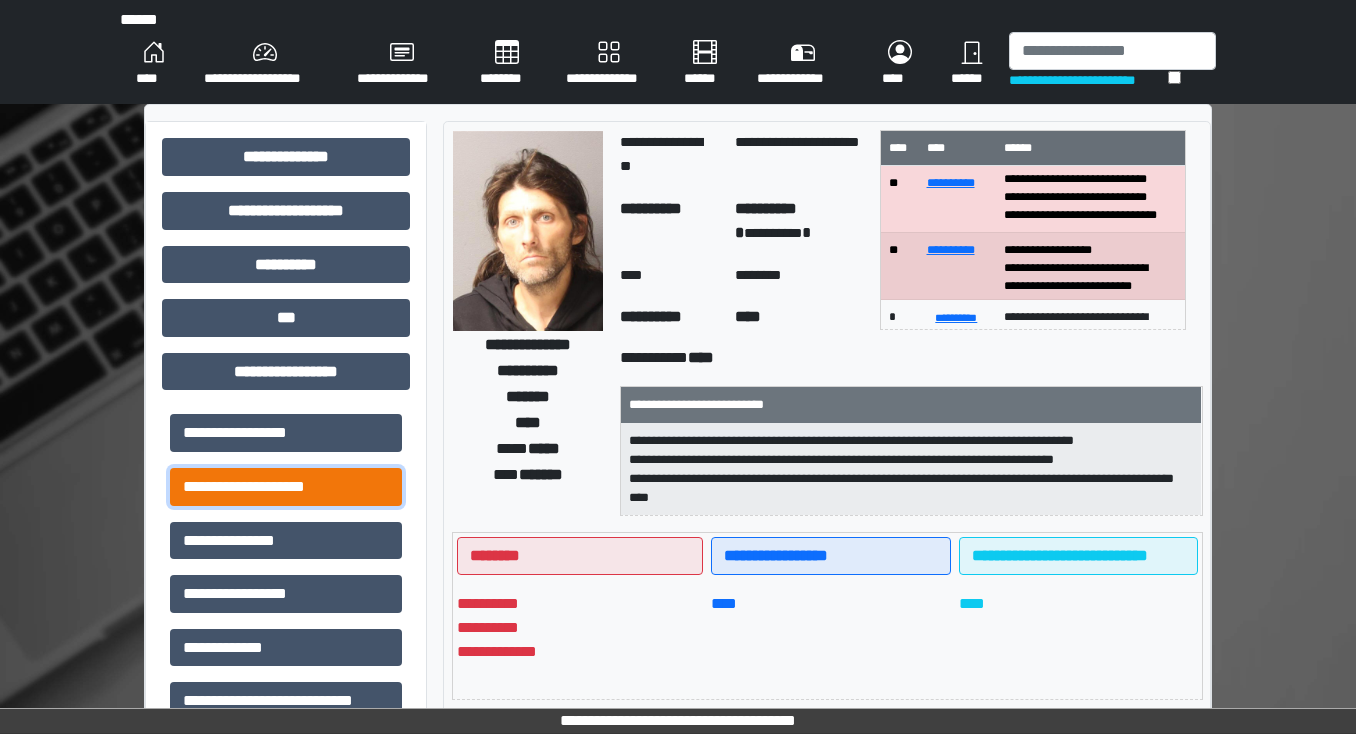 click on "**********" at bounding box center (286, 487) 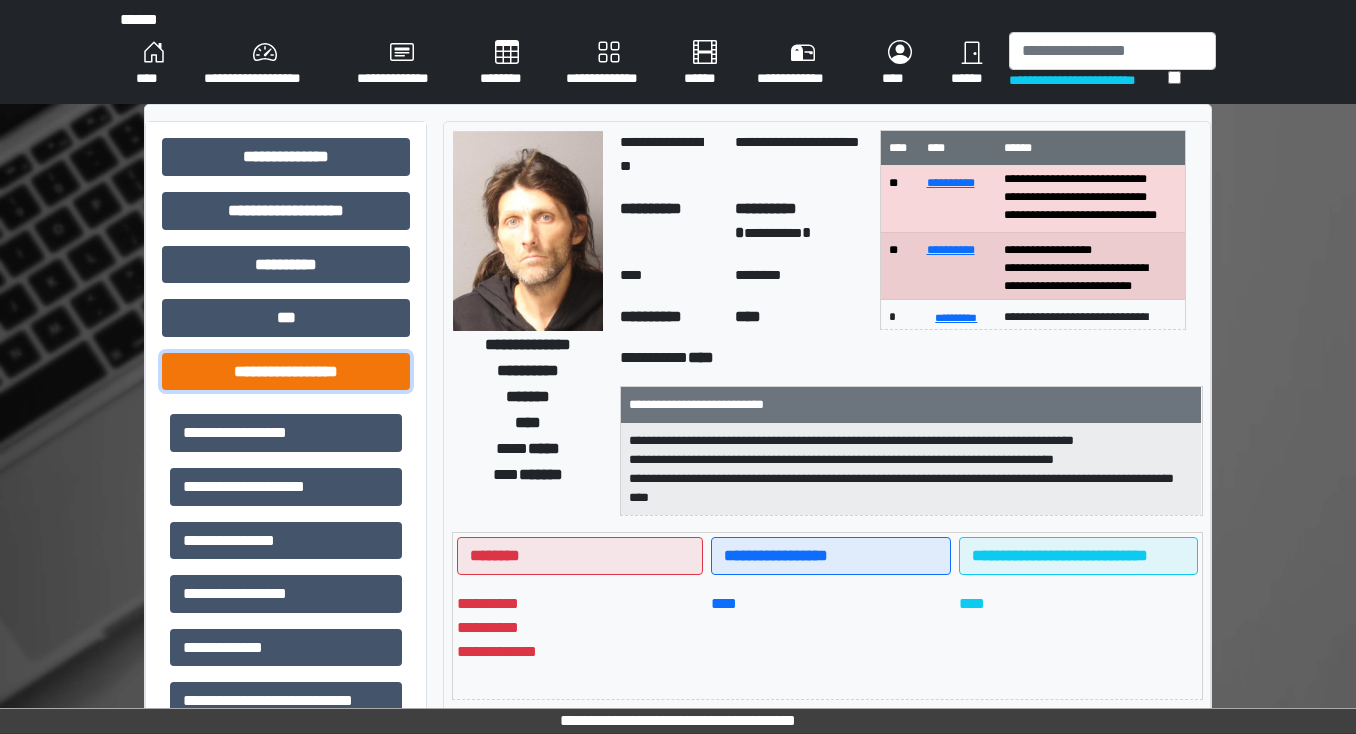 click on "**********" at bounding box center [286, 372] 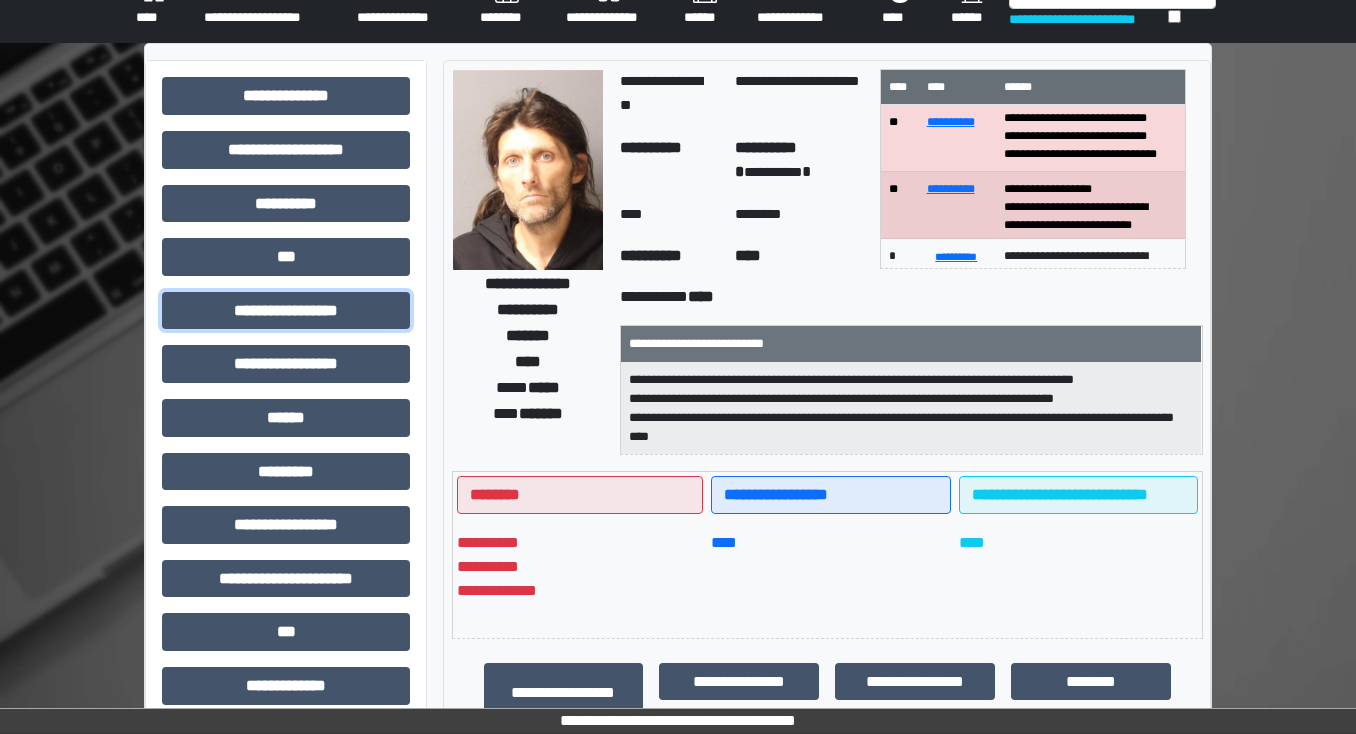 scroll, scrollTop: 0, scrollLeft: 0, axis: both 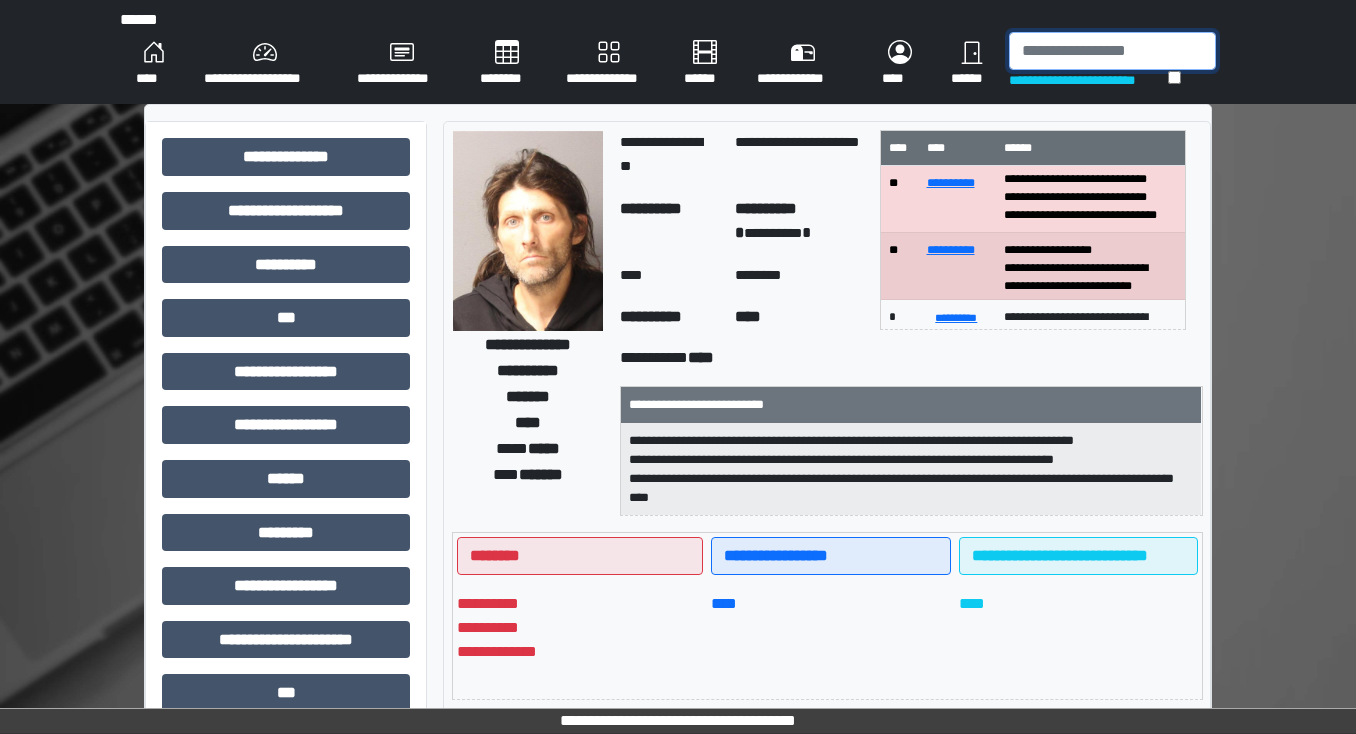 click at bounding box center [1112, 51] 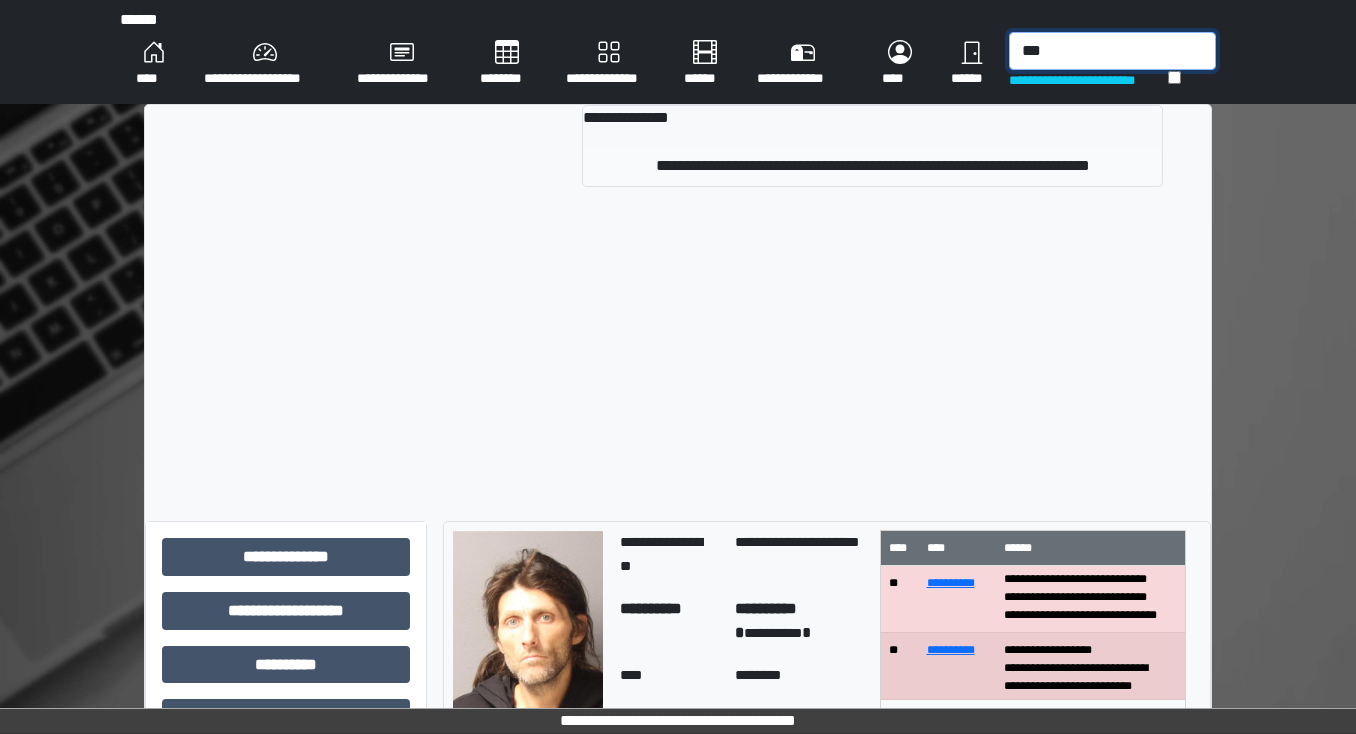 type on "***" 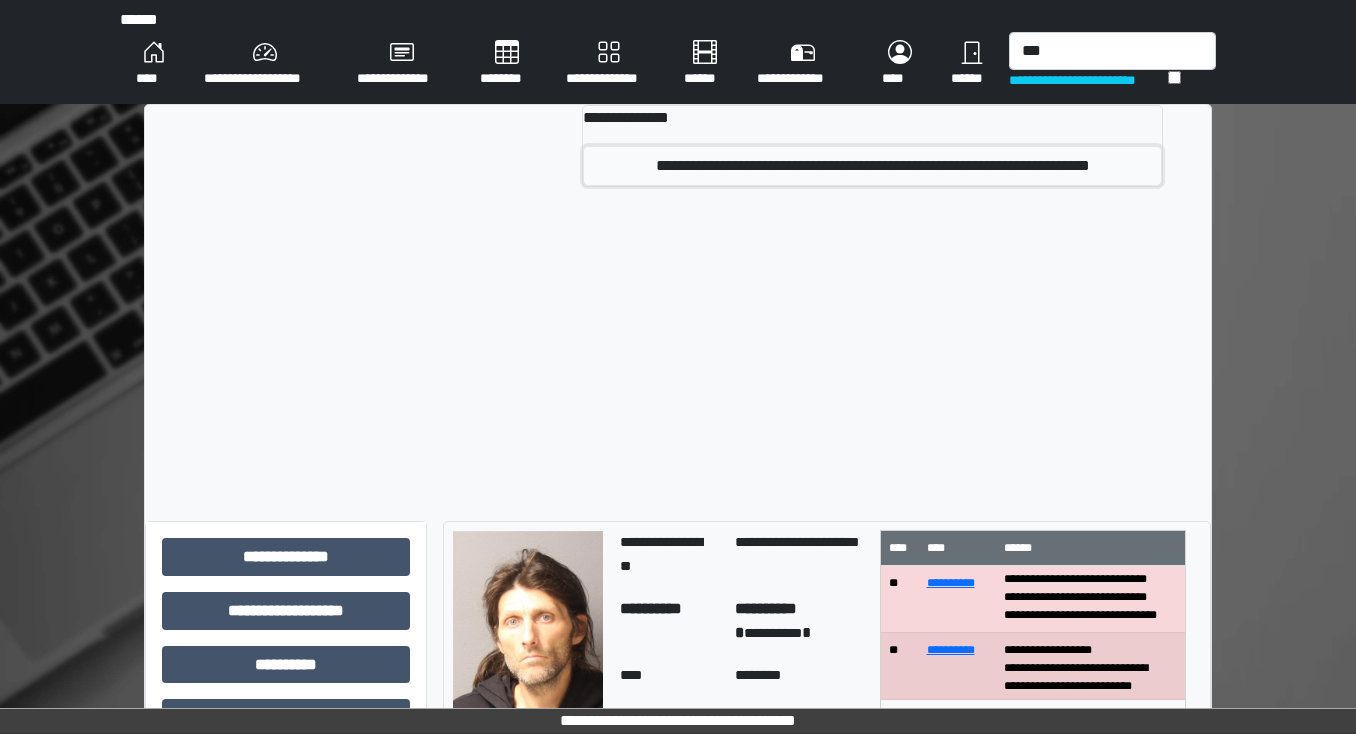 click on "**********" at bounding box center [872, 166] 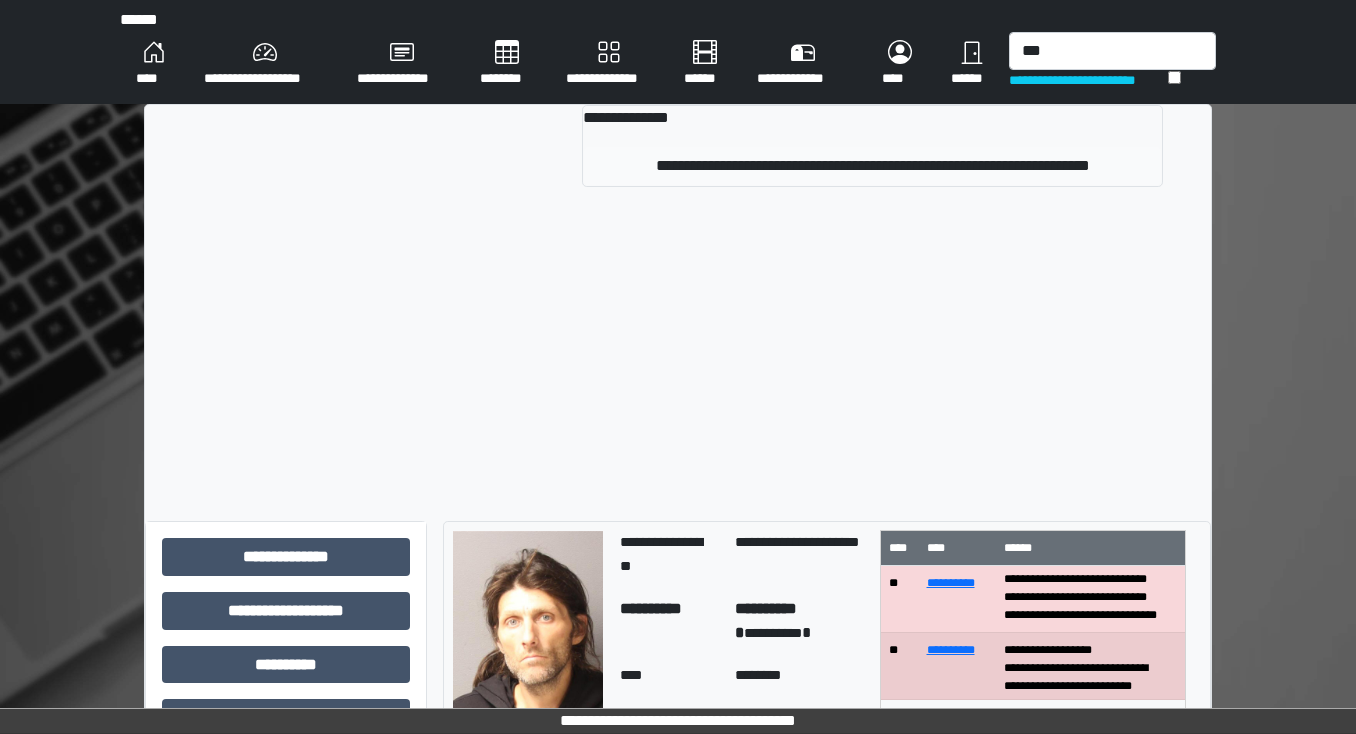 type 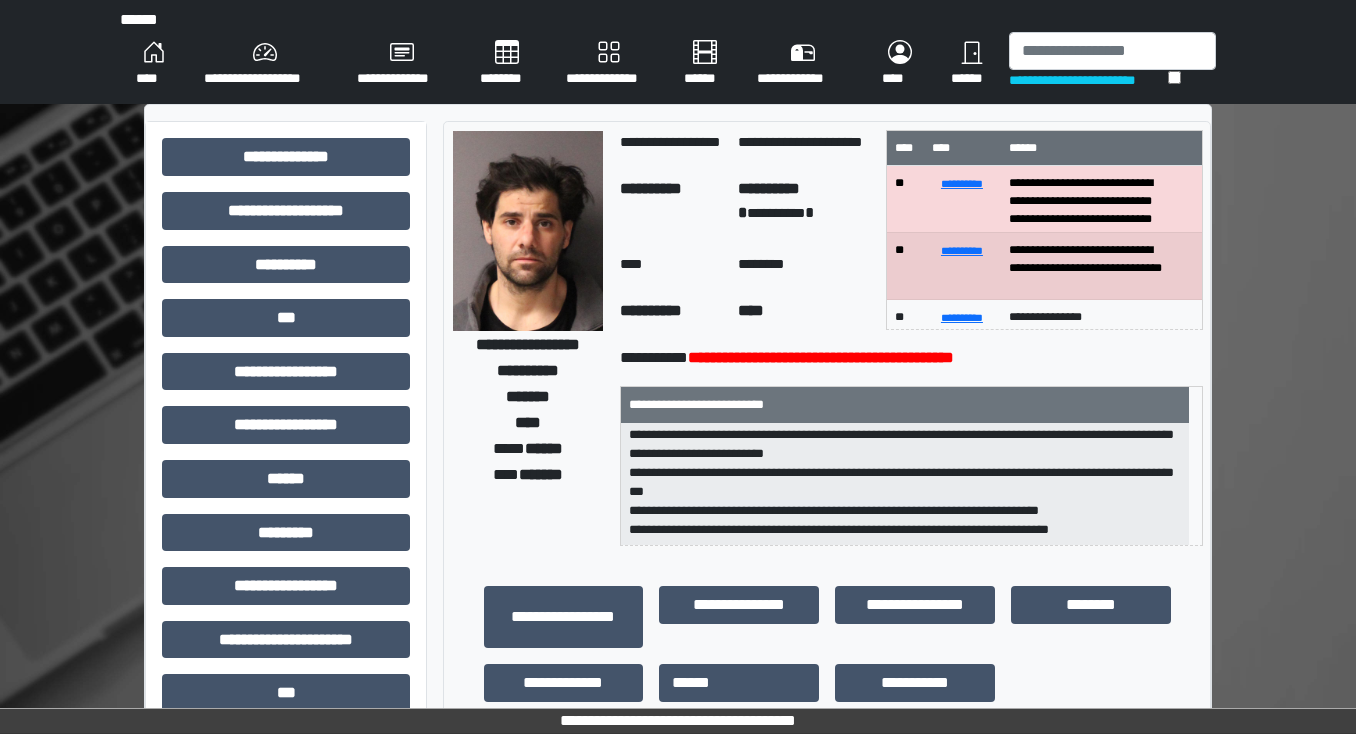 scroll, scrollTop: 0, scrollLeft: 0, axis: both 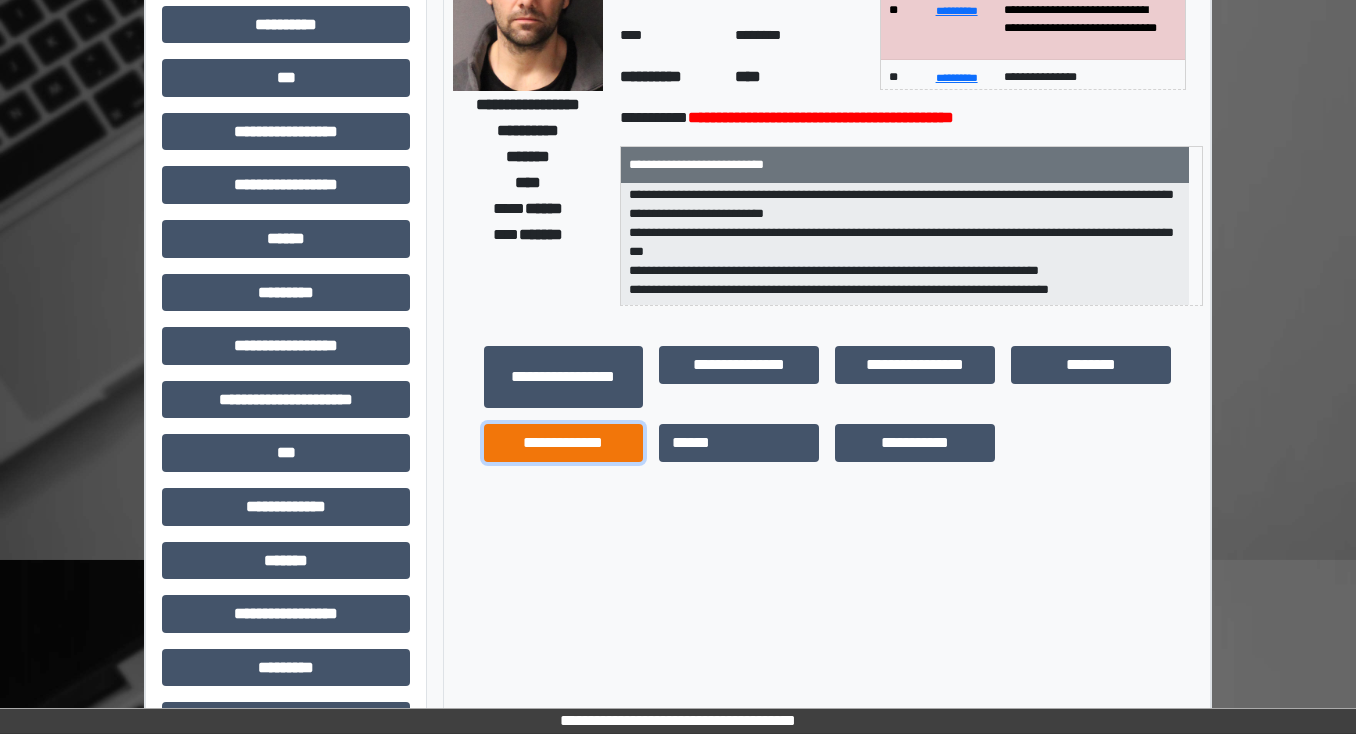 click on "**********" at bounding box center [564, 443] 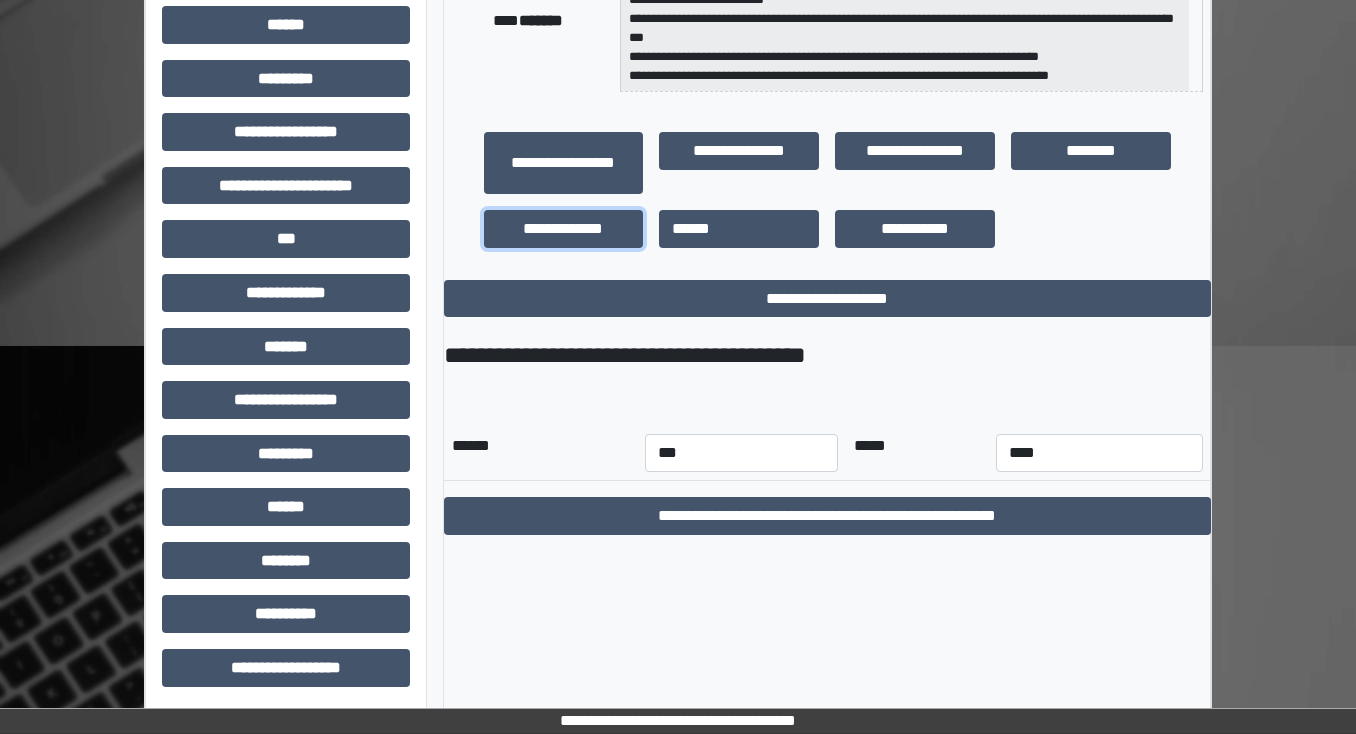 scroll, scrollTop: 456, scrollLeft: 0, axis: vertical 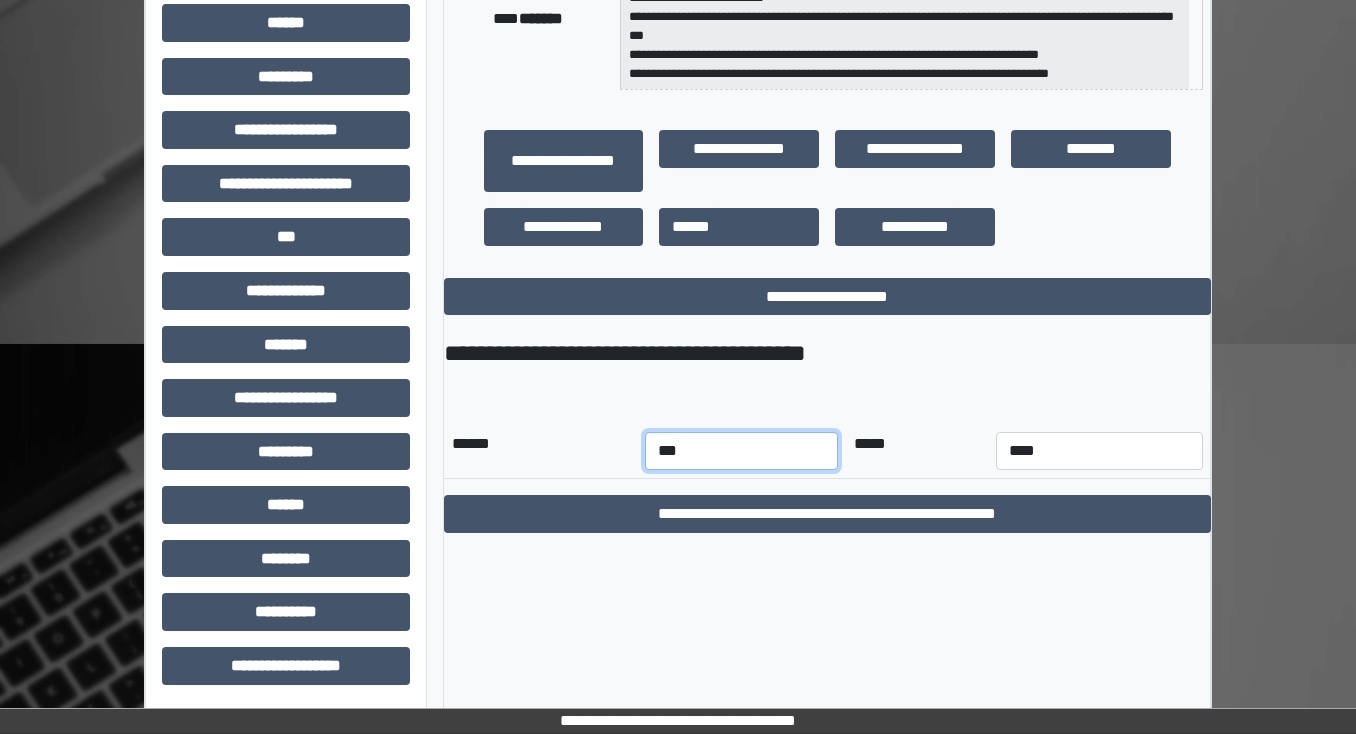 click on "***
***
***
***
***
***
***
***
***
***
***
***" at bounding box center (741, 451) 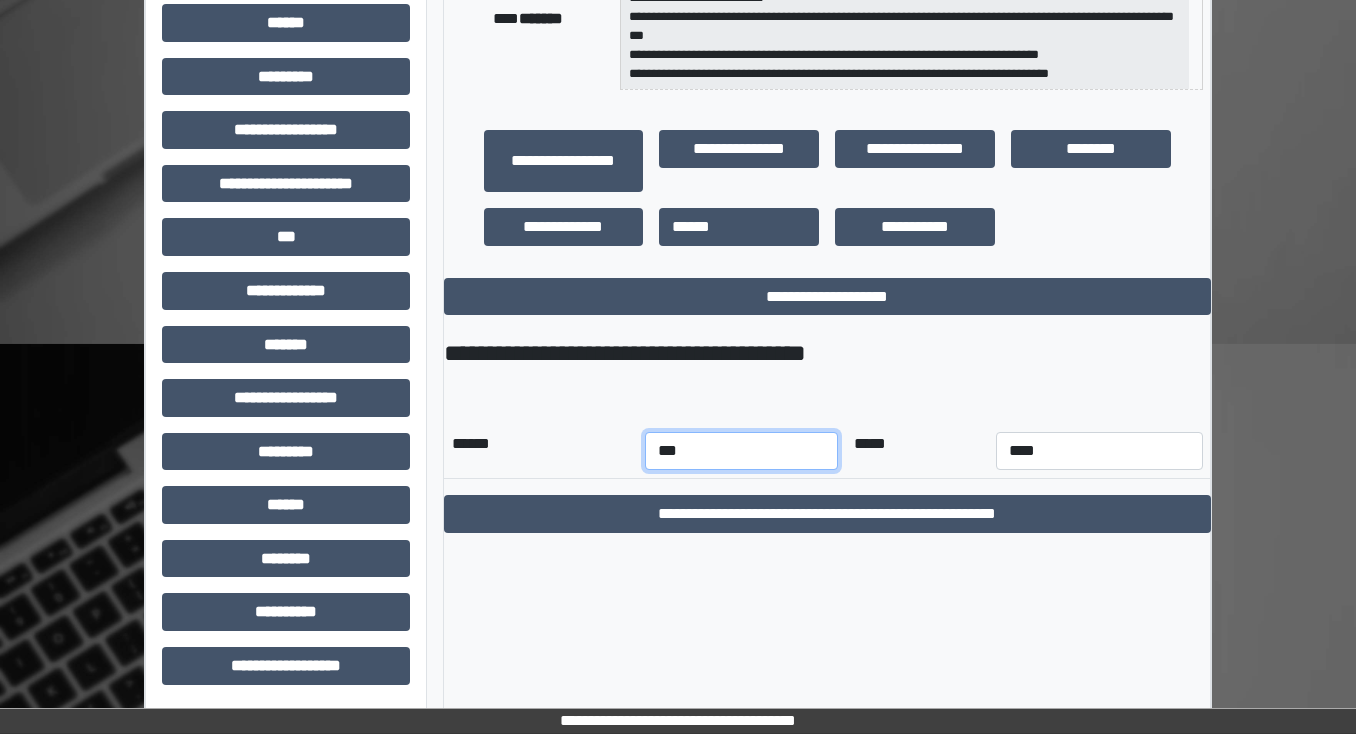 select on "*" 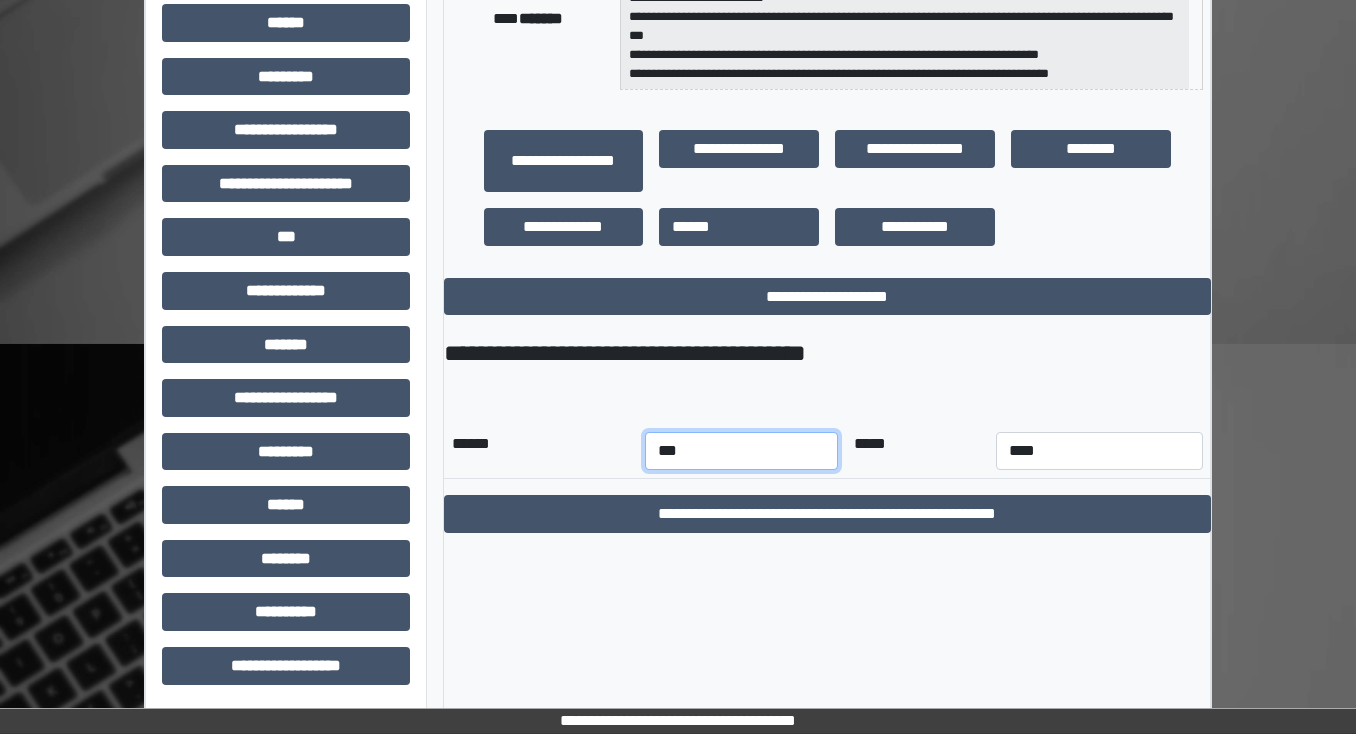 click on "***
***
***
***
***
***
***
***
***
***
***
***" at bounding box center (741, 451) 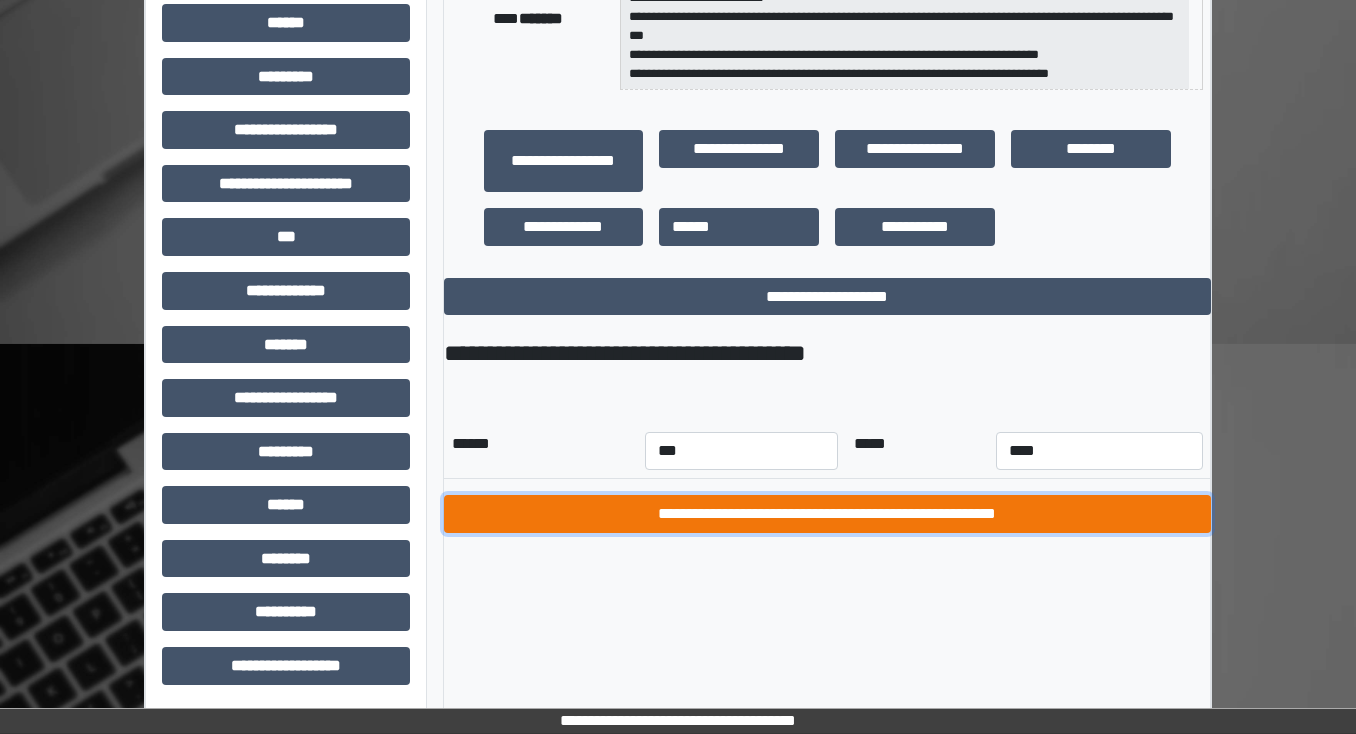 click on "**********" at bounding box center [827, 514] 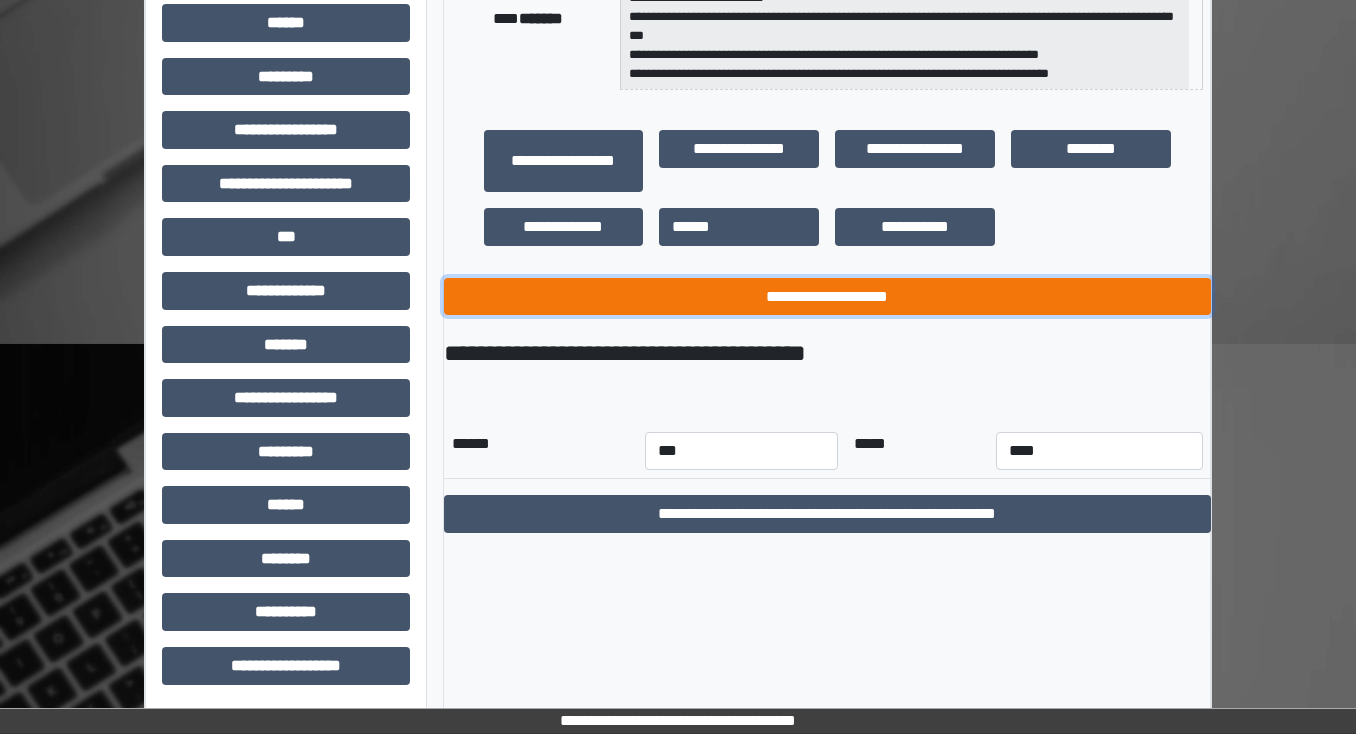 click on "**********" at bounding box center (827, 297) 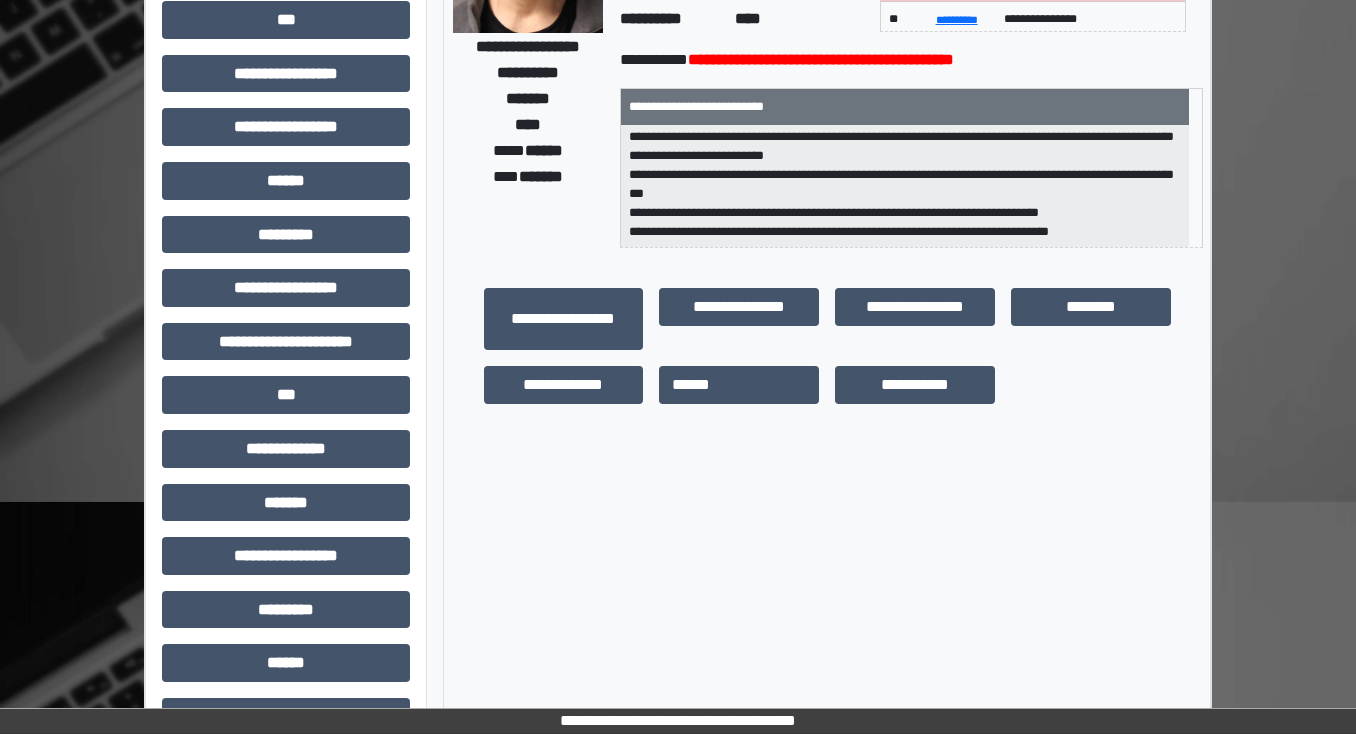 scroll, scrollTop: 0, scrollLeft: 0, axis: both 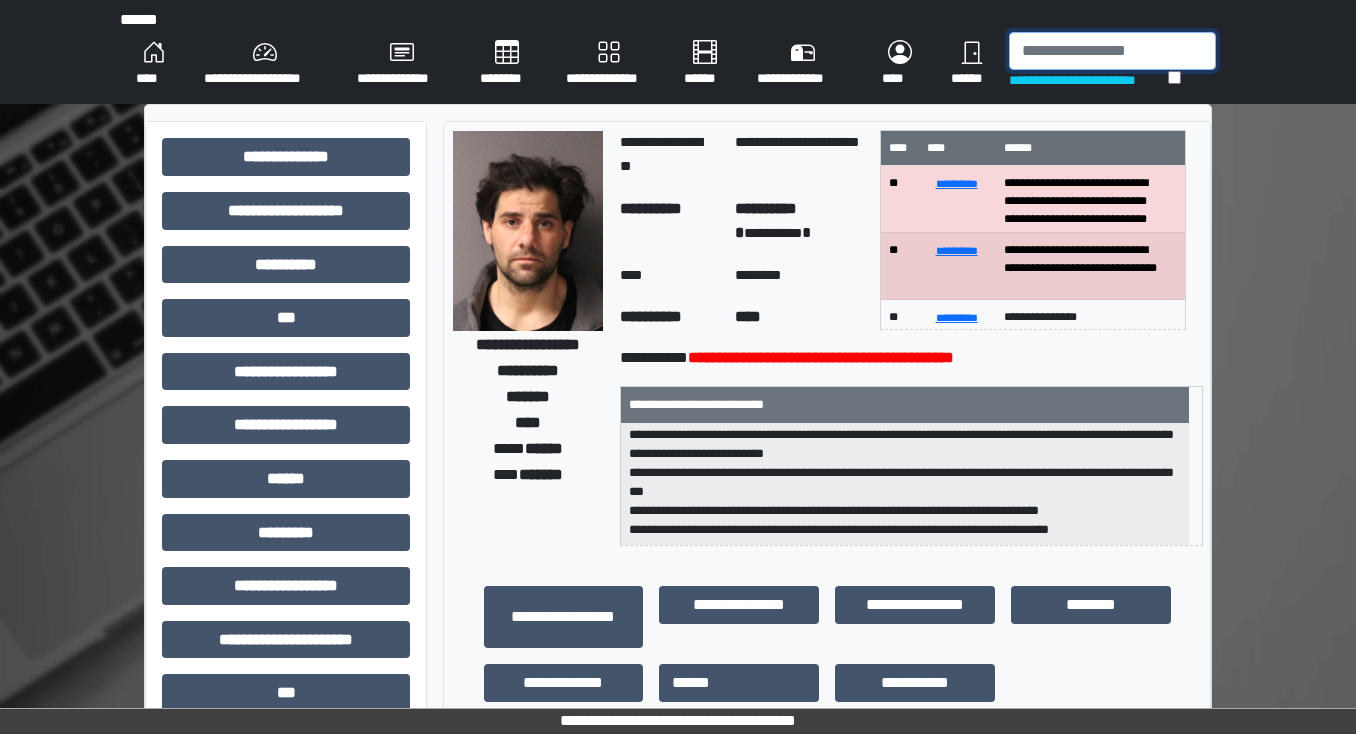 click at bounding box center (1112, 51) 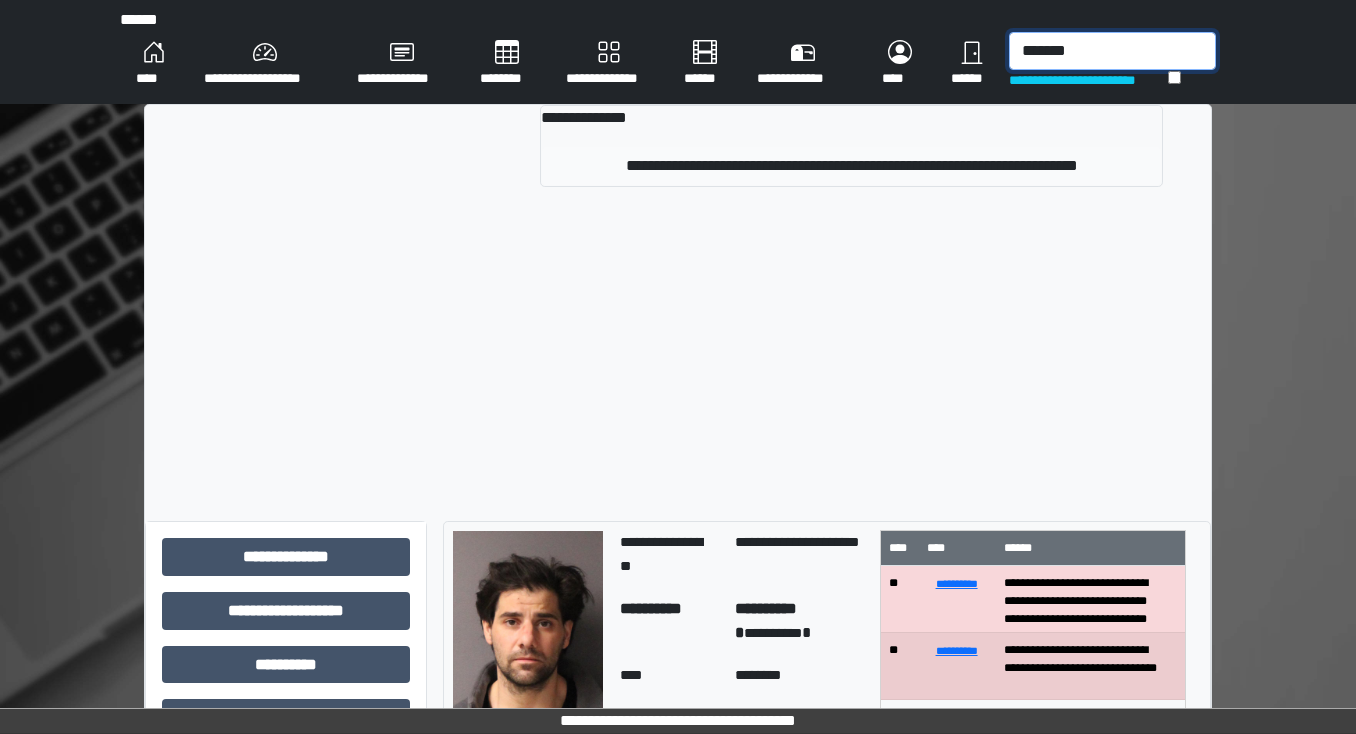 type on "*******" 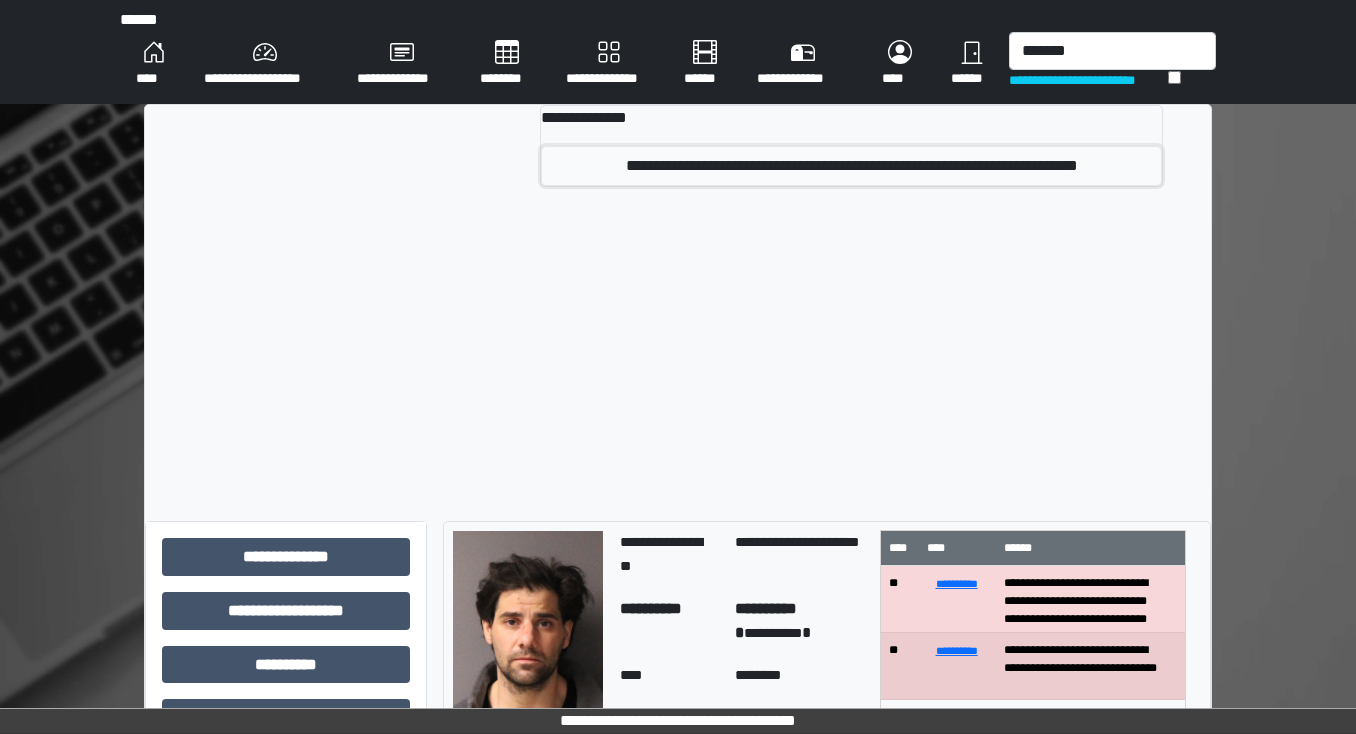 click on "**********" at bounding box center (852, 166) 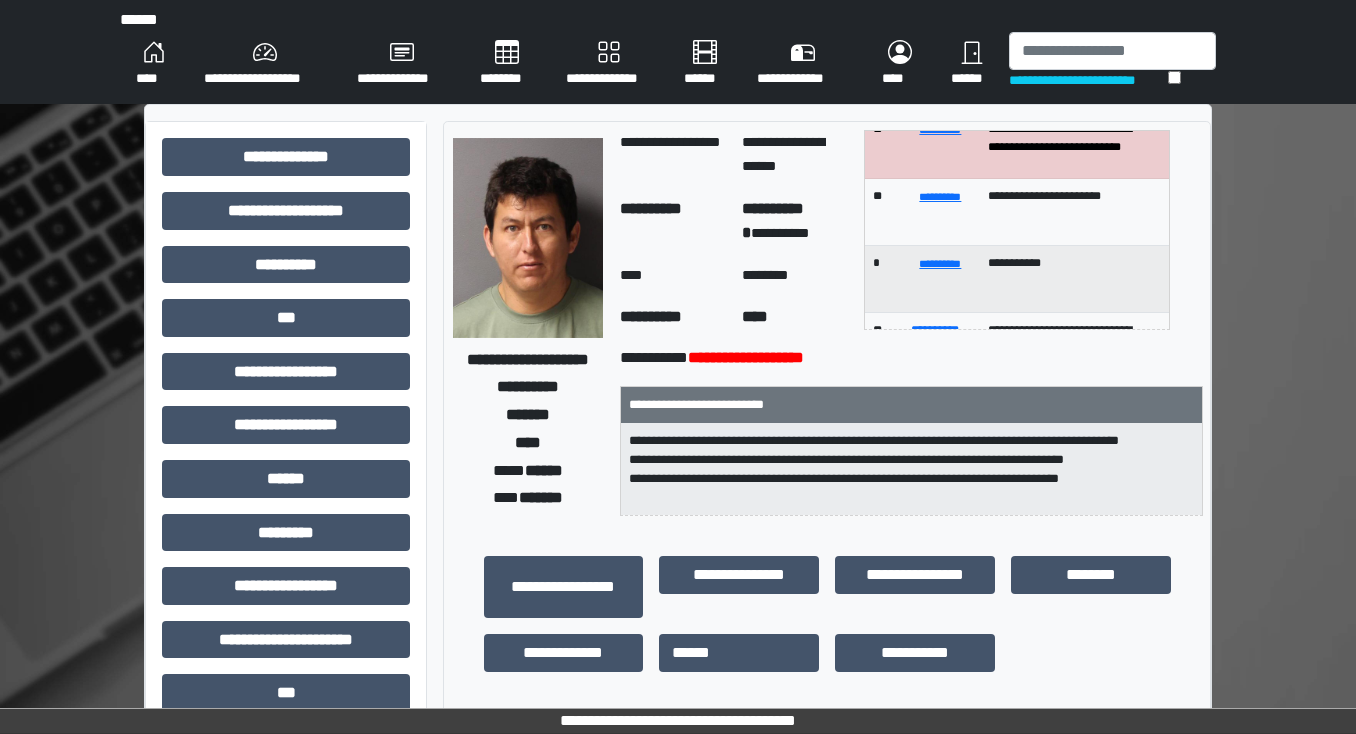 scroll, scrollTop: 0, scrollLeft: 0, axis: both 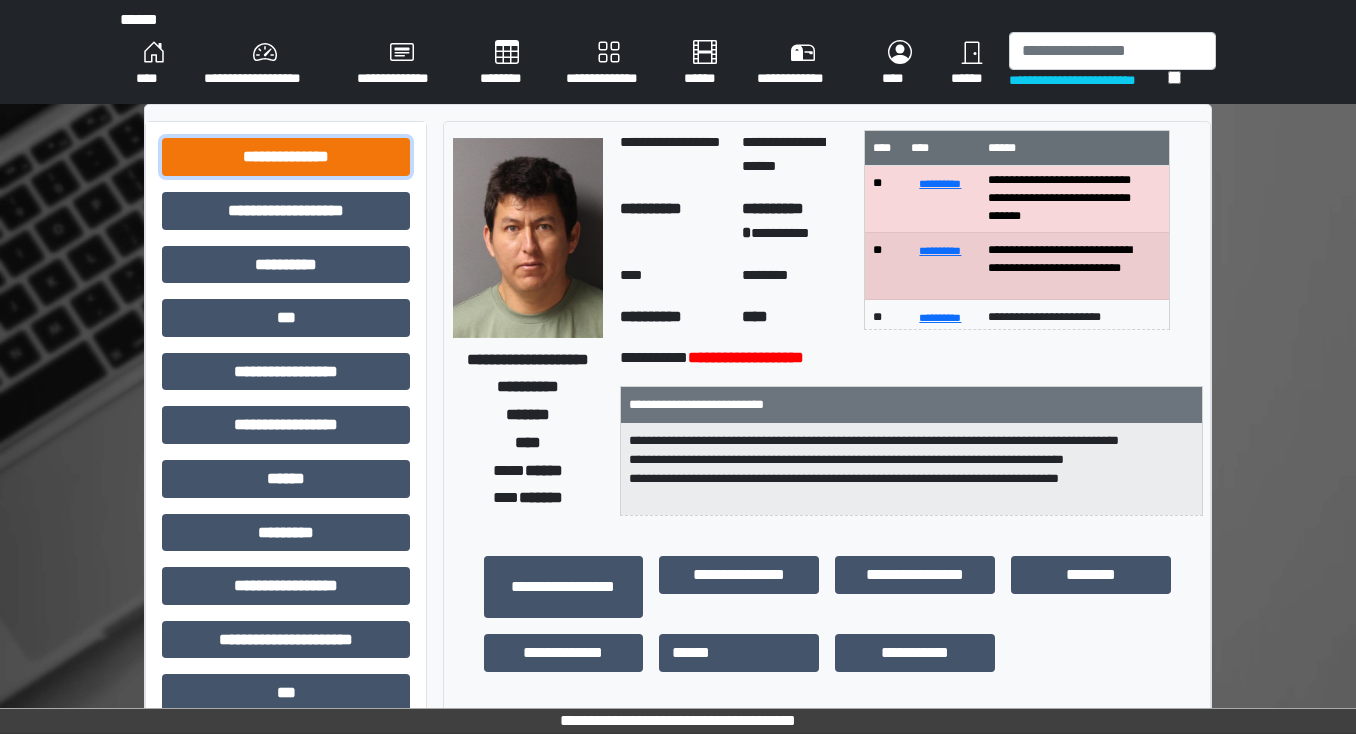 click on "**********" at bounding box center [286, 157] 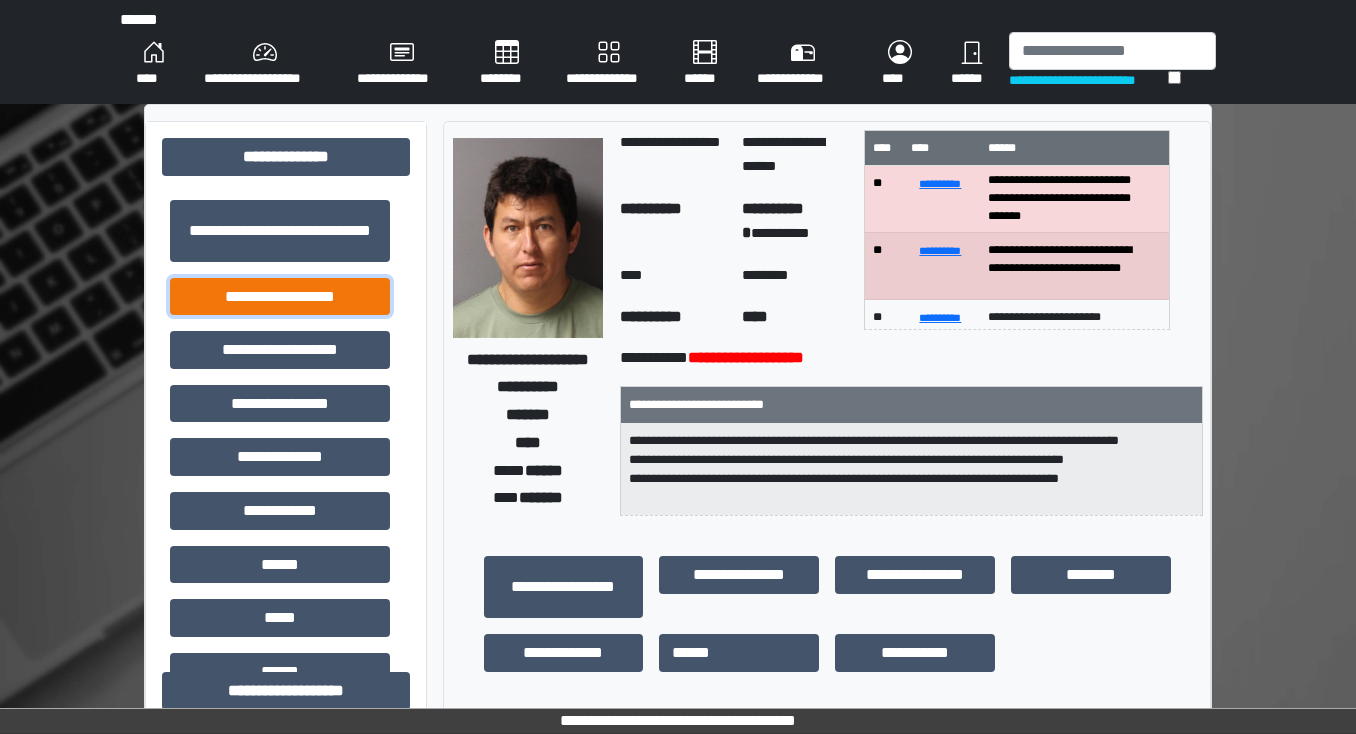 click on "**********" at bounding box center [280, 297] 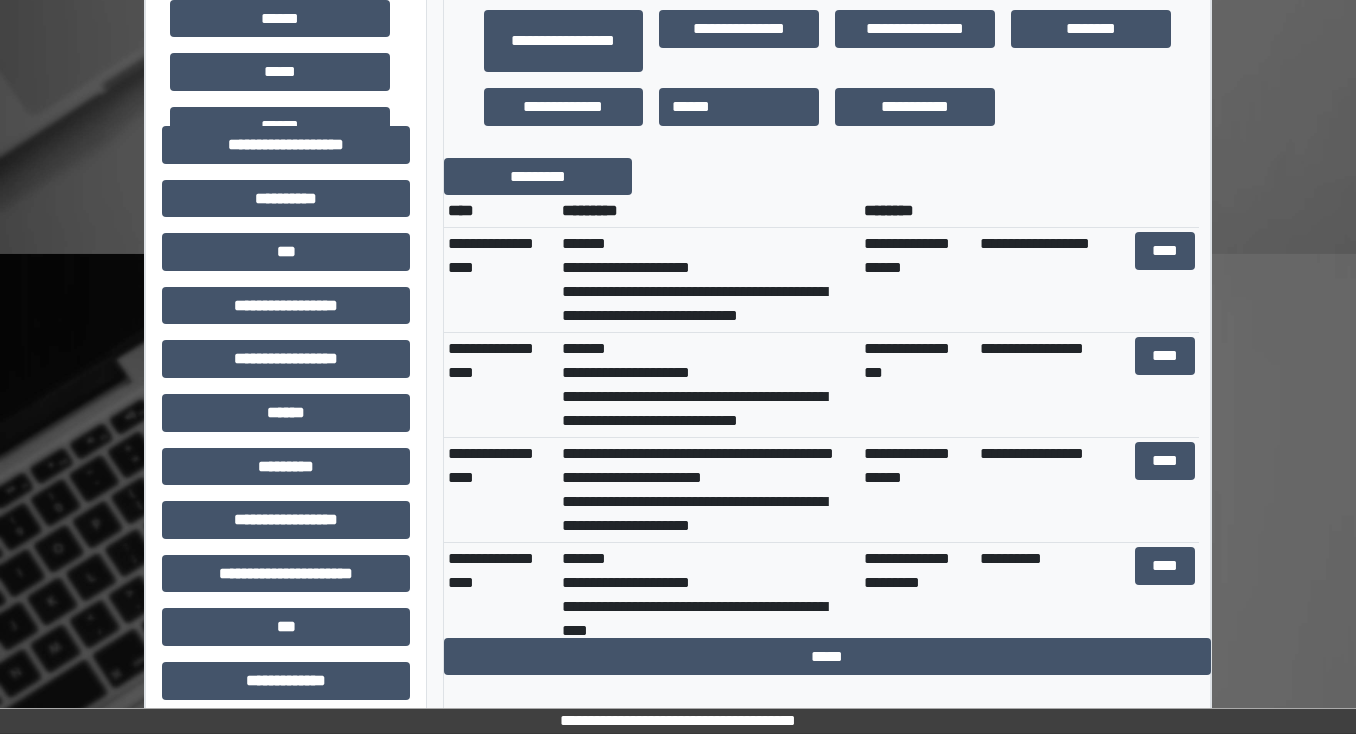 scroll, scrollTop: 560, scrollLeft: 0, axis: vertical 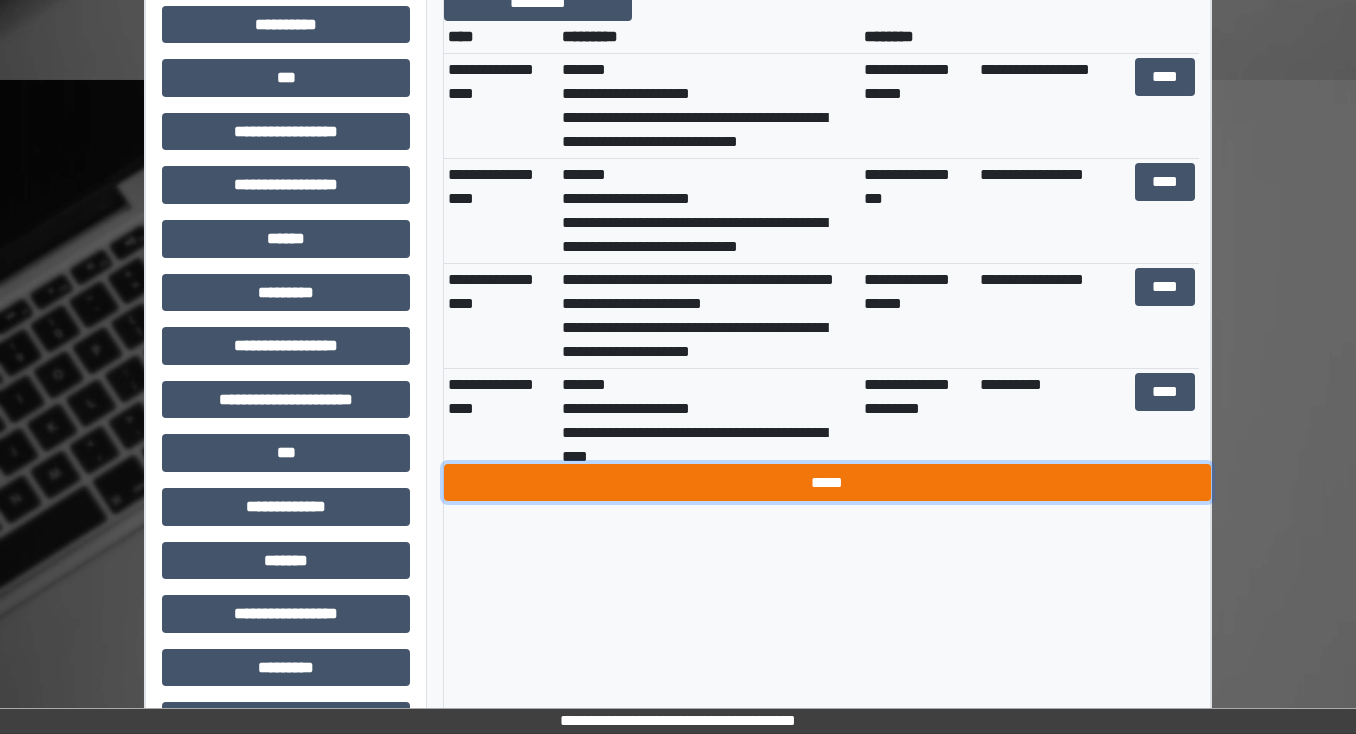 click on "*****" at bounding box center [827, 483] 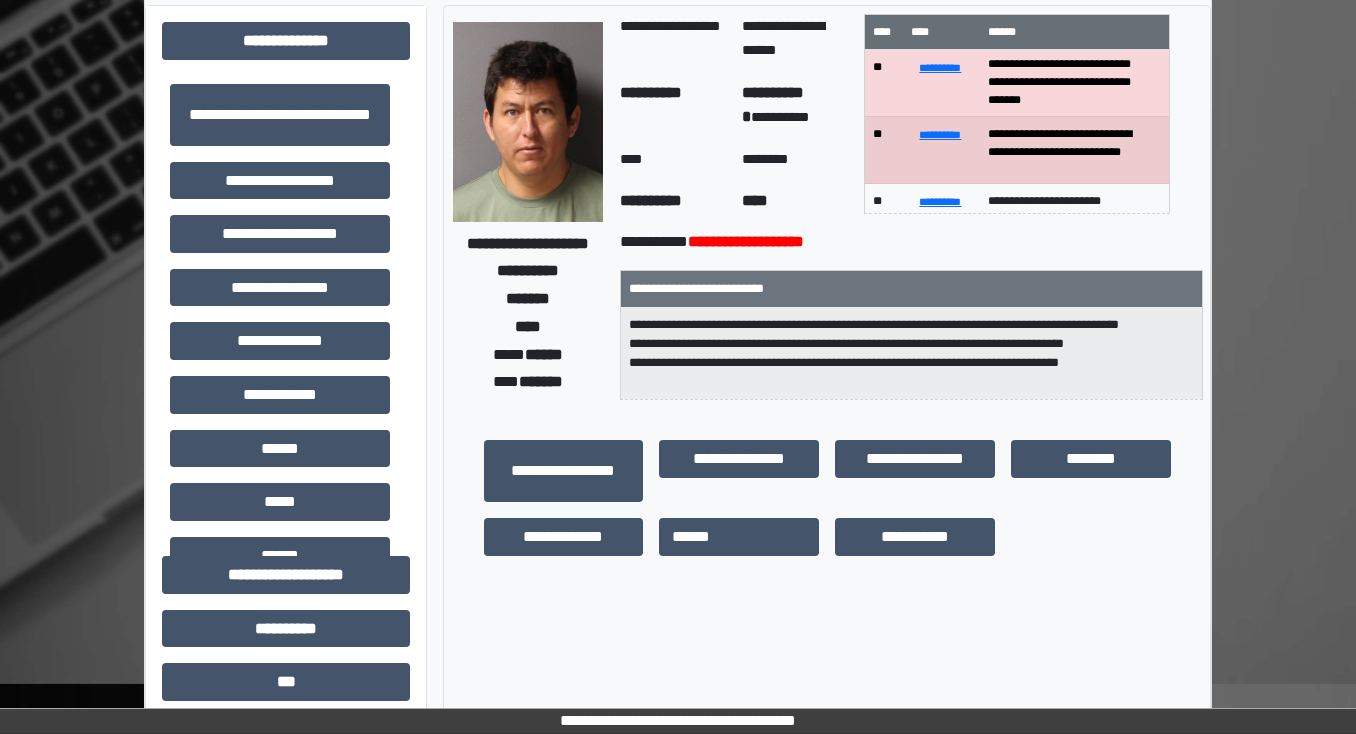 scroll, scrollTop: 0, scrollLeft: 0, axis: both 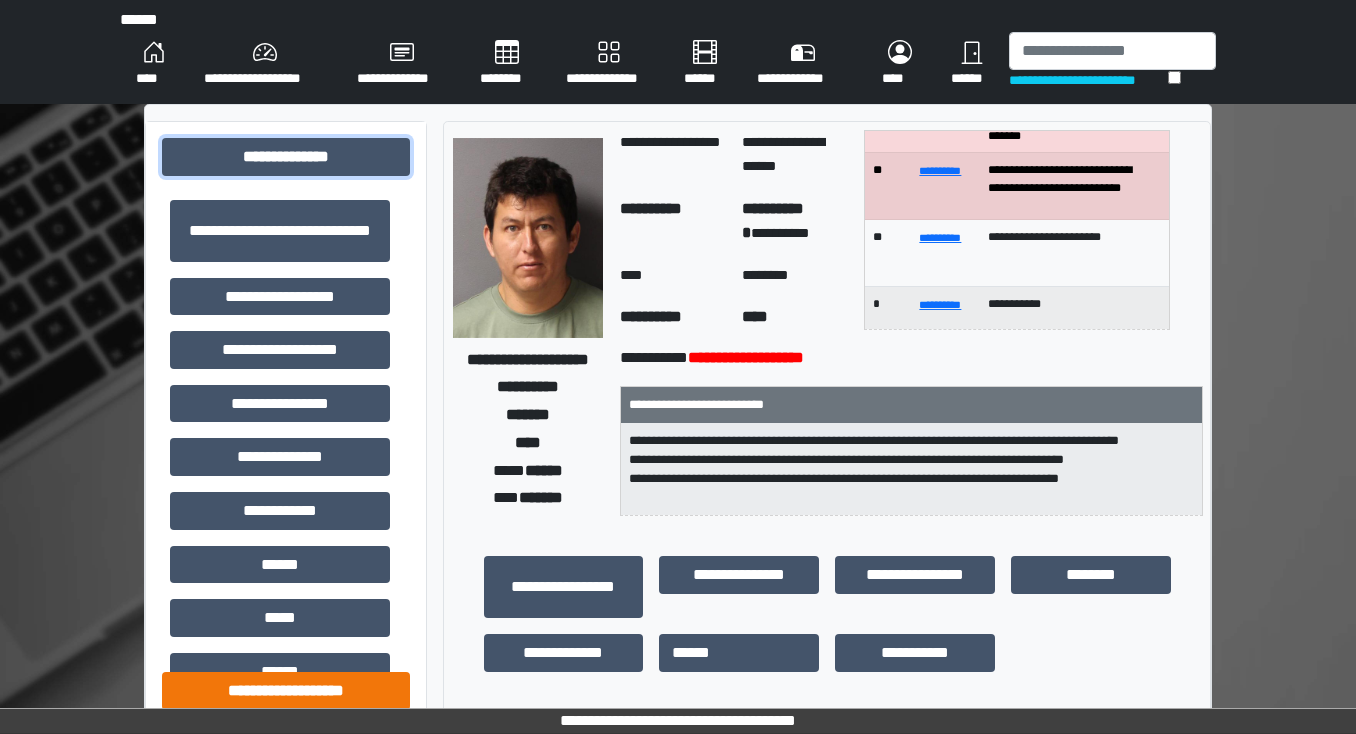 drag, startPoint x: 363, startPoint y: 152, endPoint x: 373, endPoint y: 225, distance: 73.68175 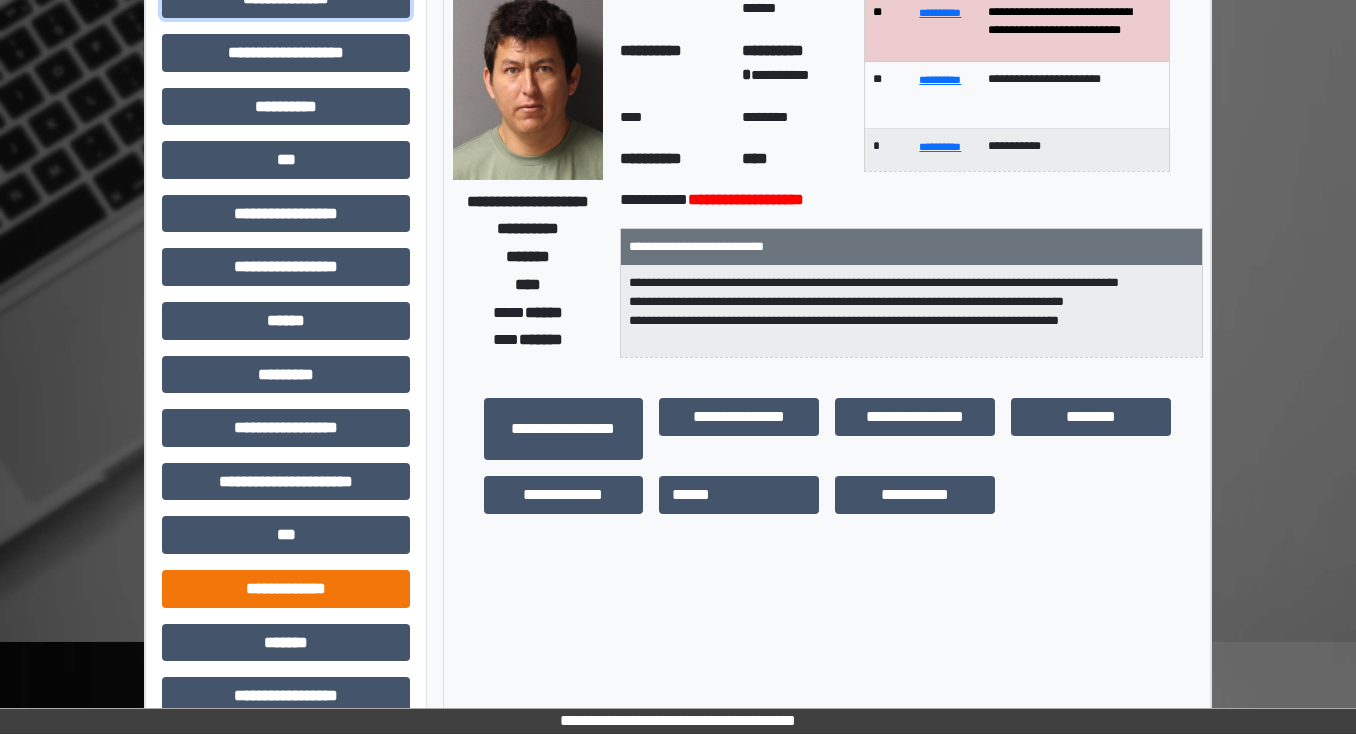 scroll, scrollTop: 320, scrollLeft: 0, axis: vertical 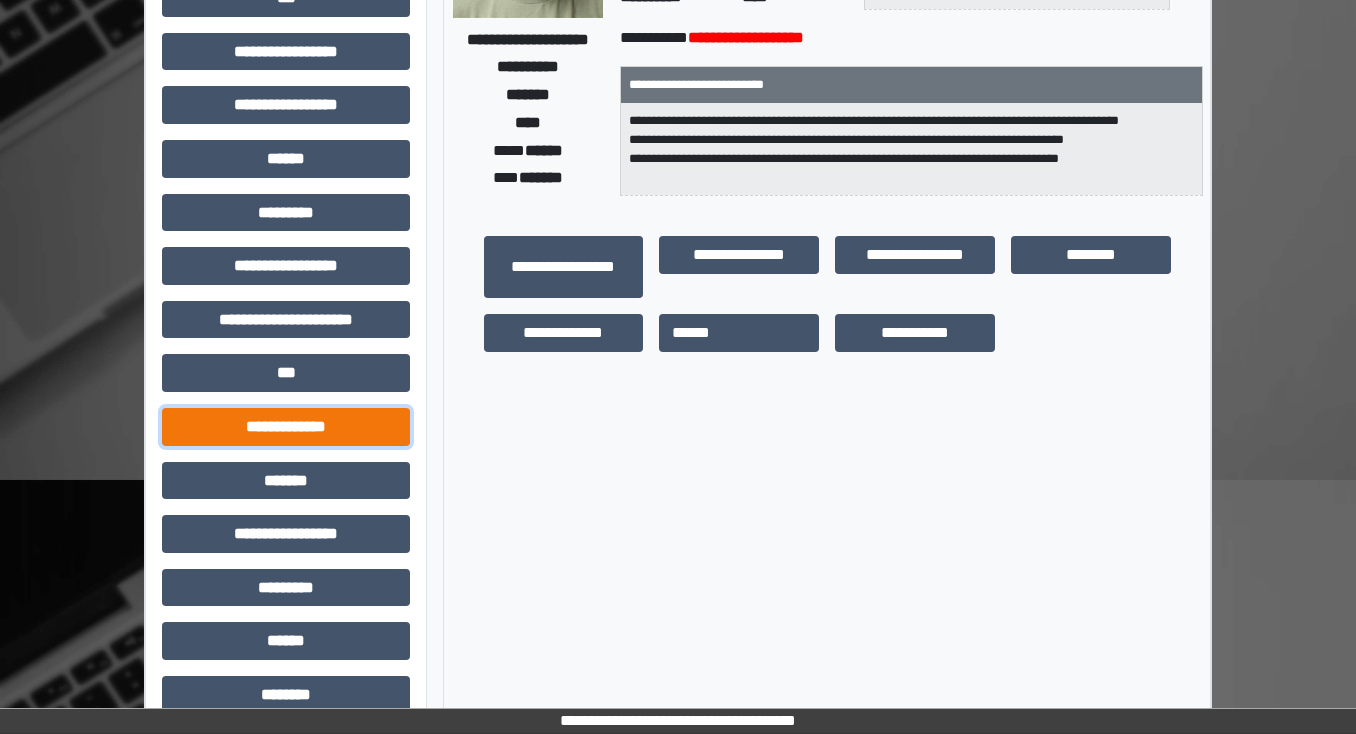 click on "**********" at bounding box center [286, 427] 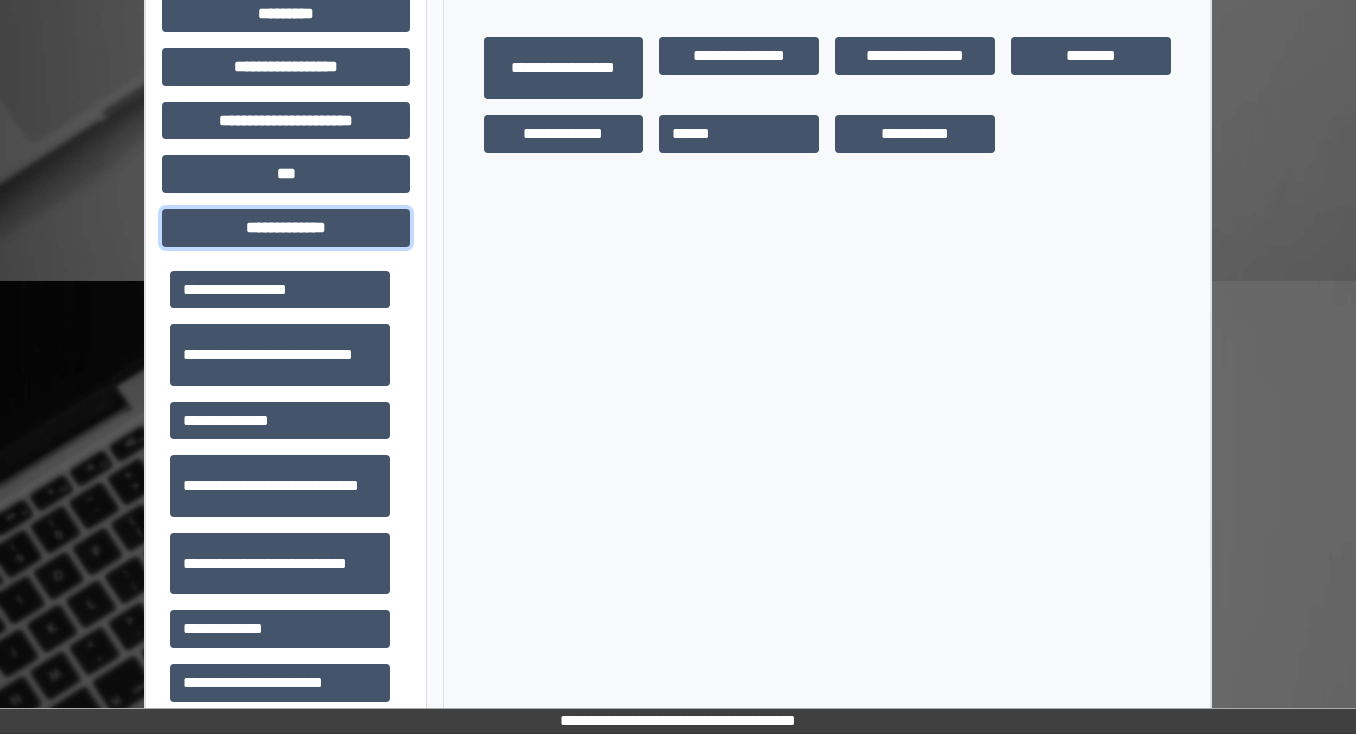 scroll, scrollTop: 640, scrollLeft: 0, axis: vertical 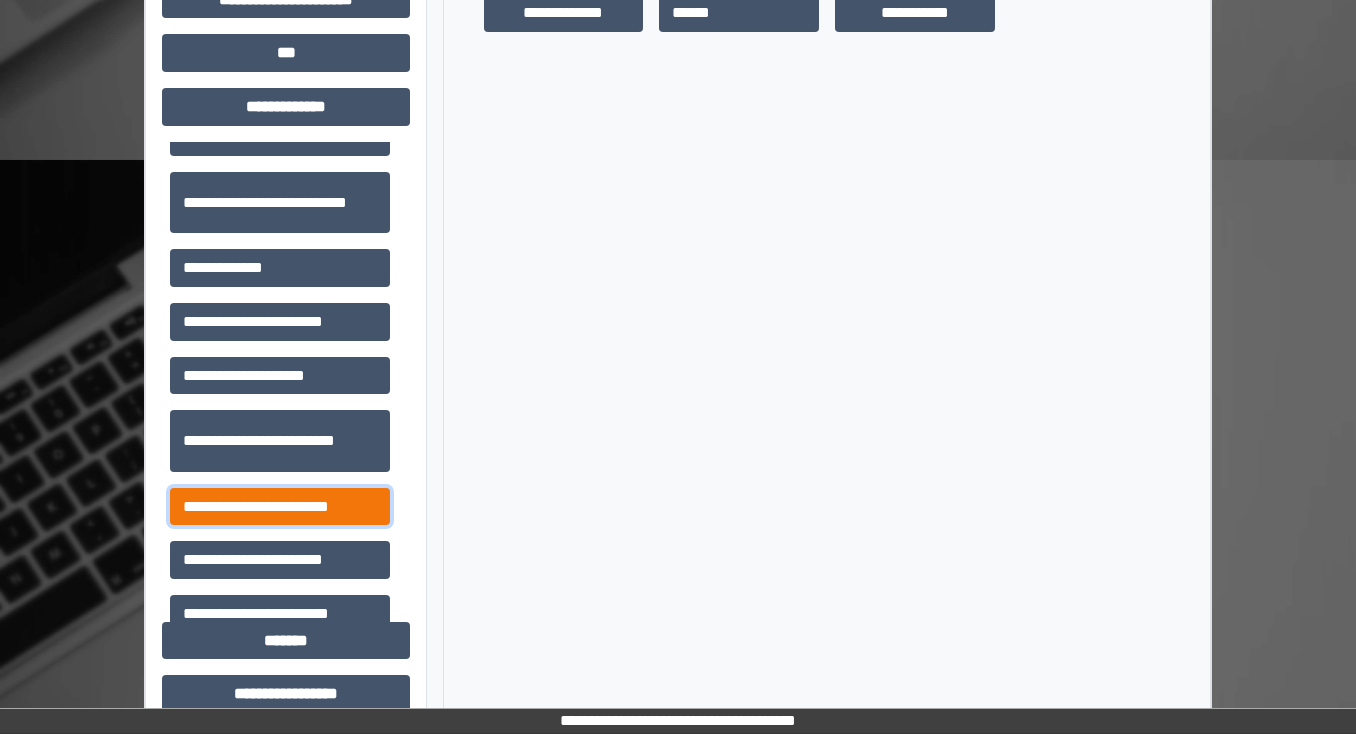 click on "**********" at bounding box center (280, 507) 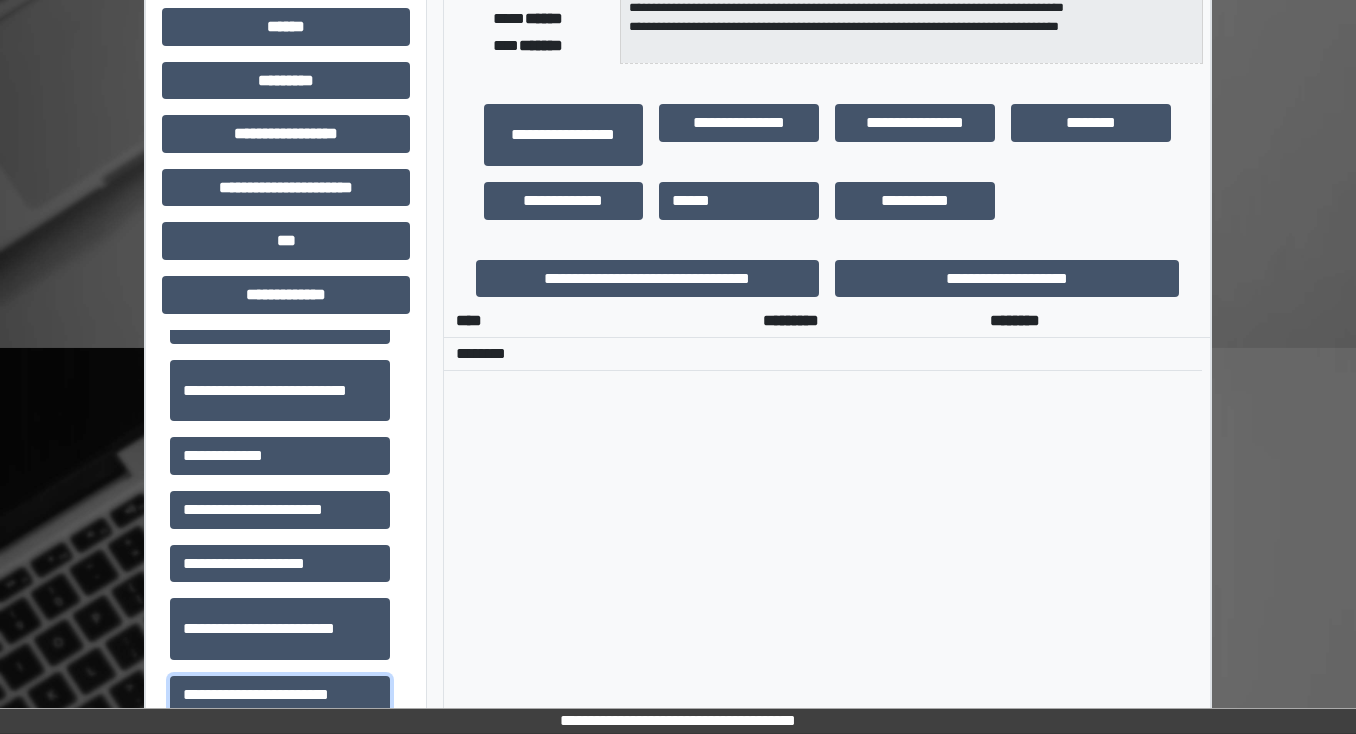 scroll, scrollTop: 480, scrollLeft: 0, axis: vertical 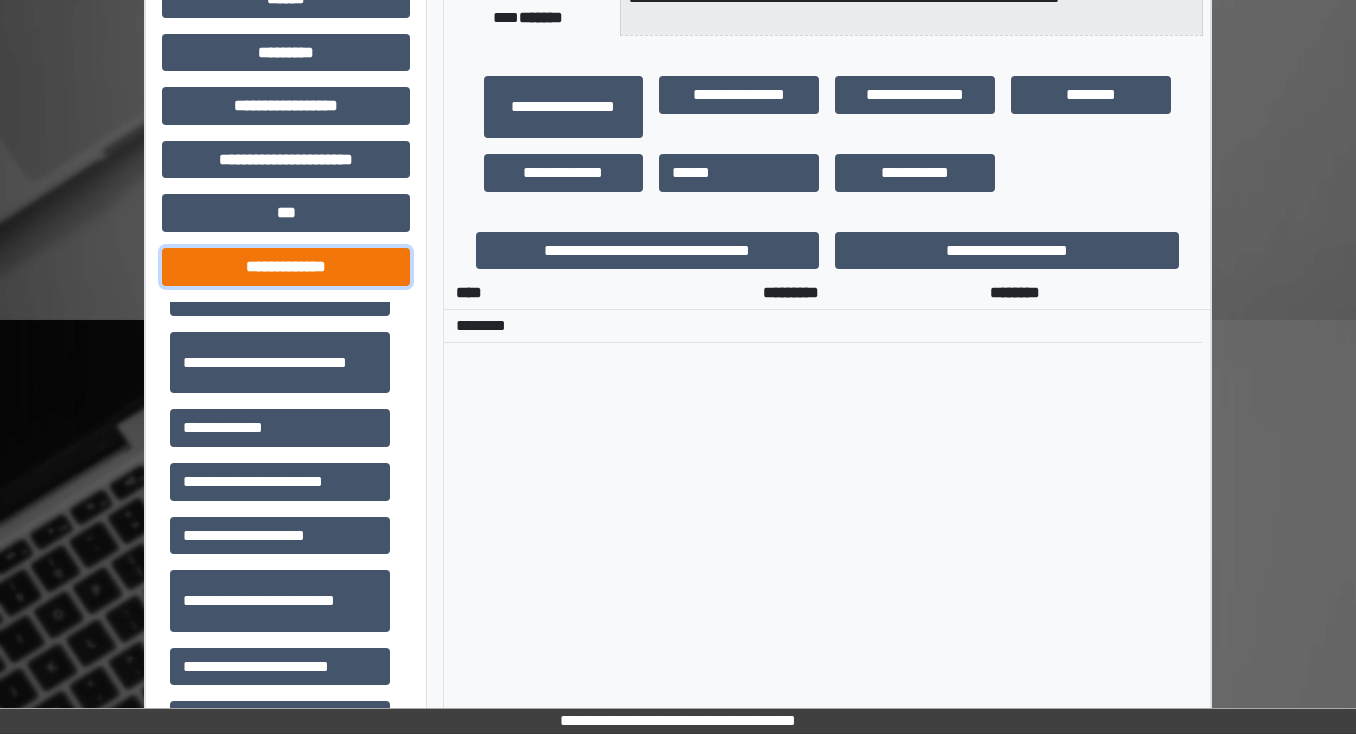 click on "**********" at bounding box center (286, 267) 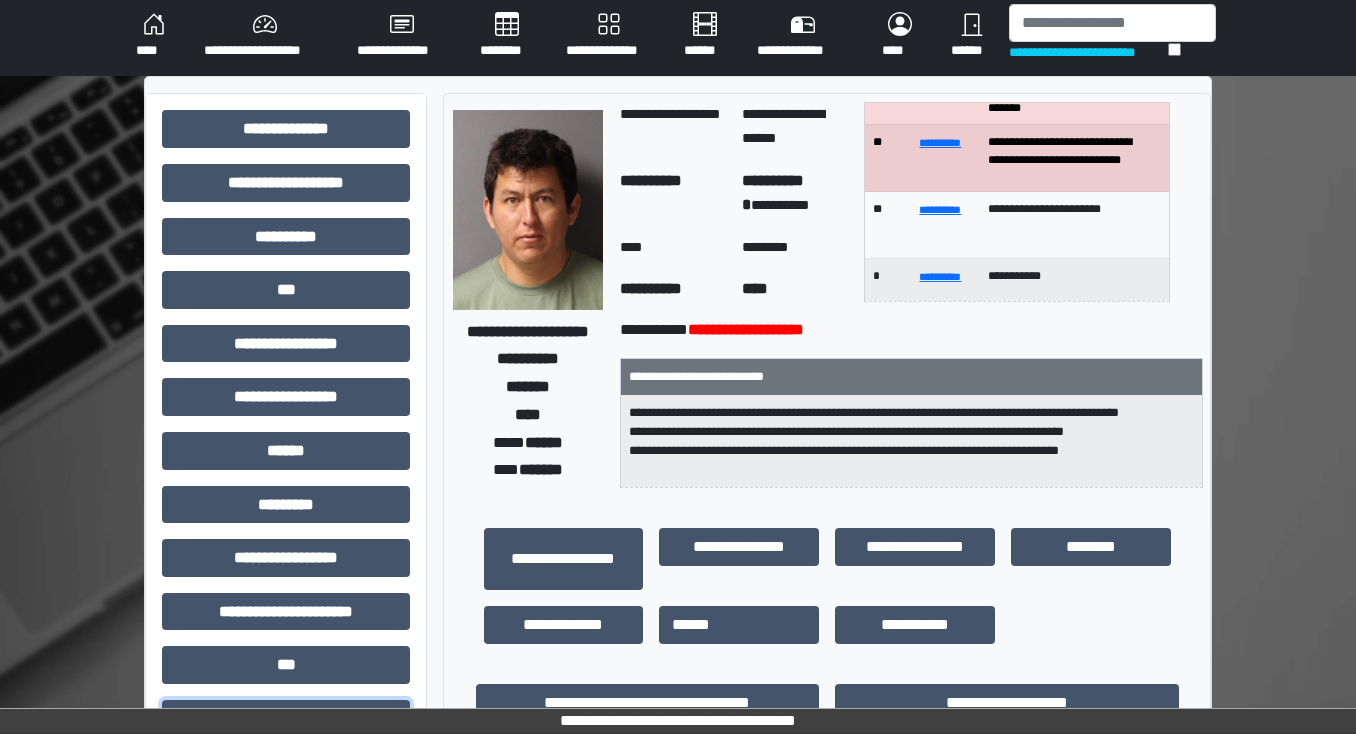 scroll, scrollTop: 0, scrollLeft: 0, axis: both 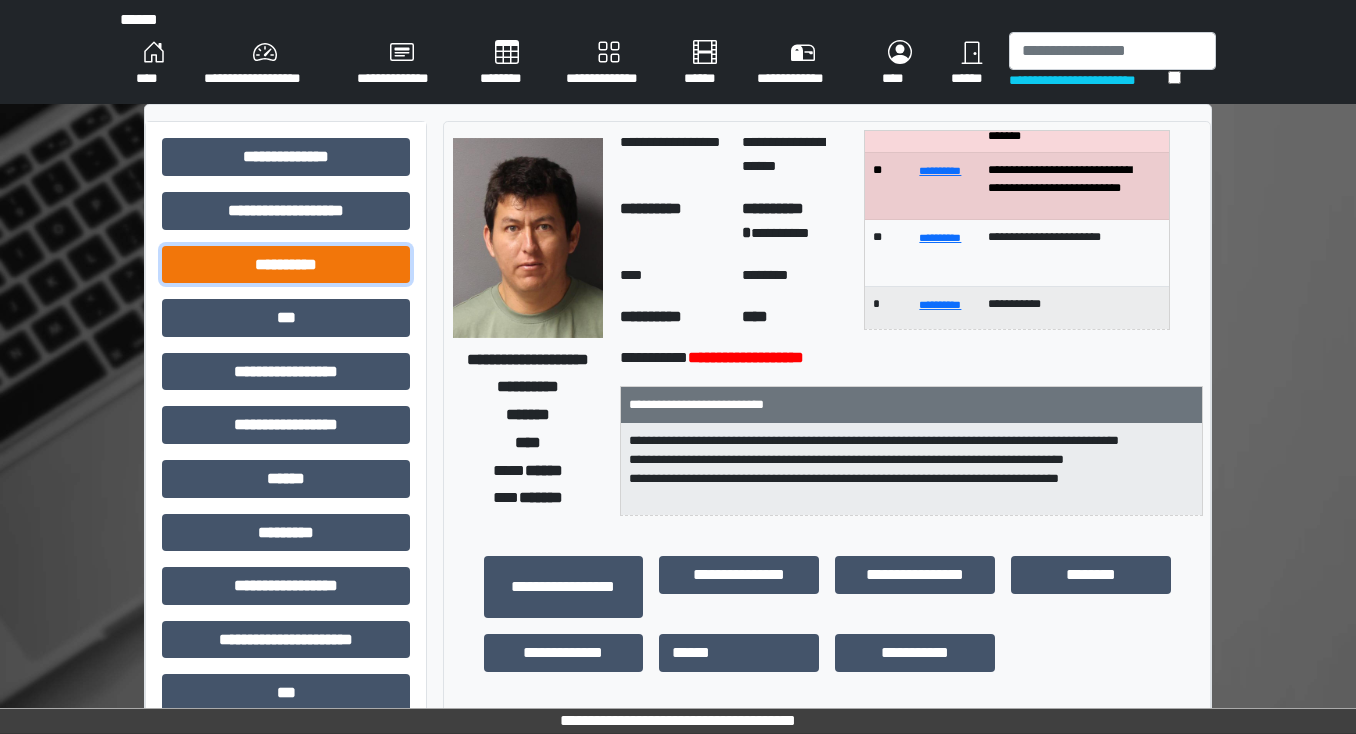 click on "**********" at bounding box center [286, 265] 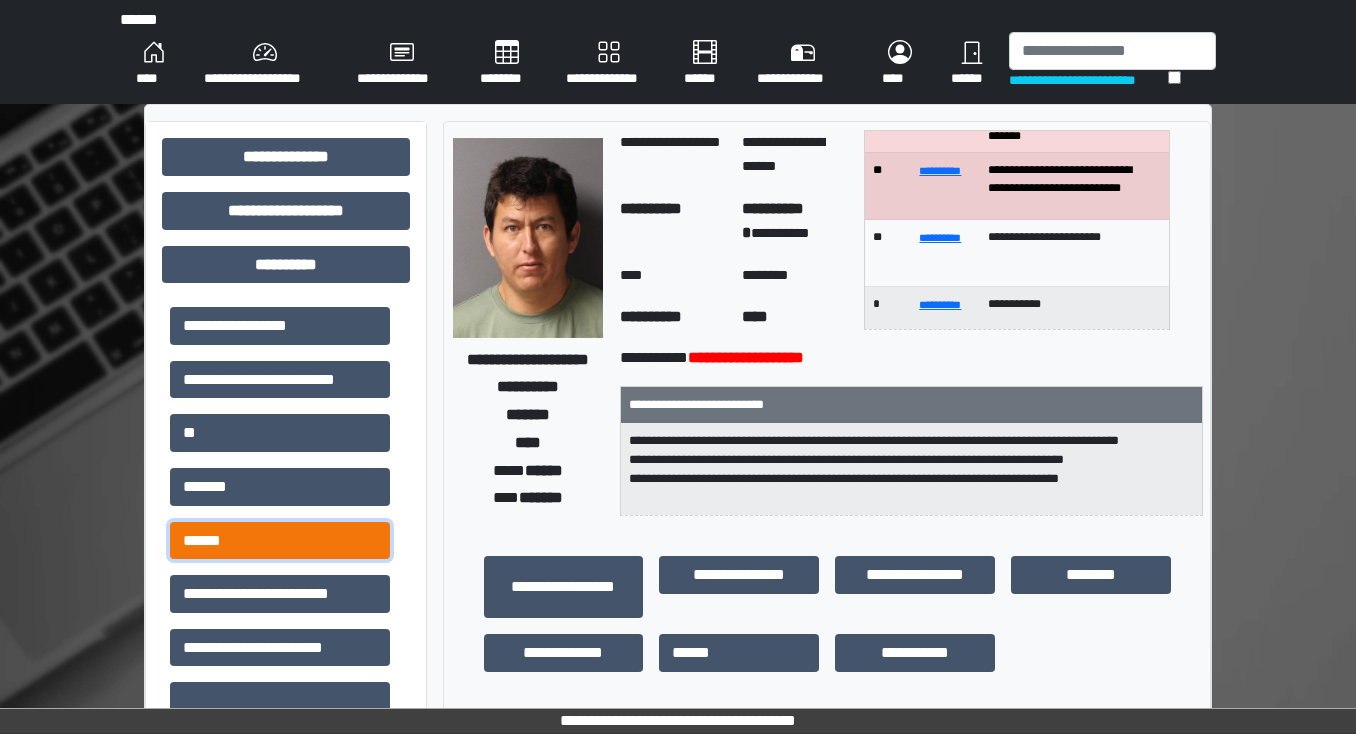 click on "******" at bounding box center (280, 541) 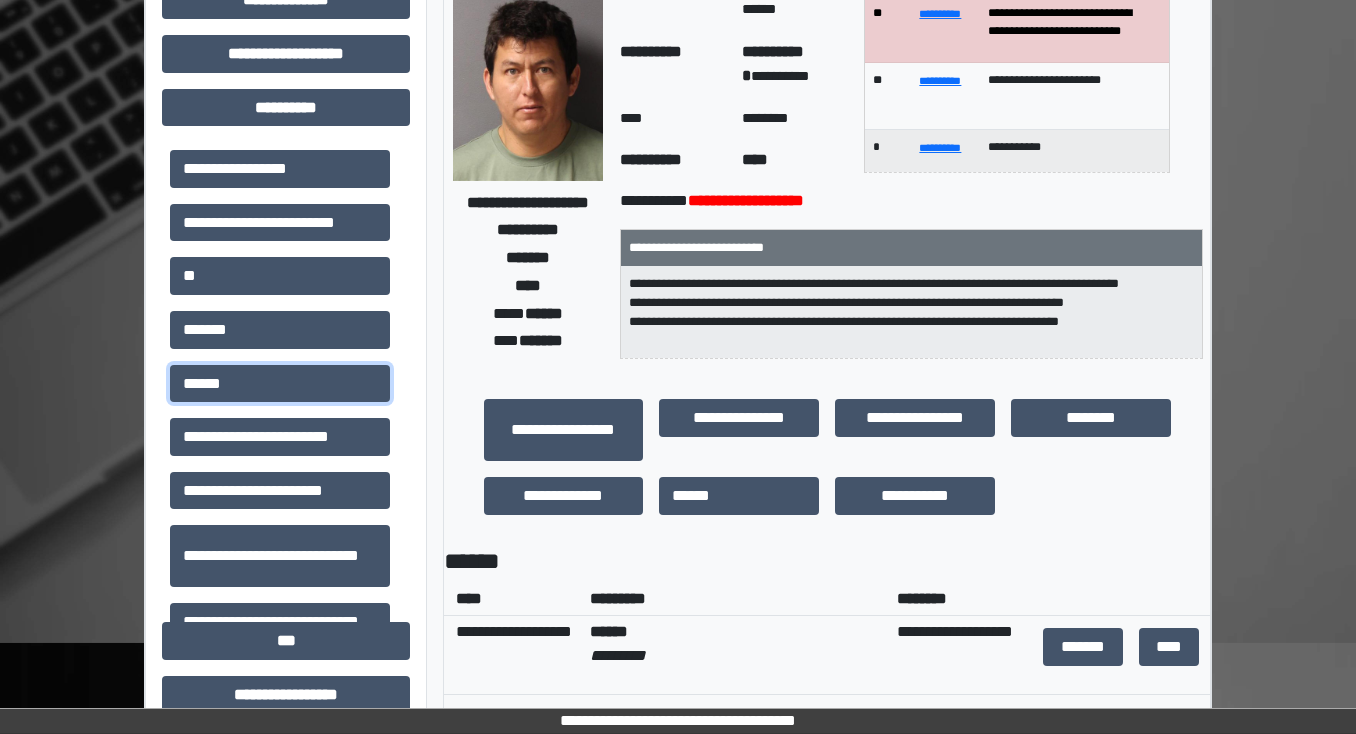 scroll, scrollTop: 400, scrollLeft: 0, axis: vertical 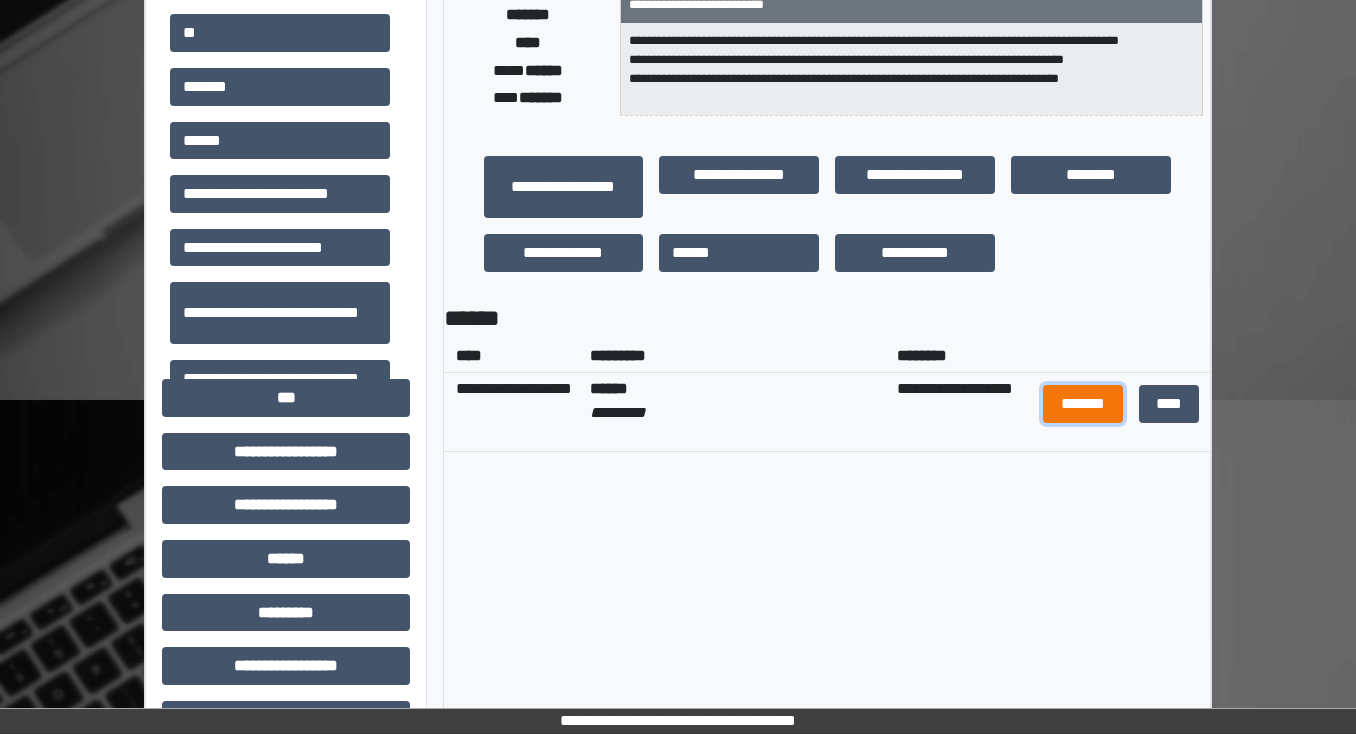 click on "*******" at bounding box center (1083, 404) 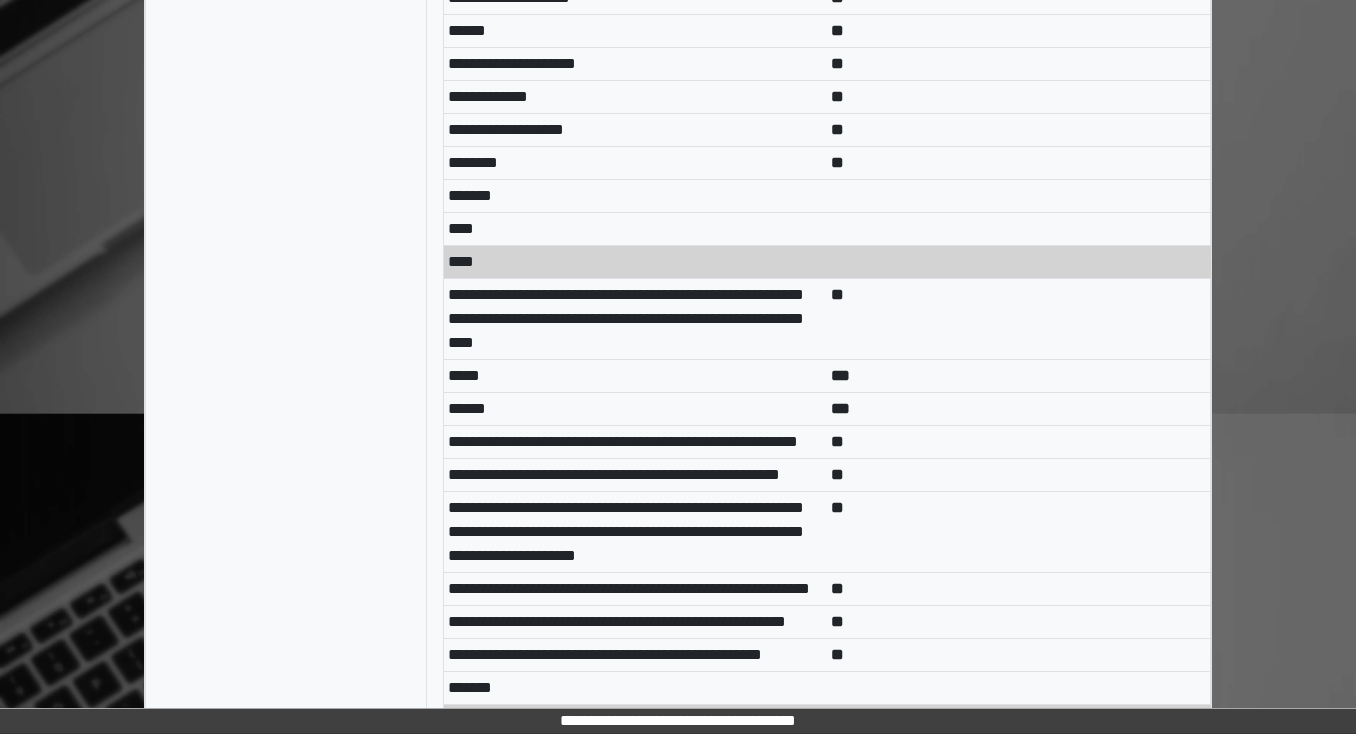 scroll, scrollTop: 9040, scrollLeft: 0, axis: vertical 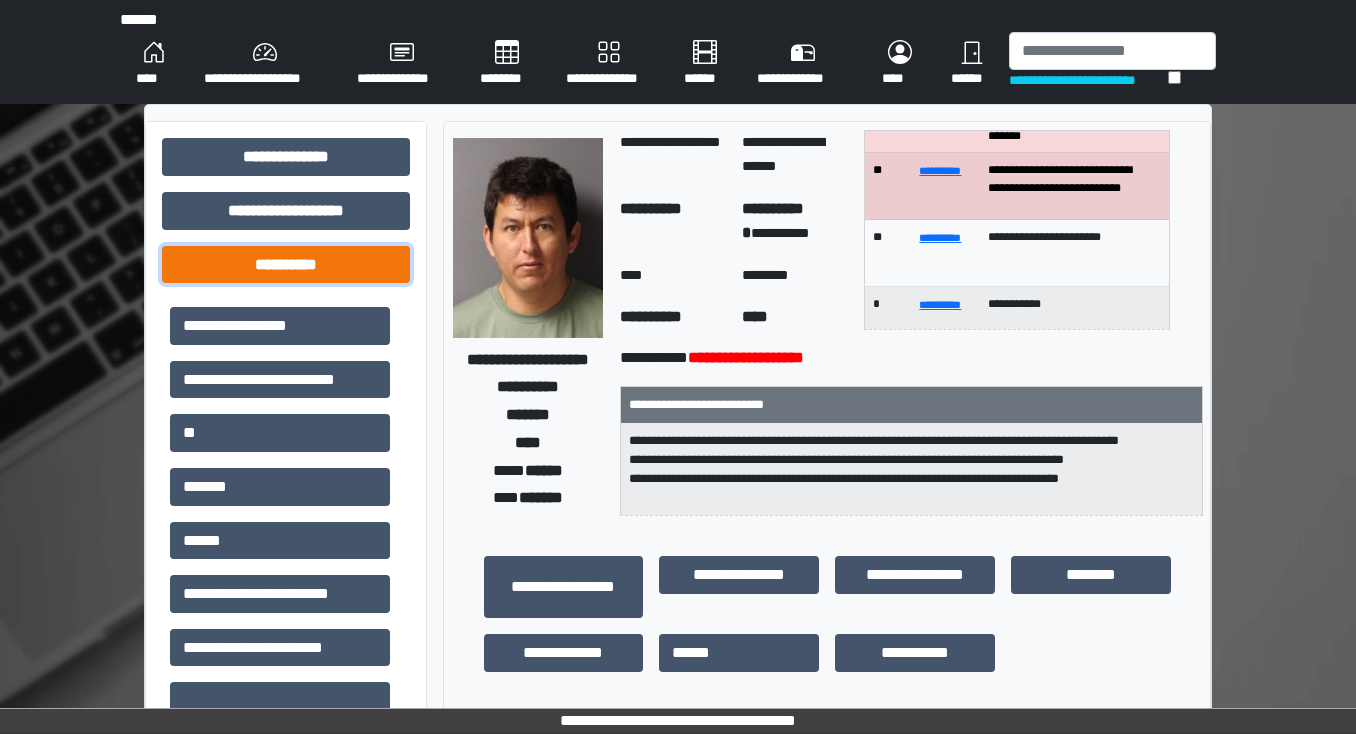 click on "**********" at bounding box center [286, 265] 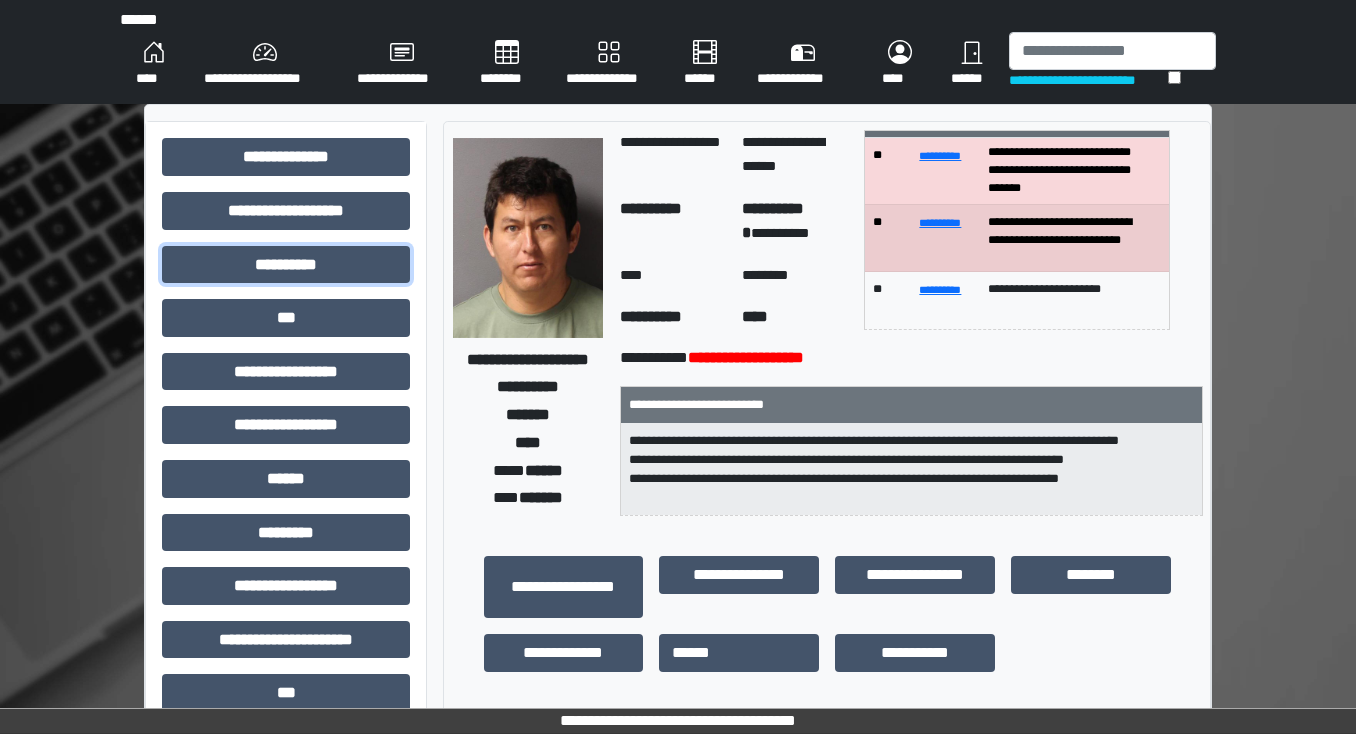 scroll, scrollTop: 0, scrollLeft: 0, axis: both 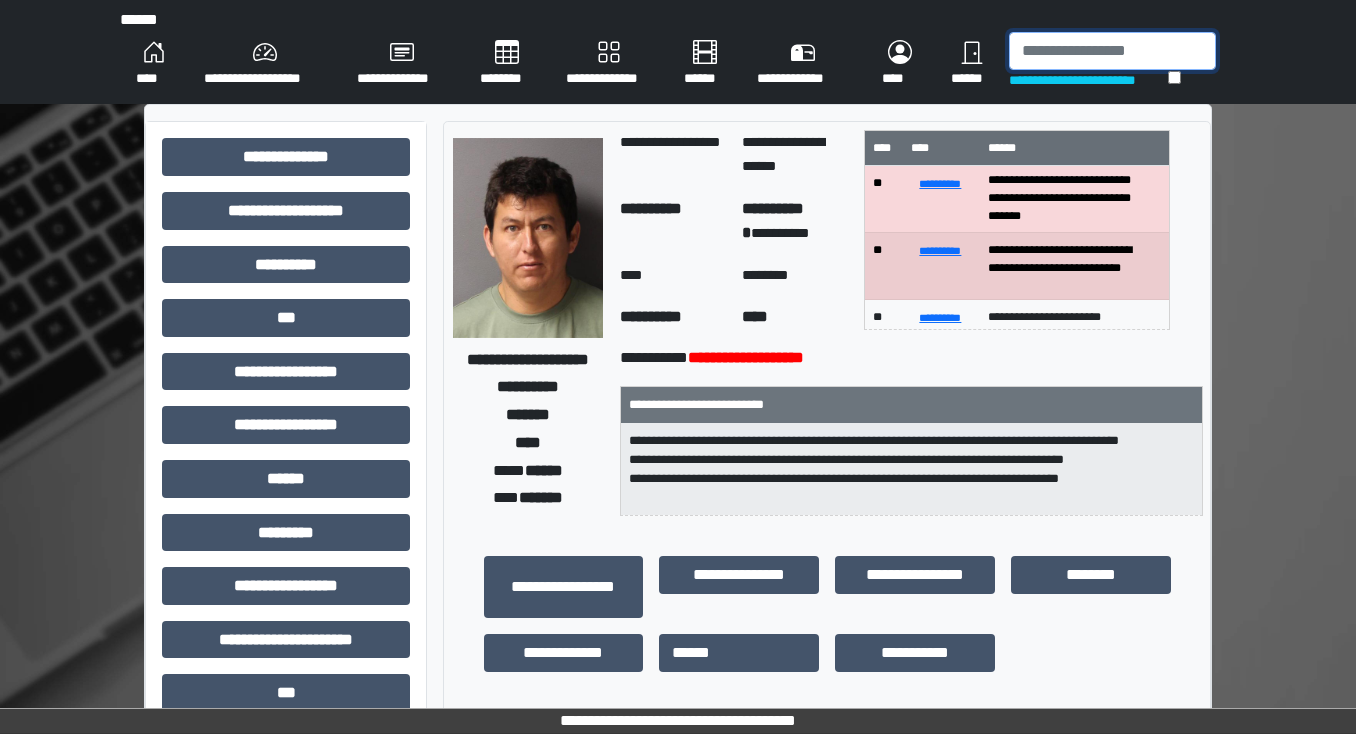 click at bounding box center [1112, 51] 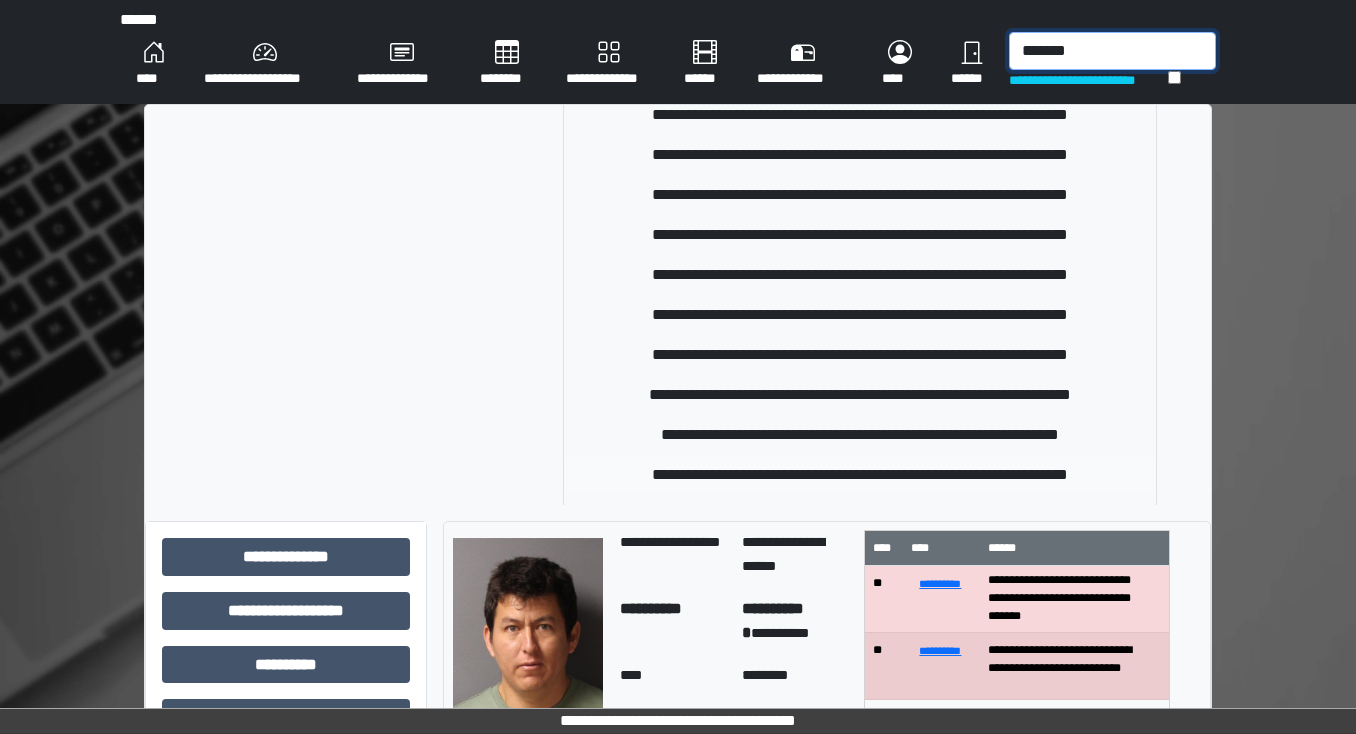 scroll, scrollTop: 240, scrollLeft: 0, axis: vertical 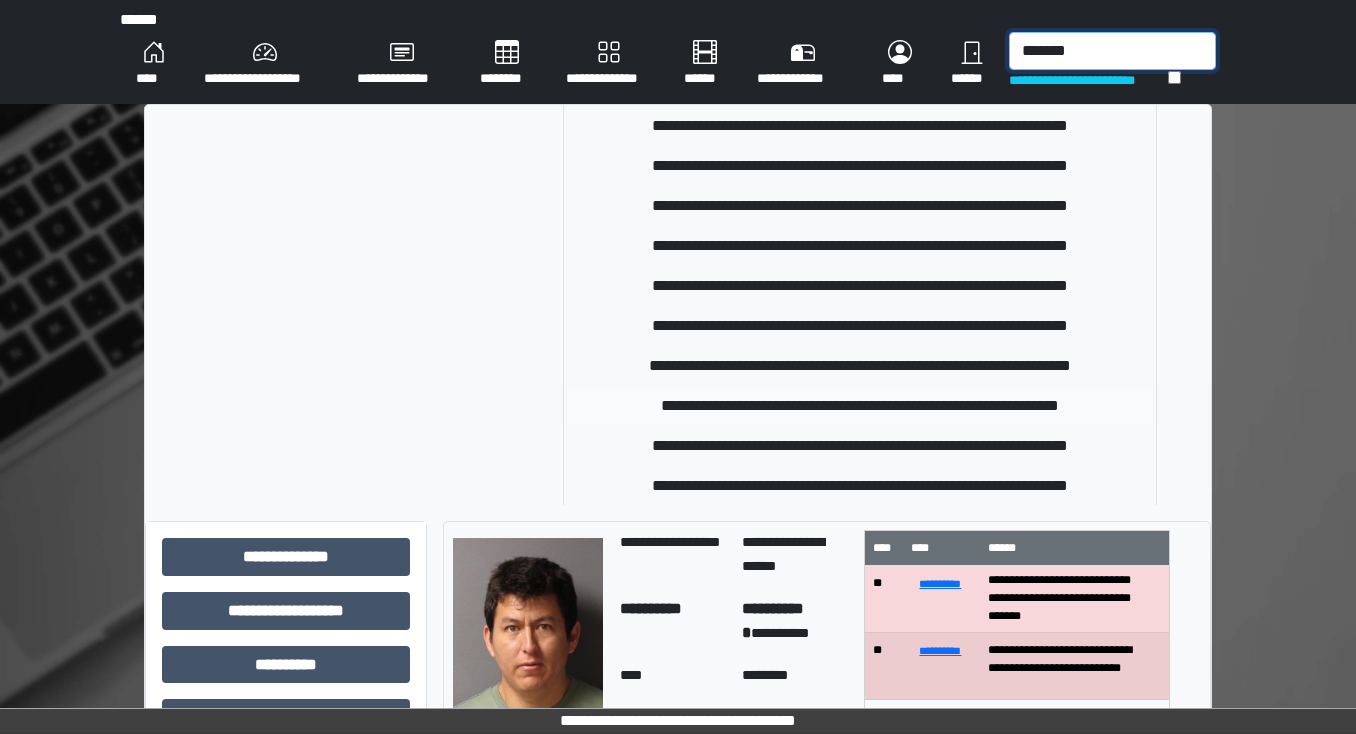 type on "*******" 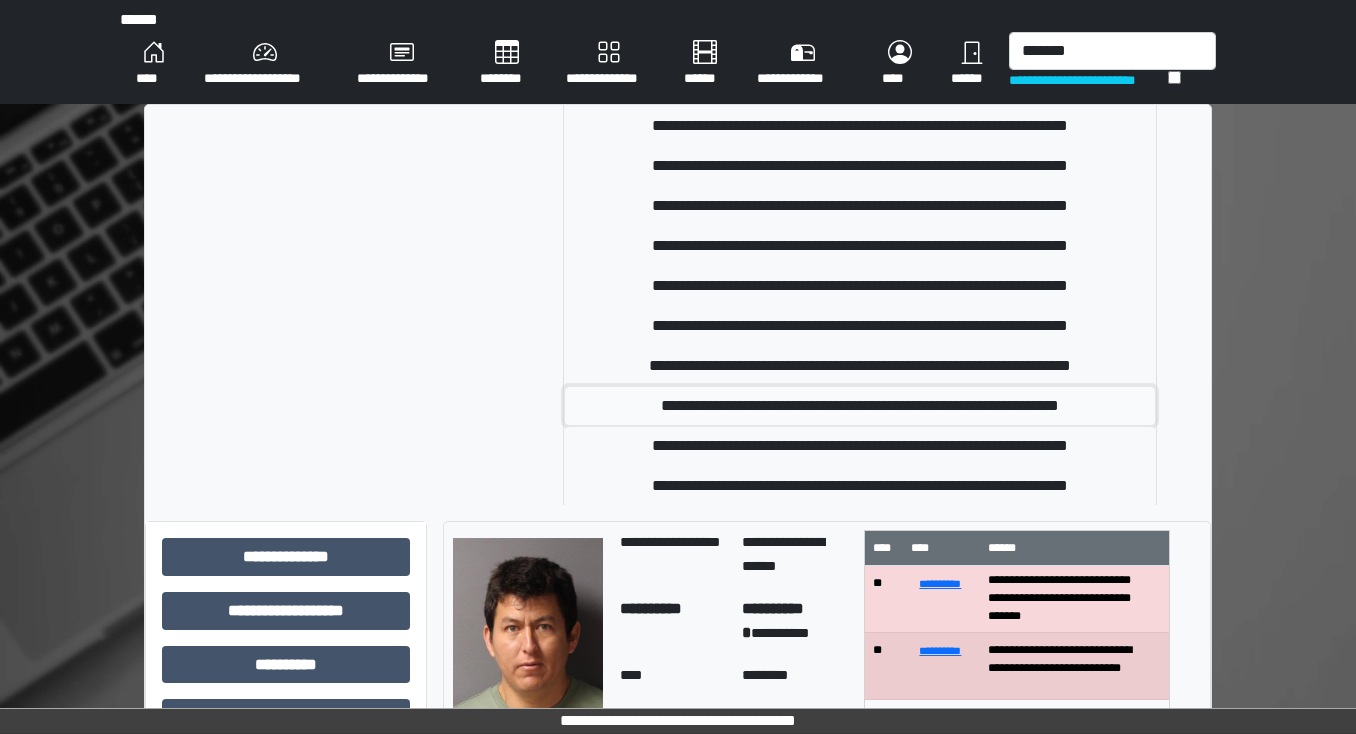 click on "**********" at bounding box center (860, 406) 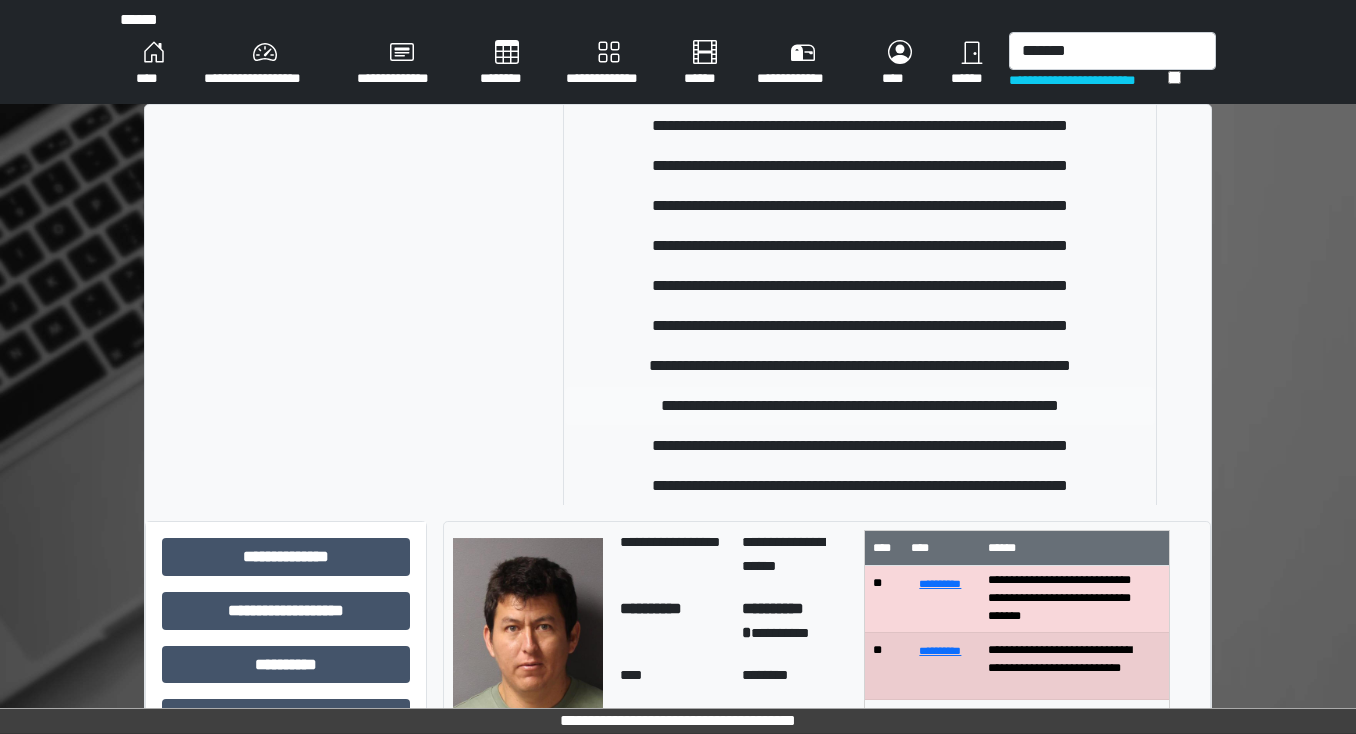 type 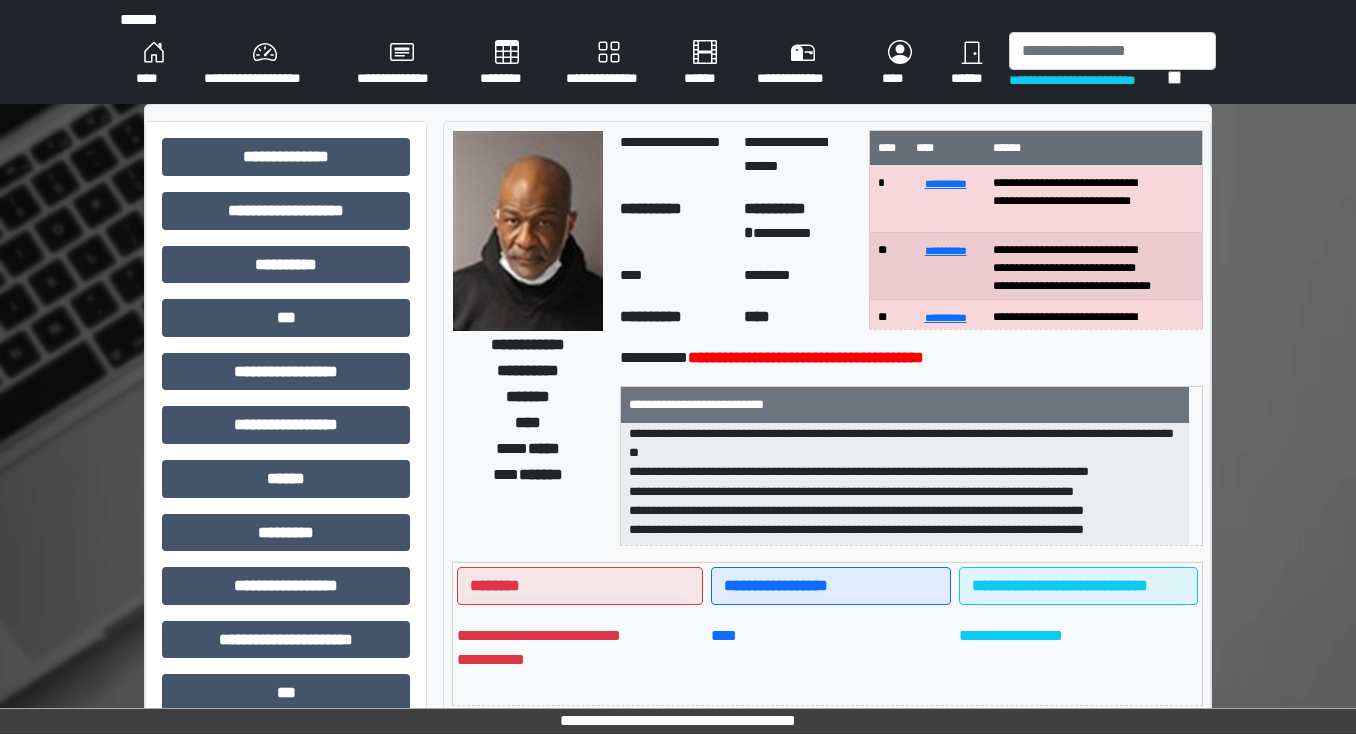 scroll, scrollTop: 198, scrollLeft: 0, axis: vertical 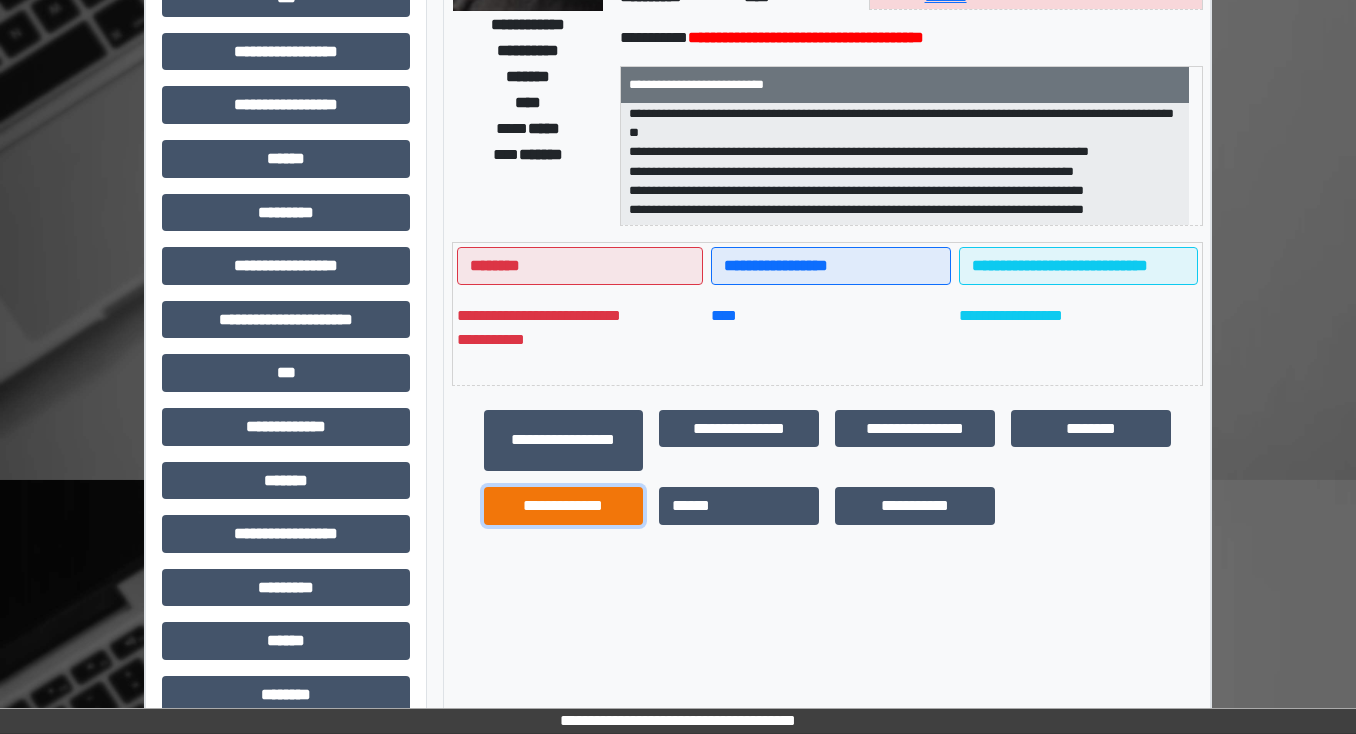 click on "**********" at bounding box center [564, 506] 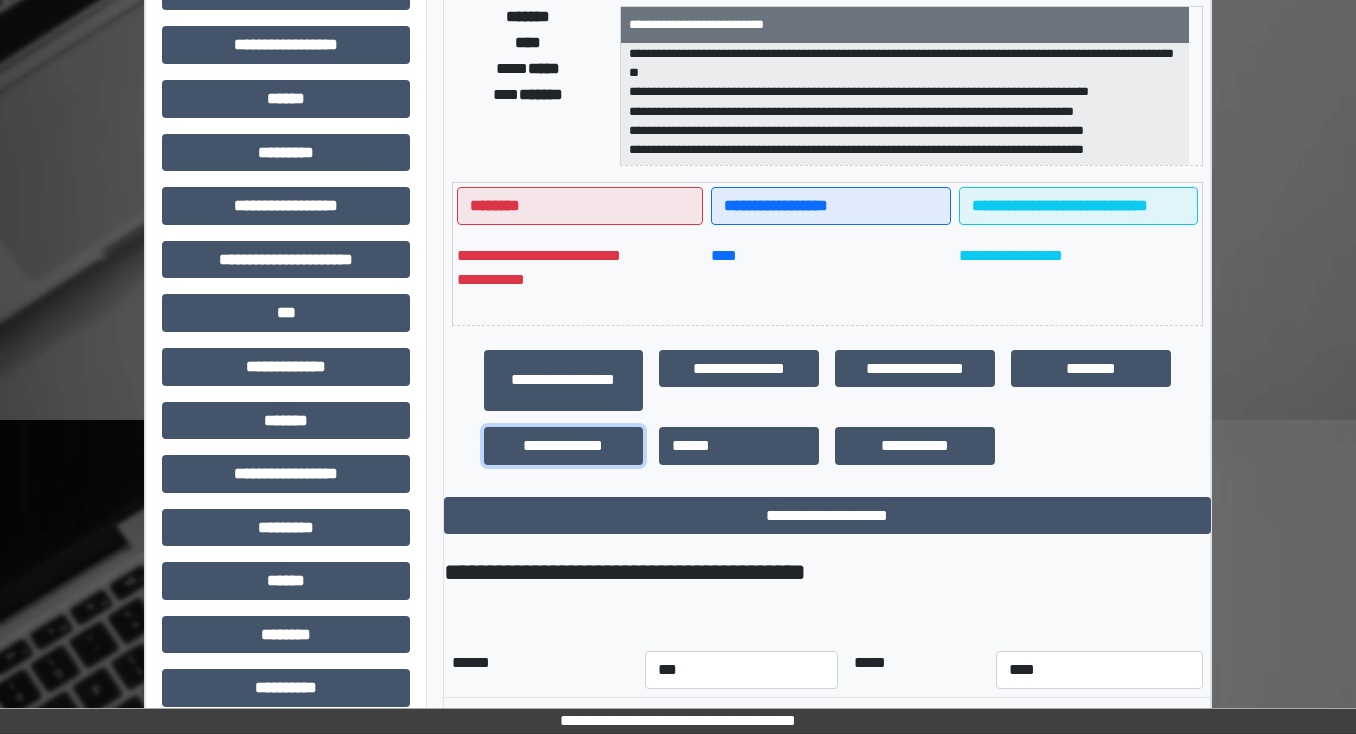 scroll, scrollTop: 456, scrollLeft: 0, axis: vertical 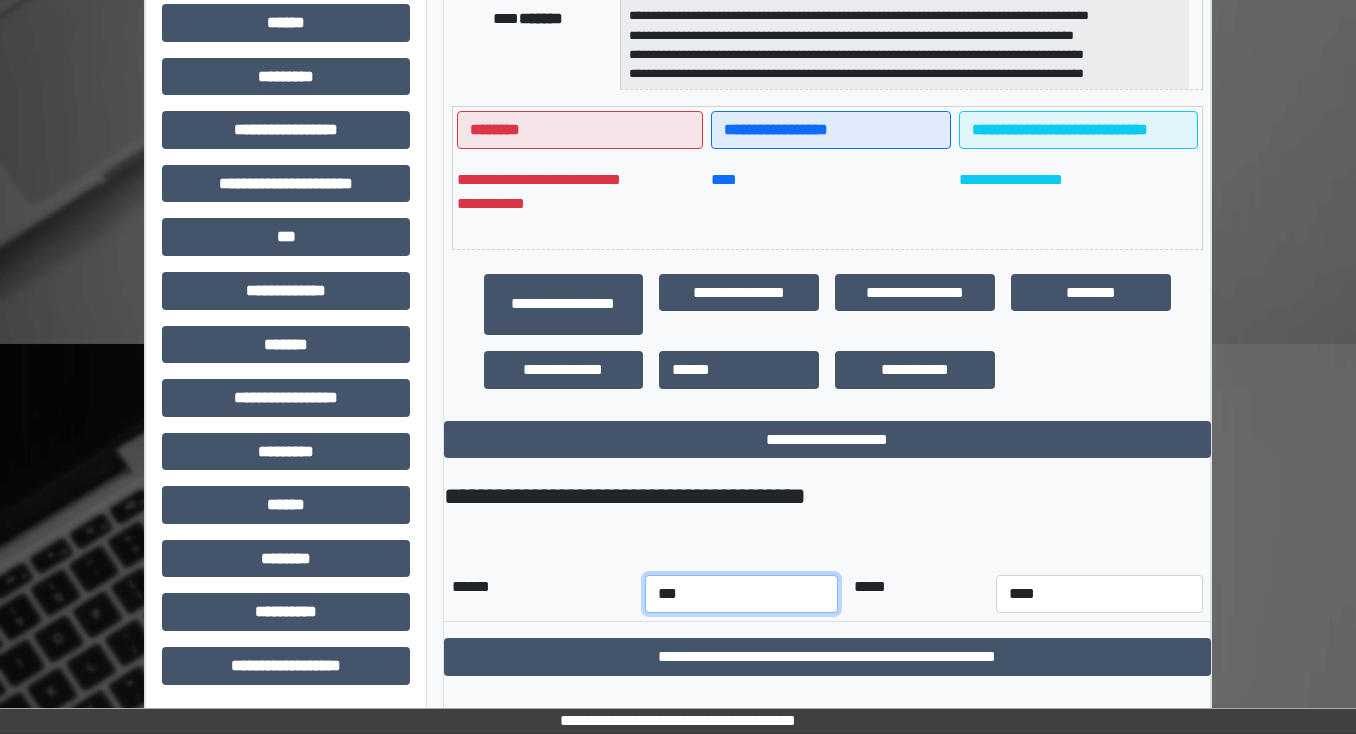 click on "***
***
***
***
***
***
***
***
***
***
***
***" at bounding box center (741, 594) 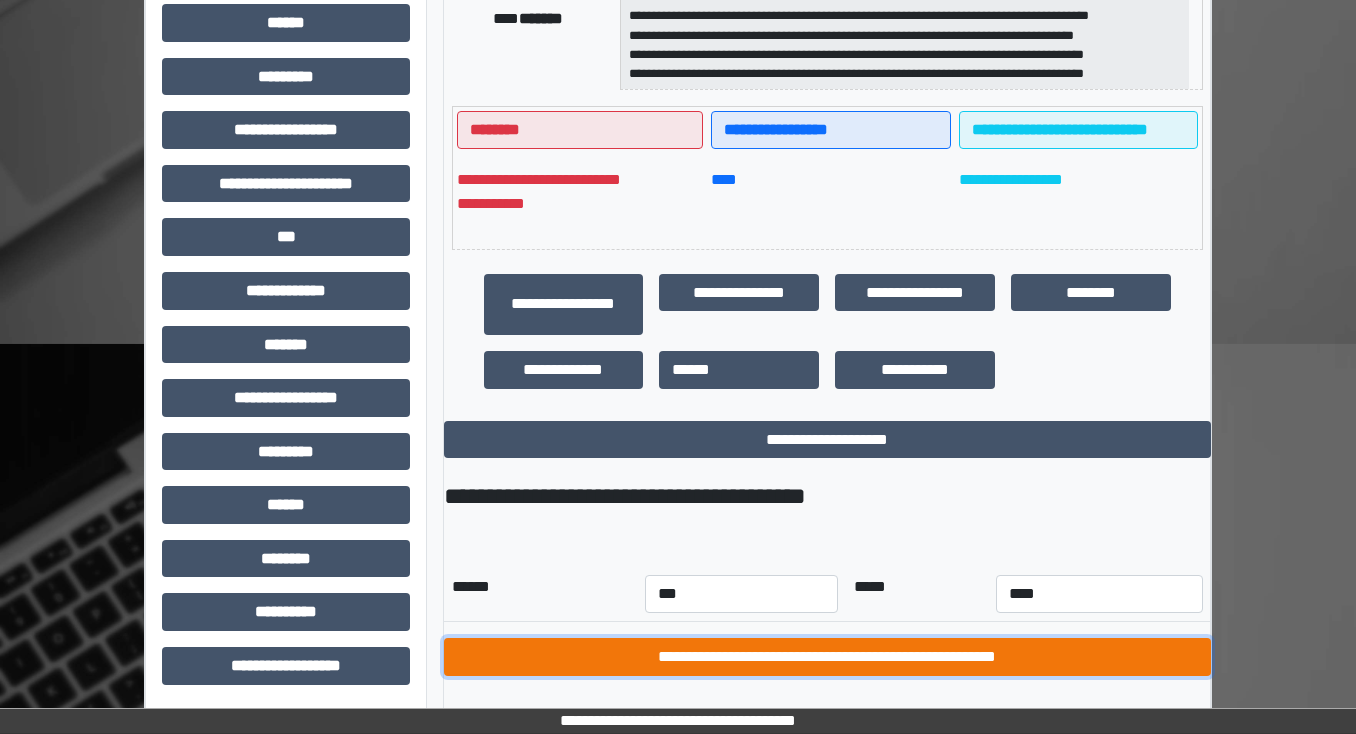 click on "**********" at bounding box center (827, 657) 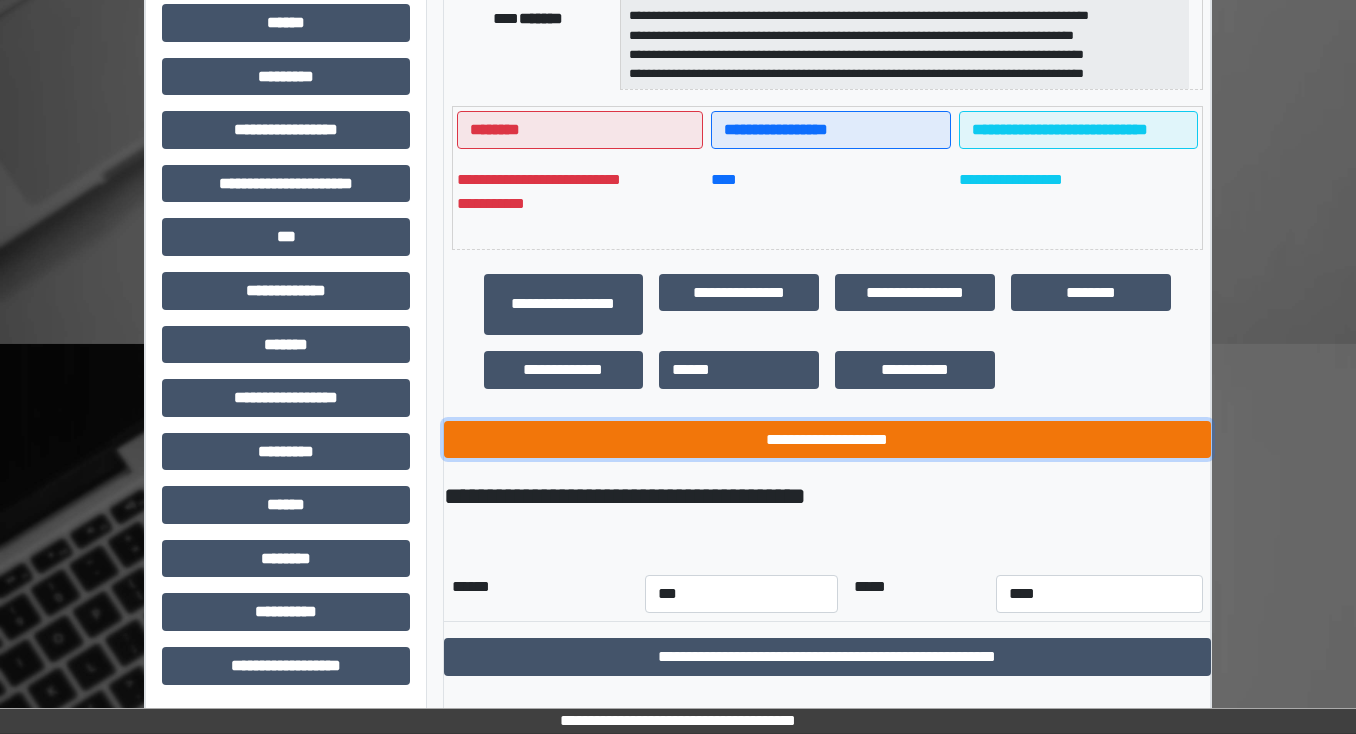 click on "**********" at bounding box center [827, 440] 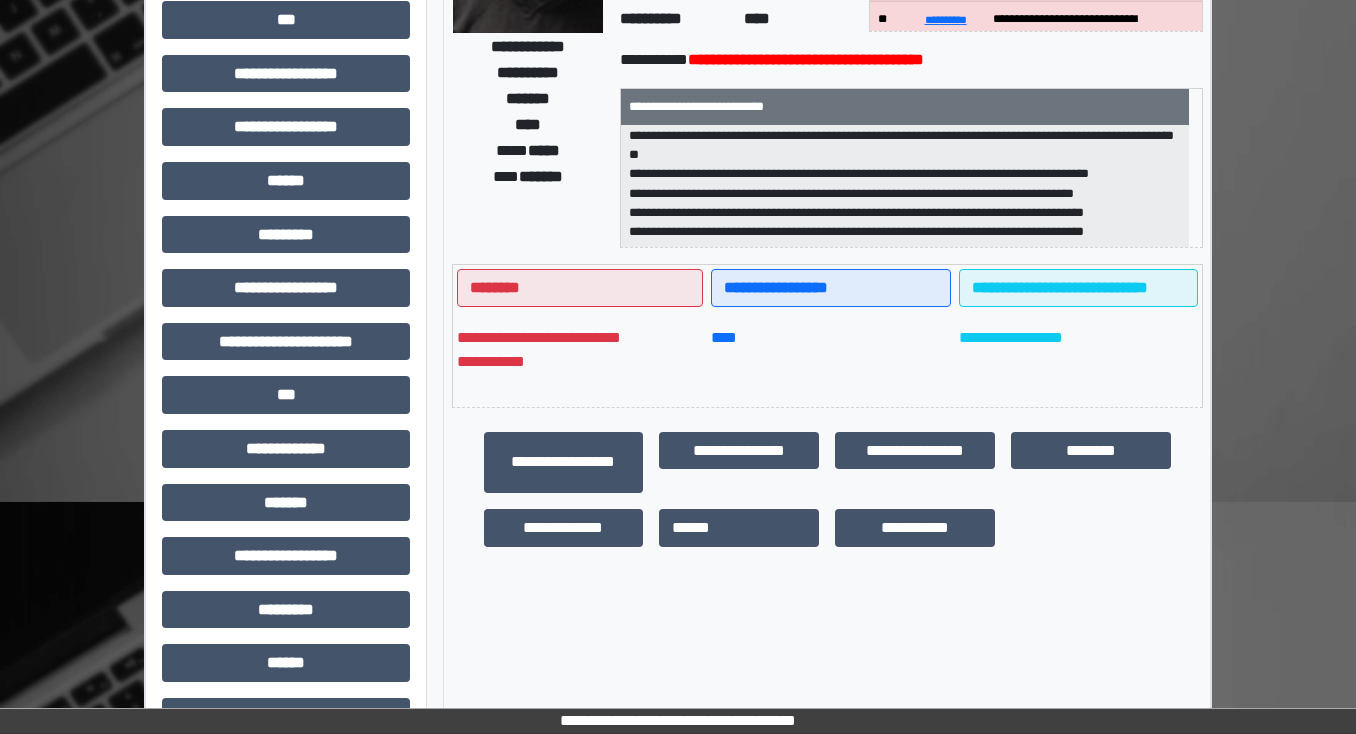 scroll, scrollTop: 0, scrollLeft: 0, axis: both 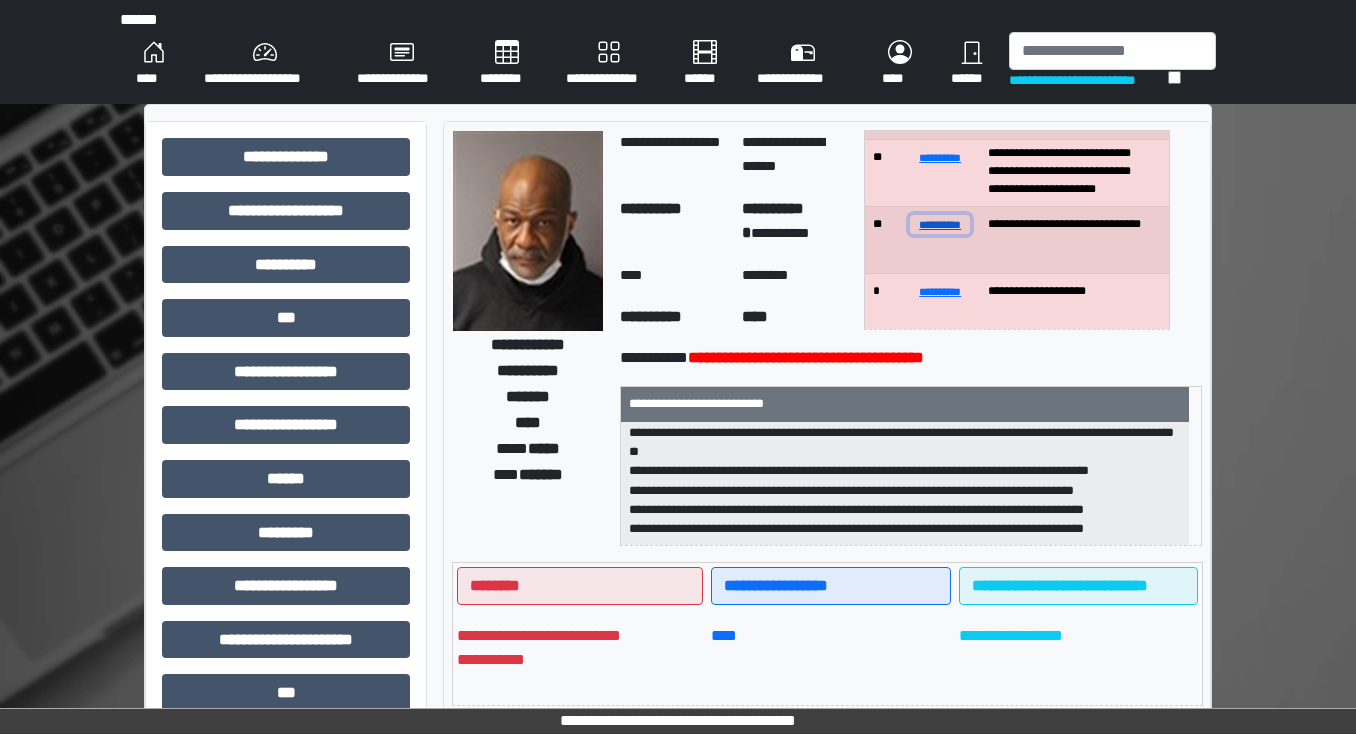click on "**********" at bounding box center [940, 224] 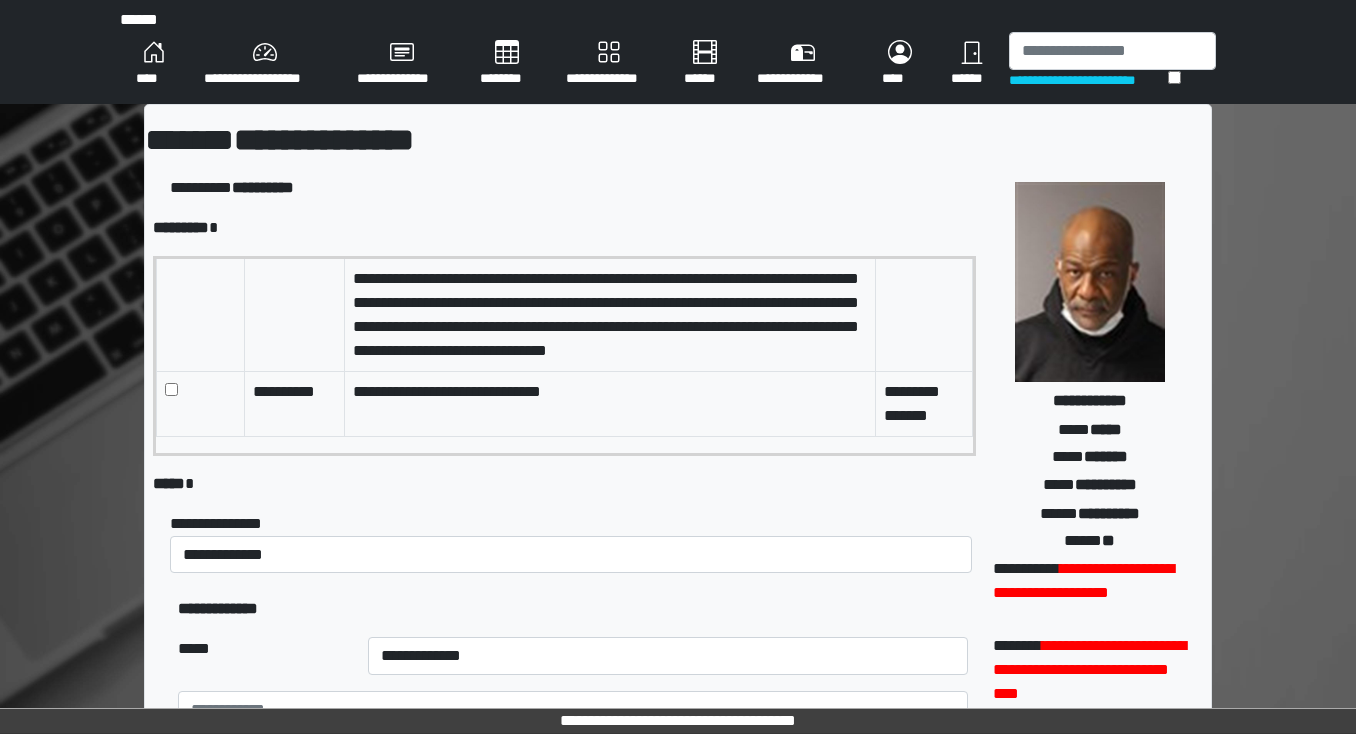 scroll, scrollTop: 272, scrollLeft: 0, axis: vertical 